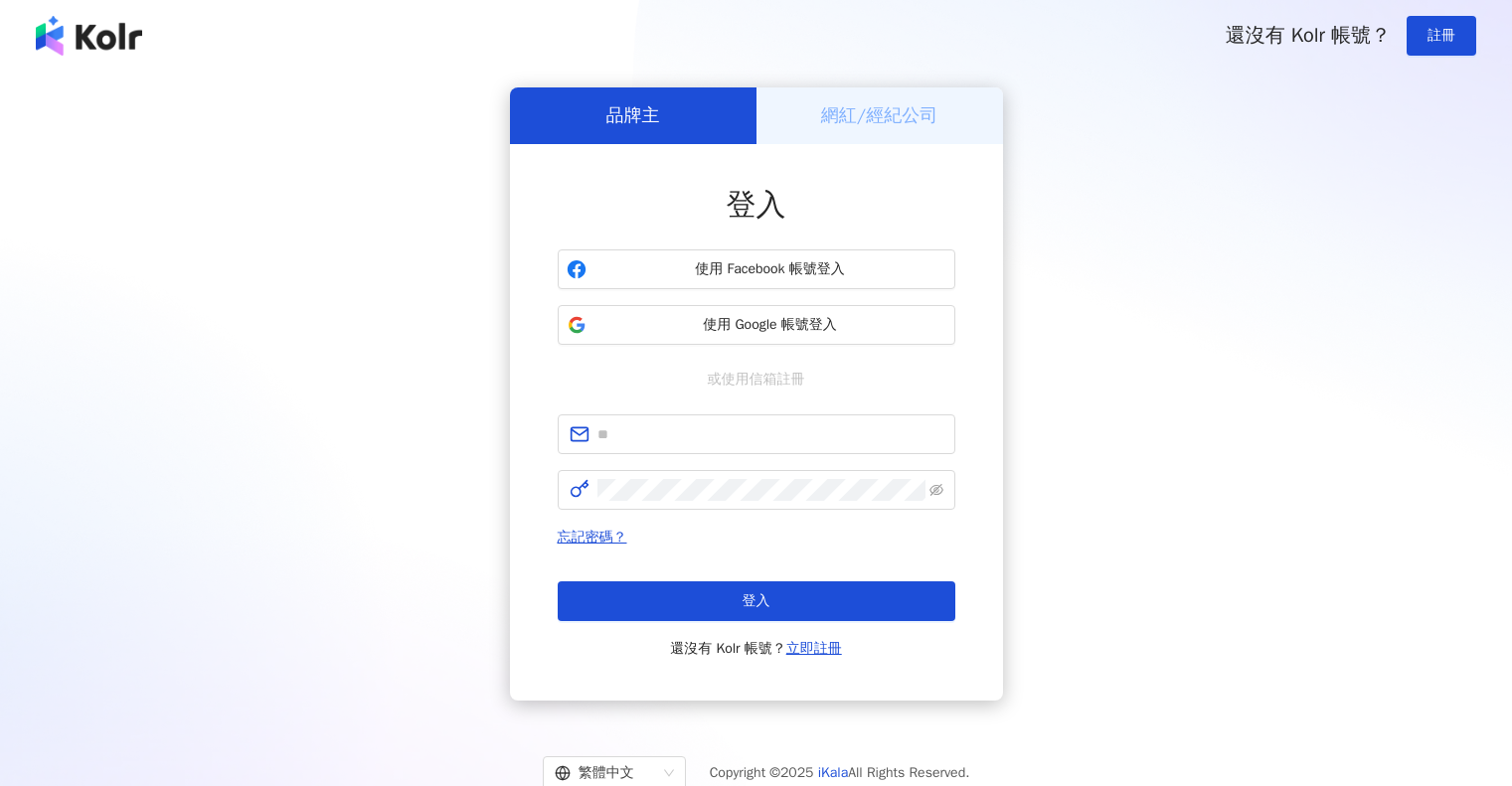 scroll, scrollTop: 0, scrollLeft: 0, axis: both 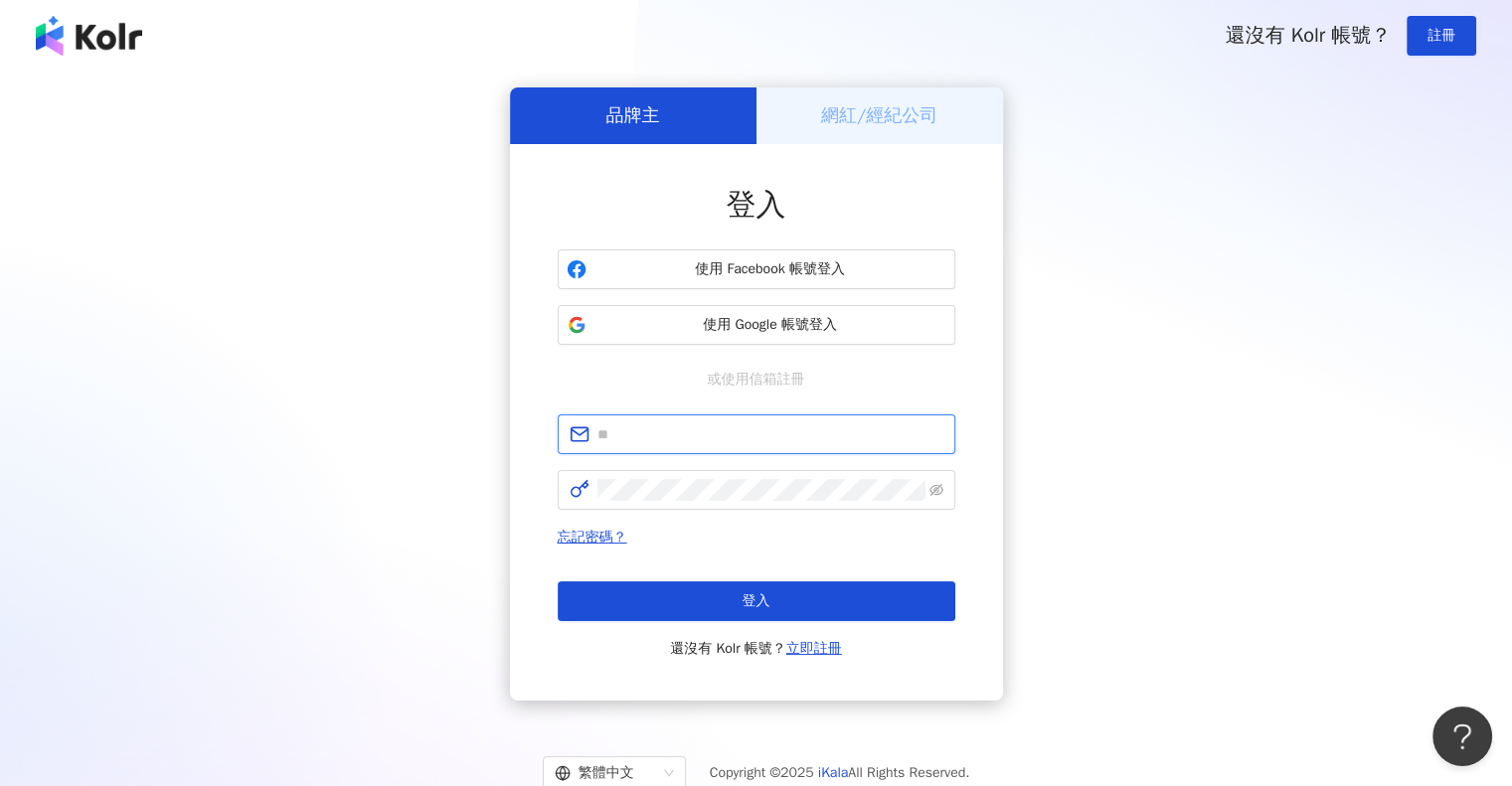click at bounding box center [770, 434] 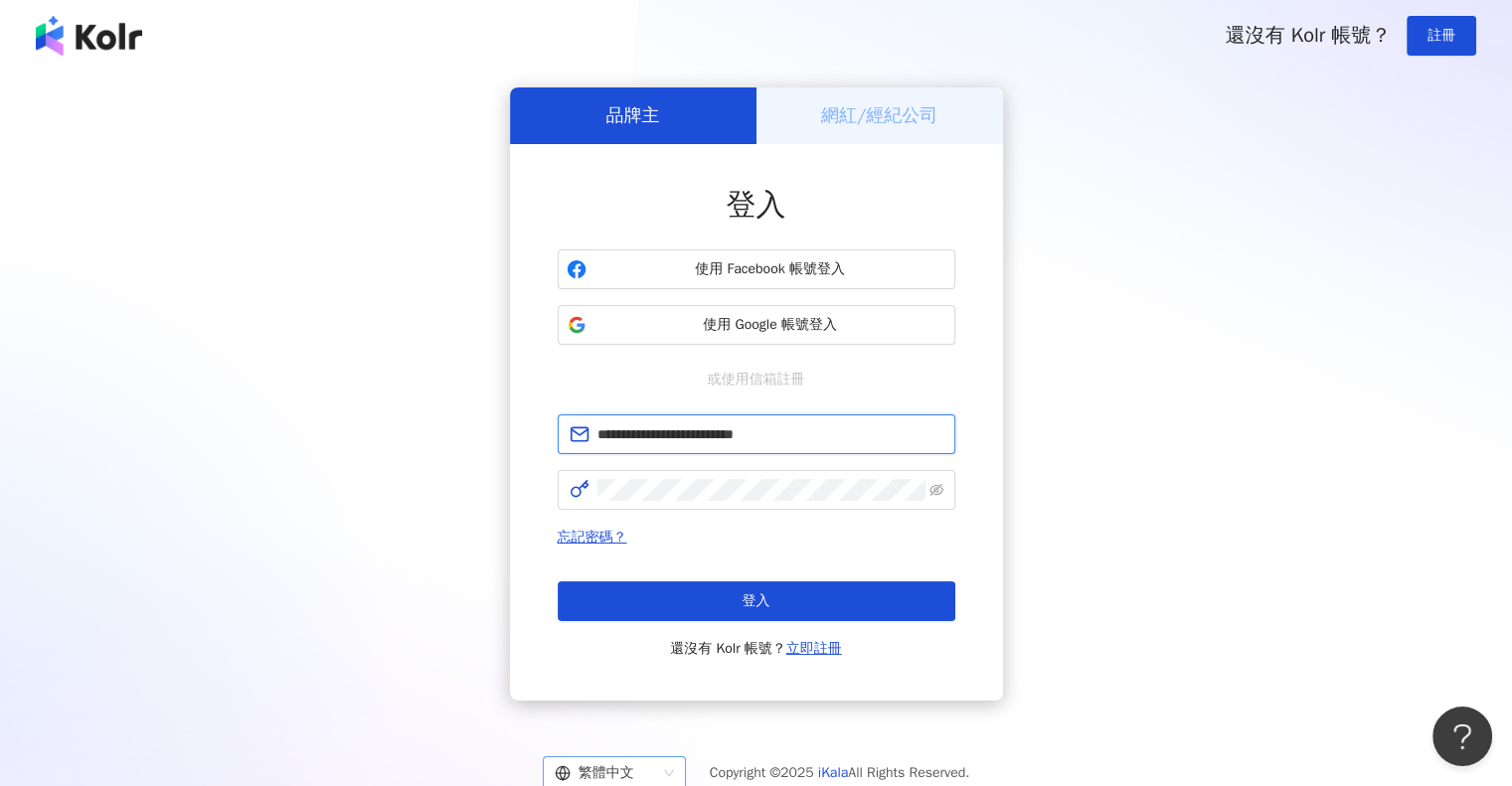 type on "**********" 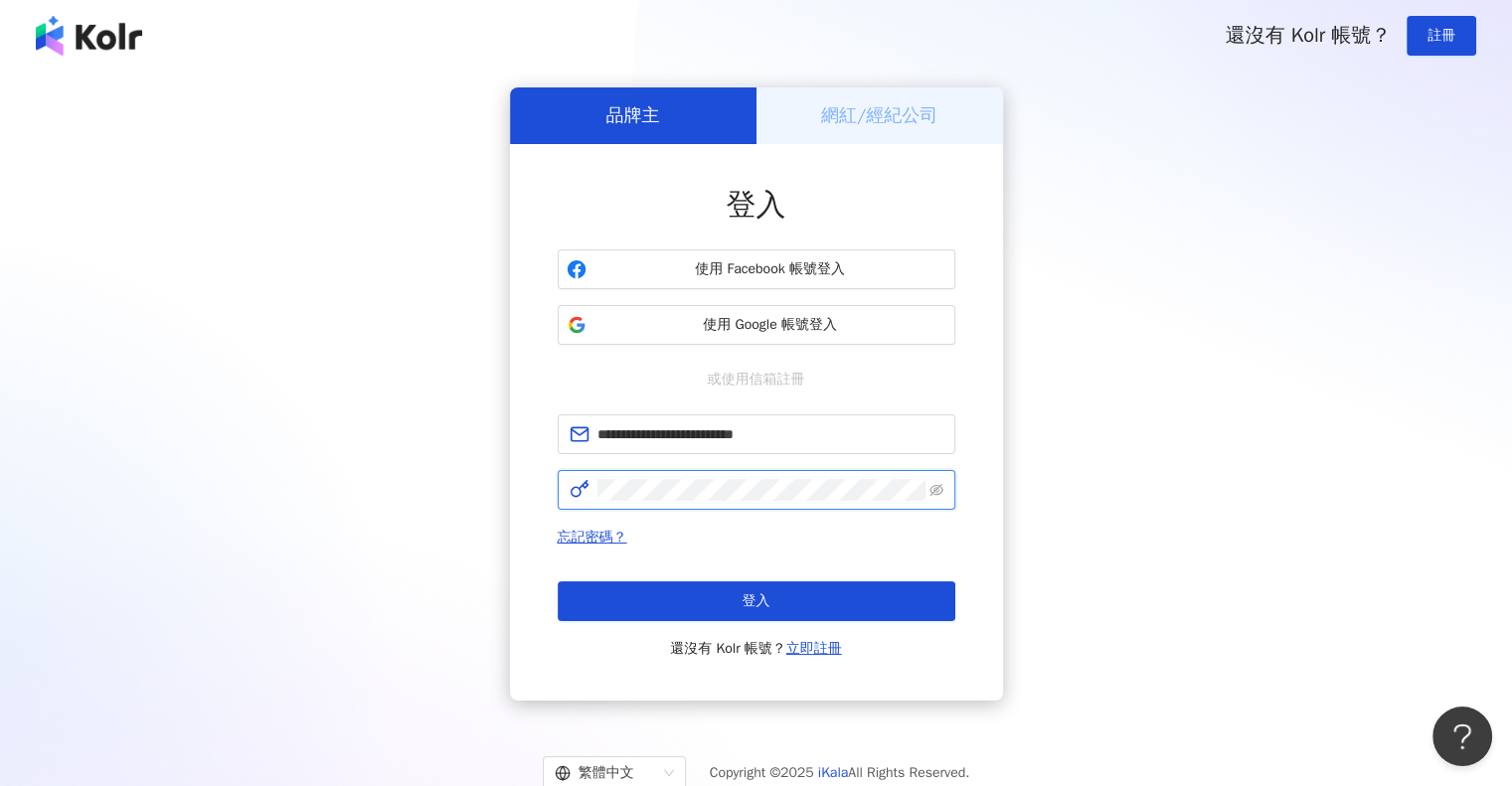 click on "登入" at bounding box center (756, 601) 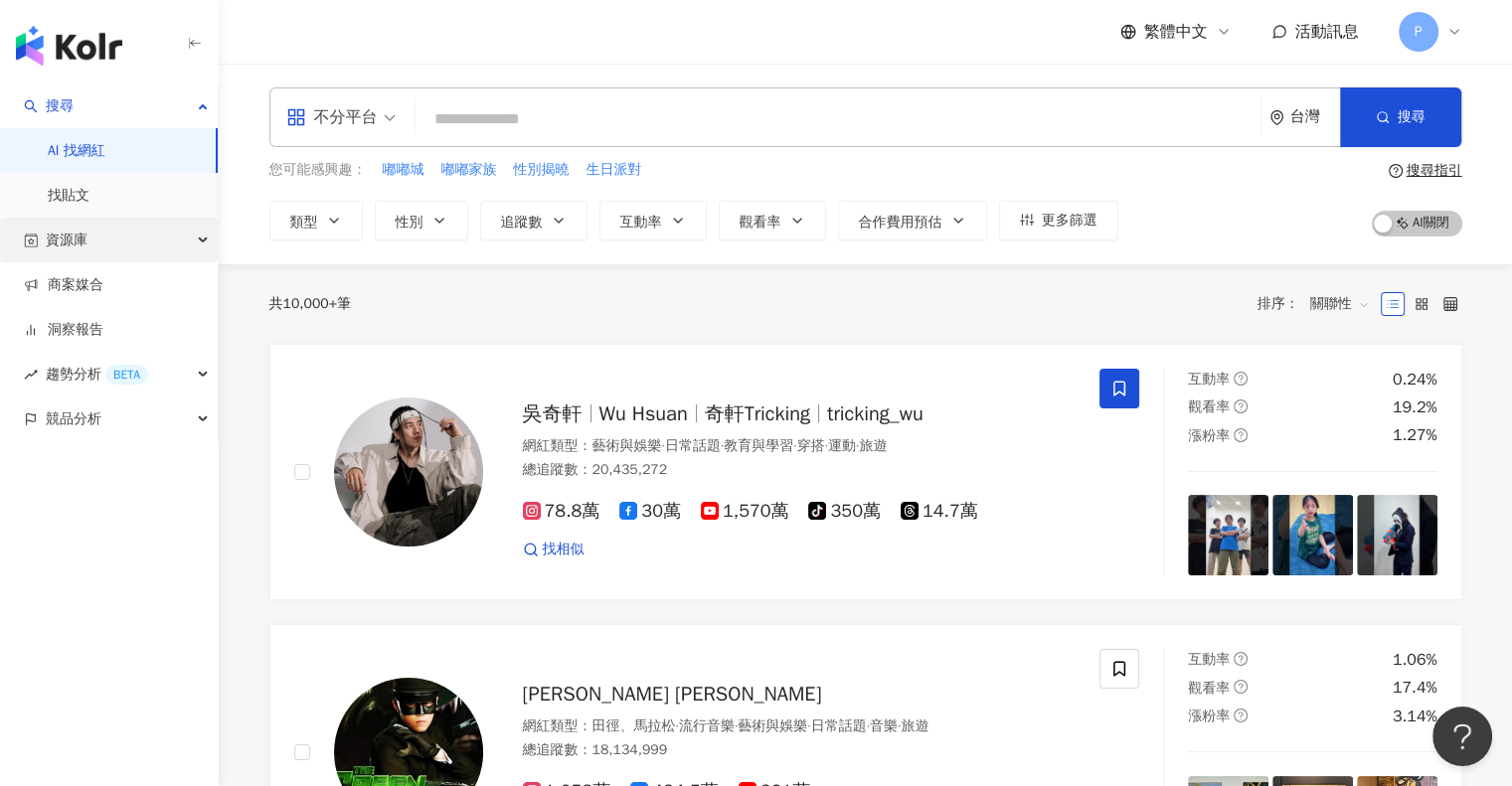 click on "資源庫" at bounding box center [108, 239] 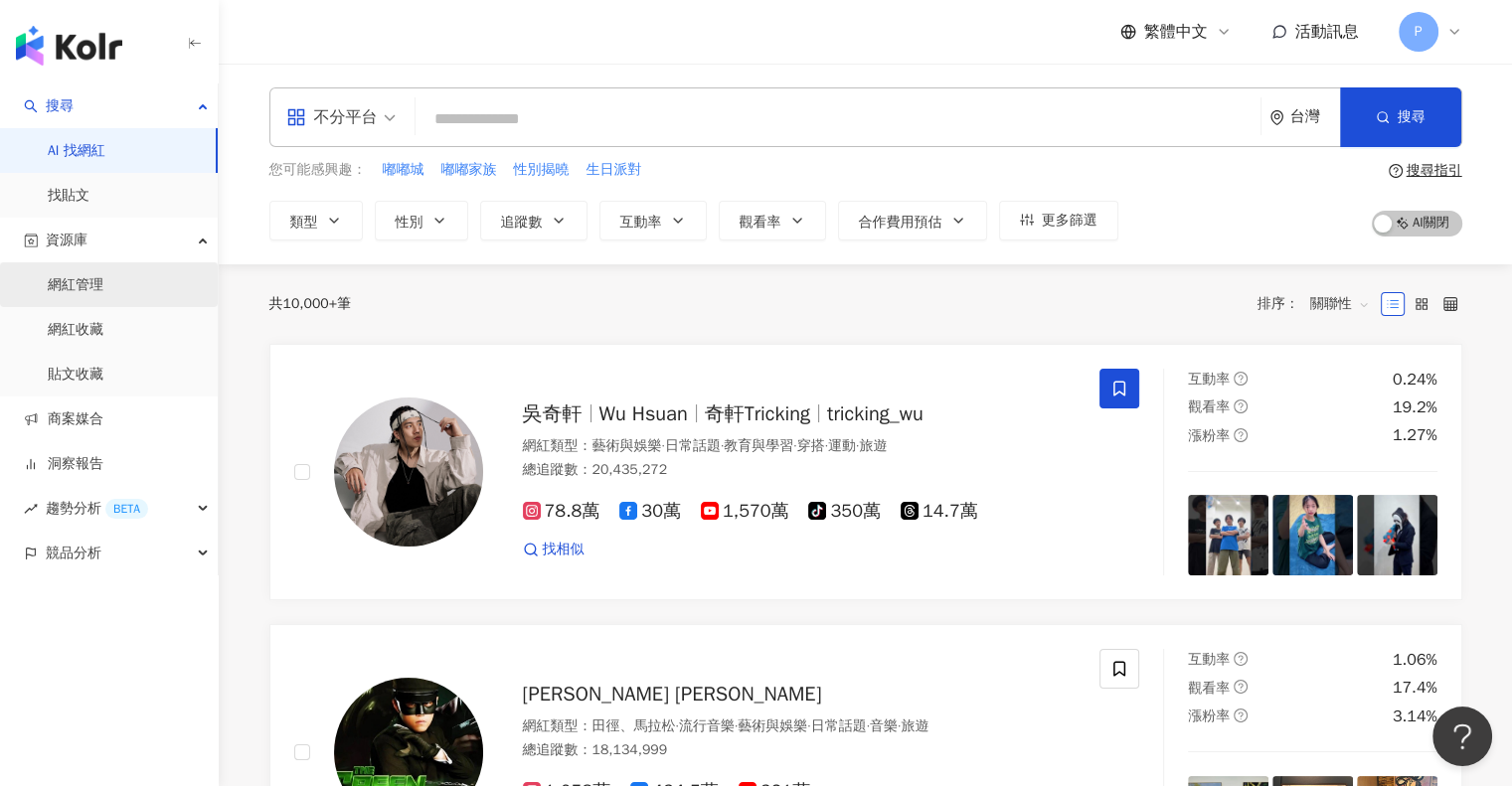 click on "網紅管理" at bounding box center (76, 285) 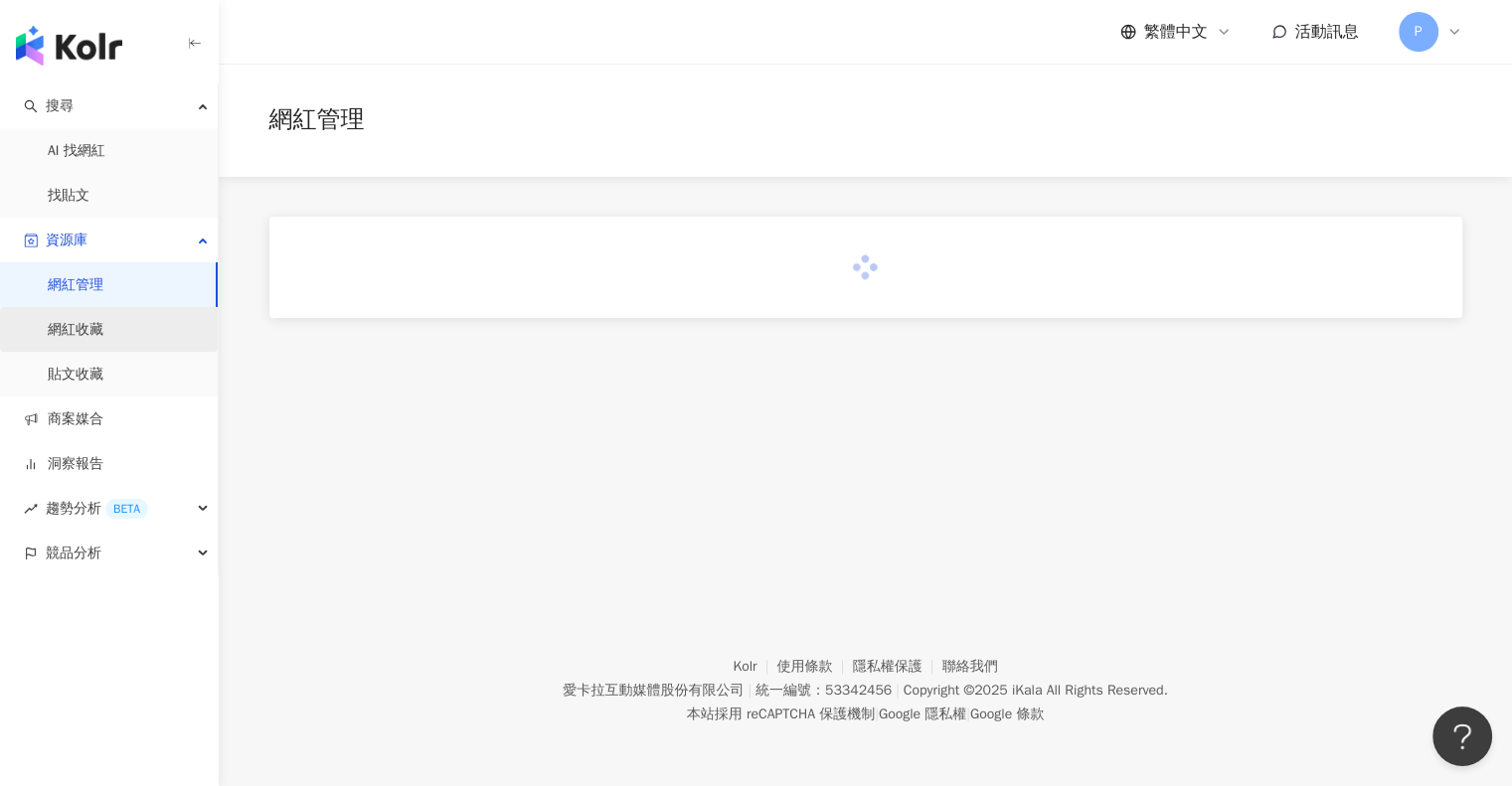 click on "網紅收藏" at bounding box center [76, 330] 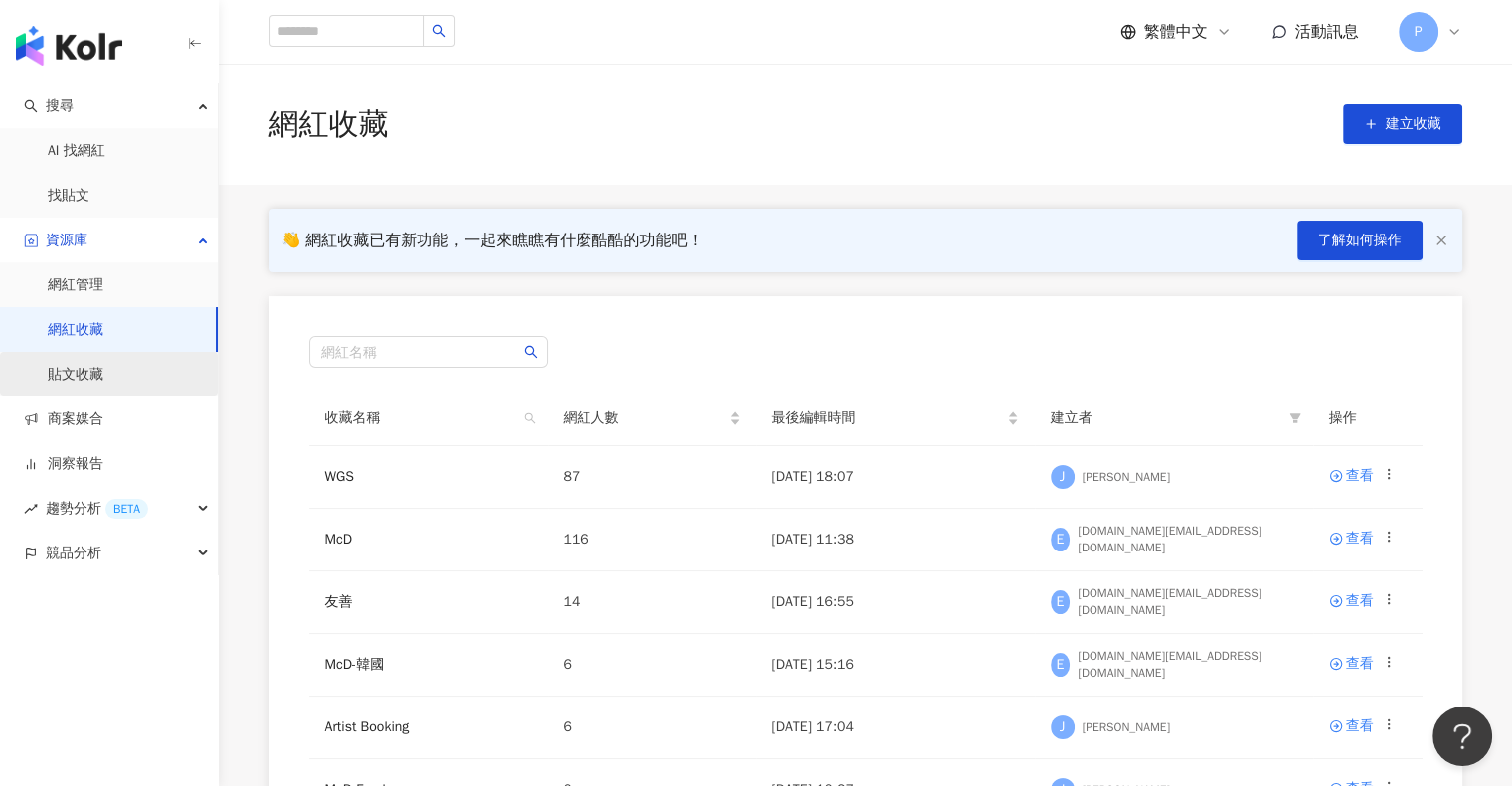 click on "貼文收藏" at bounding box center (76, 375) 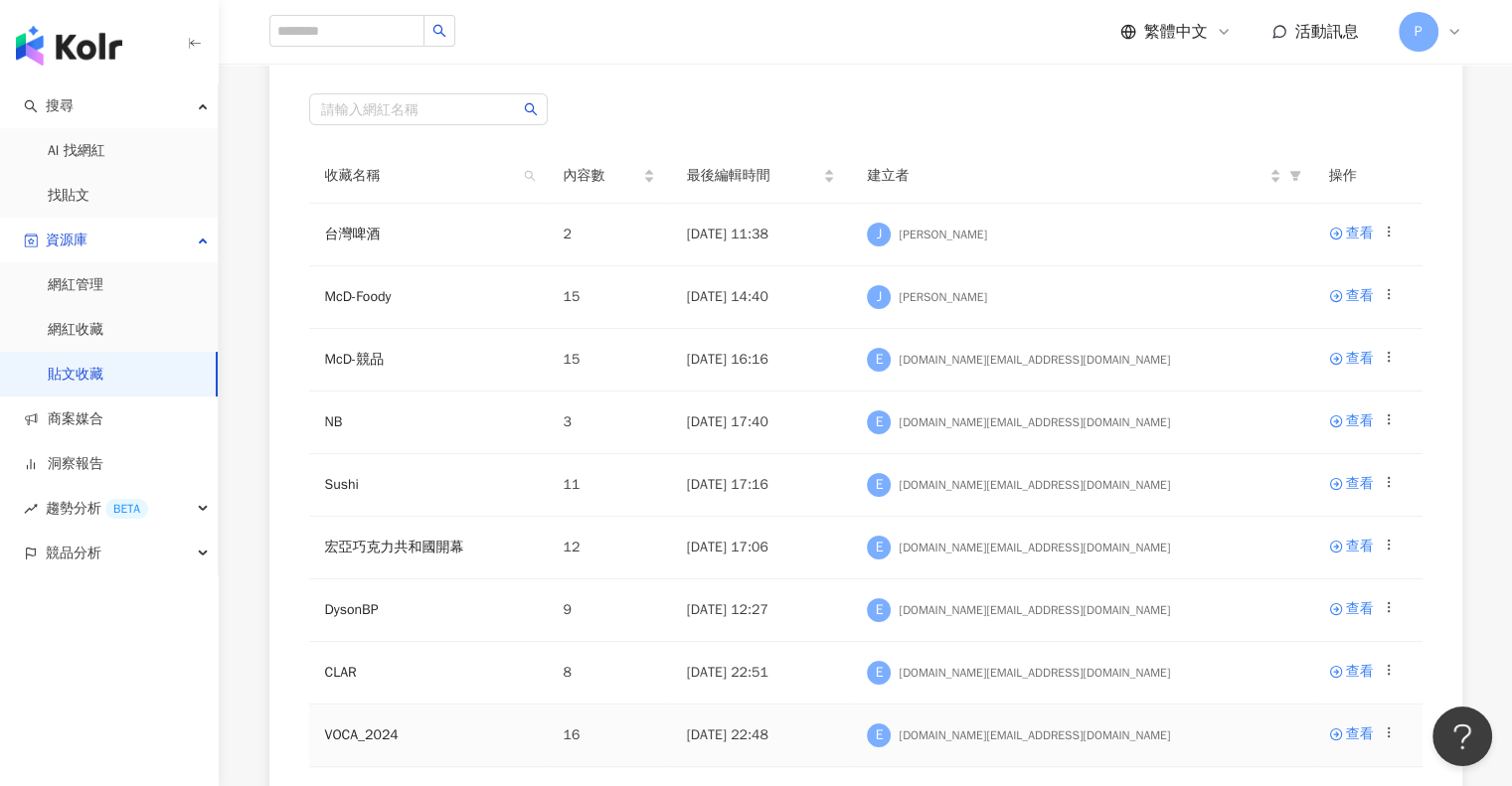 scroll, scrollTop: 139, scrollLeft: 0, axis: vertical 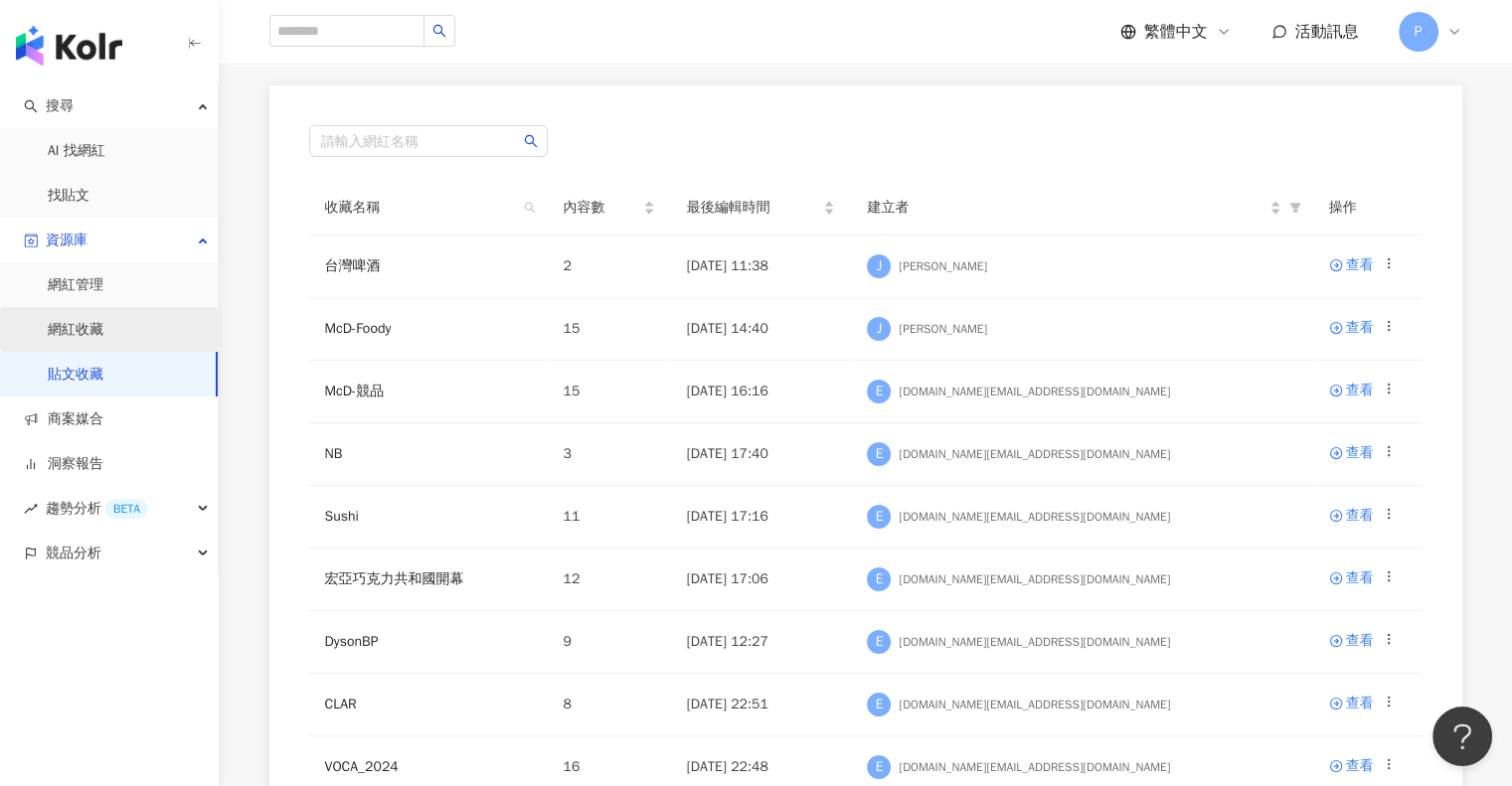 click on "網紅收藏" at bounding box center [76, 330] 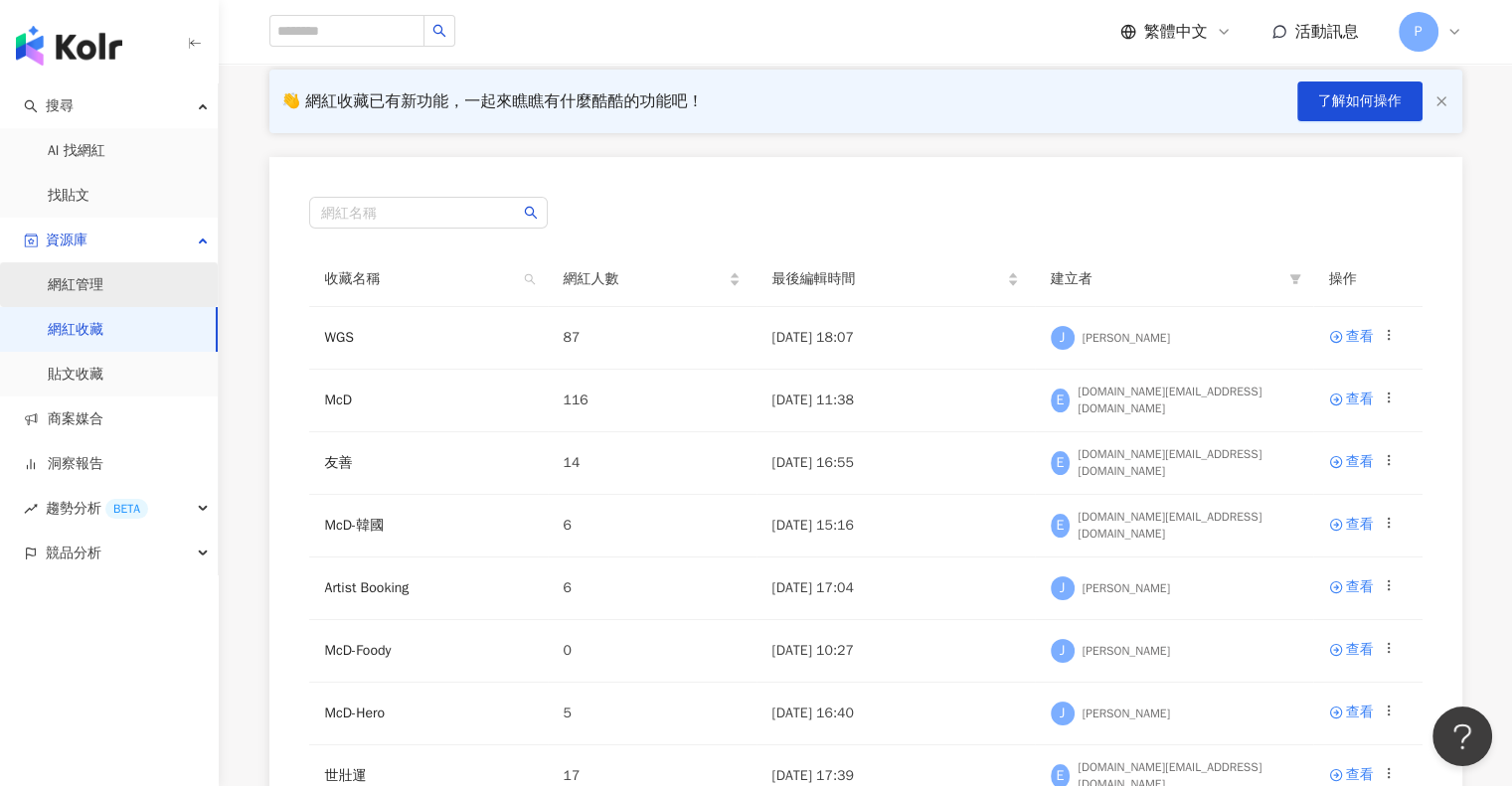 scroll, scrollTop: 0, scrollLeft: 0, axis: both 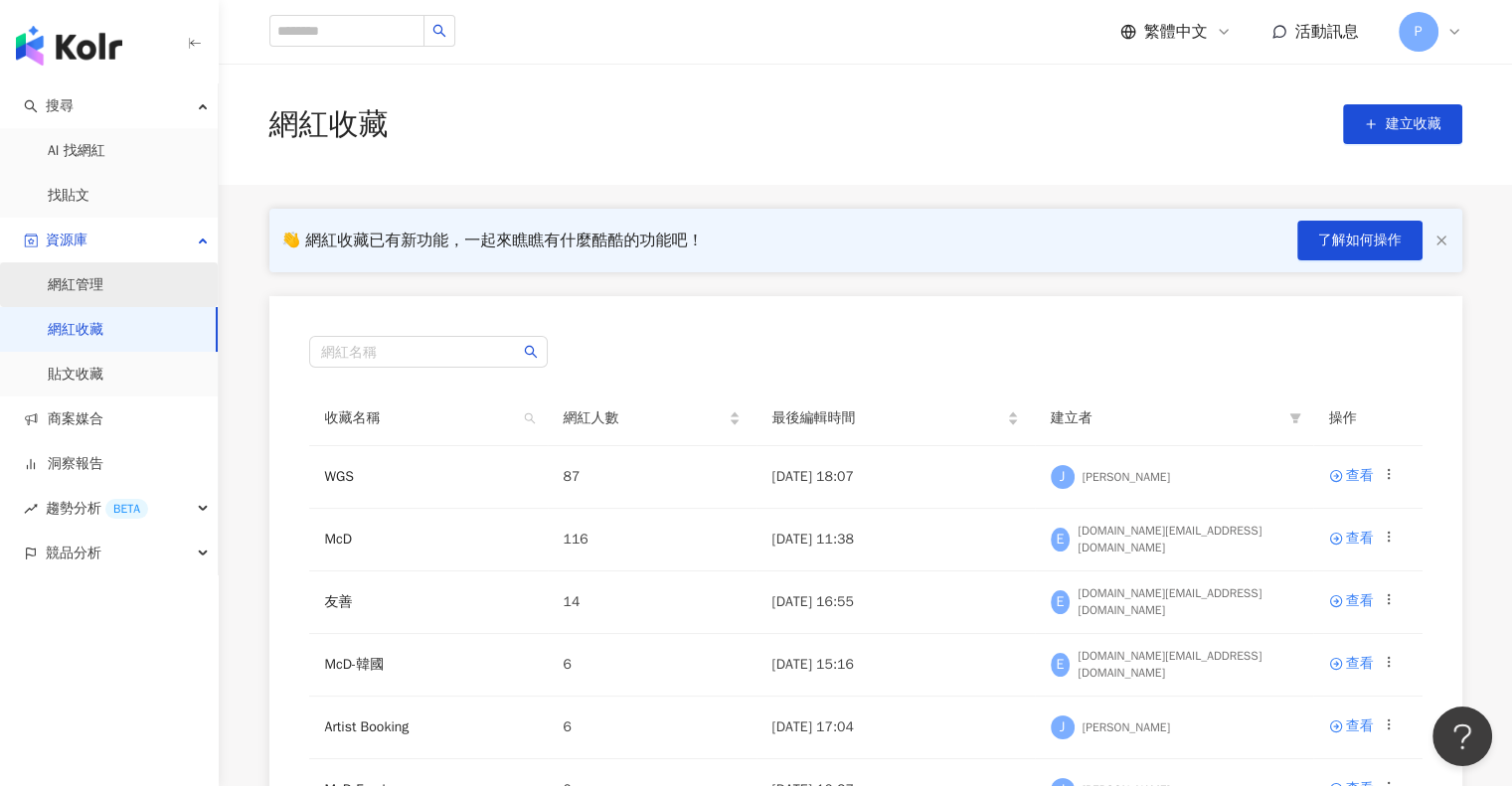 click on "網紅管理" at bounding box center [76, 285] 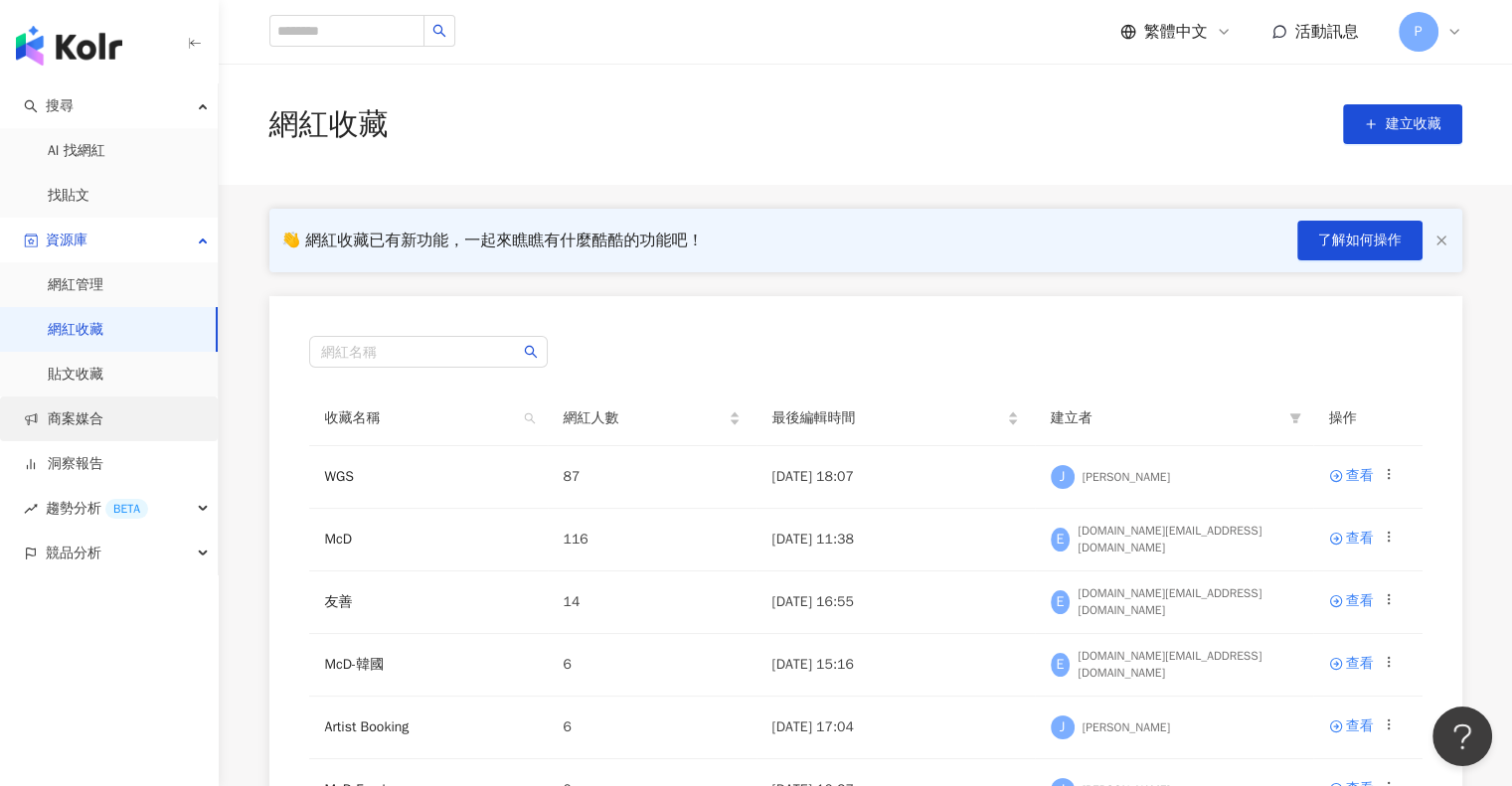 click on "商案媒合" at bounding box center [64, 419] 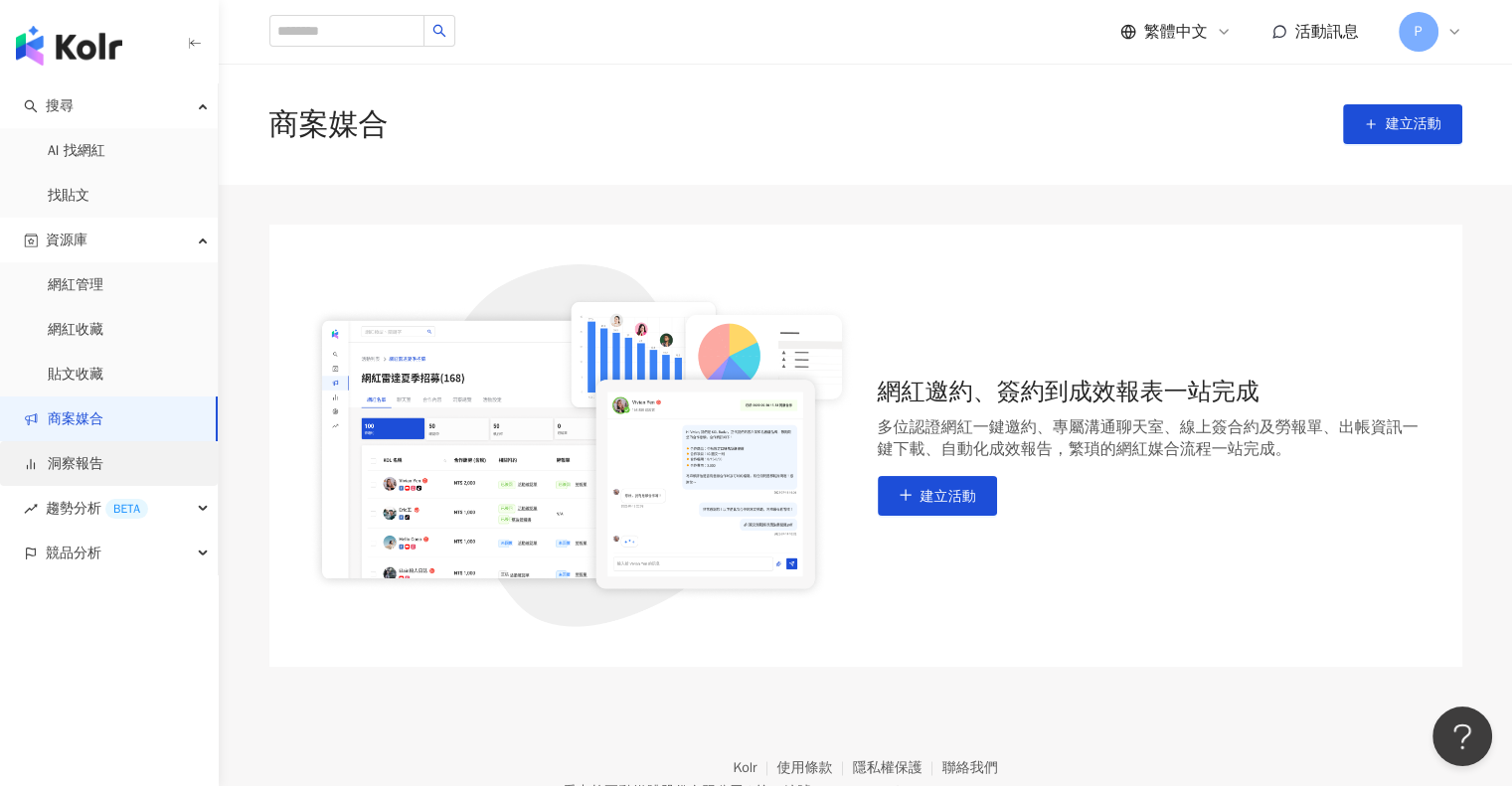 click on "洞察報告" at bounding box center (64, 464) 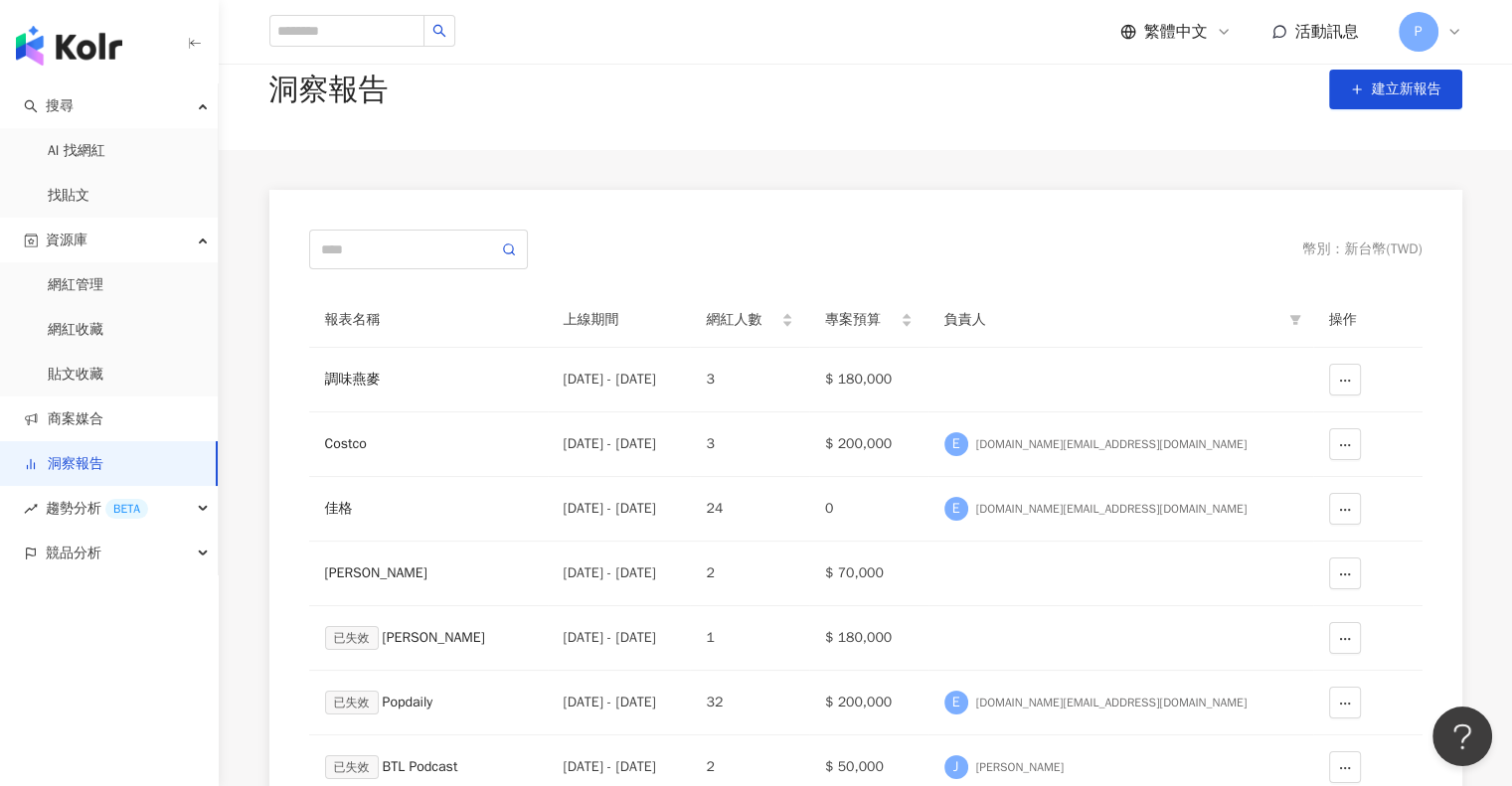 scroll, scrollTop: 0, scrollLeft: 0, axis: both 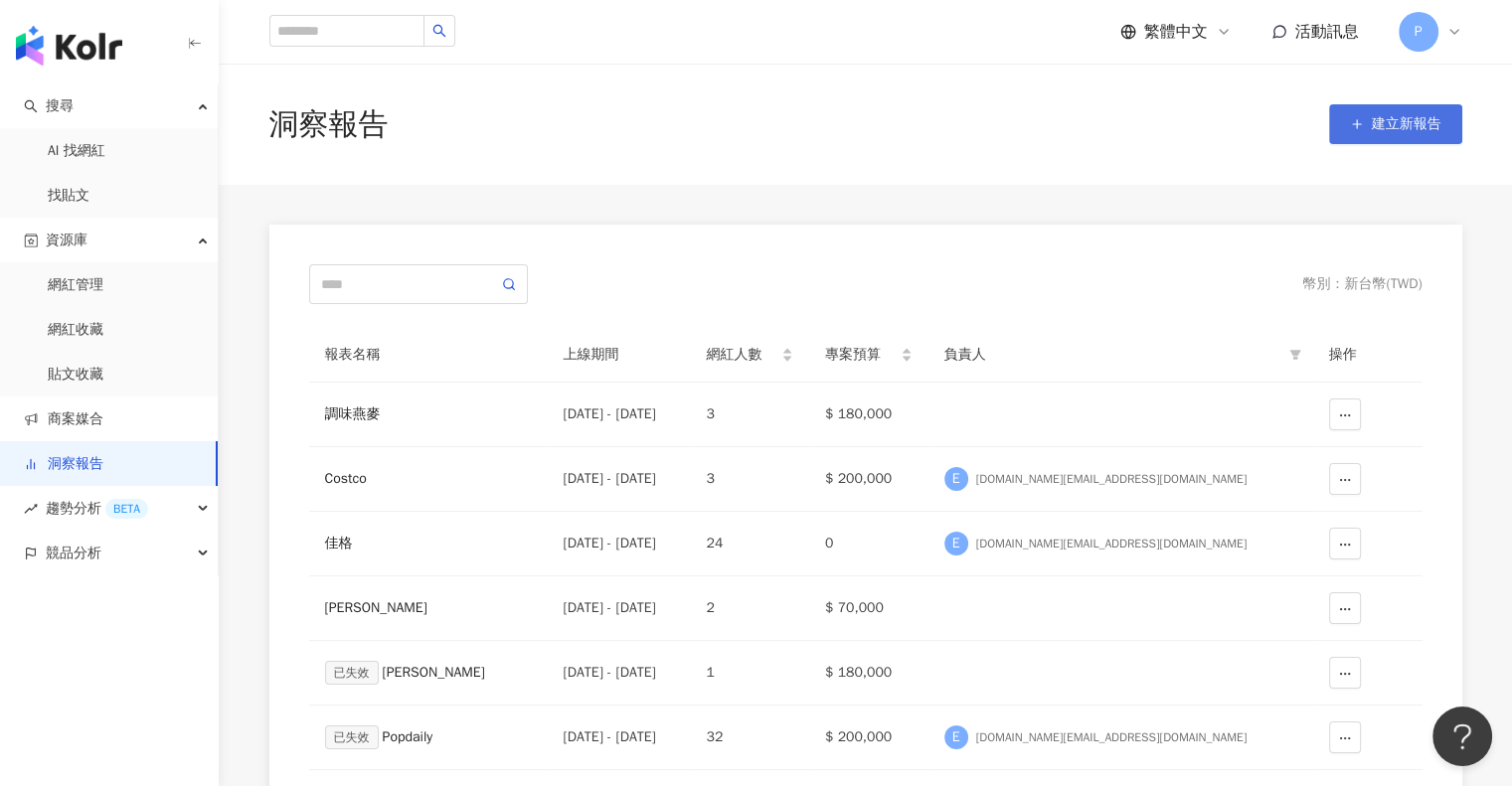 click on "建立新報告" at bounding box center [1407, 124] 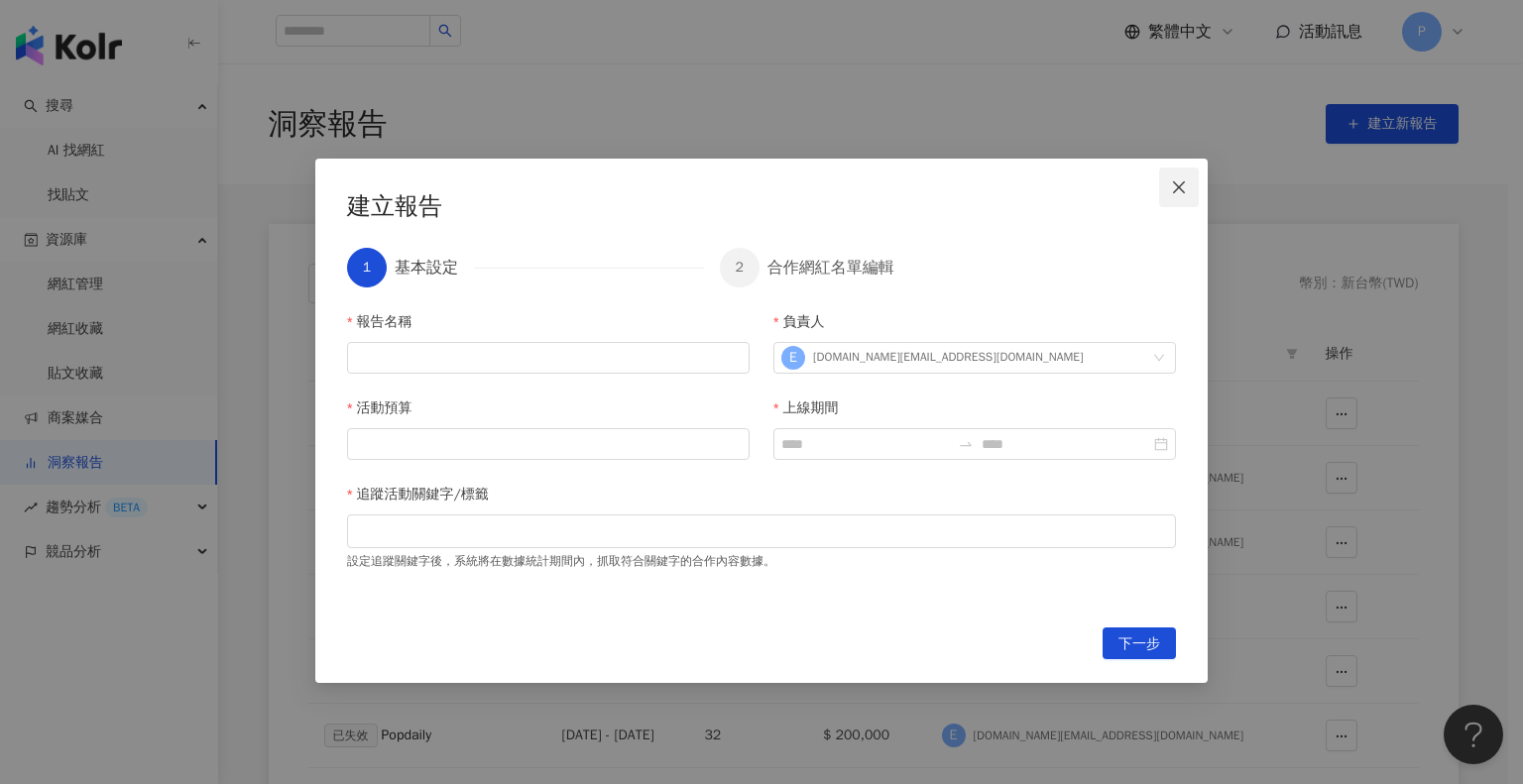 click 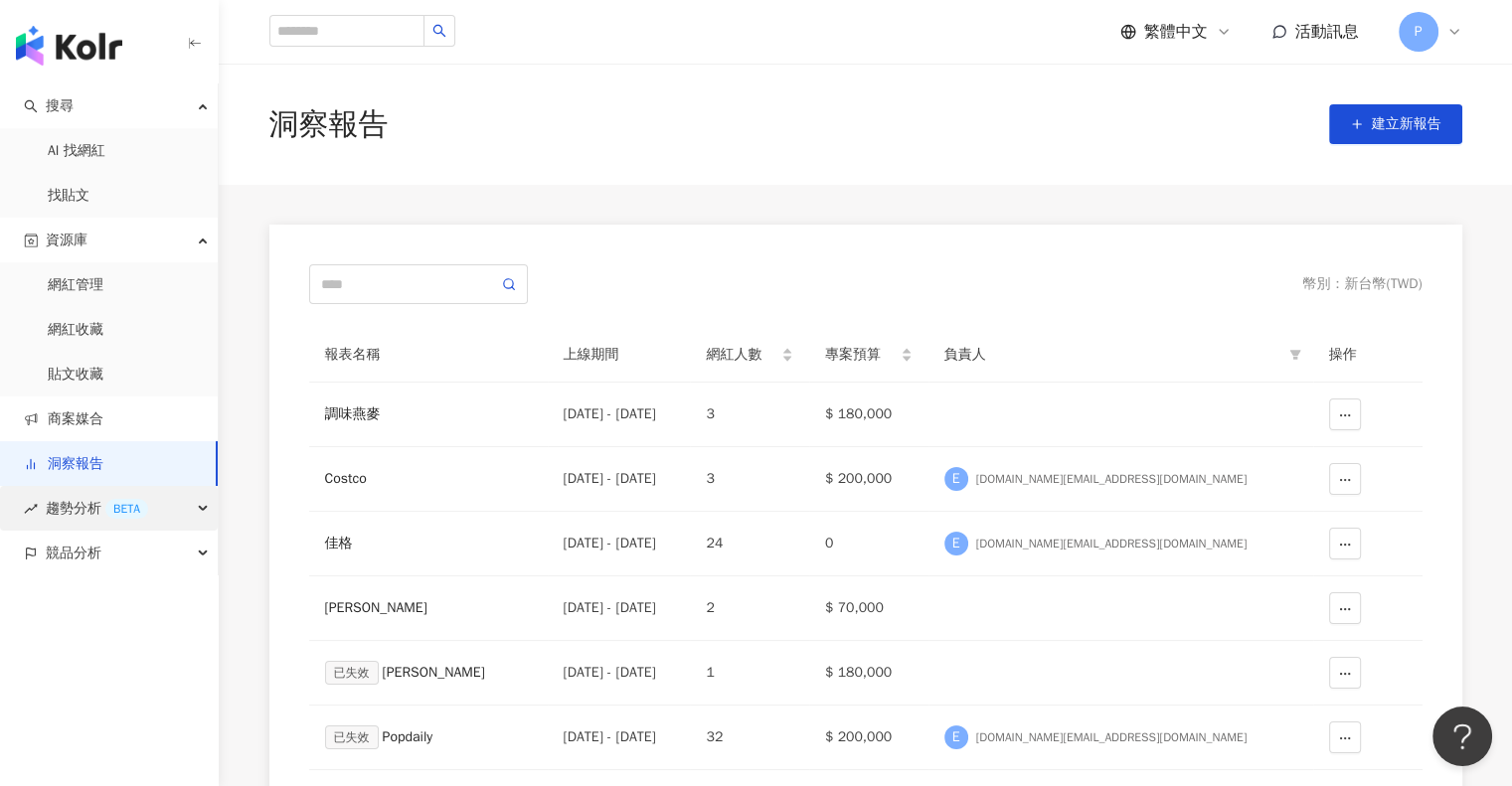 click on "趨勢分析 BETA" at bounding box center (96, 508) 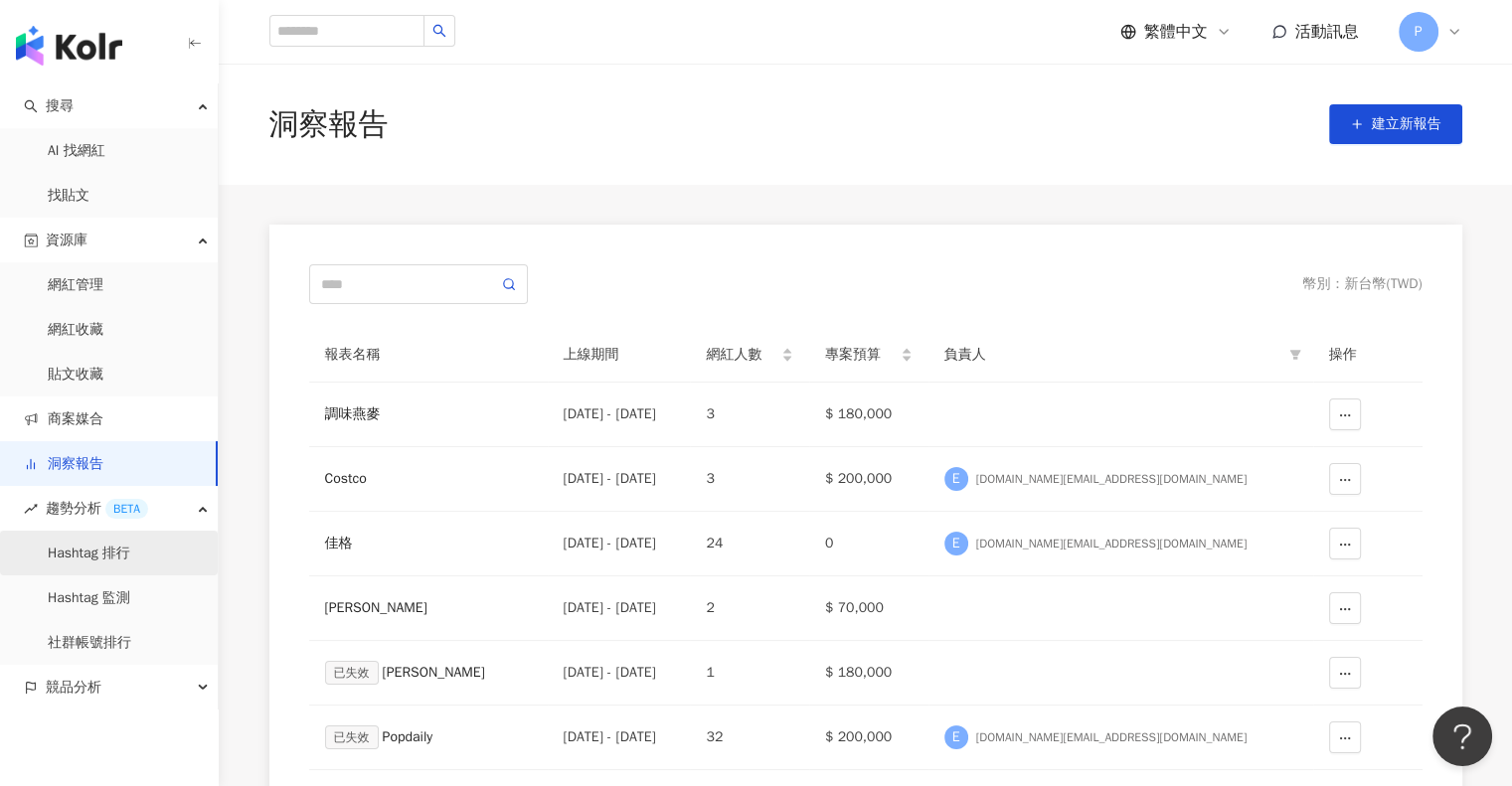 click on "Hashtag 排行" at bounding box center (88, 553) 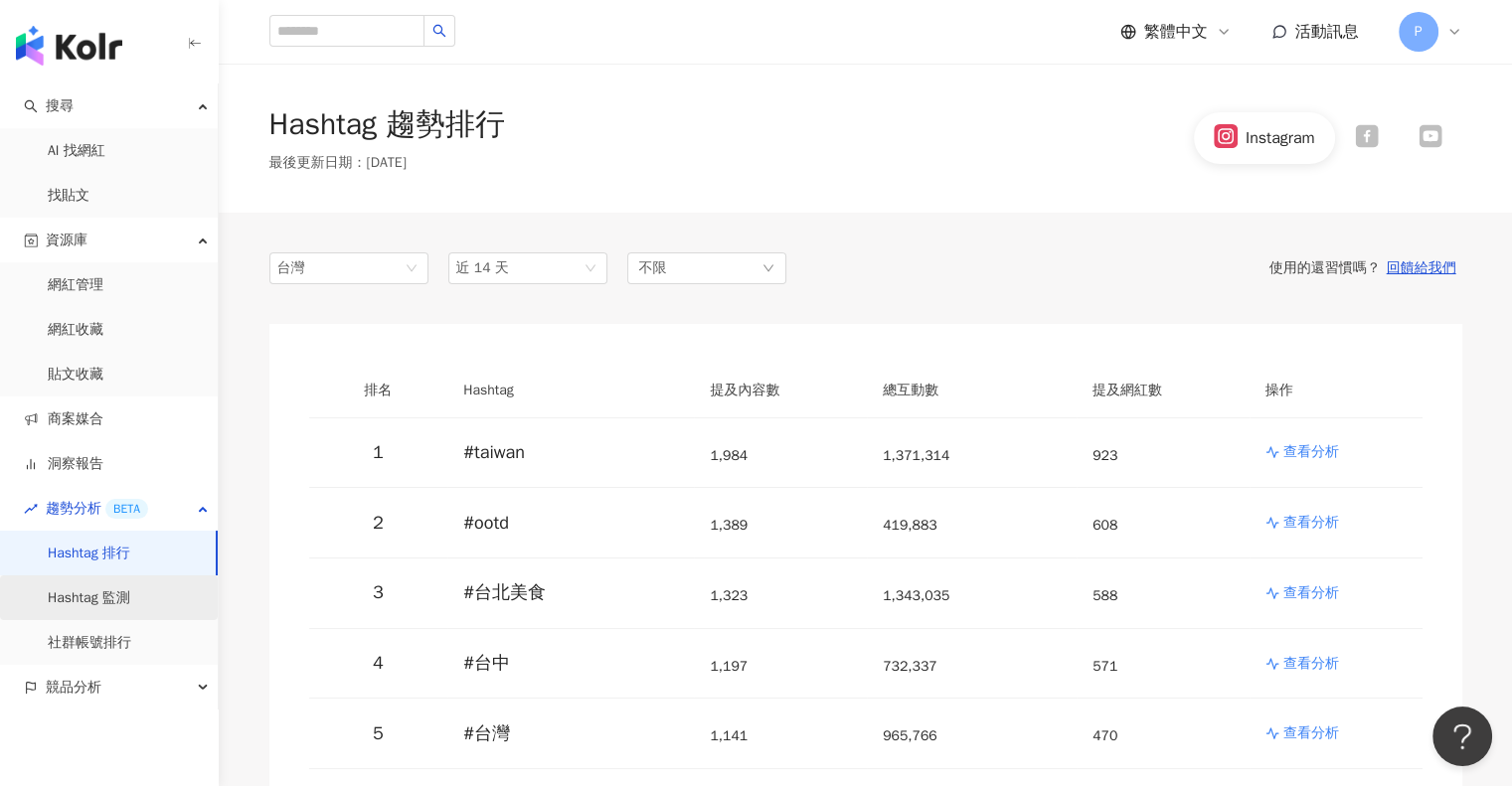 click on "Hashtag 監測" at bounding box center [88, 598] 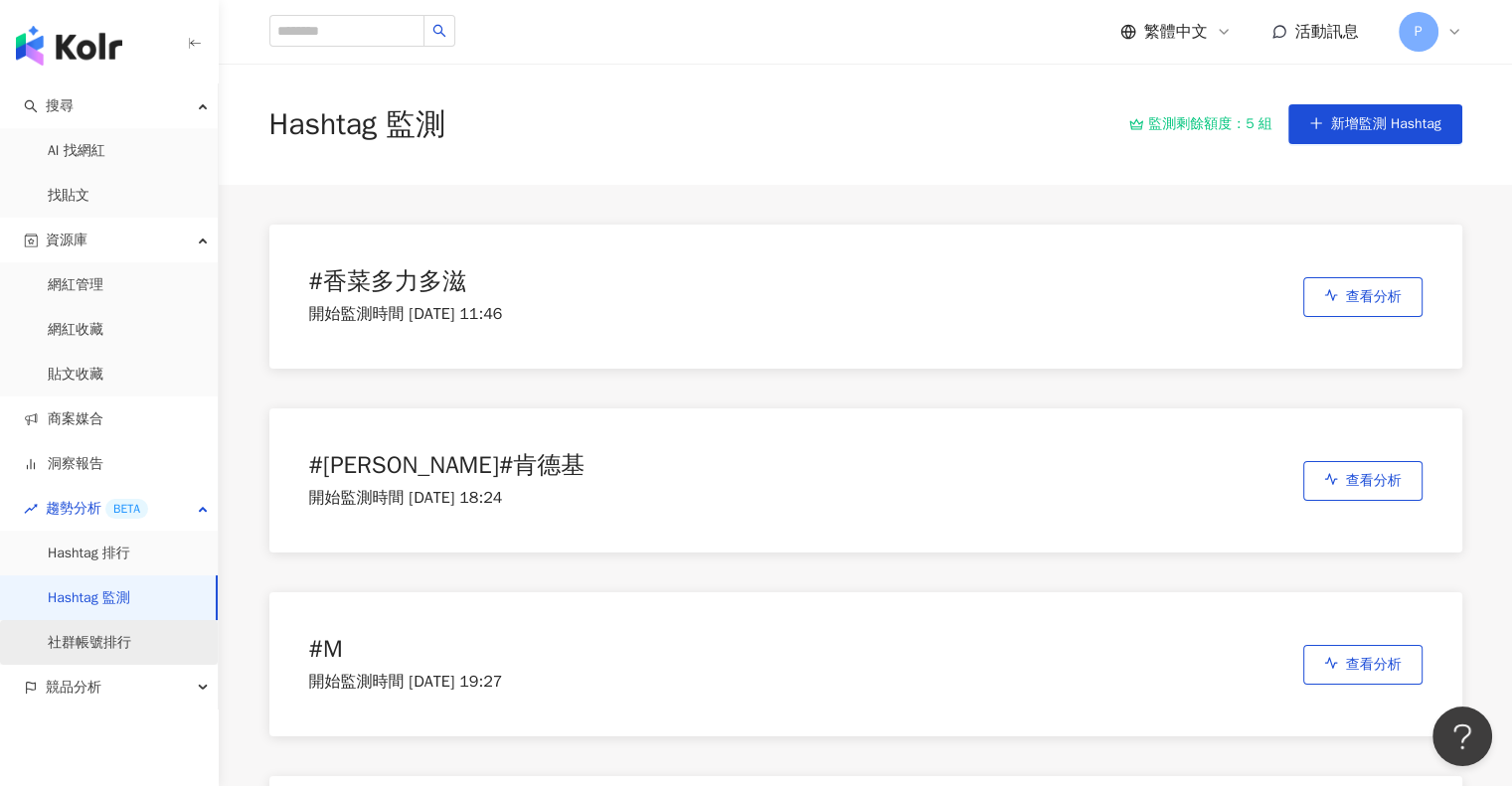 click on "社群帳號排行" at bounding box center (89, 643) 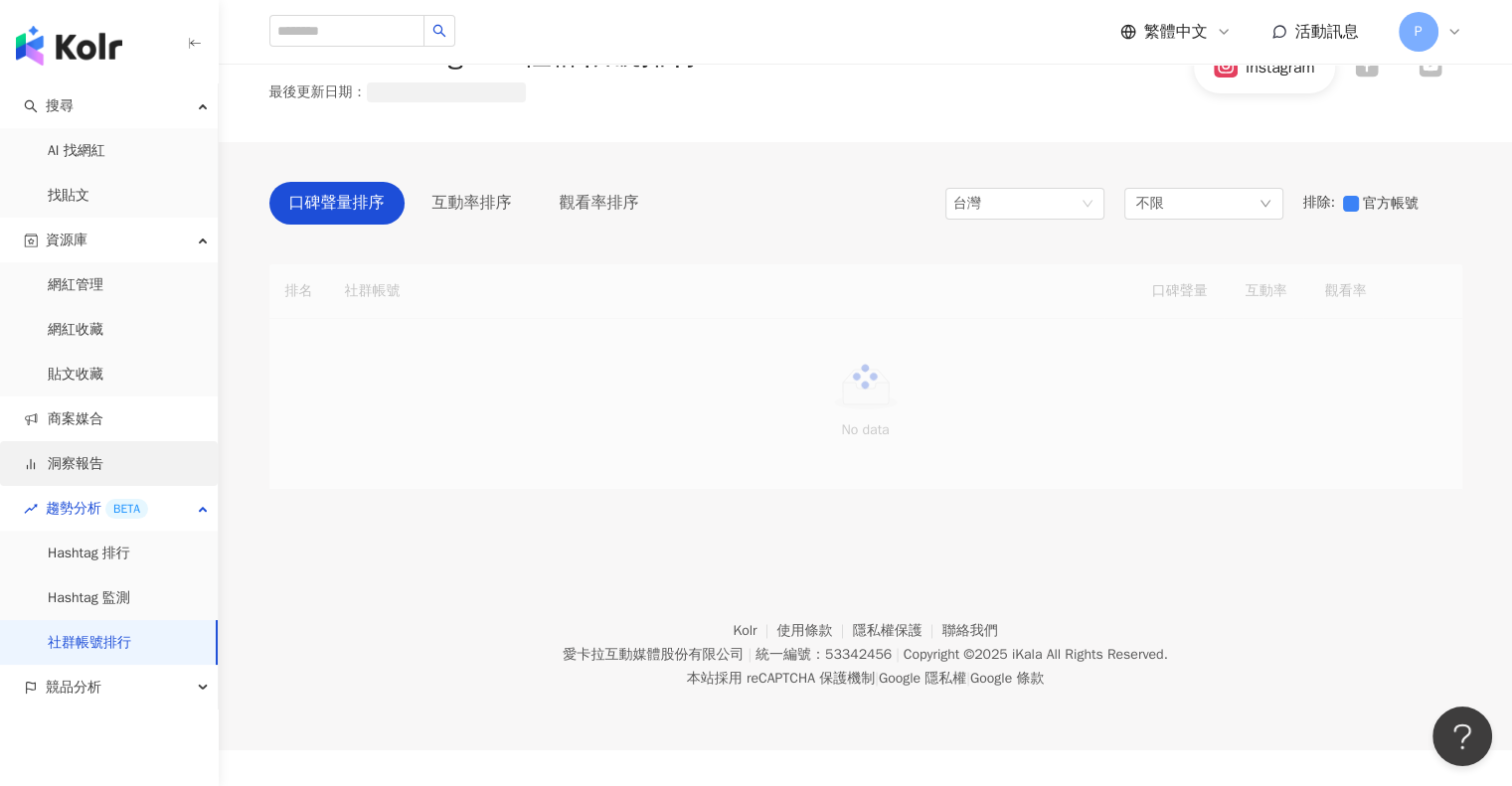 scroll, scrollTop: 91, scrollLeft: 0, axis: vertical 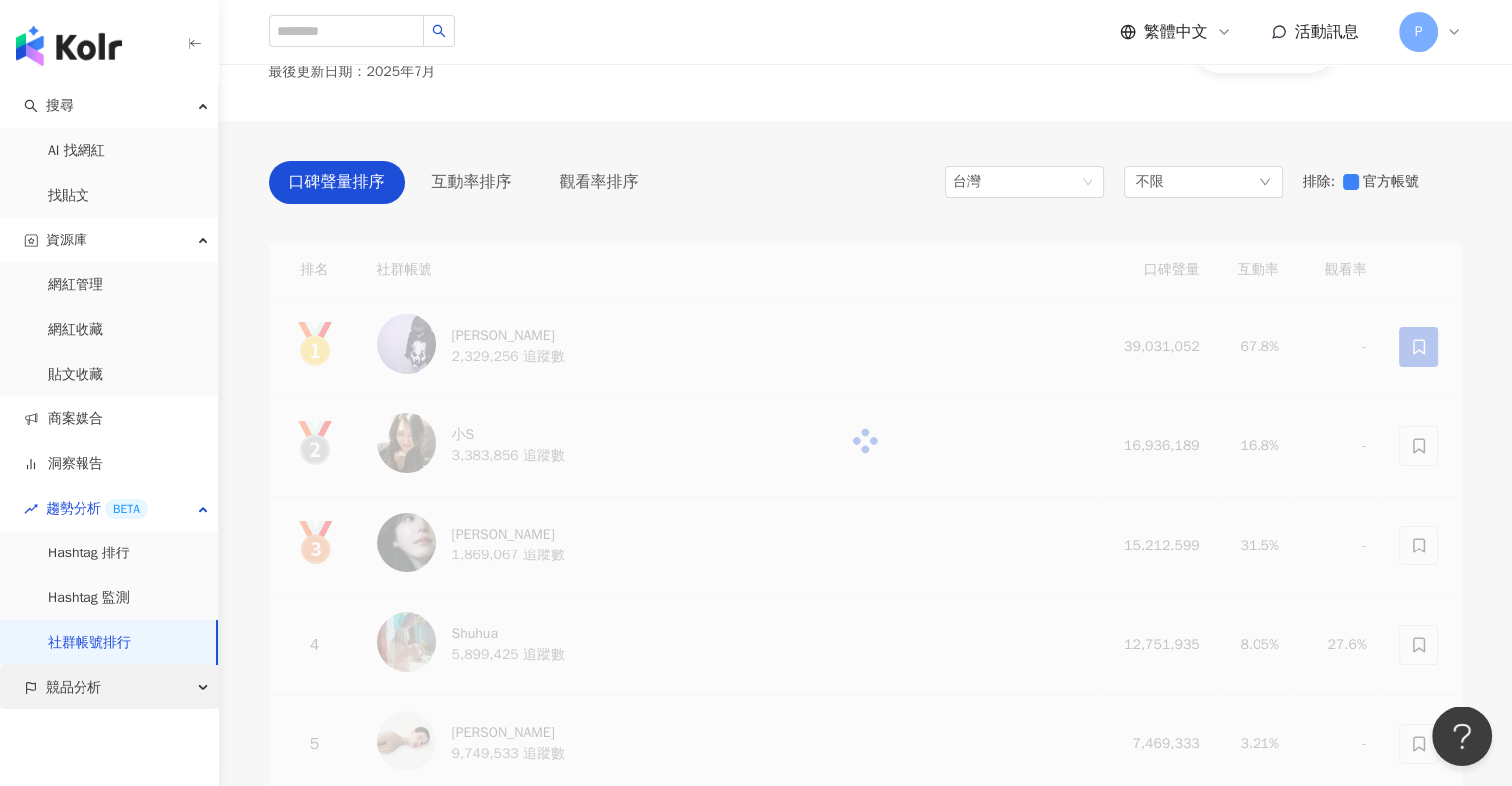 click on "競品分析" at bounding box center [108, 687] 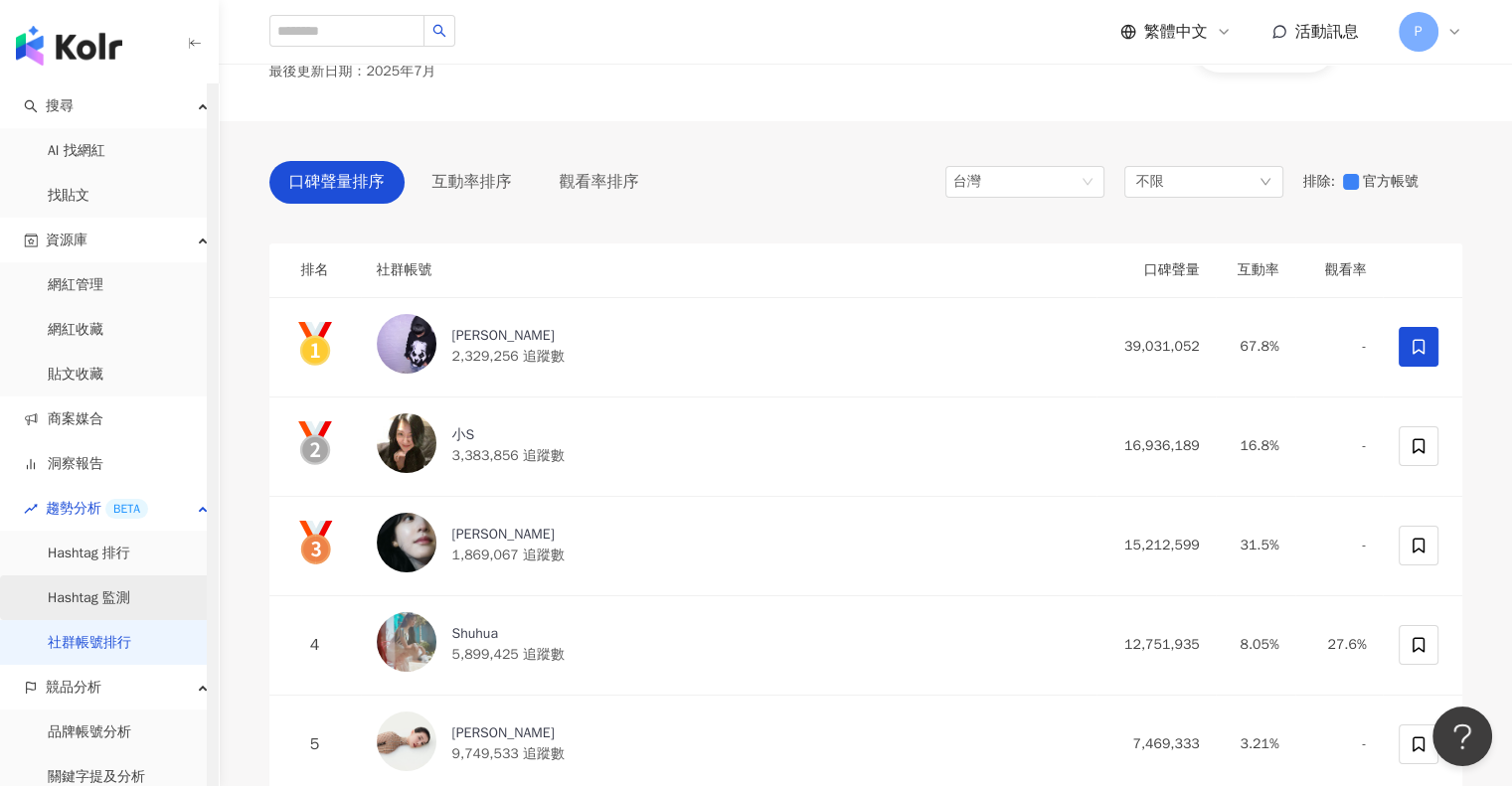 scroll, scrollTop: 12, scrollLeft: 0, axis: vertical 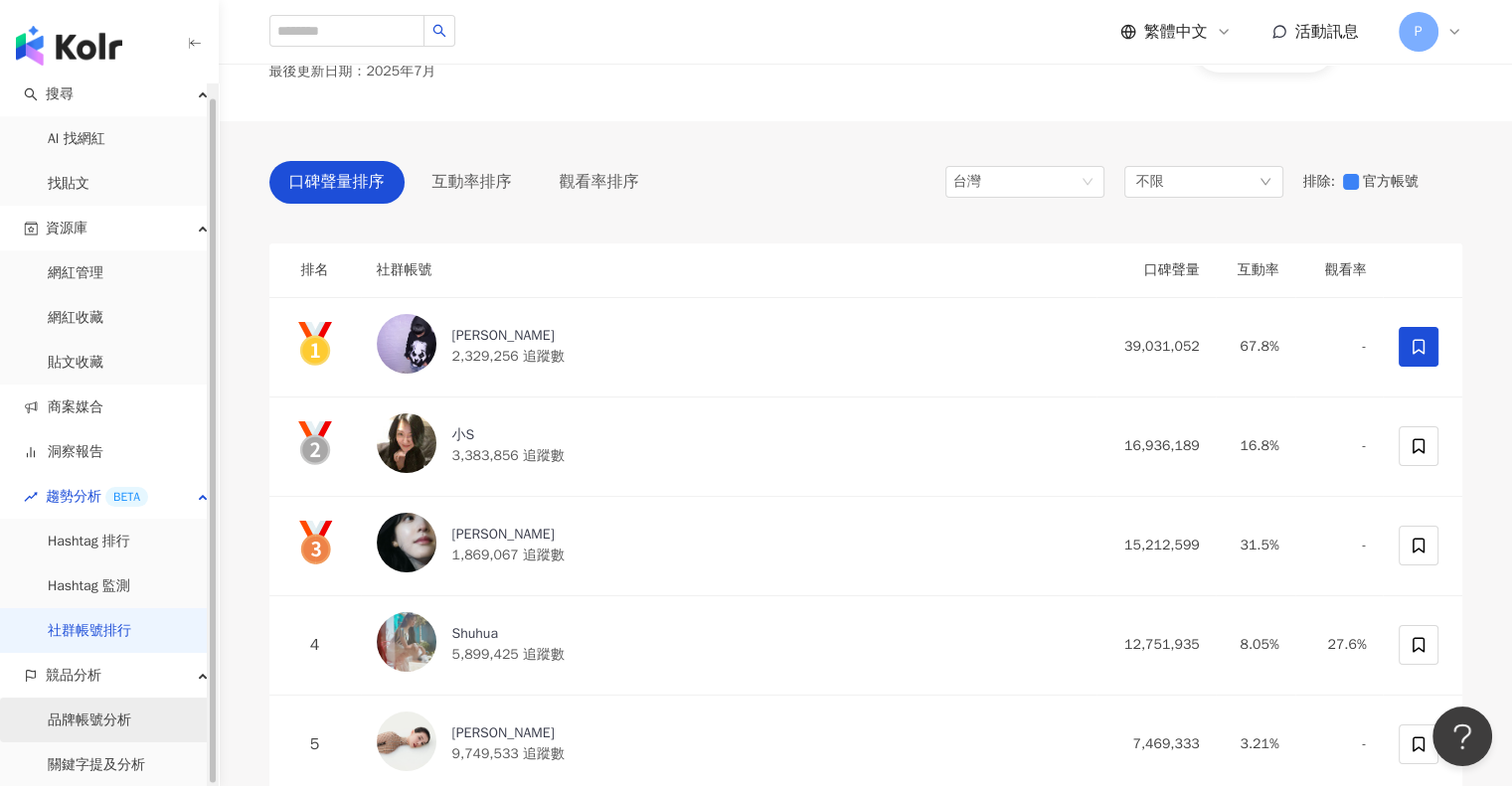 click on "品牌帳號分析" at bounding box center [89, 720] 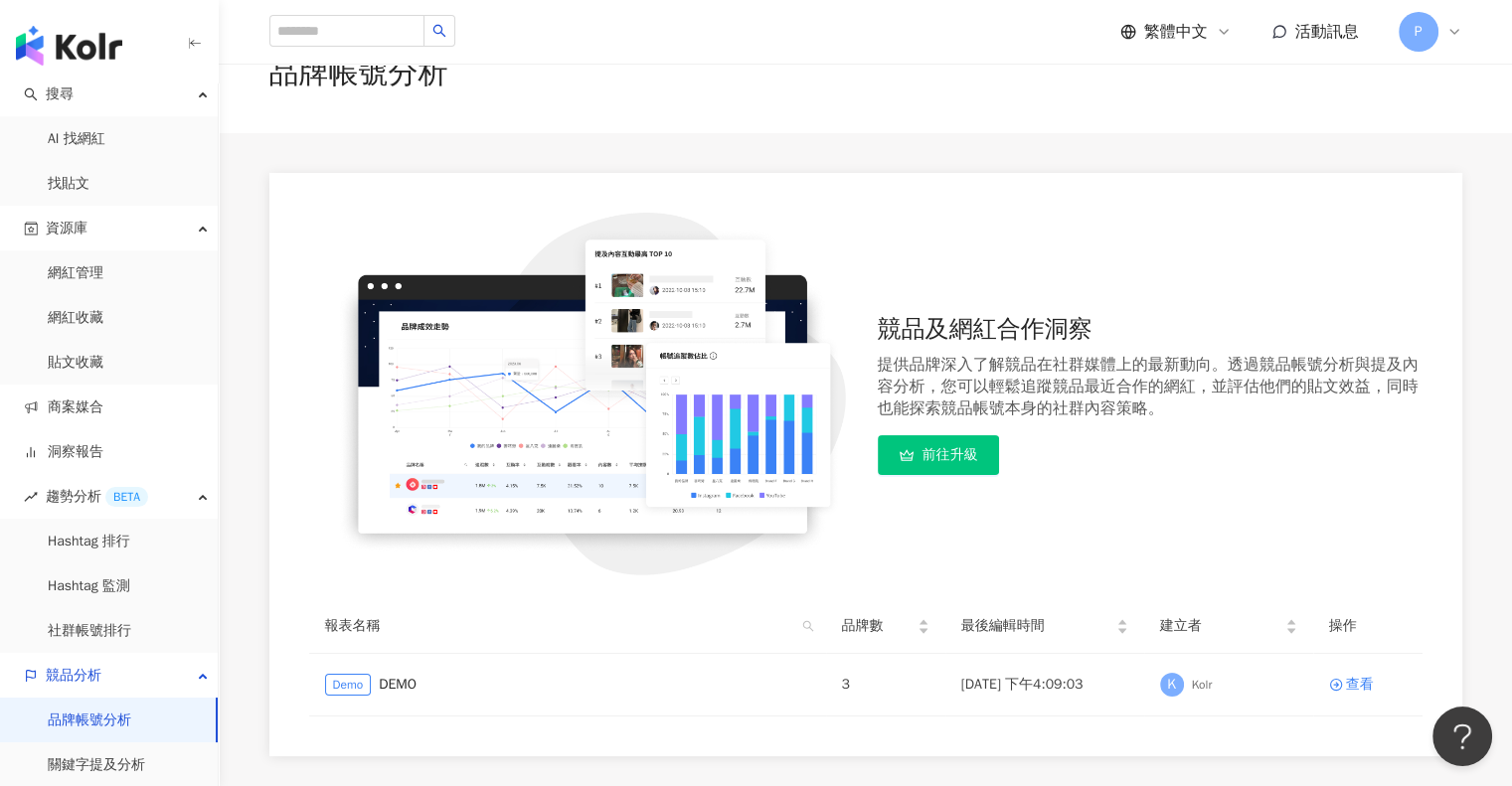 scroll, scrollTop: 99, scrollLeft: 0, axis: vertical 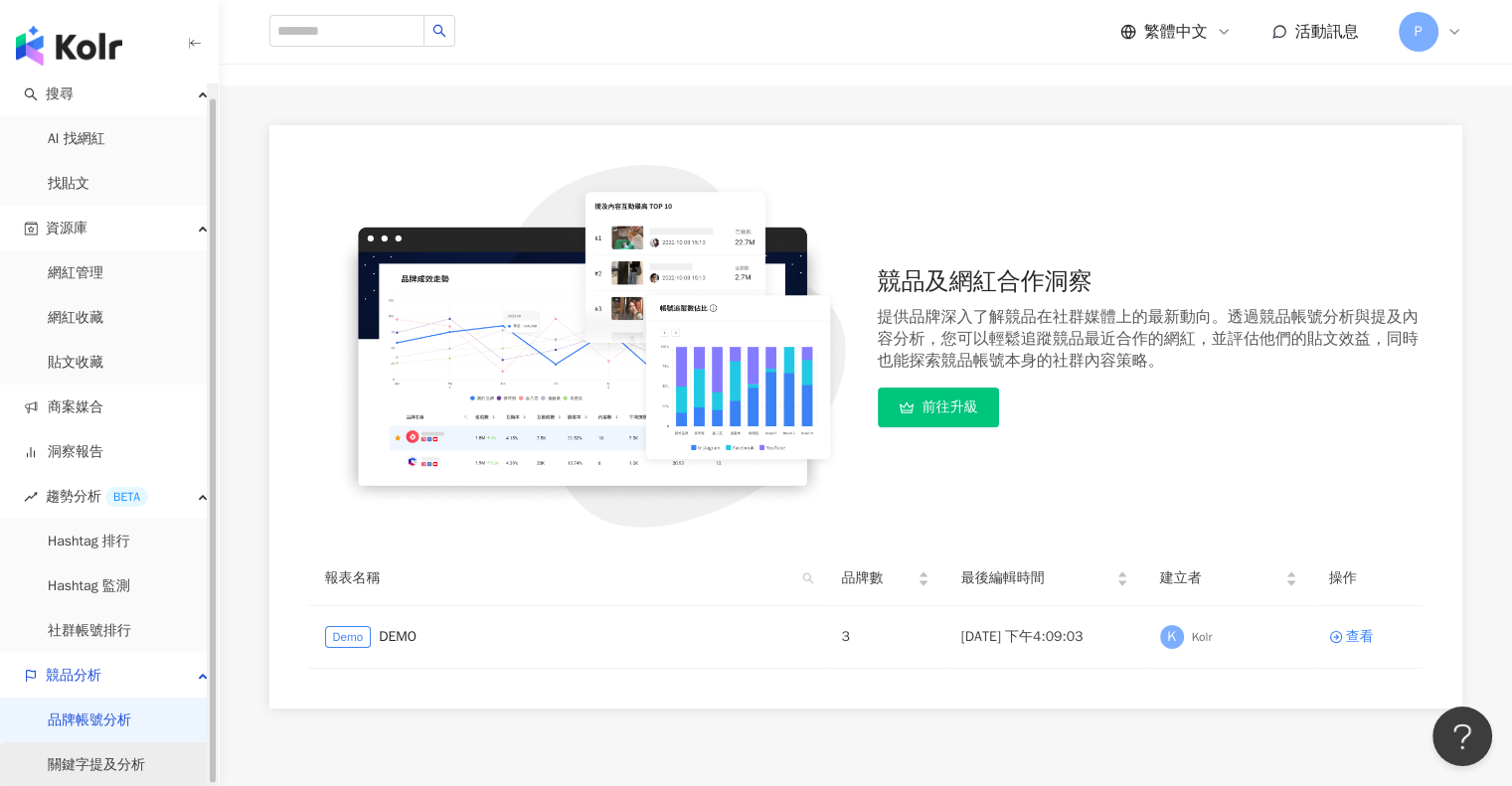 click on "關鍵字提及分析" at bounding box center (96, 765) 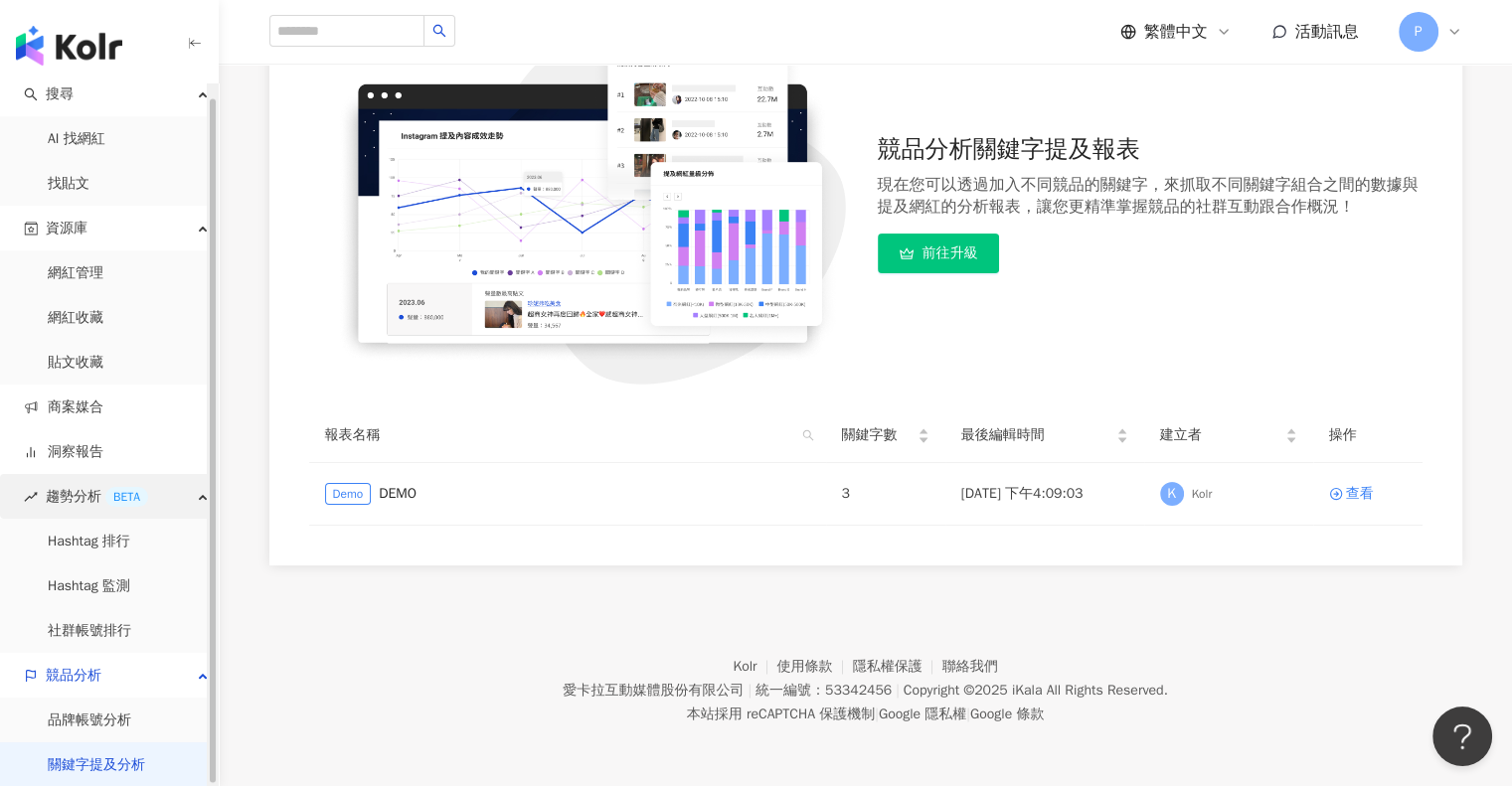 scroll, scrollTop: 0, scrollLeft: 0, axis: both 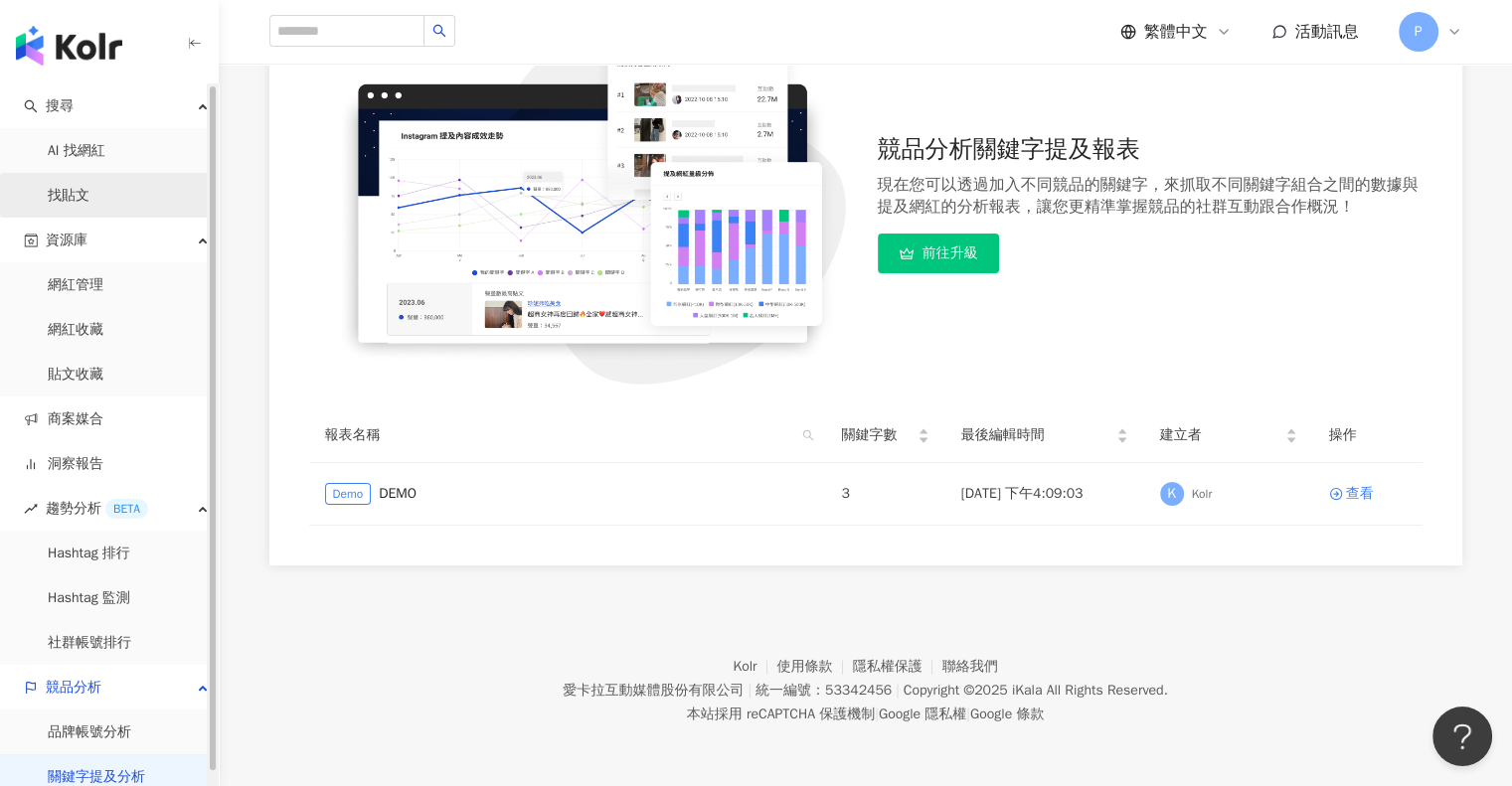 click on "找貼文" at bounding box center [69, 196] 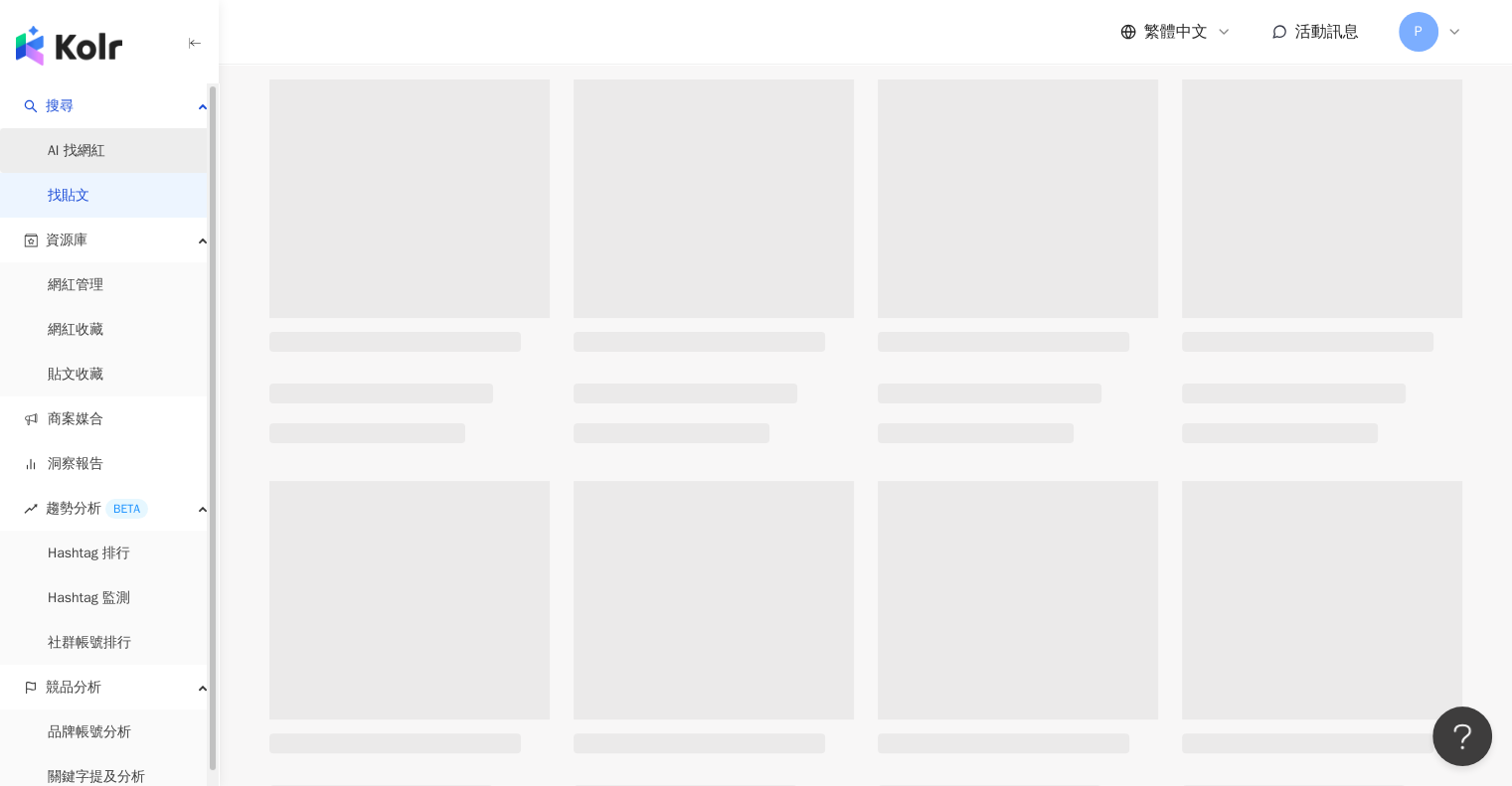 scroll, scrollTop: 0, scrollLeft: 0, axis: both 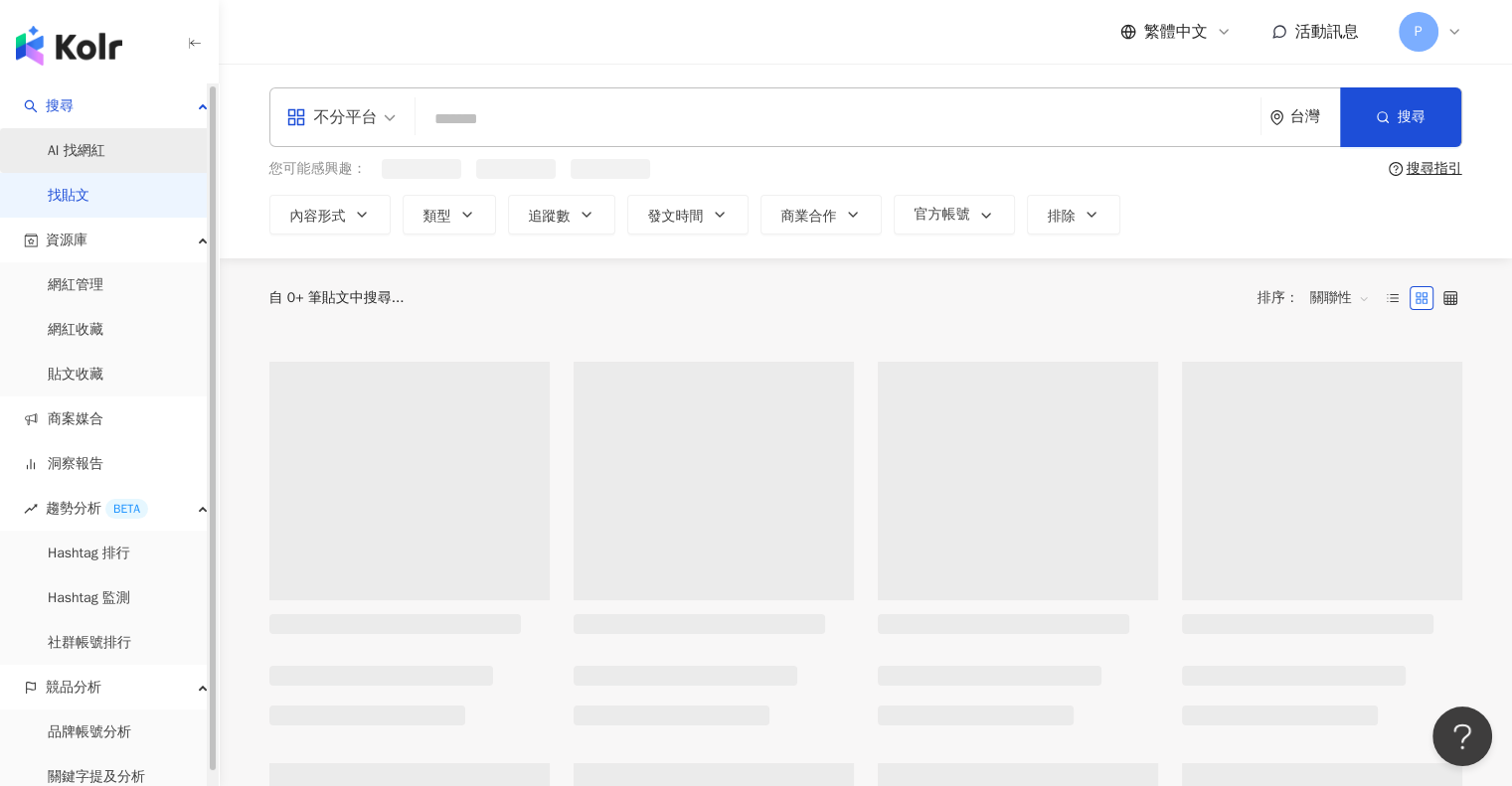 click on "AI 找網紅" at bounding box center [77, 151] 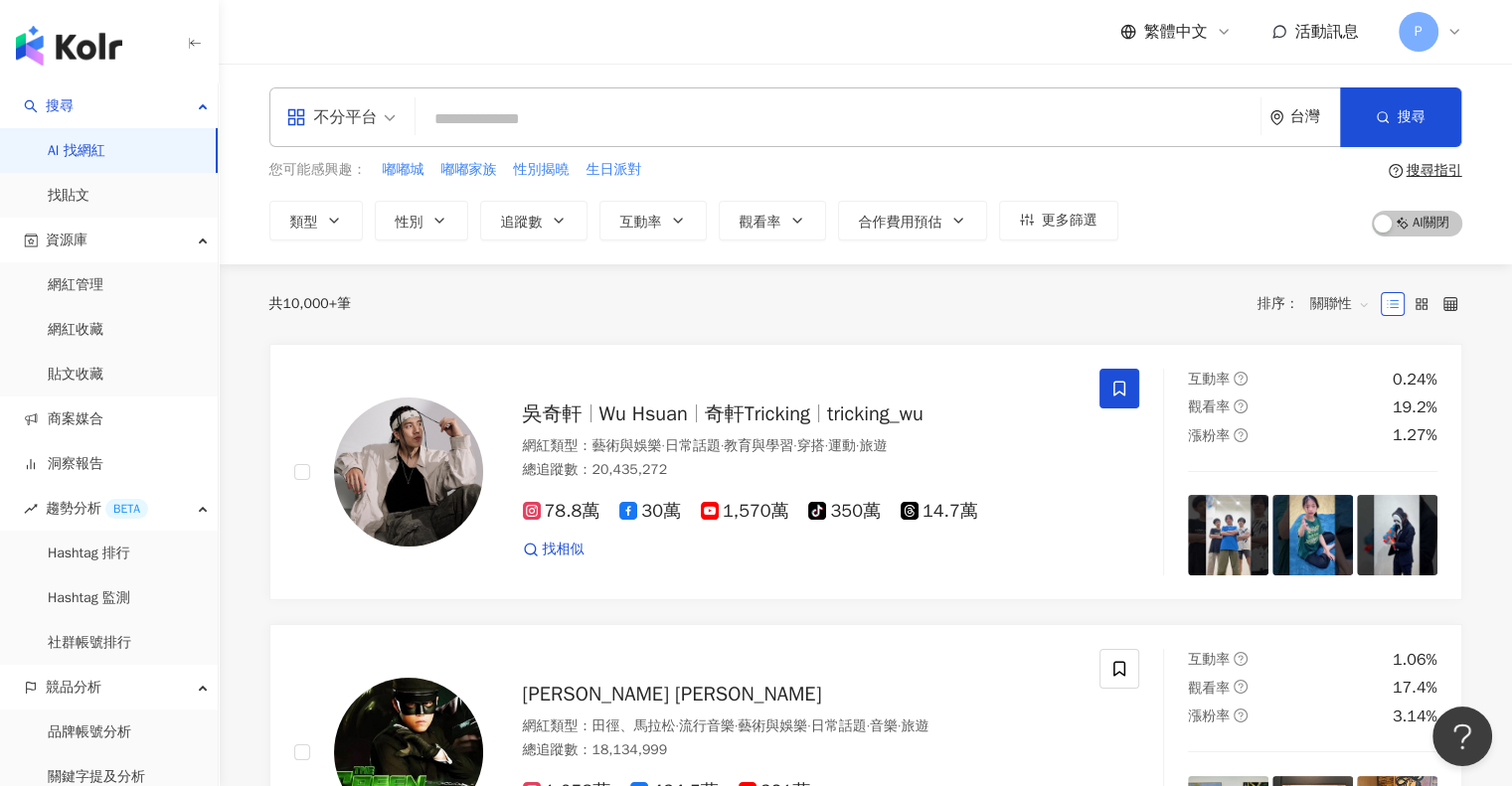 click at bounding box center [838, 119] 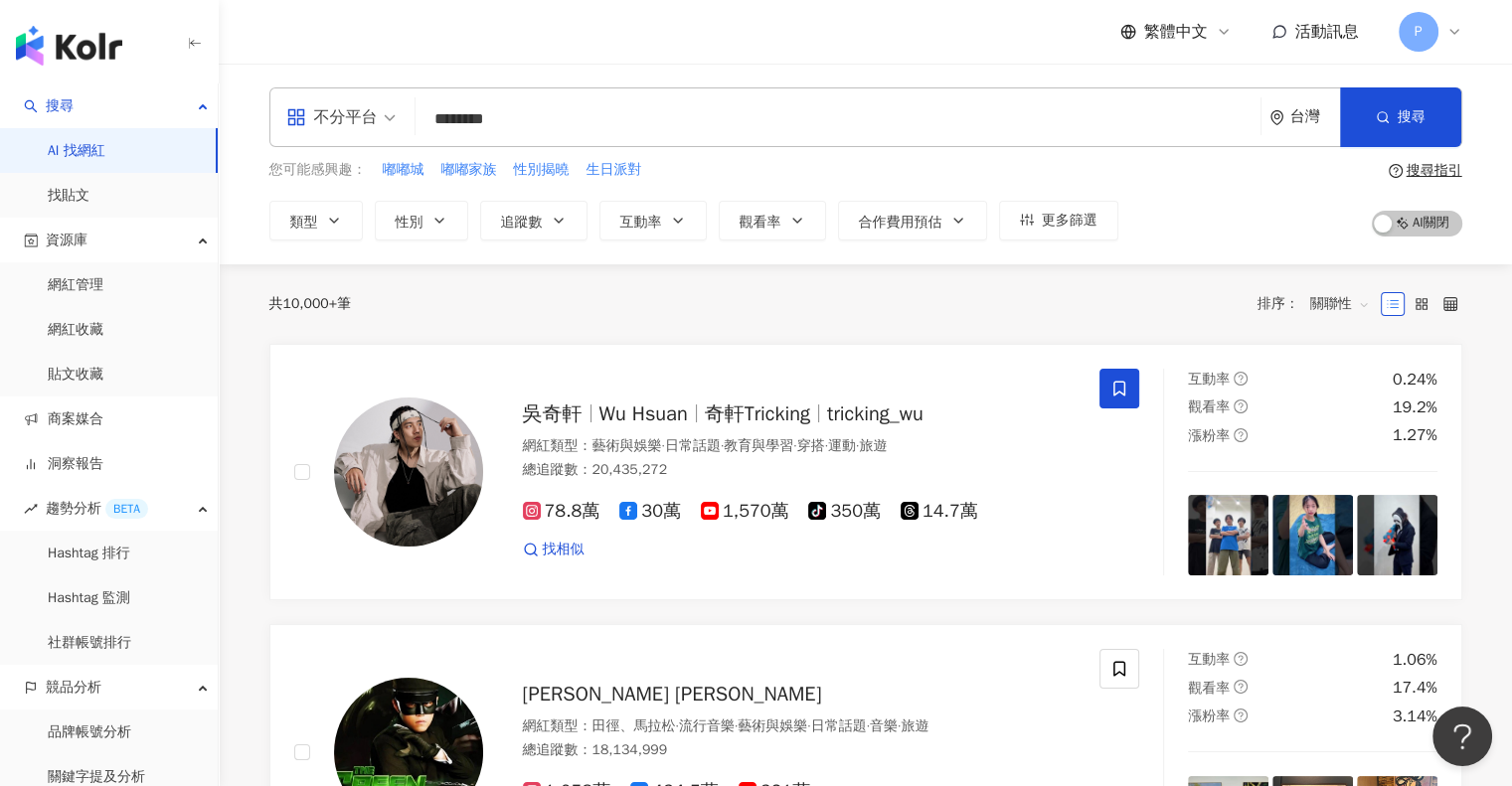 type on "*********" 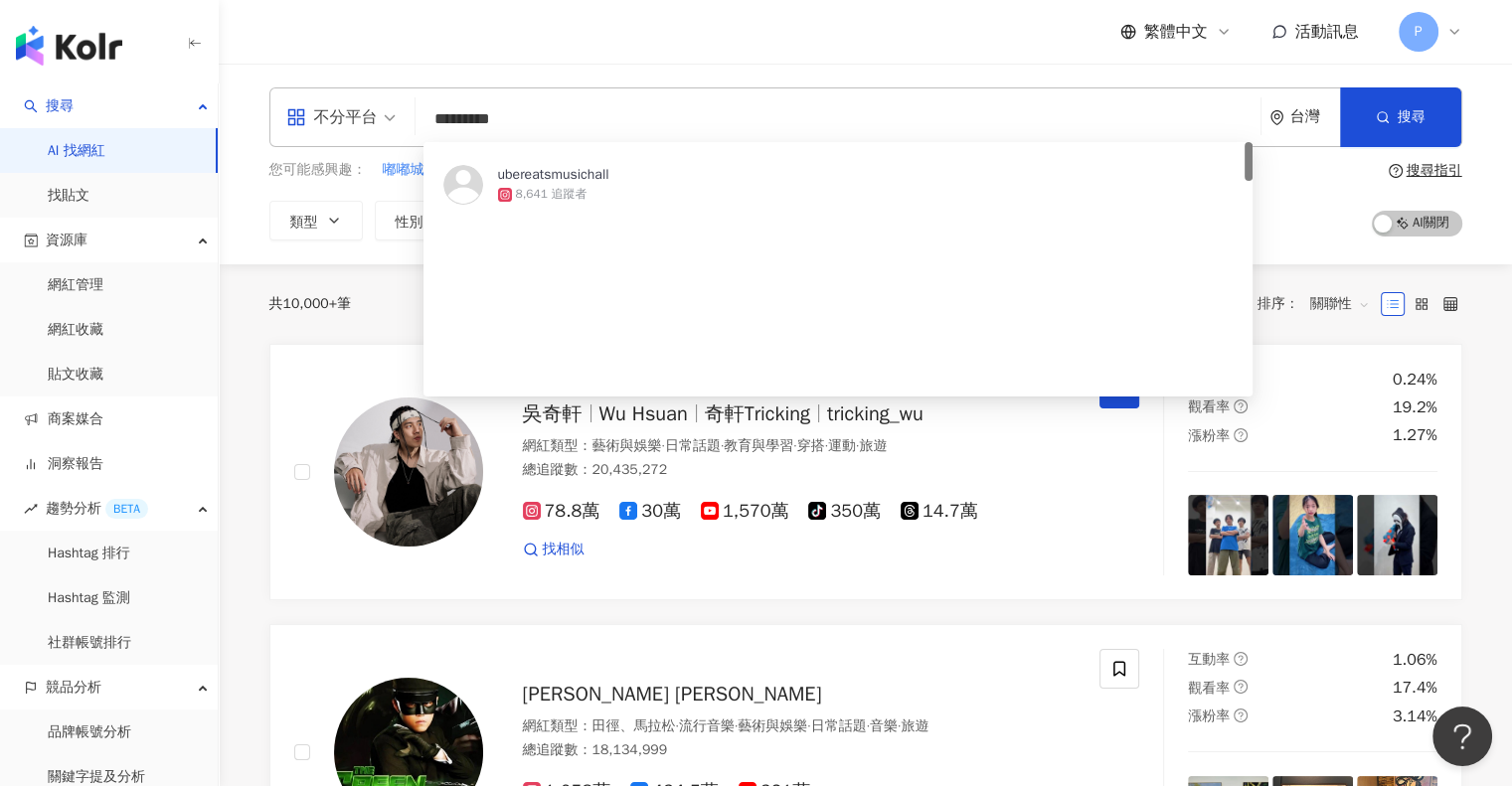 scroll, scrollTop: 0, scrollLeft: 0, axis: both 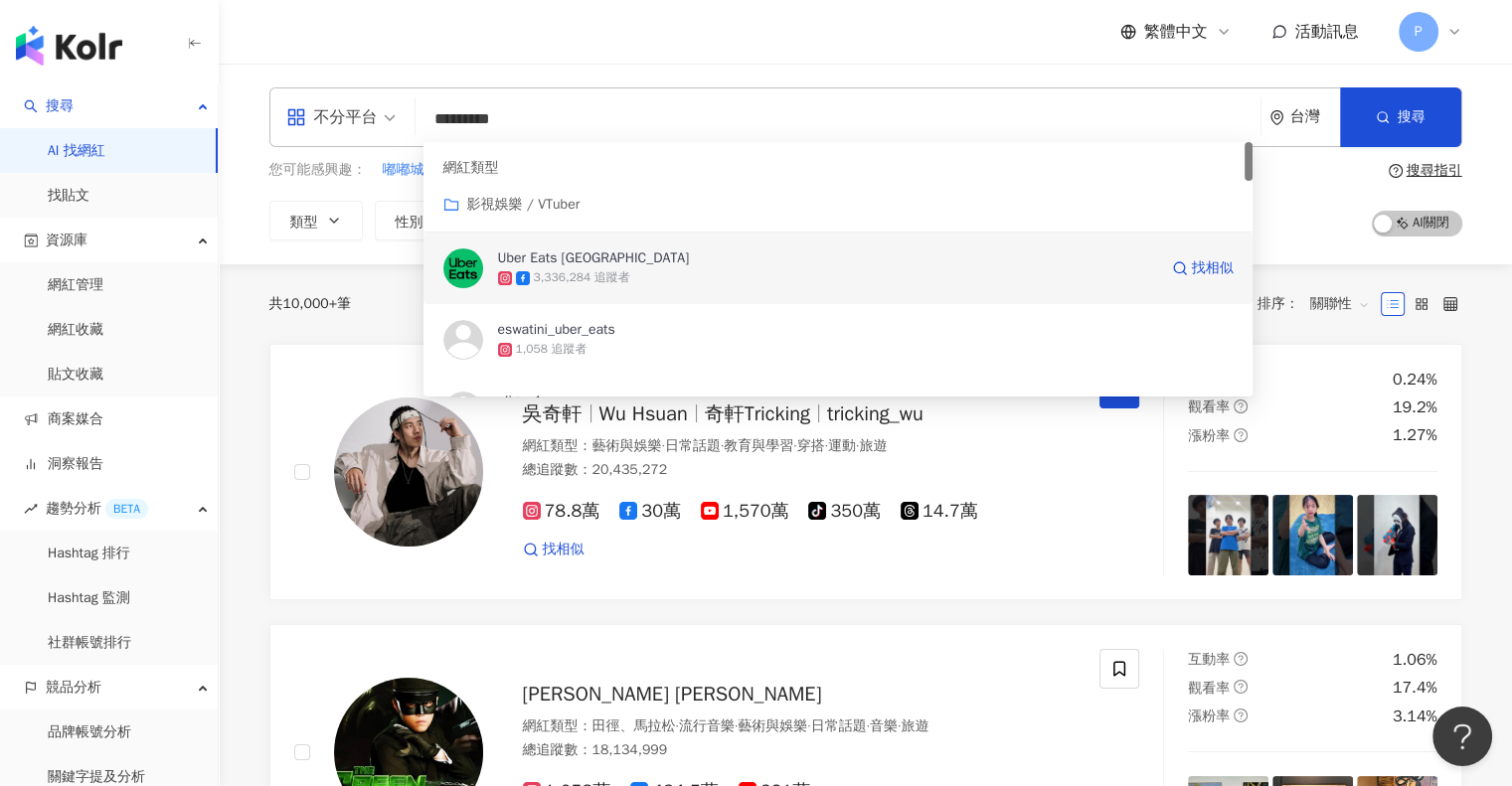 click on "Uber Eats [GEOGRAPHIC_DATA]" at bounding box center (827, 258) 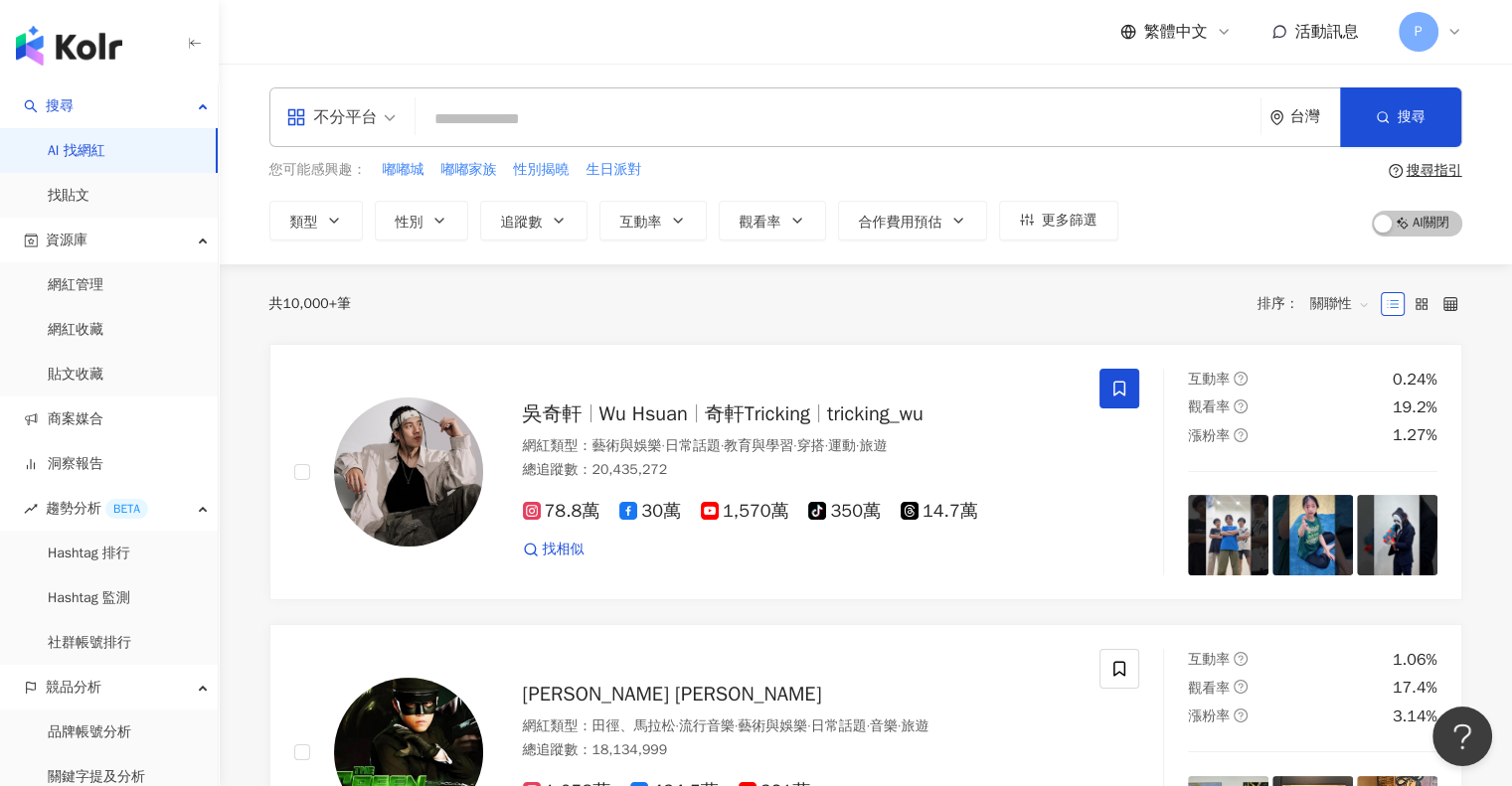 click at bounding box center [838, 119] 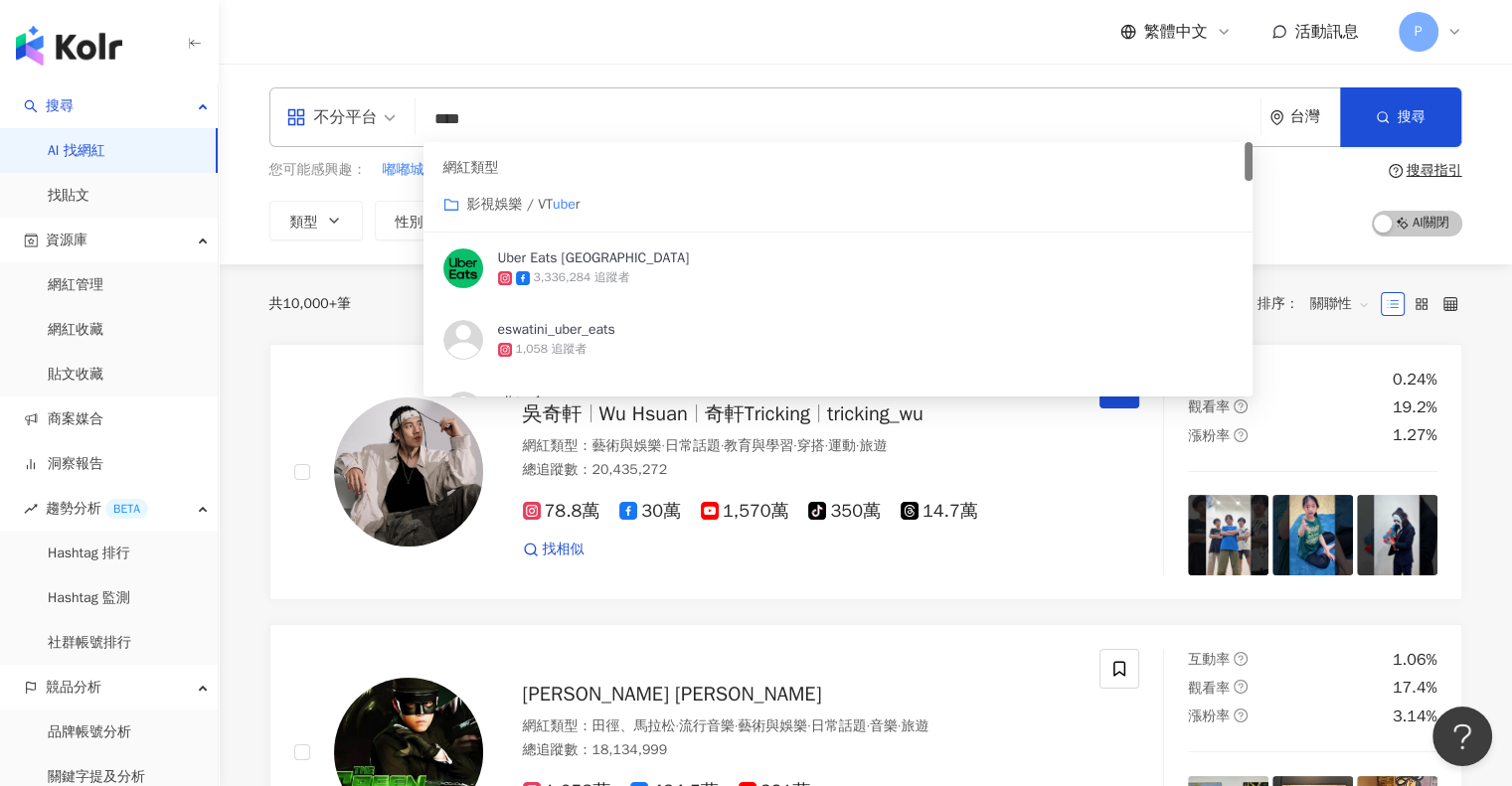 type on "****" 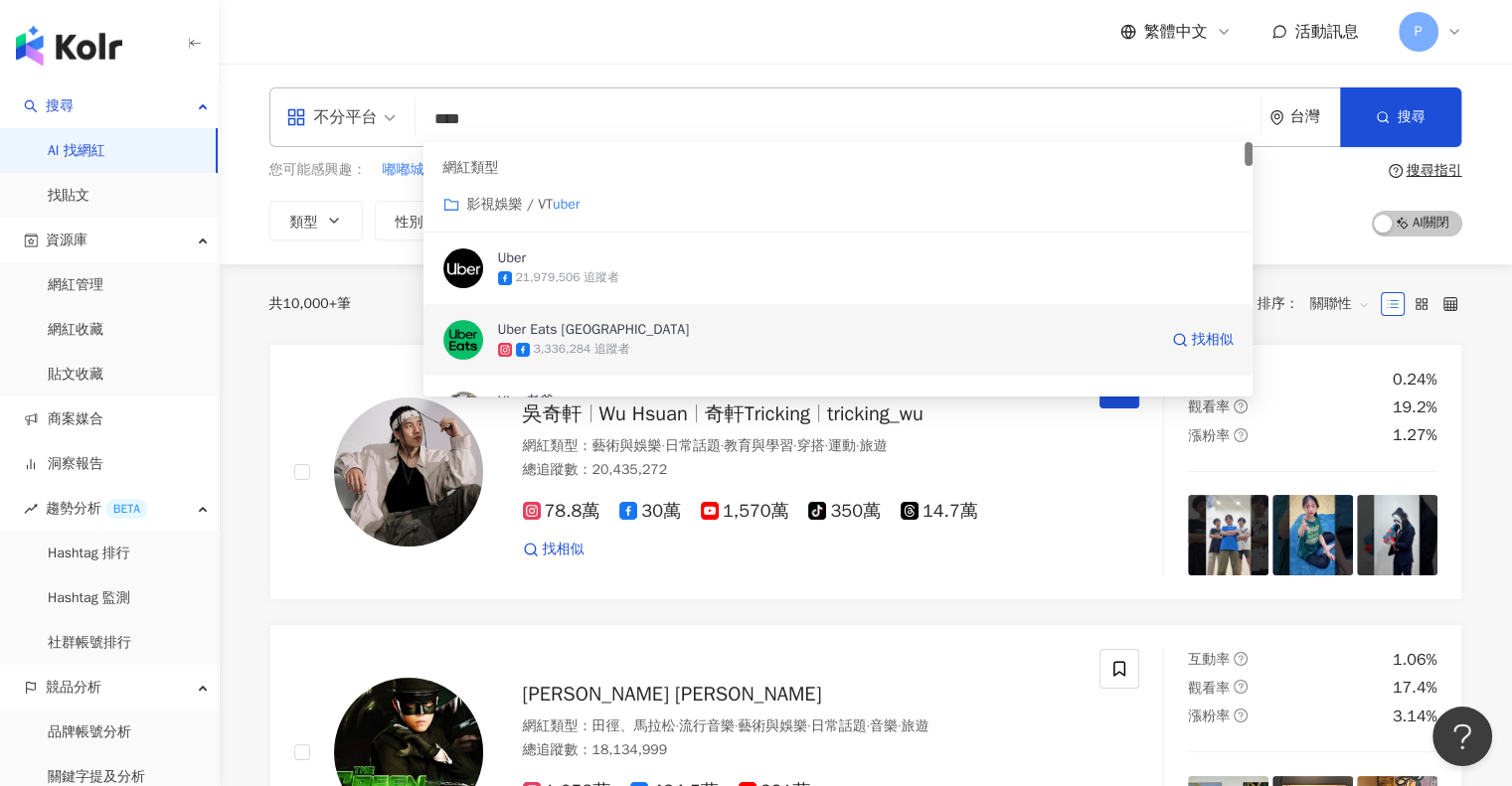 click on "Uber Eats [GEOGRAPHIC_DATA]" at bounding box center [827, 330] 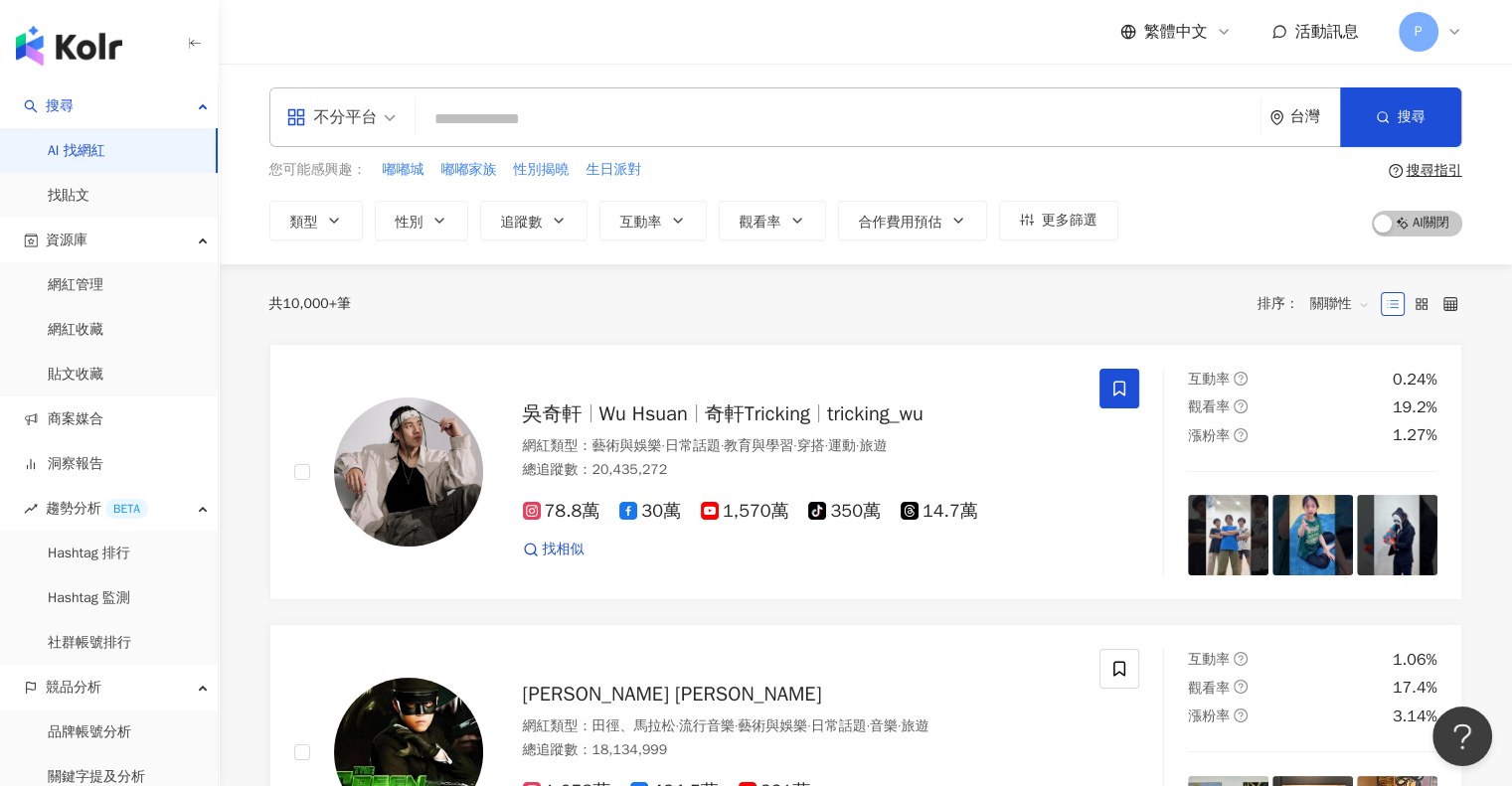 click at bounding box center [838, 119] 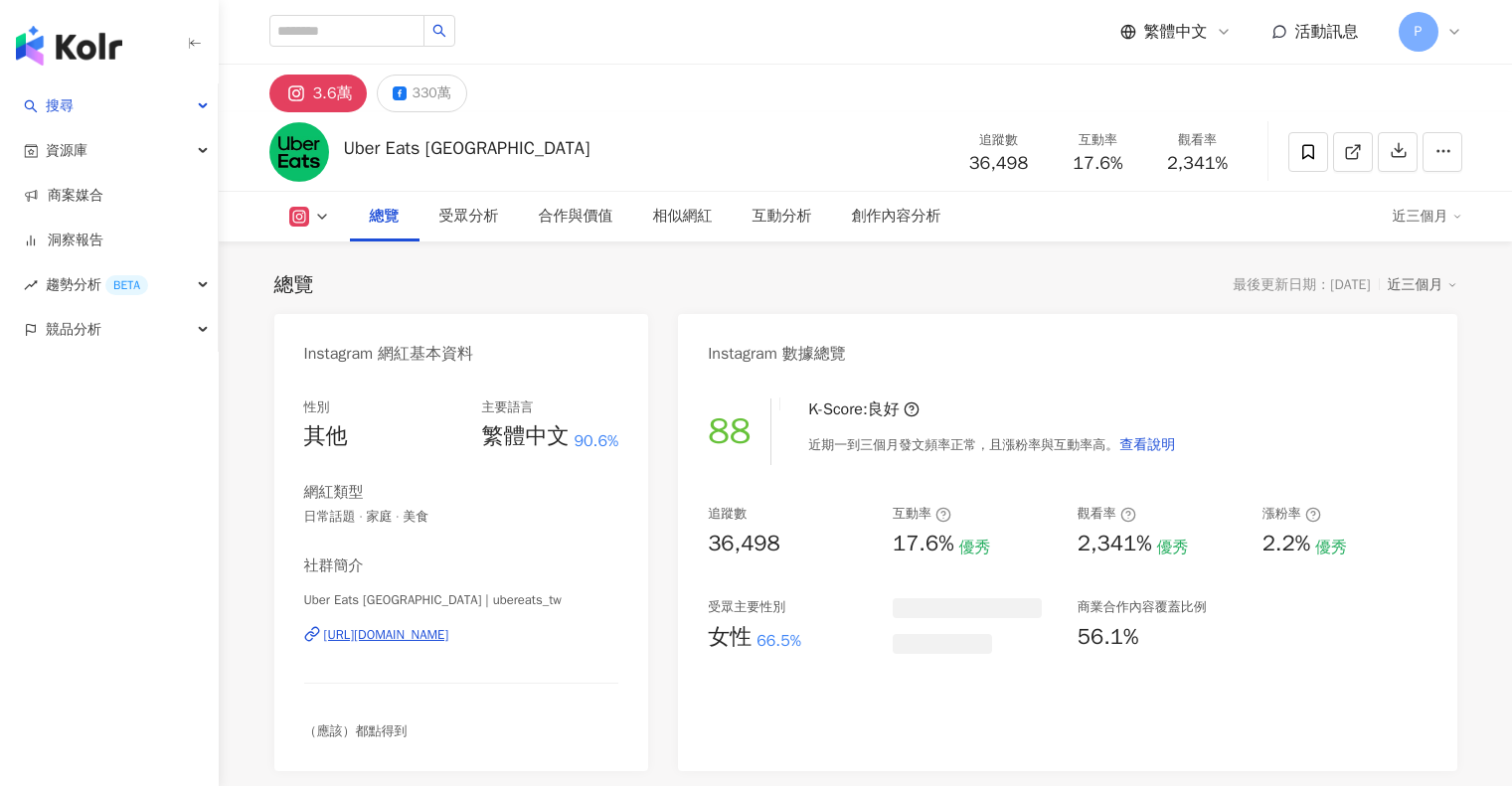 scroll, scrollTop: 0, scrollLeft: 0, axis: both 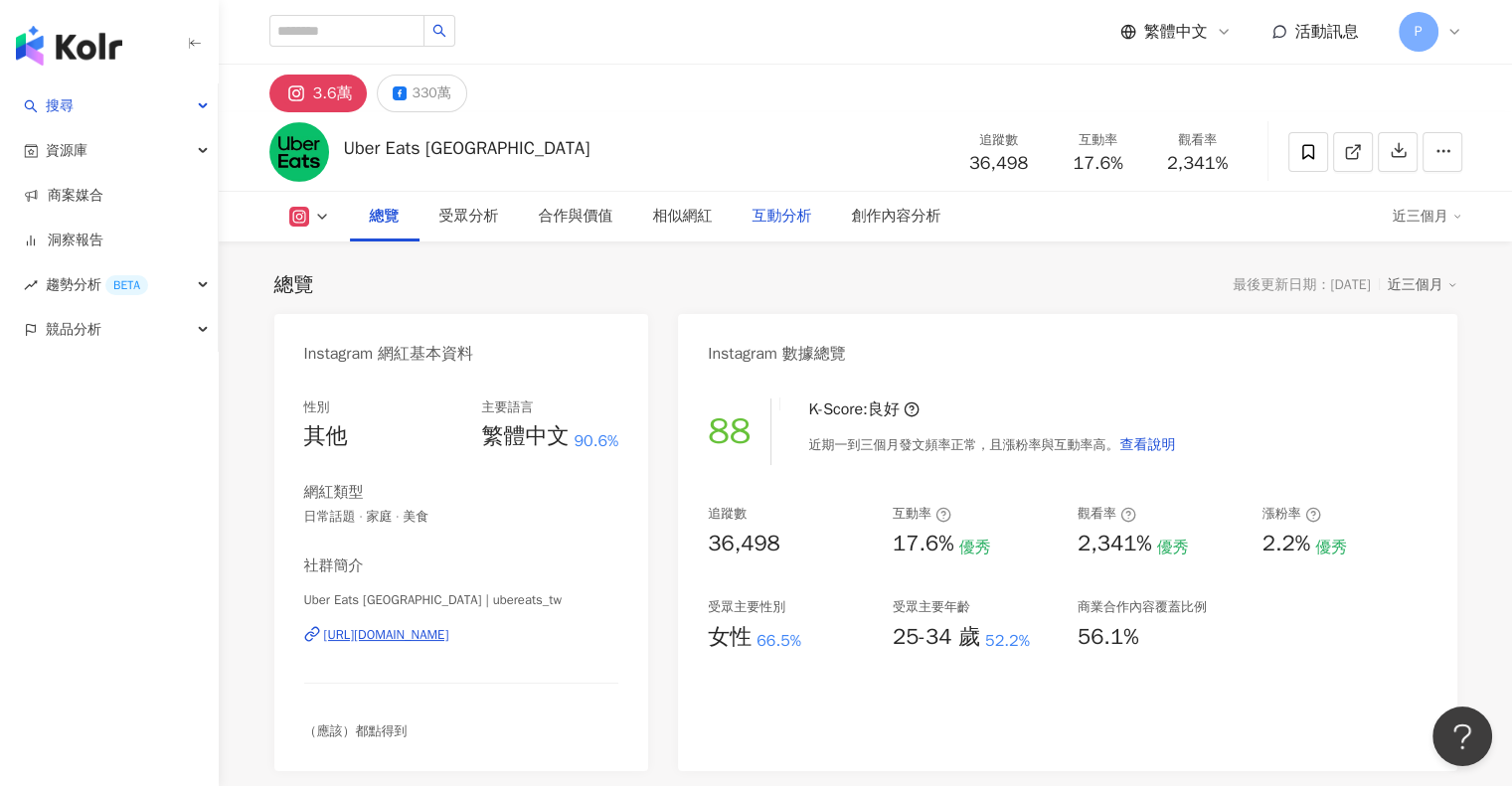 click on "互動分析" at bounding box center (782, 217) 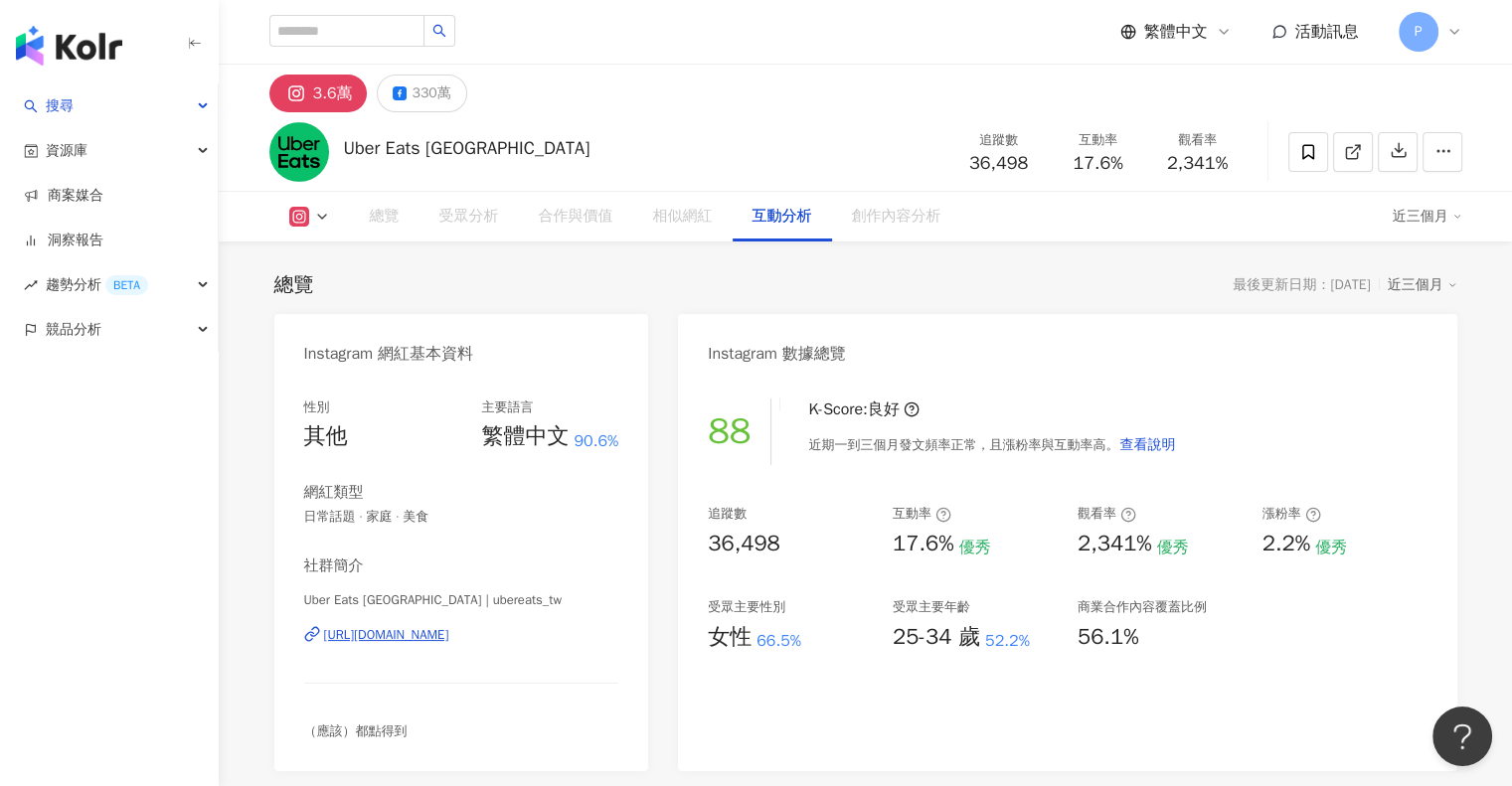 scroll, scrollTop: 3881, scrollLeft: 0, axis: vertical 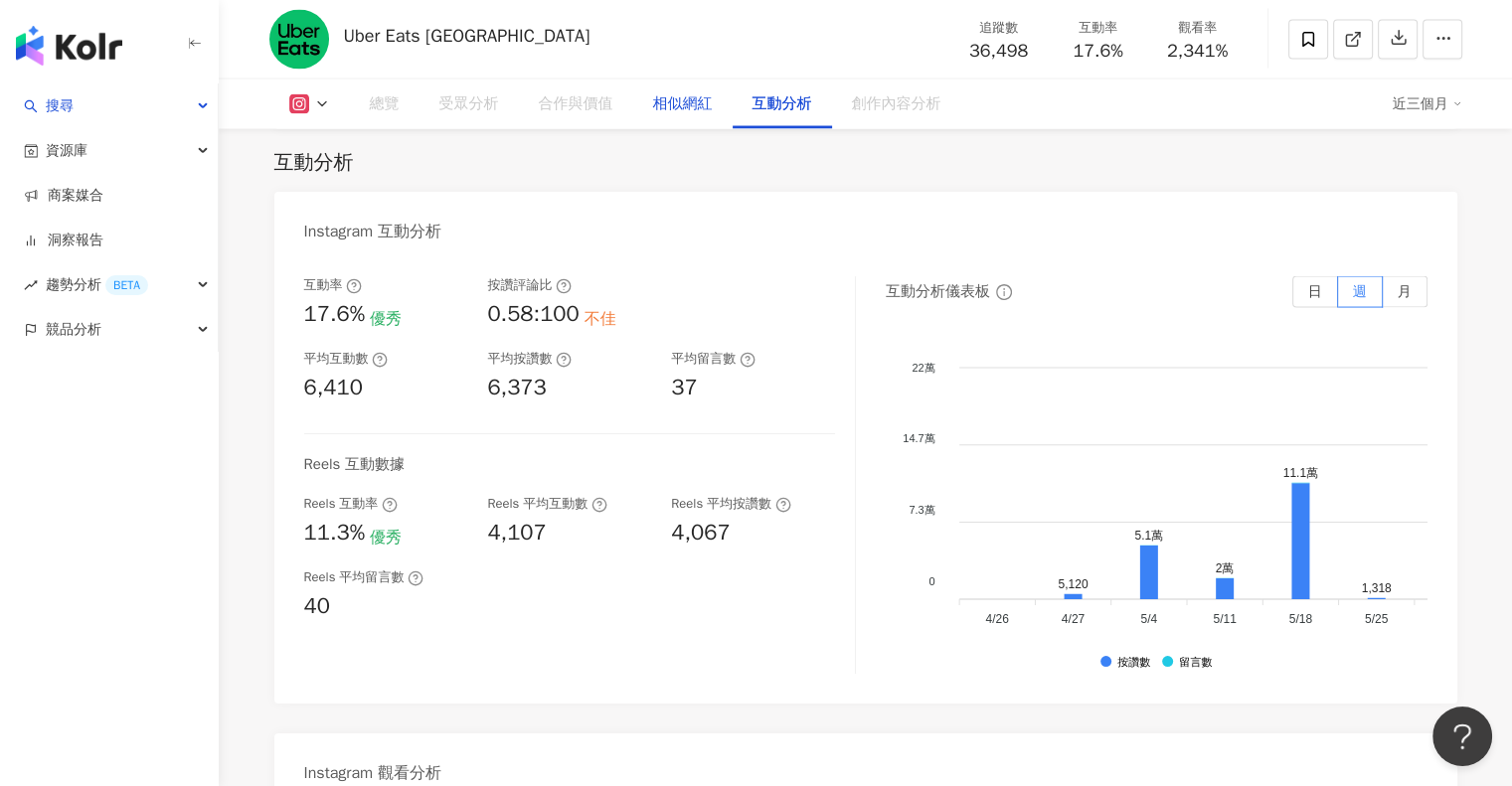 click on "合作與價值" at bounding box center (576, 104) 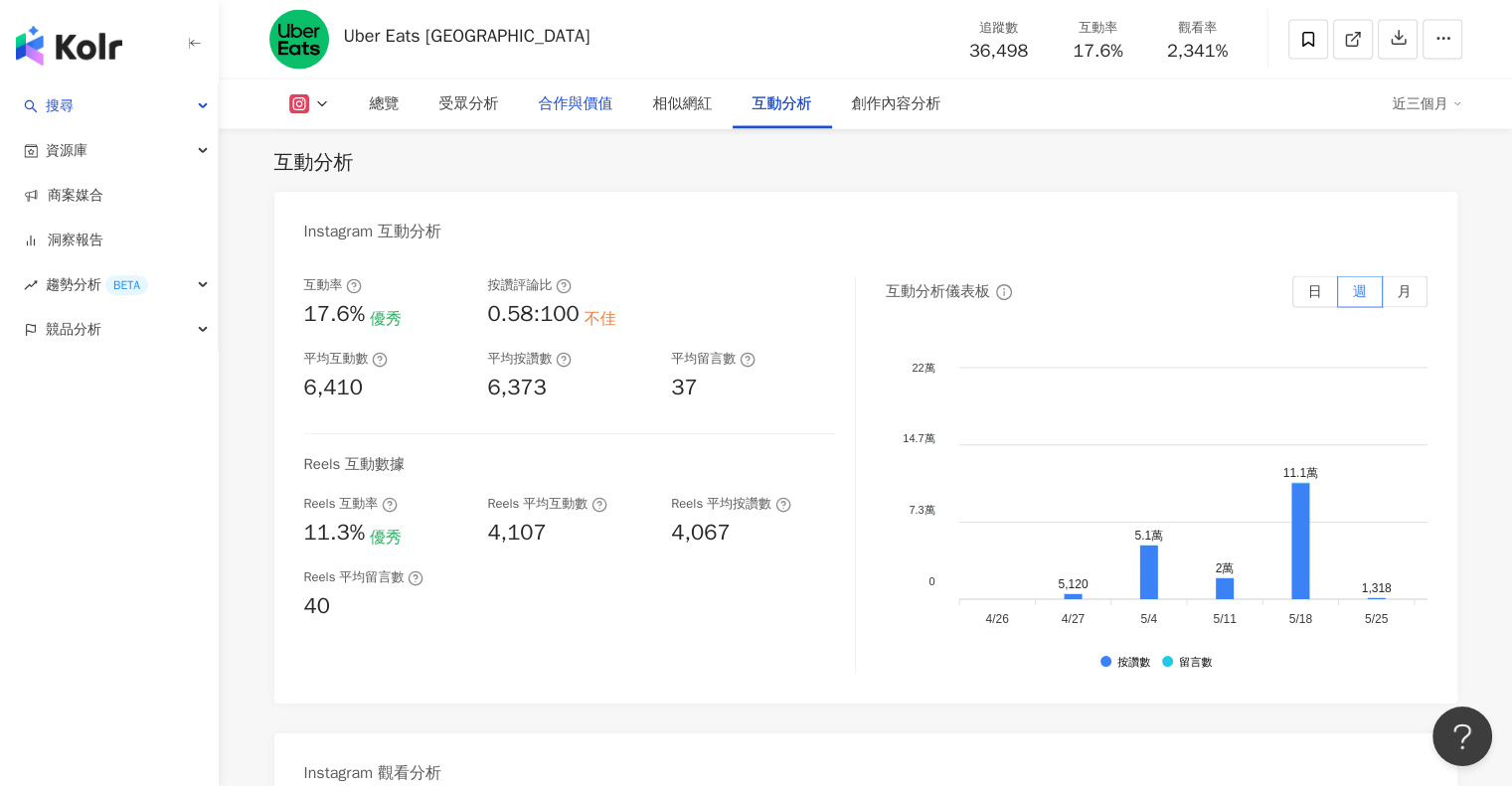 click on "合作與價值" at bounding box center (576, 104) 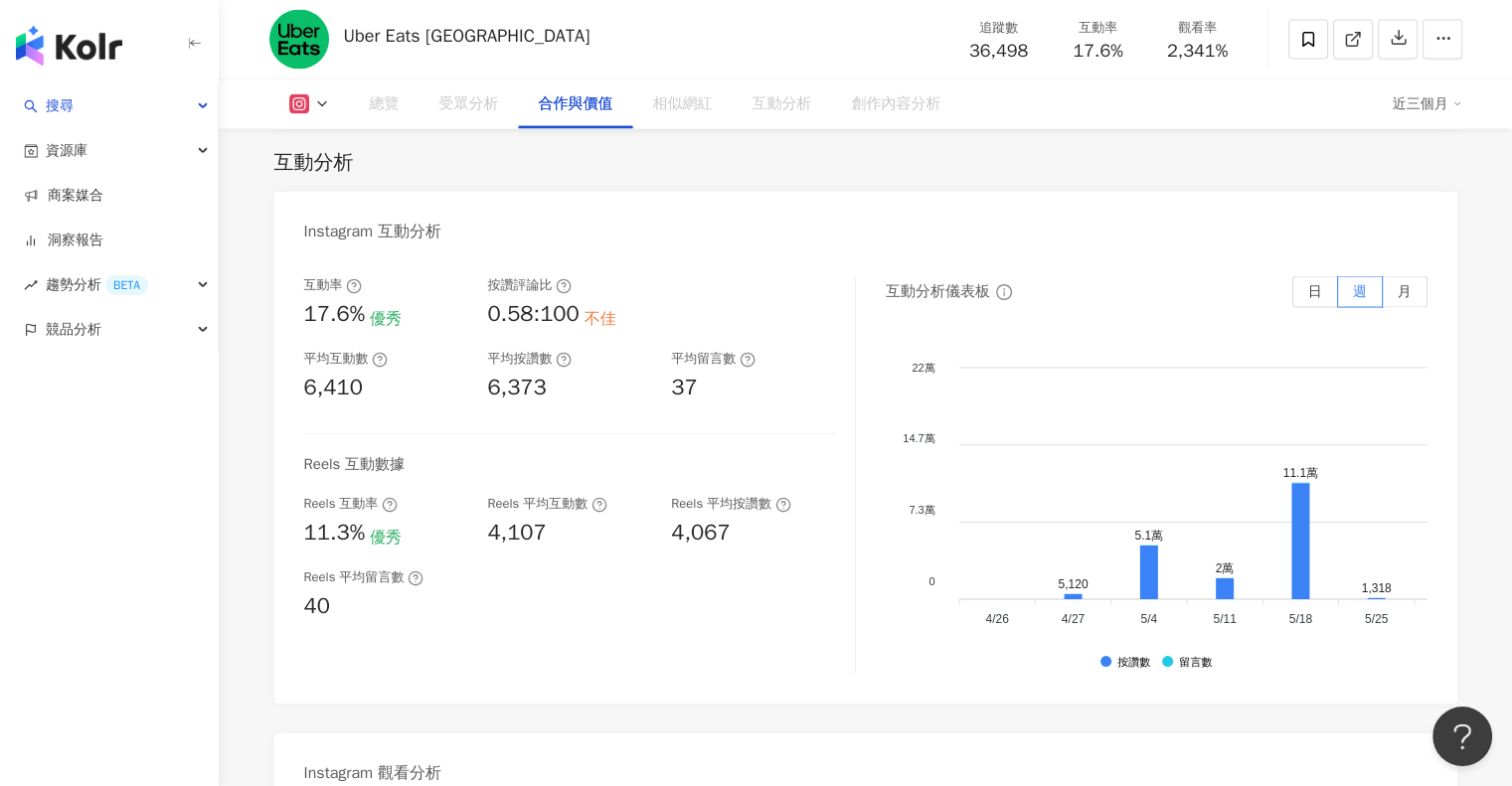 scroll, scrollTop: 2636, scrollLeft: 0, axis: vertical 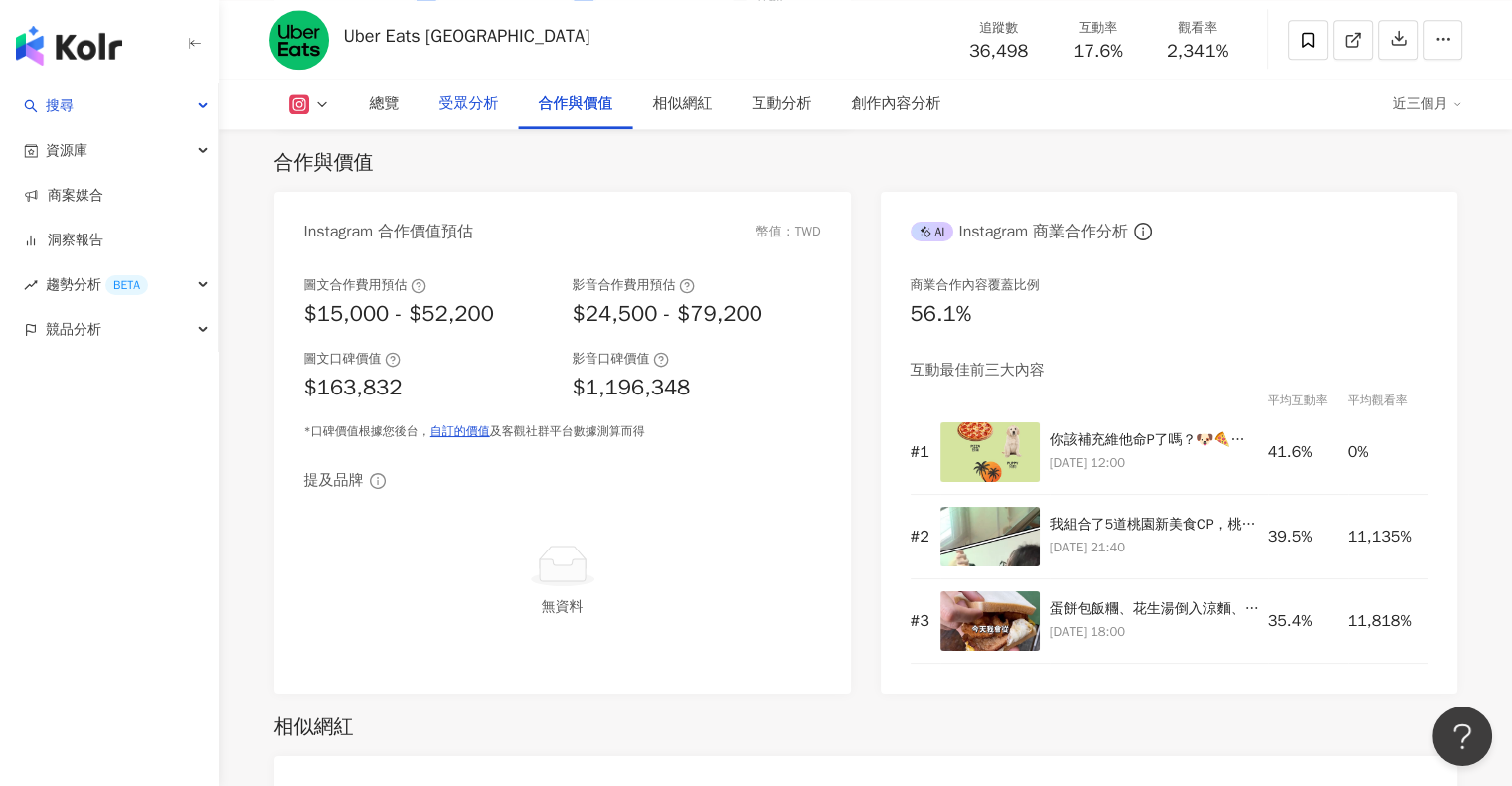 click on "受眾分析" at bounding box center [469, 104] 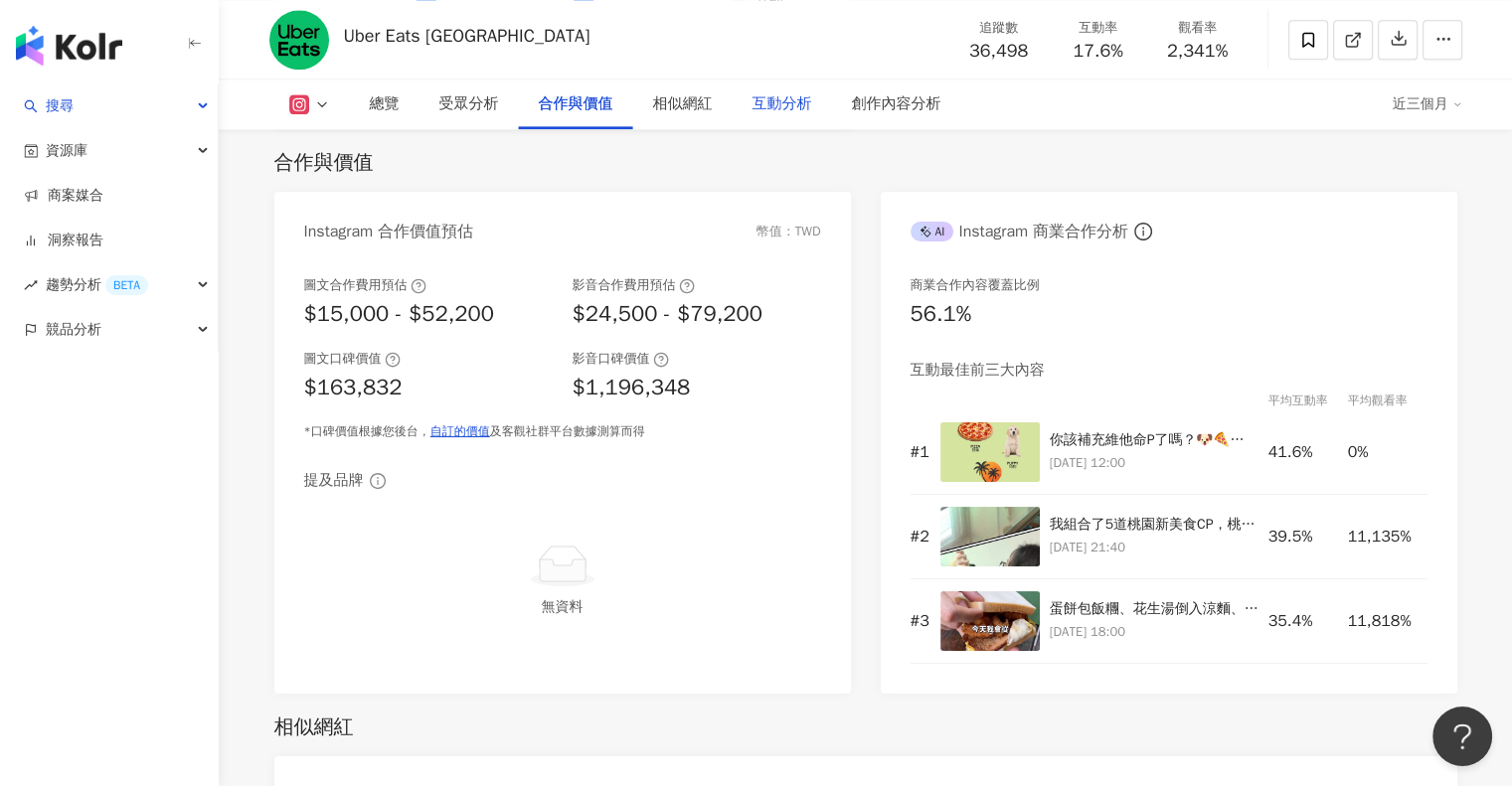 scroll, scrollTop: 1643, scrollLeft: 0, axis: vertical 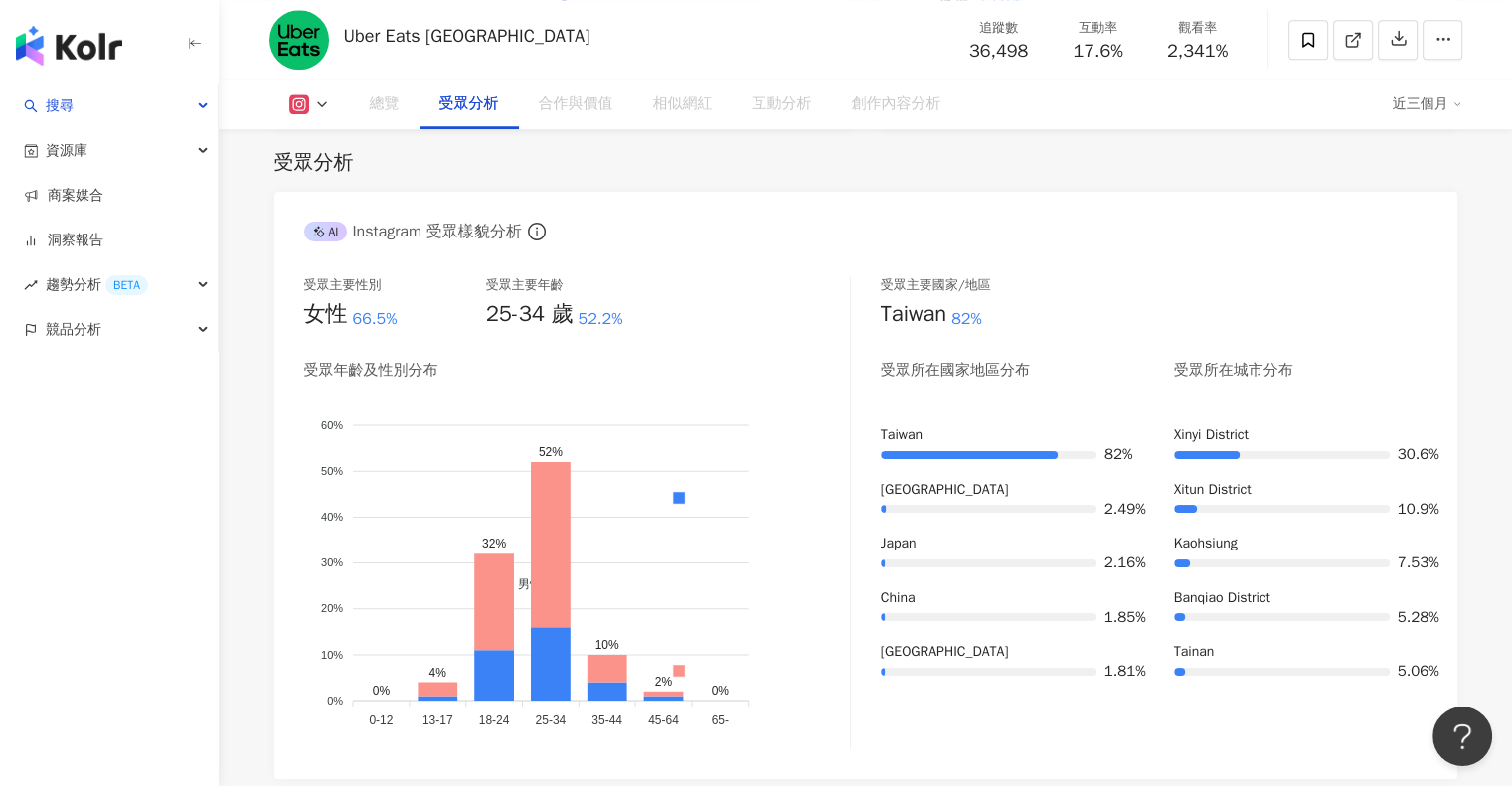 click on "創作內容分析" at bounding box center [897, 104] 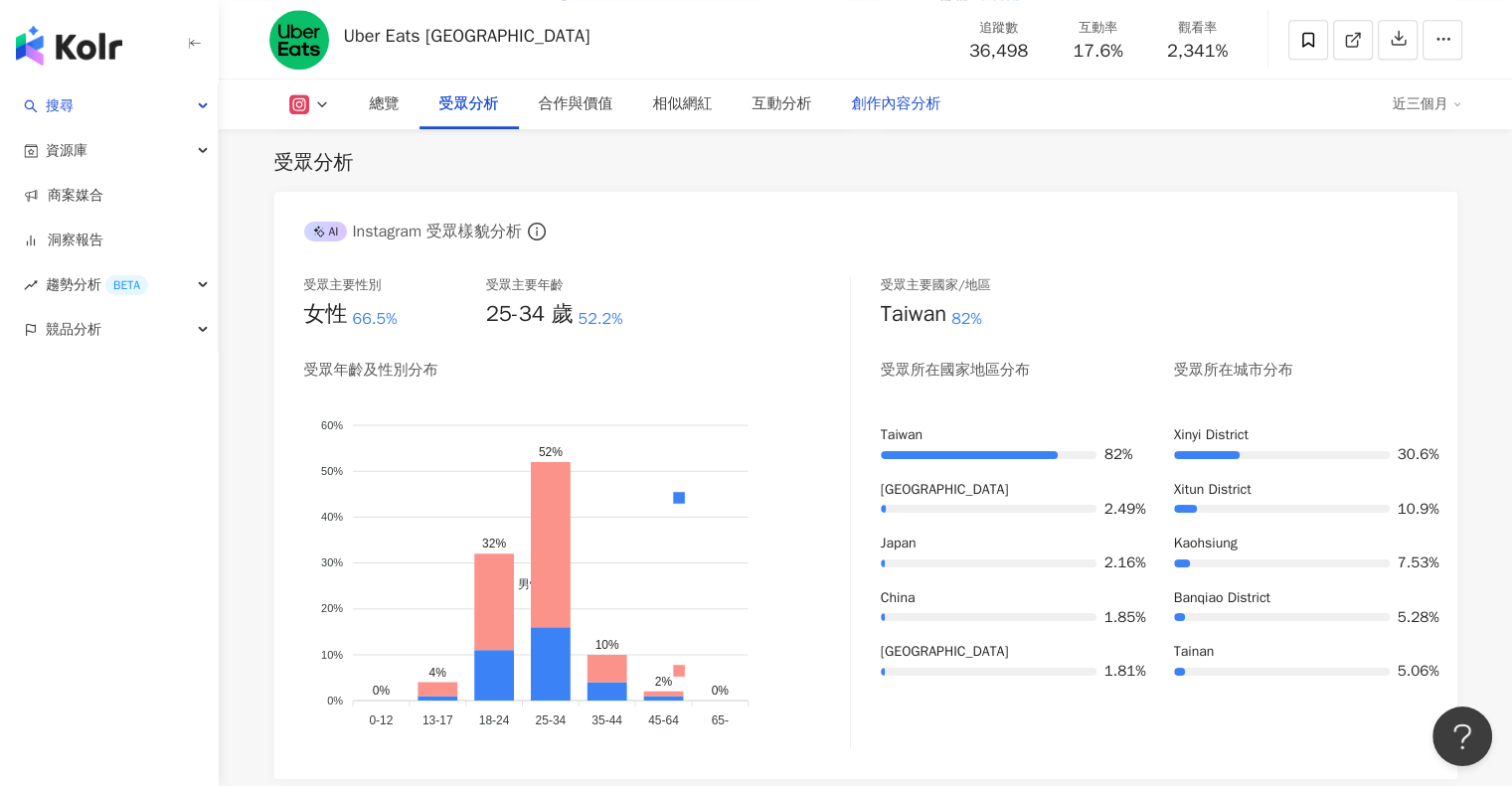 click on "創作內容分析" at bounding box center (897, 104) 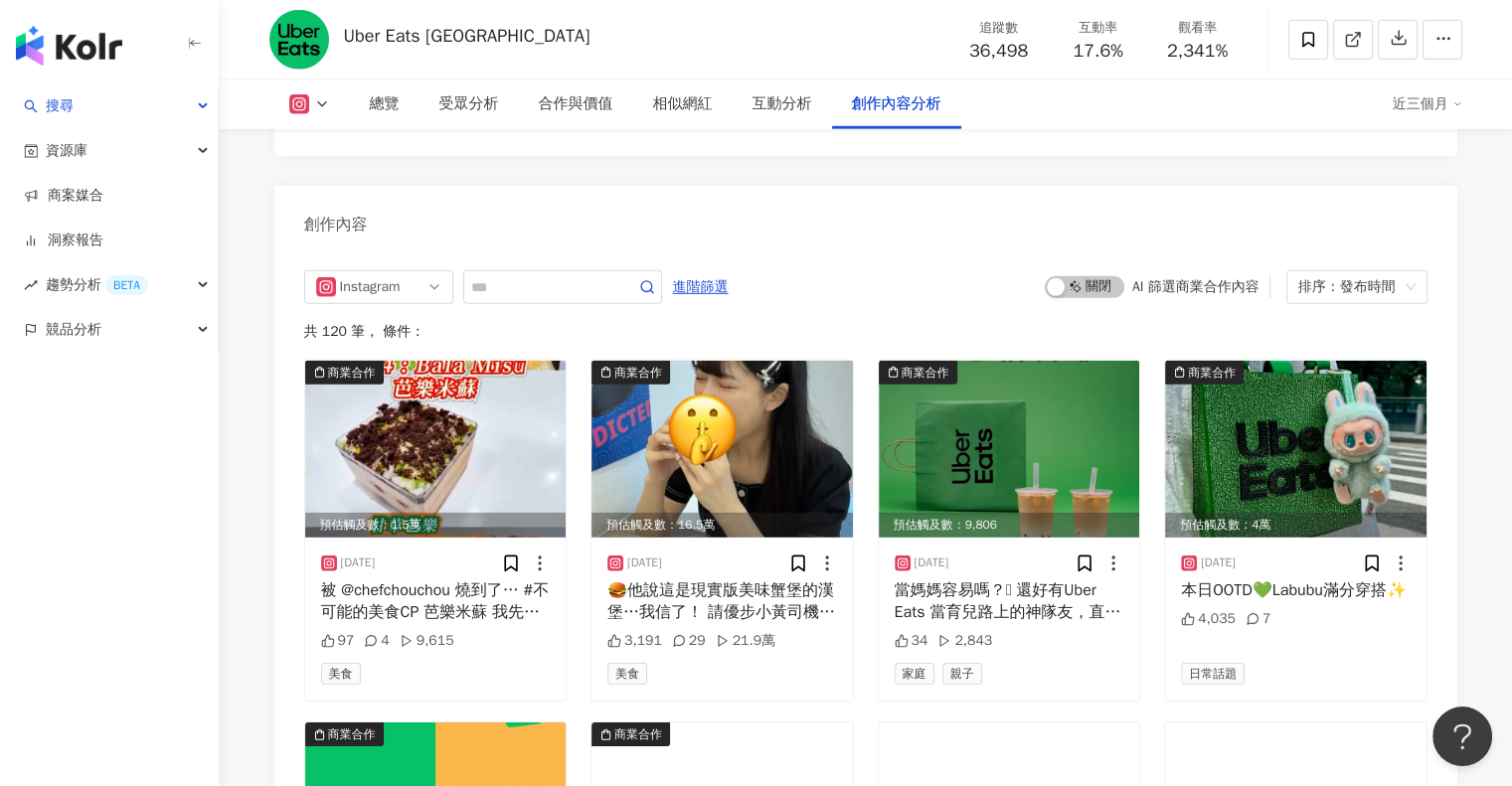 scroll, scrollTop: 6035, scrollLeft: 0, axis: vertical 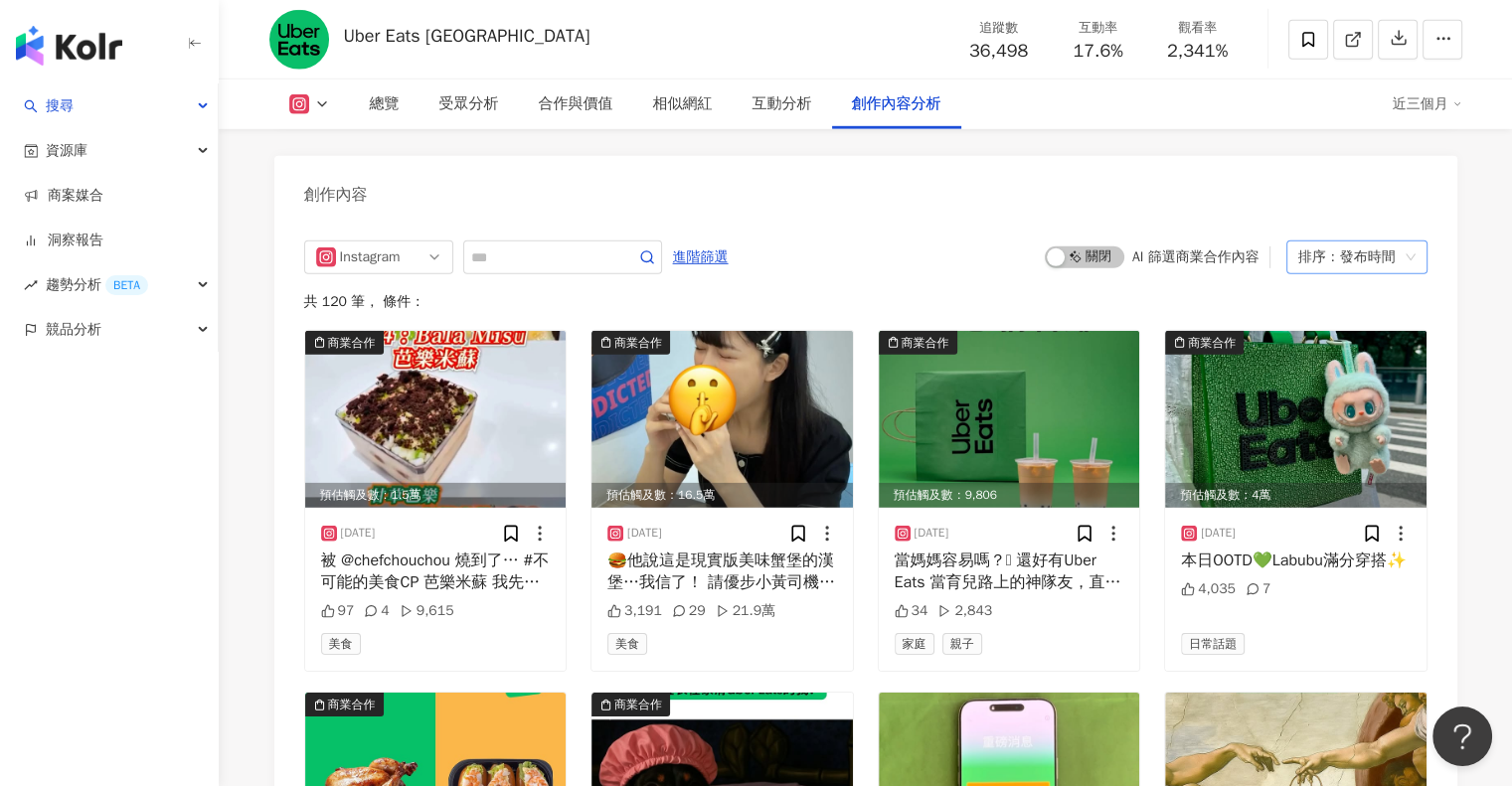 click on "排序：發布時間" at bounding box center [1348, 257] 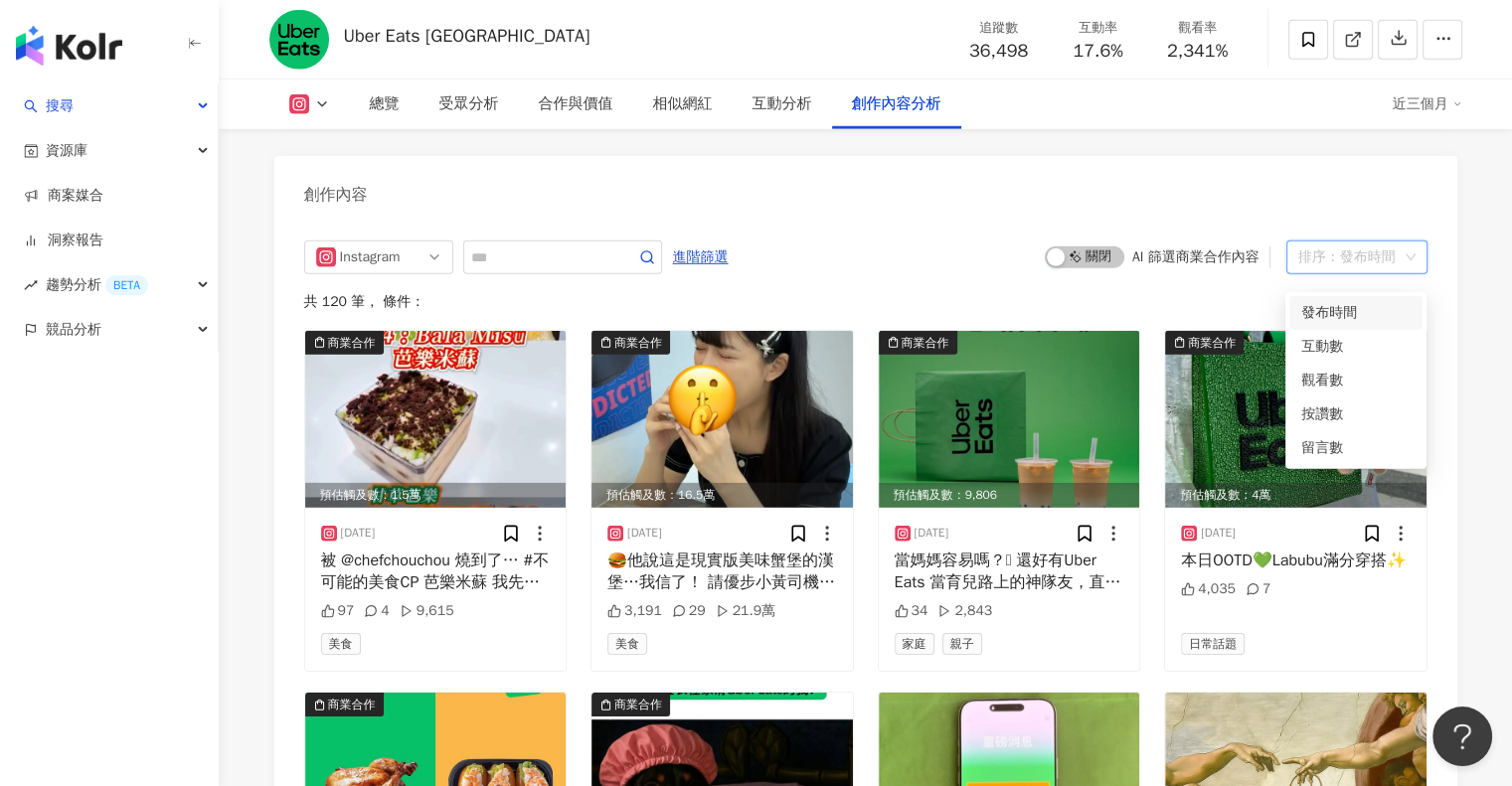 click on "創作內容" at bounding box center (866, 188) 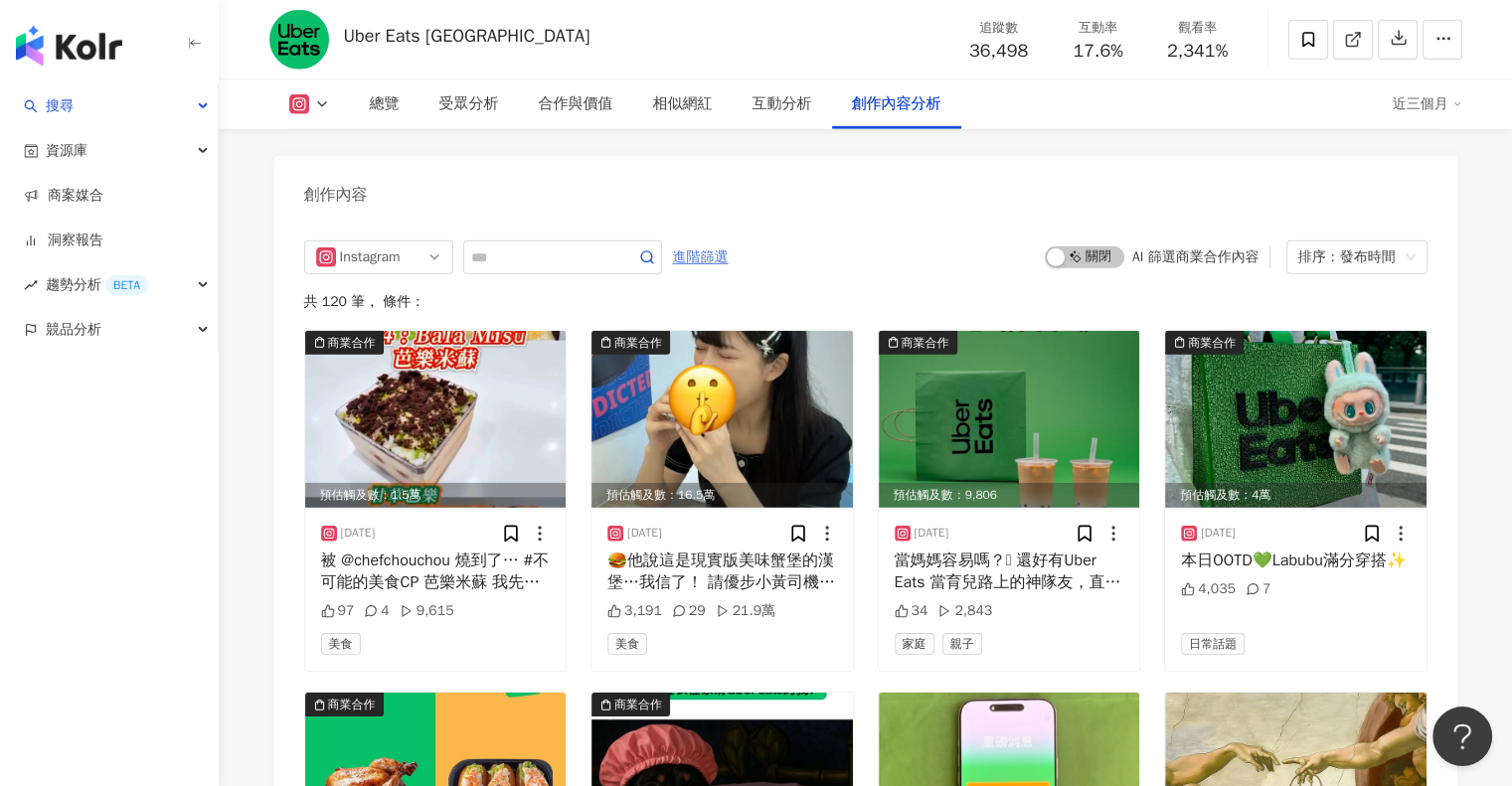 click on "進階篩選" at bounding box center (701, 257) 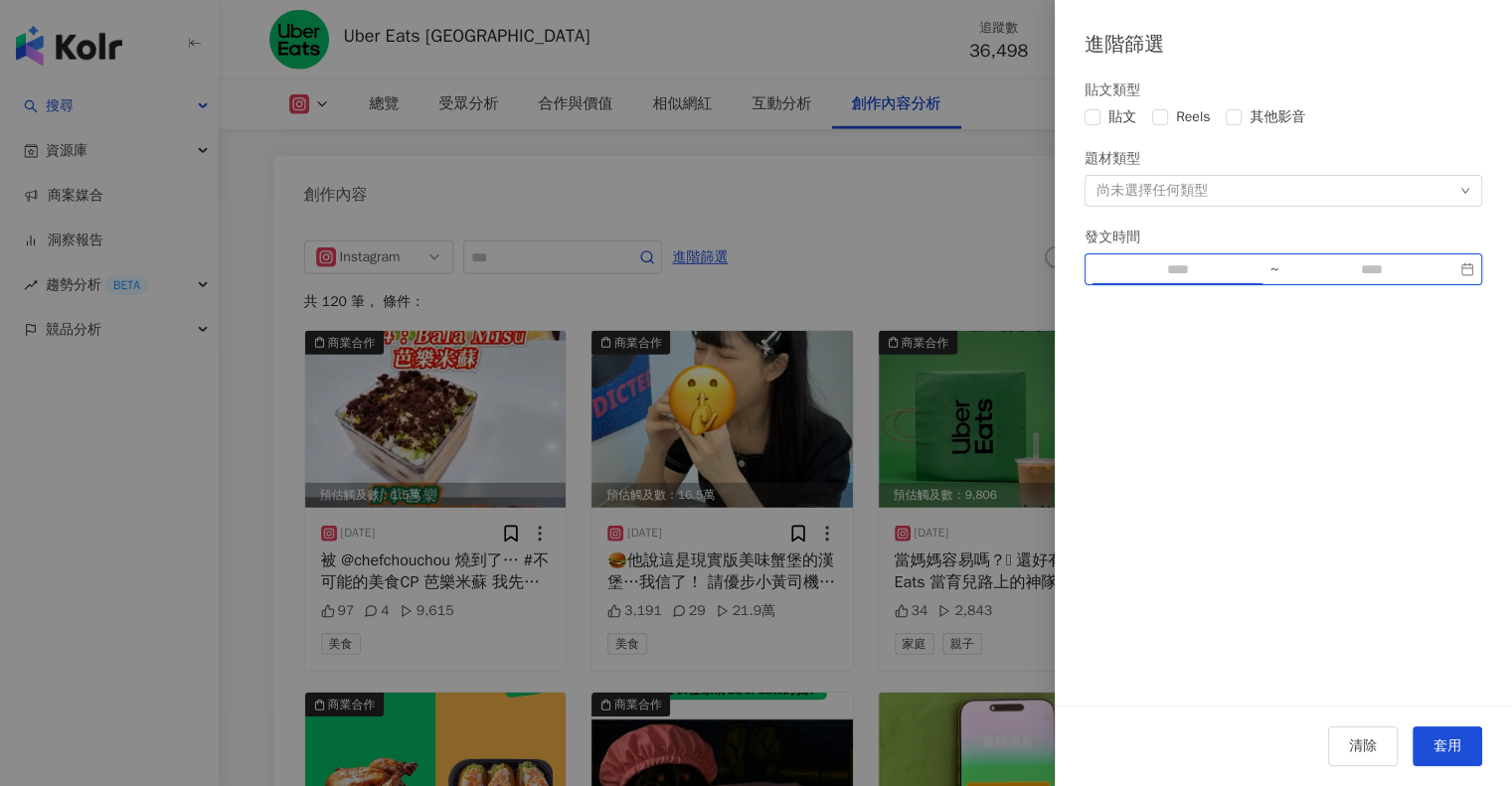 click at bounding box center [1177, 269] 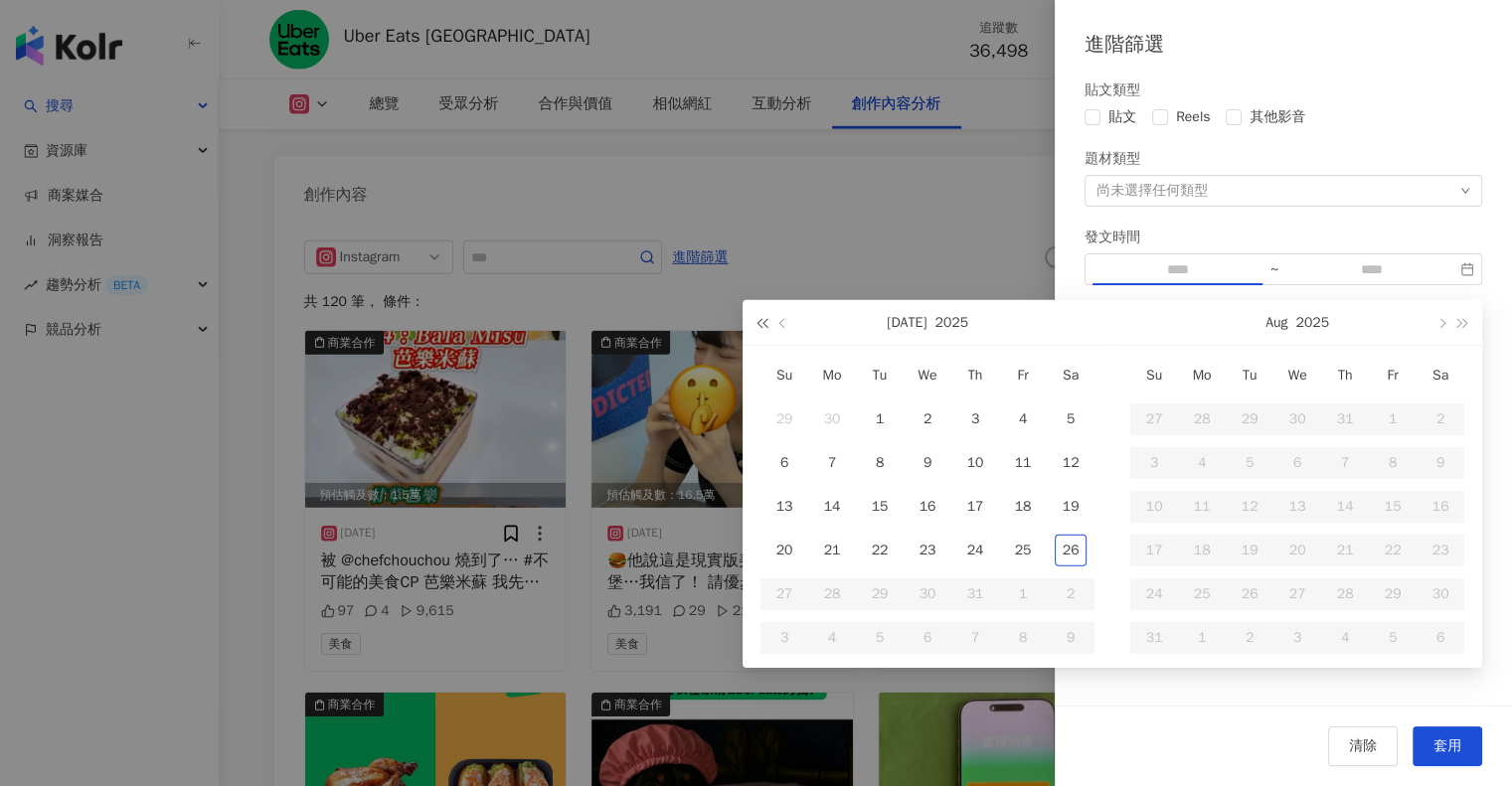 click at bounding box center [761, 323] 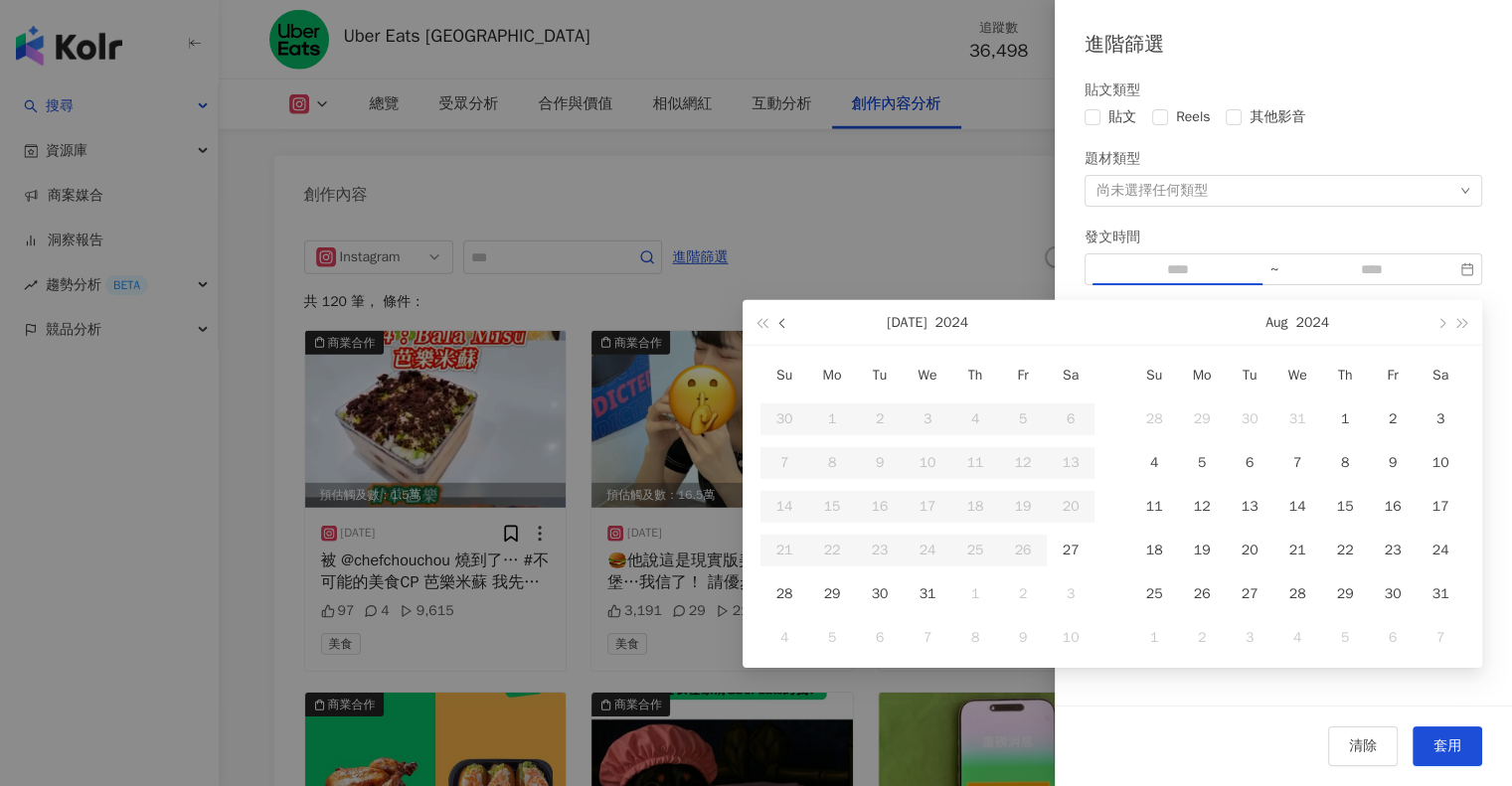 click at bounding box center [783, 322] 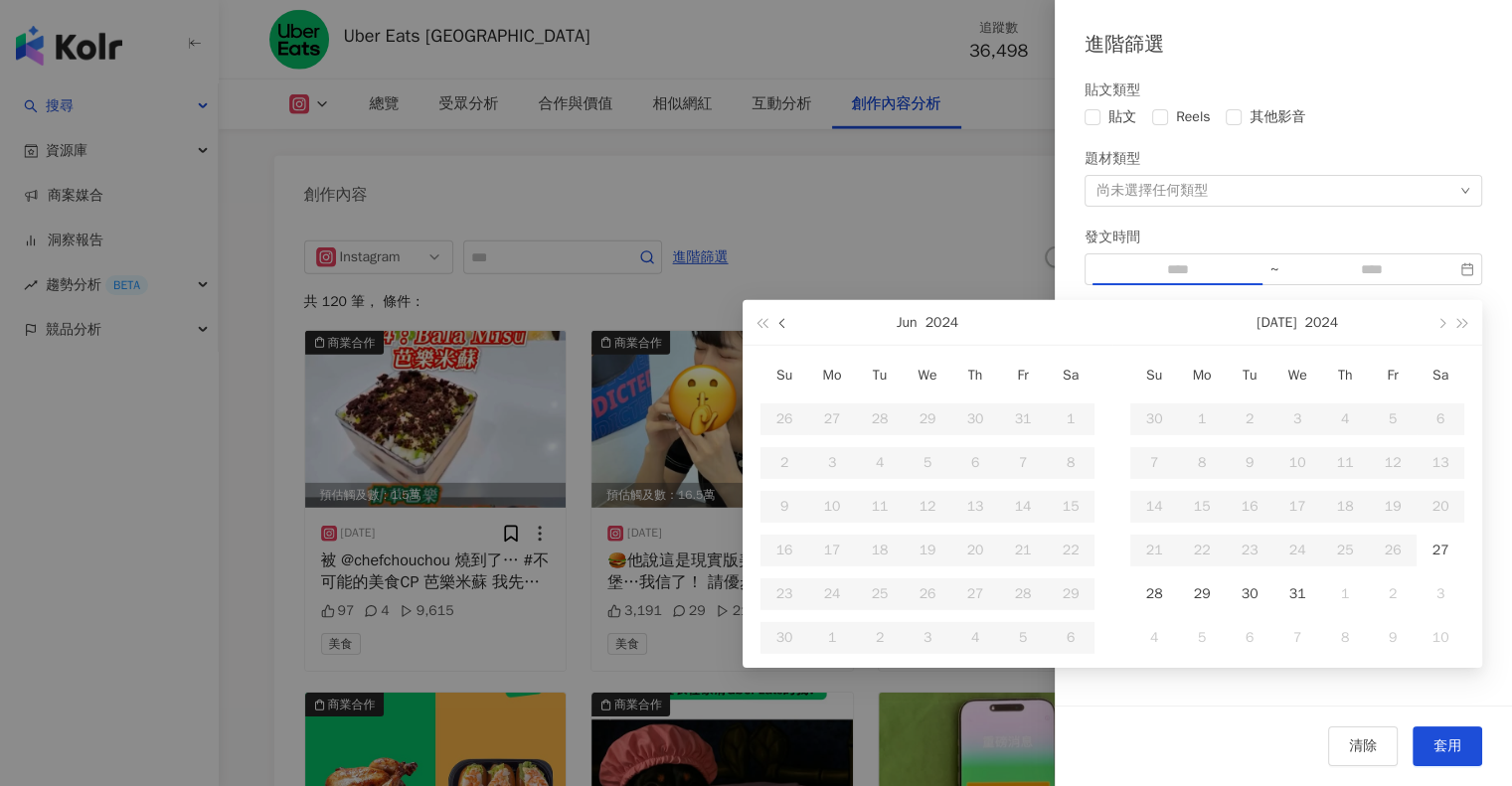 click at bounding box center (784, 323) 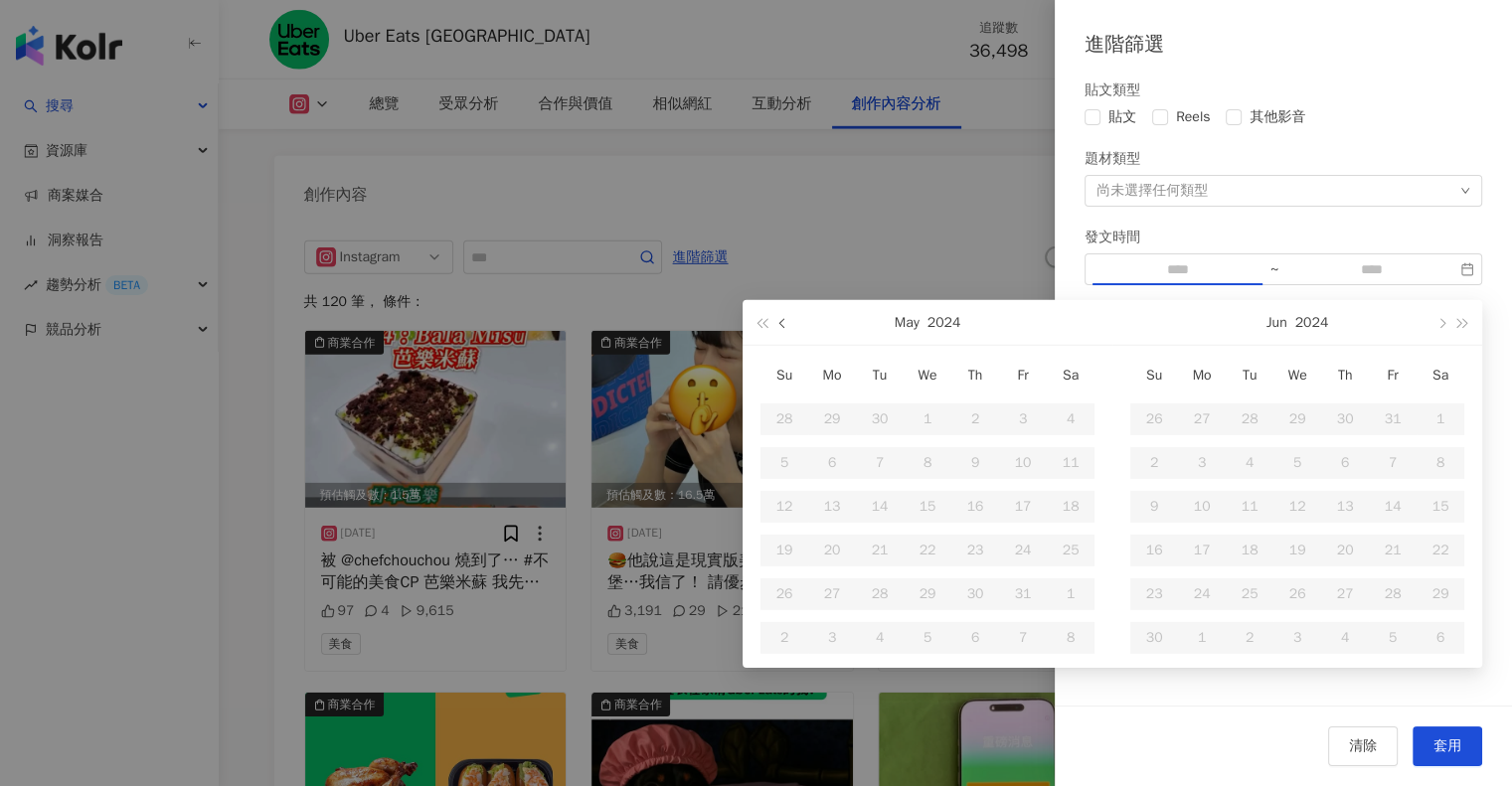 click at bounding box center (784, 323) 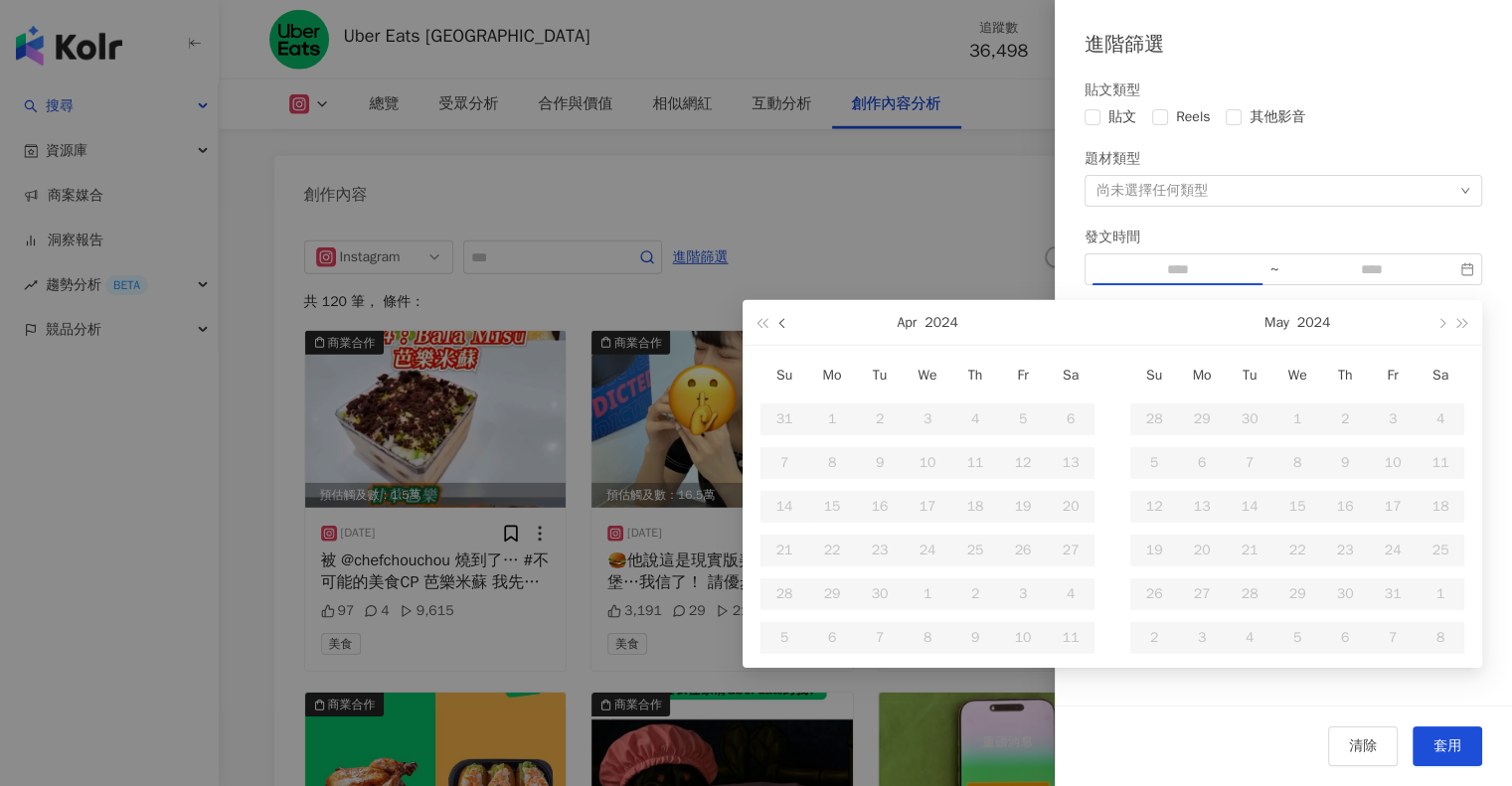 click at bounding box center [784, 323] 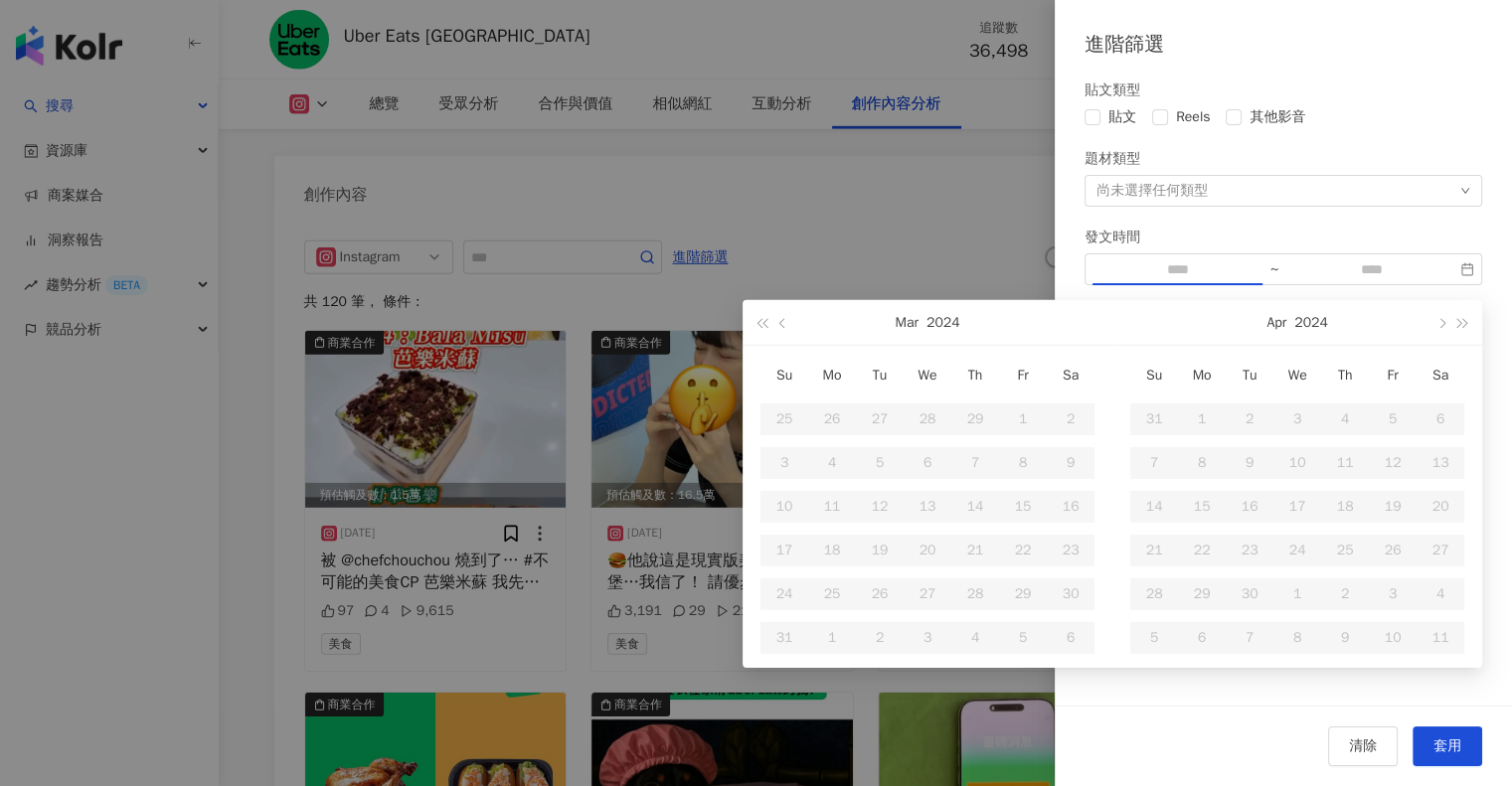 click on "Su Mo Tu We Th Fr Sa 25 26 27 28 29 1 2 3 4 5 6 7 8 9 10 11 12 13 14 15 16 17 18 19 20 21 22 23 24 25 26 27 28 29 30 31 1 2 3 4 5 6" at bounding box center [927, 507] 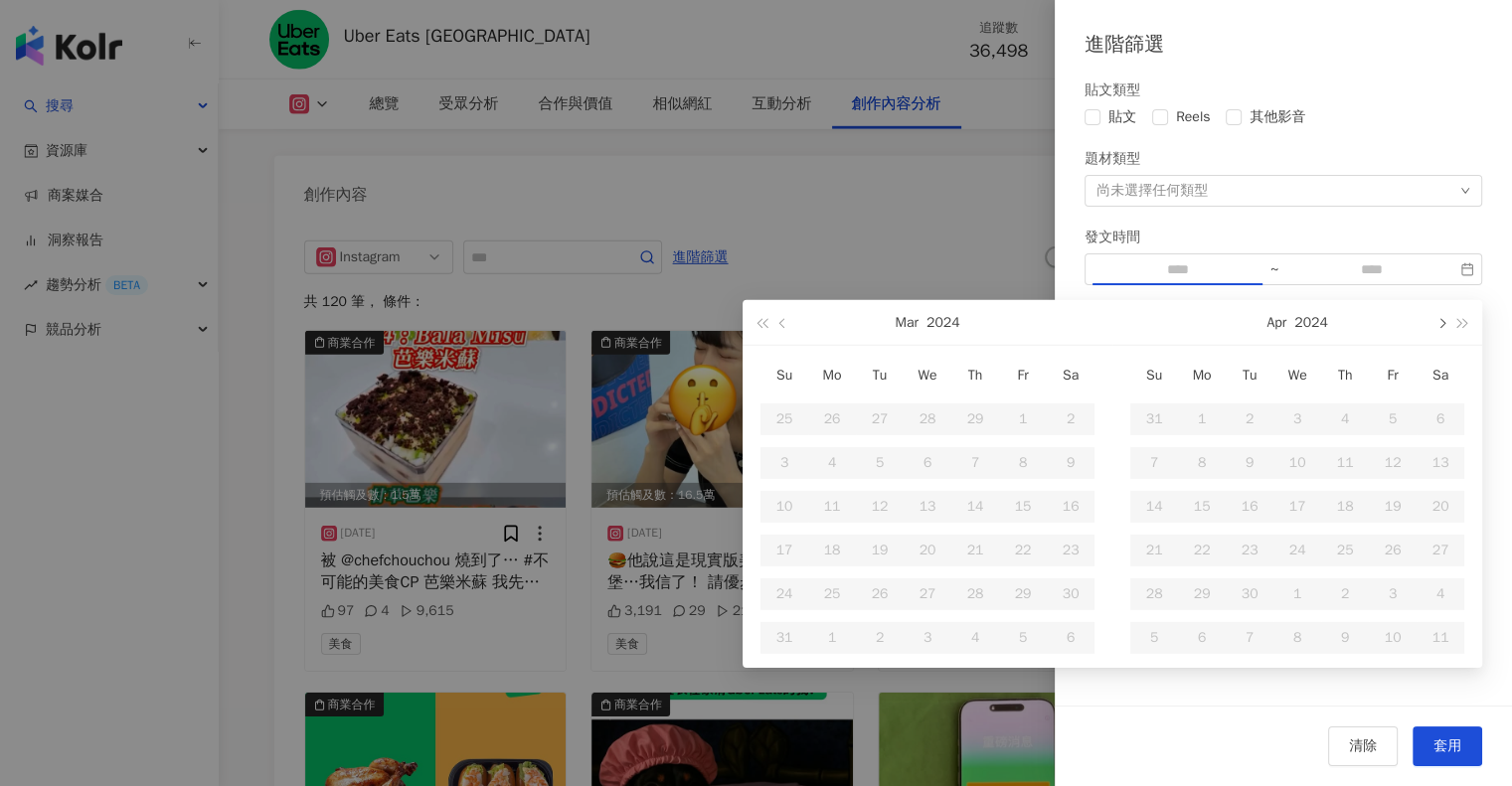 click at bounding box center (1440, 323) 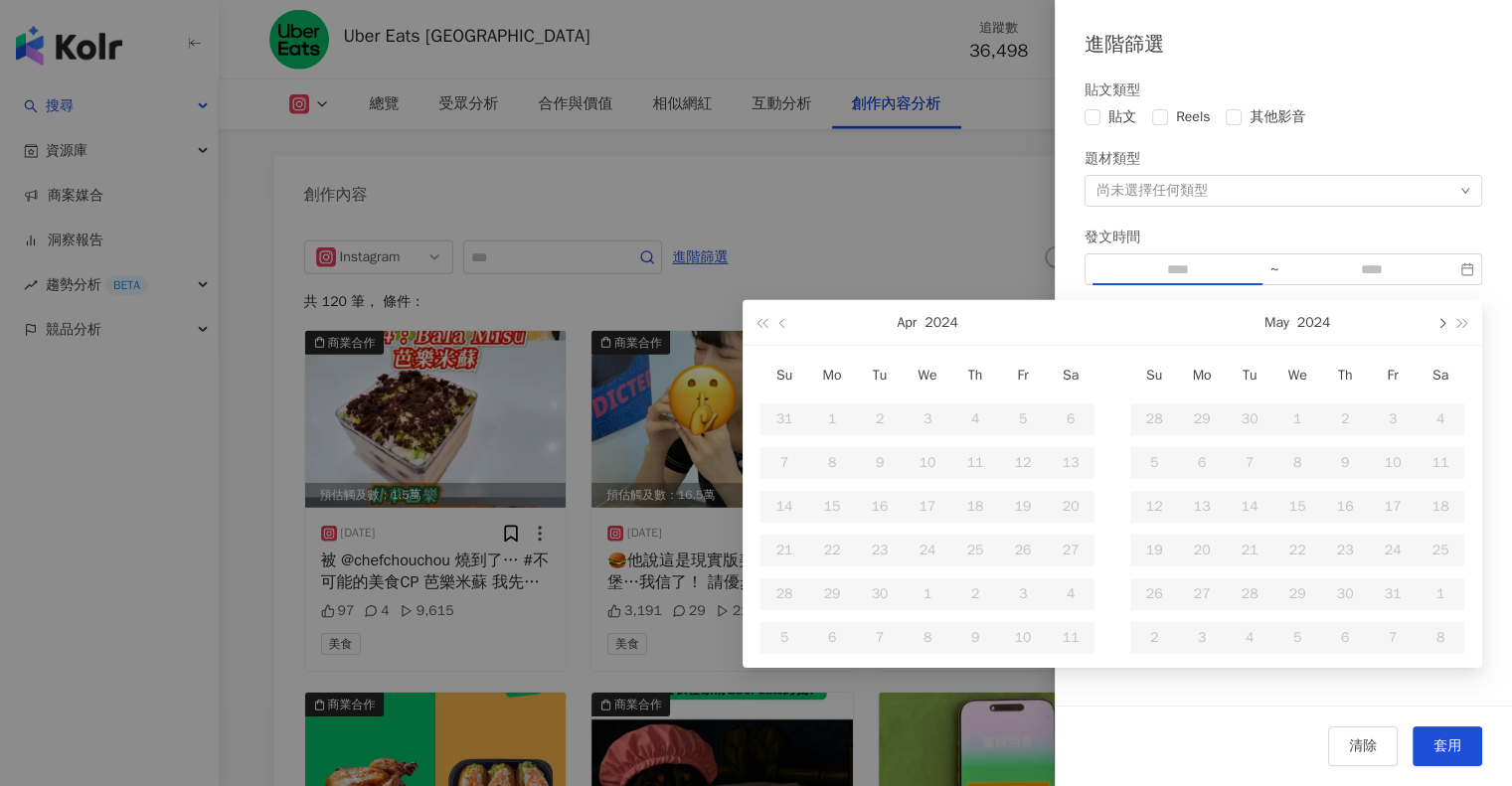 click at bounding box center (1440, 323) 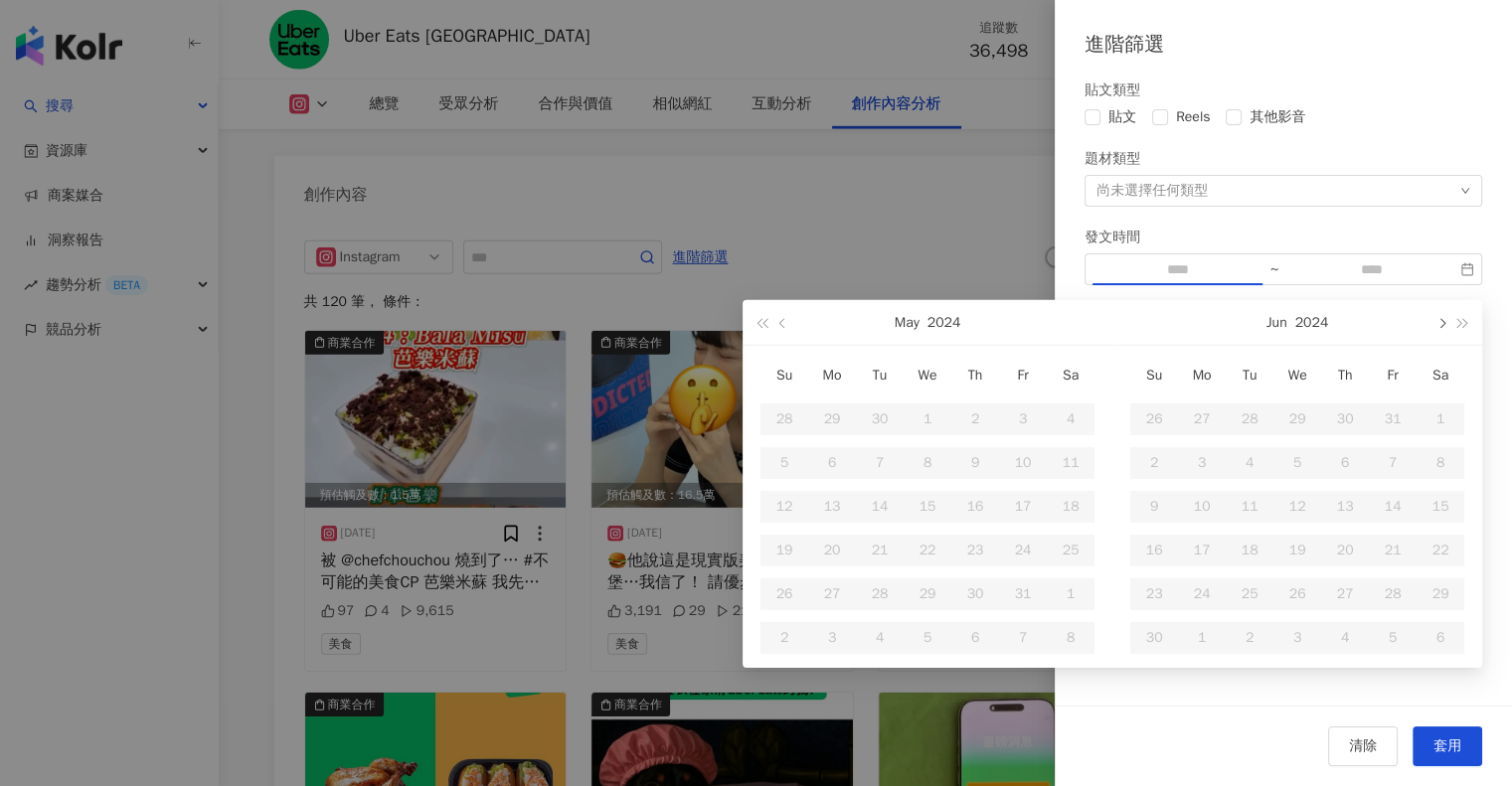 click at bounding box center (1440, 323) 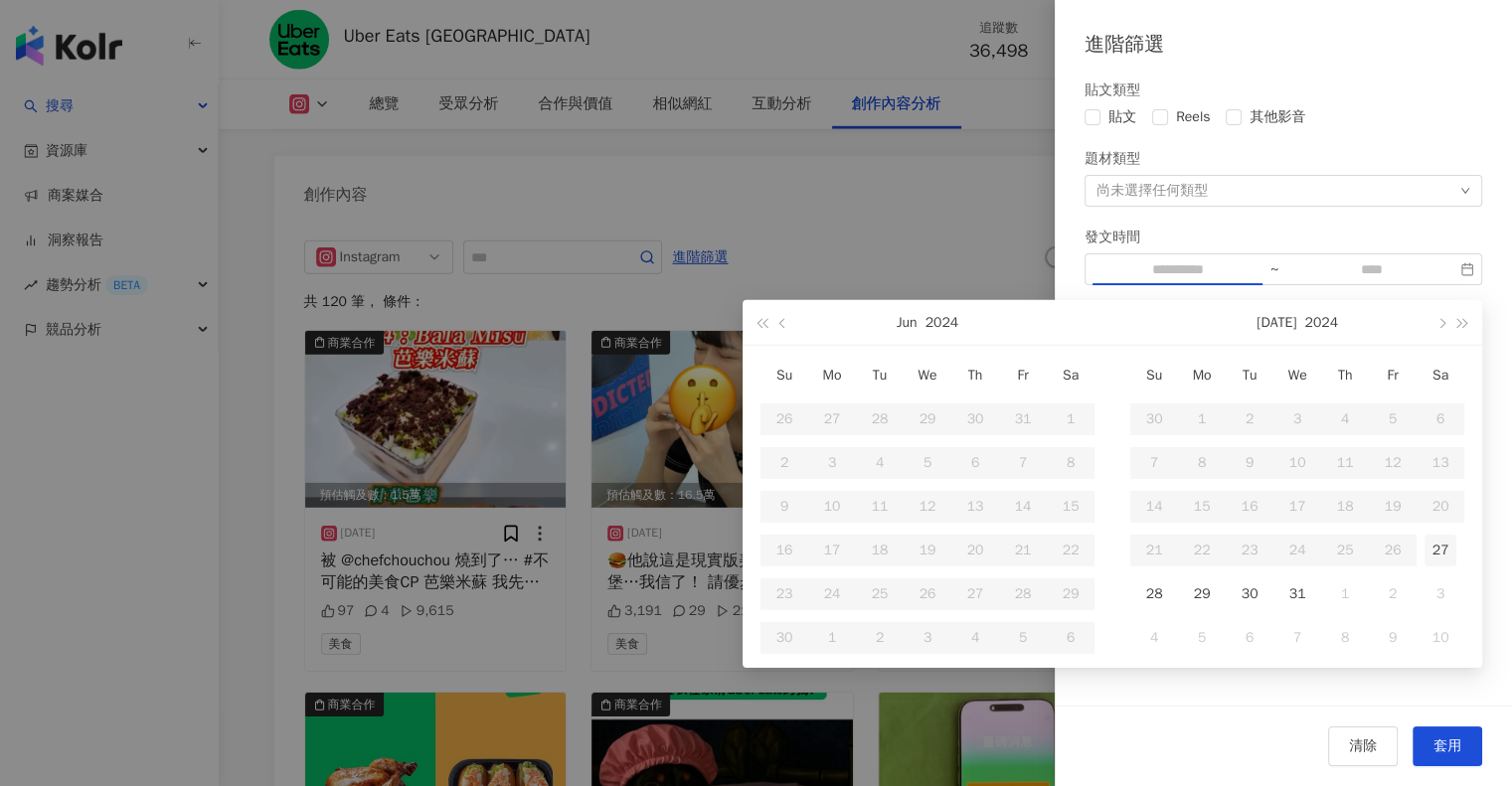 type on "**********" 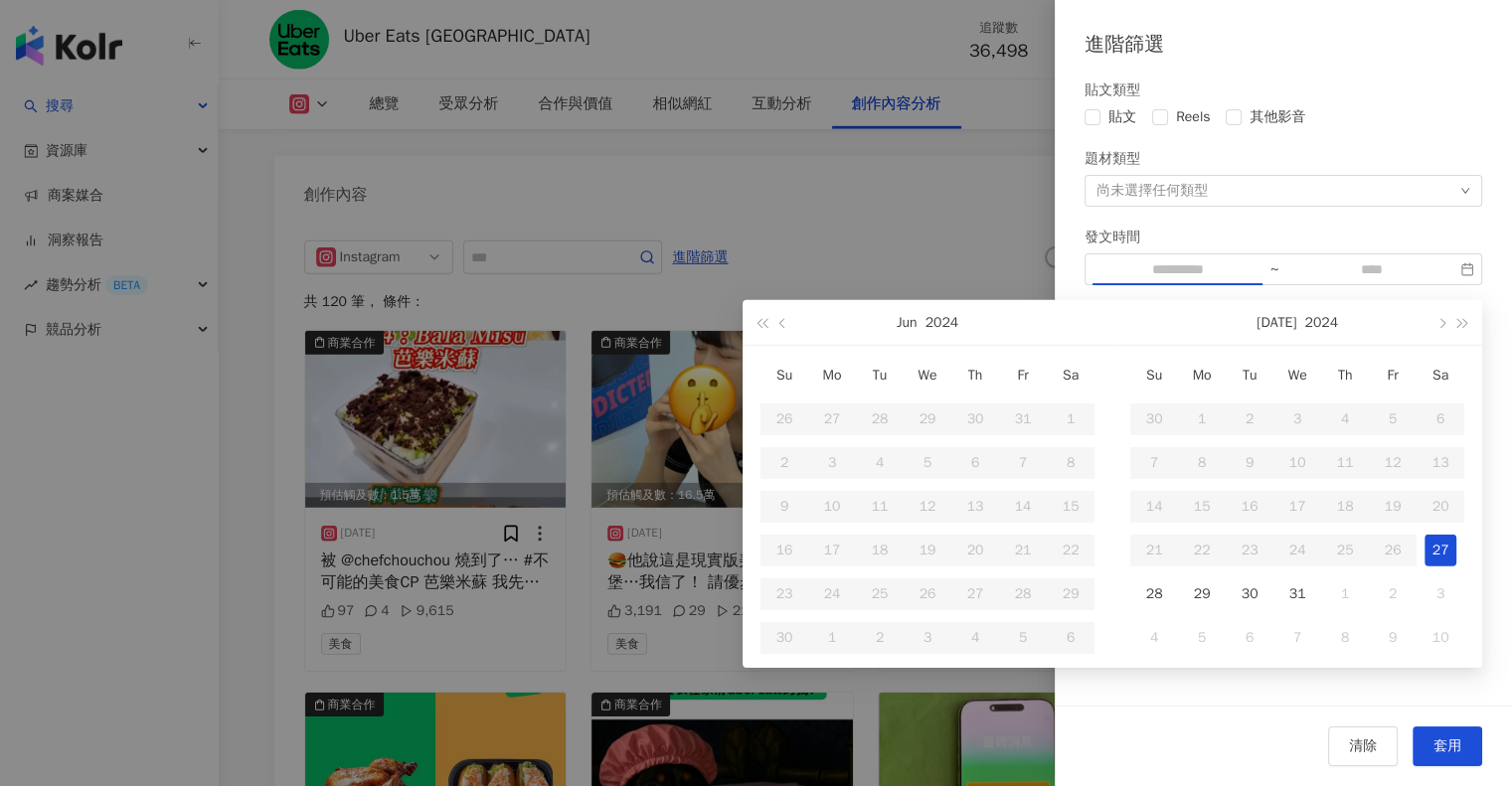 click on "27" at bounding box center (1440, 550) 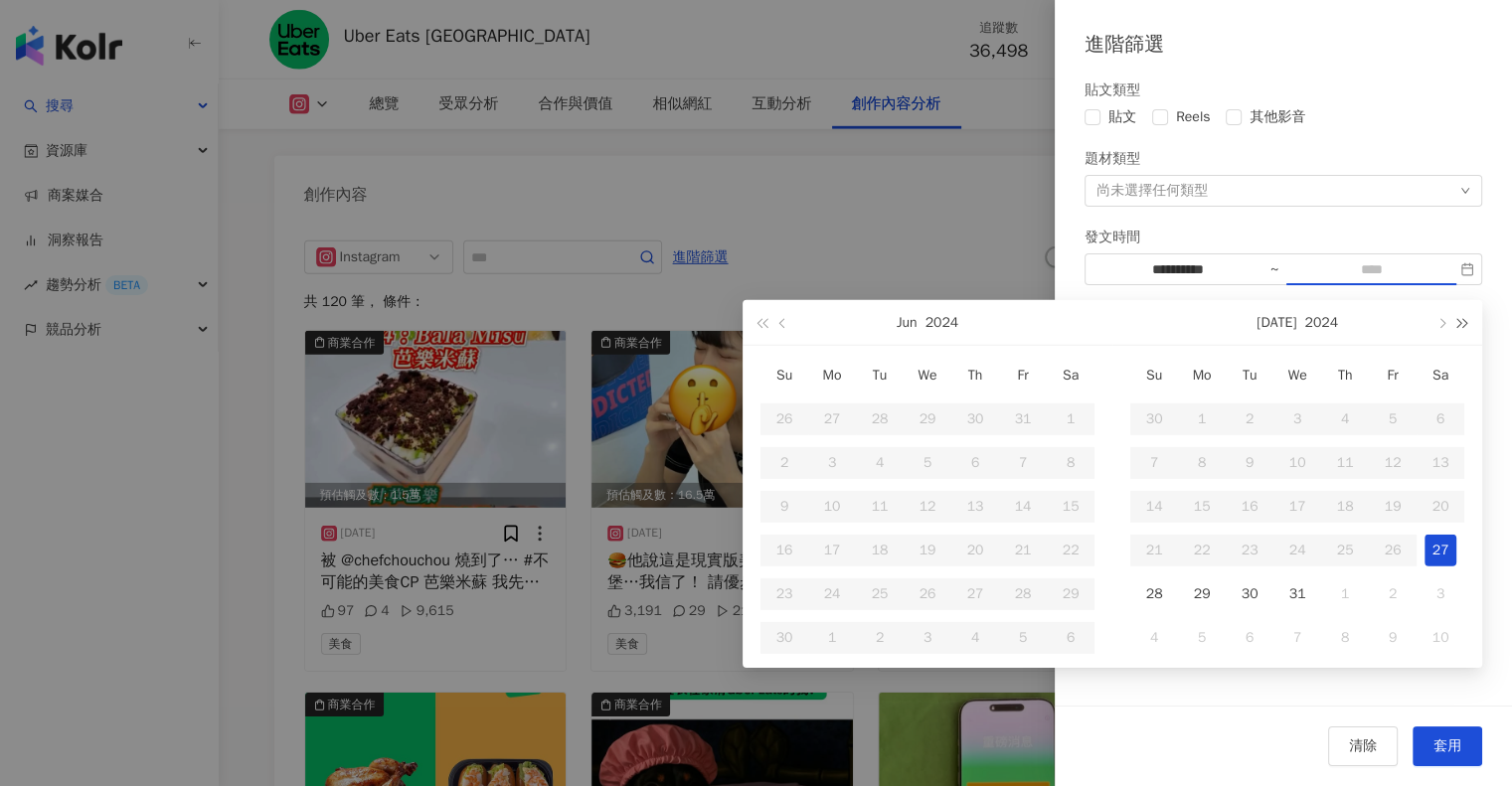 click at bounding box center (1463, 323) 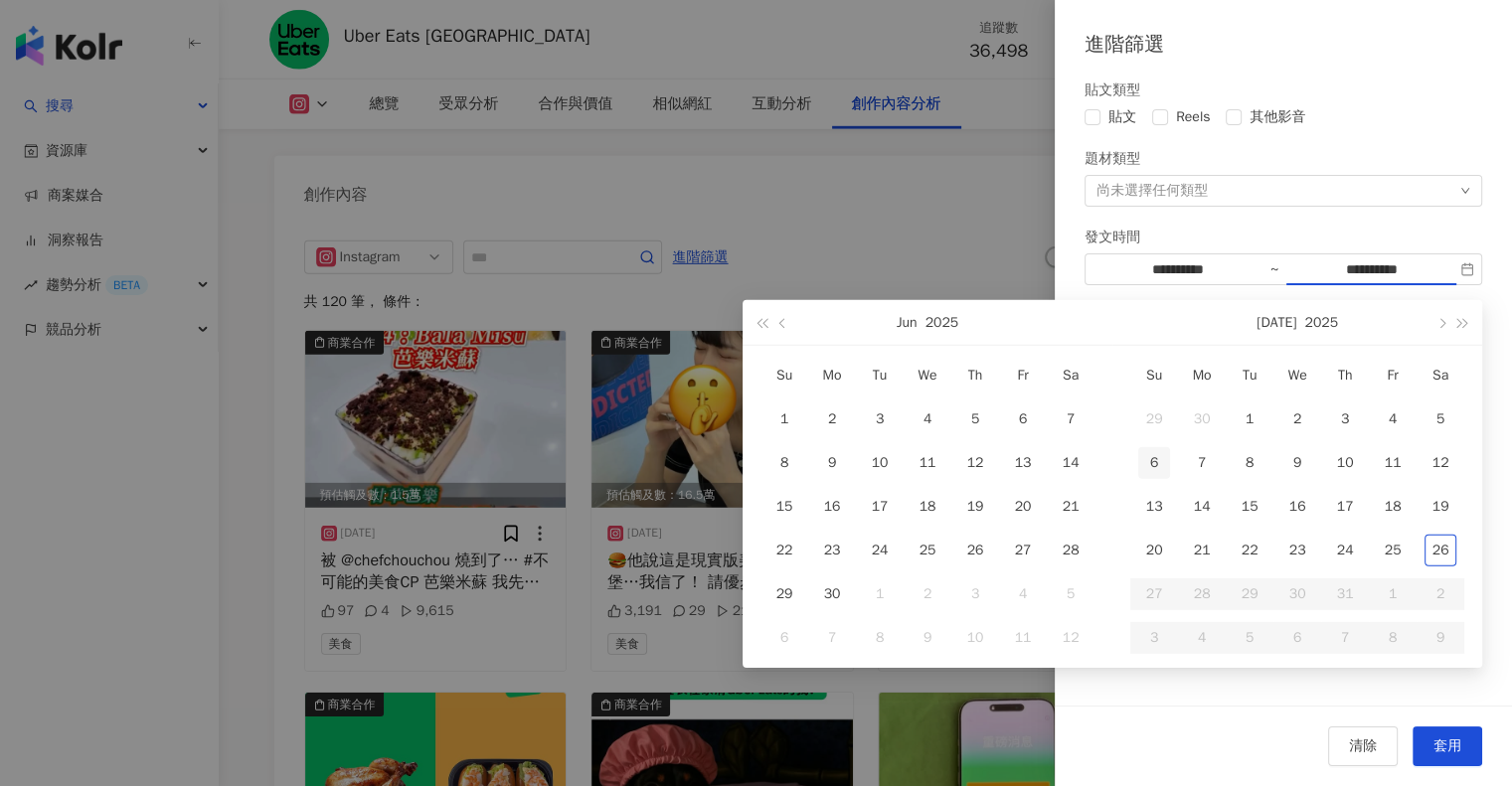 type on "**********" 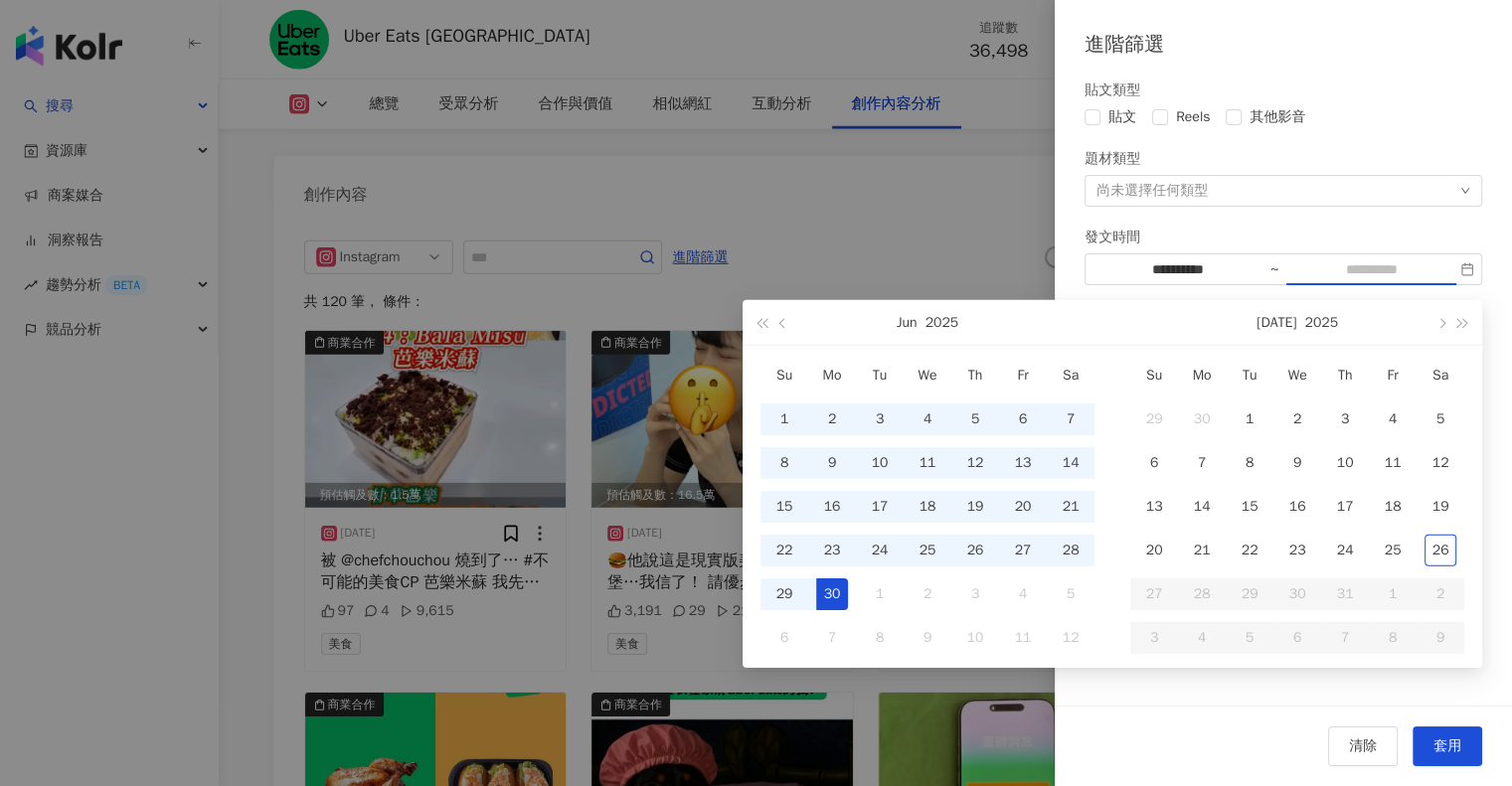 click on "30" at bounding box center [832, 594] 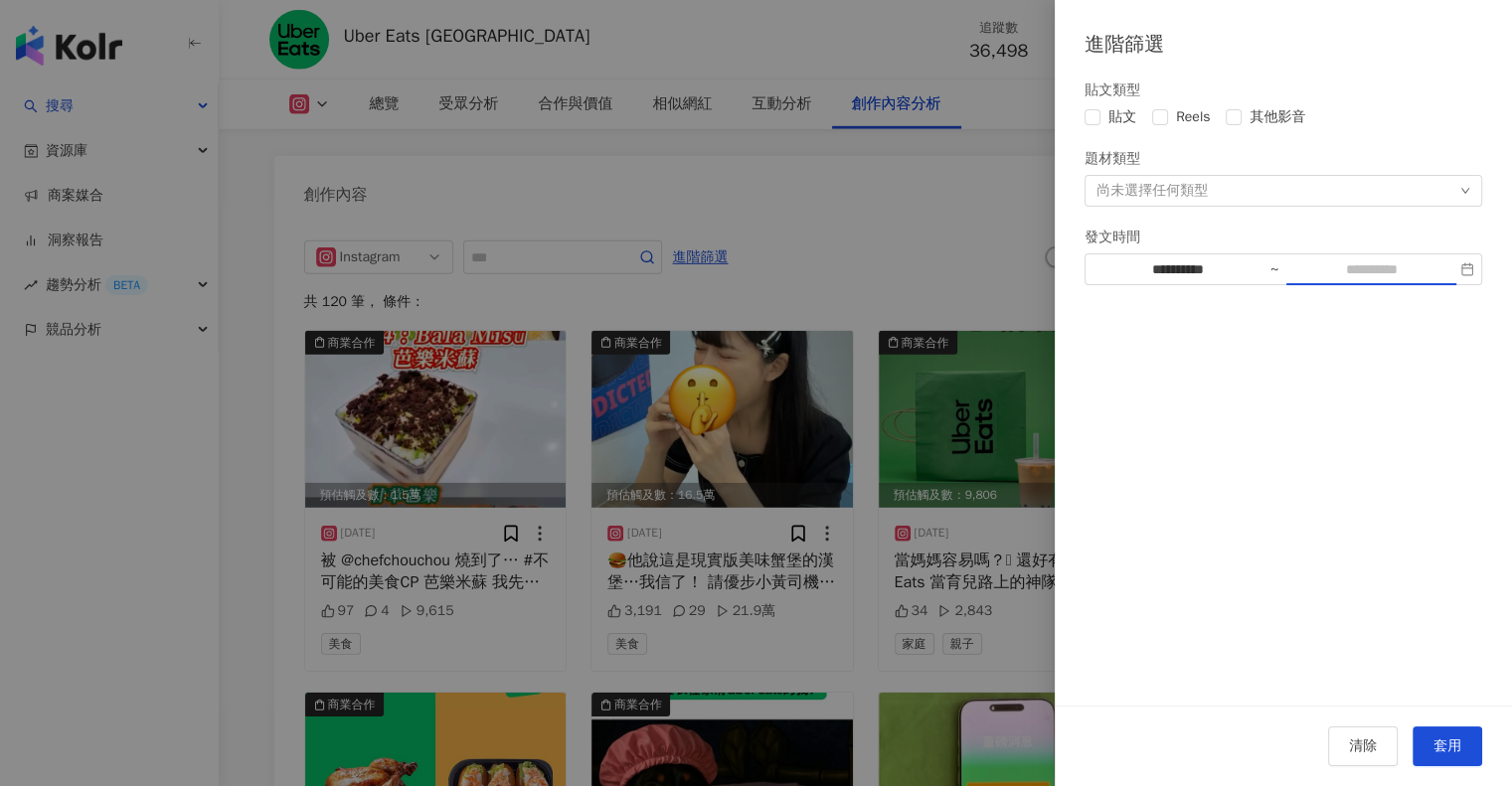 type on "**********" 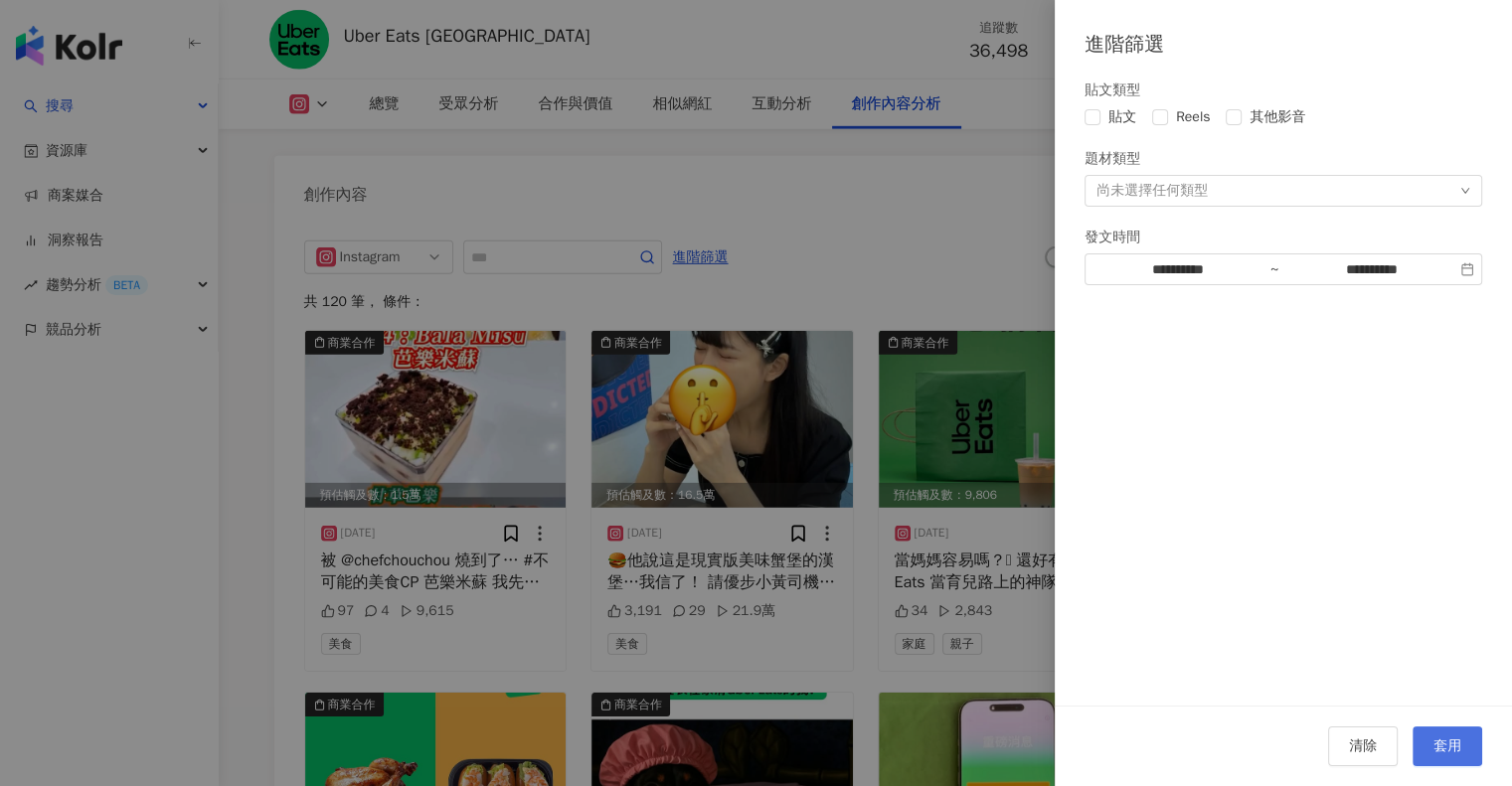 click on "套用" at bounding box center (1447, 746) 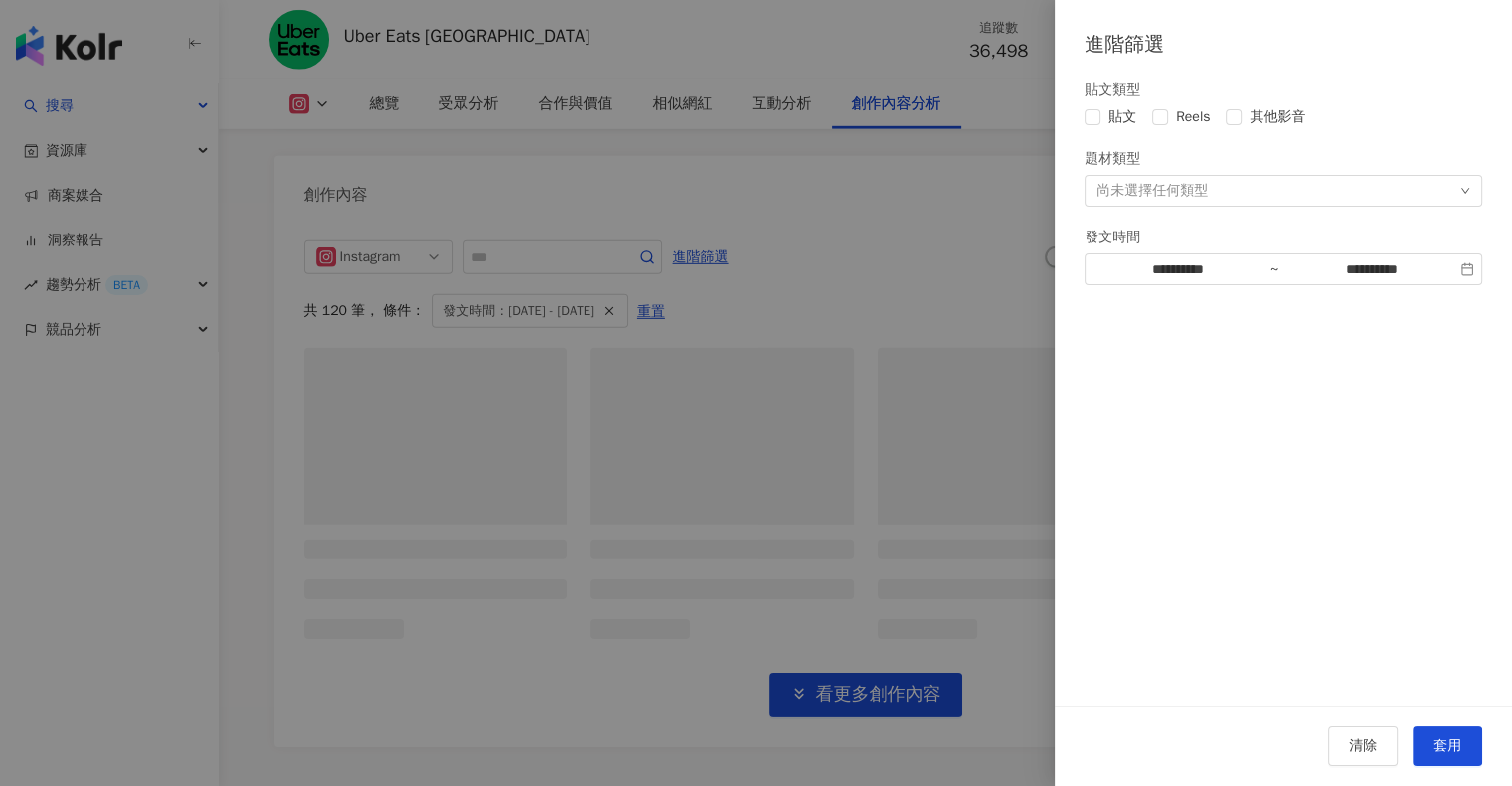 scroll, scrollTop: 6075, scrollLeft: 0, axis: vertical 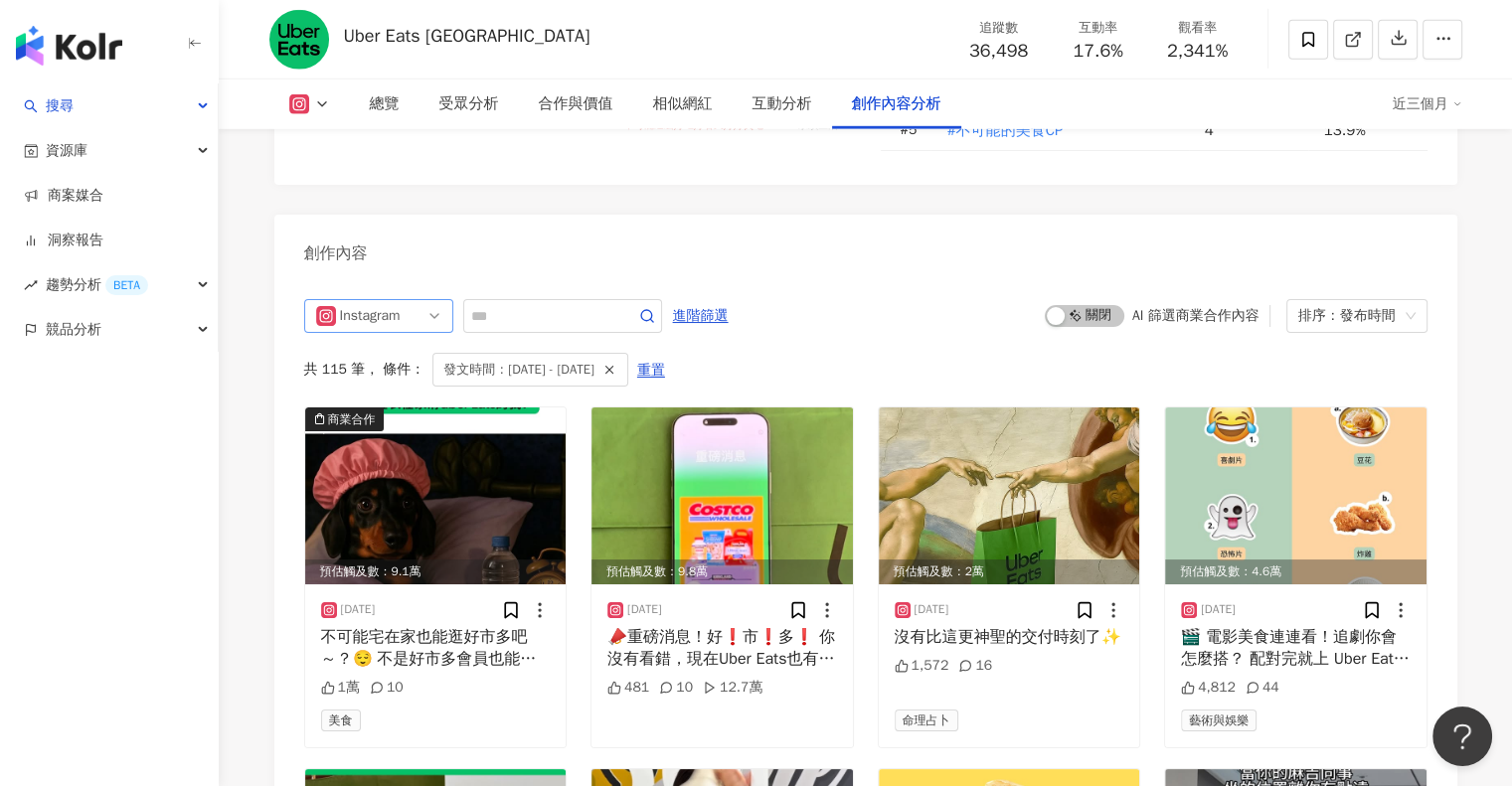 click on "Instagram" at bounding box center (379, 316) 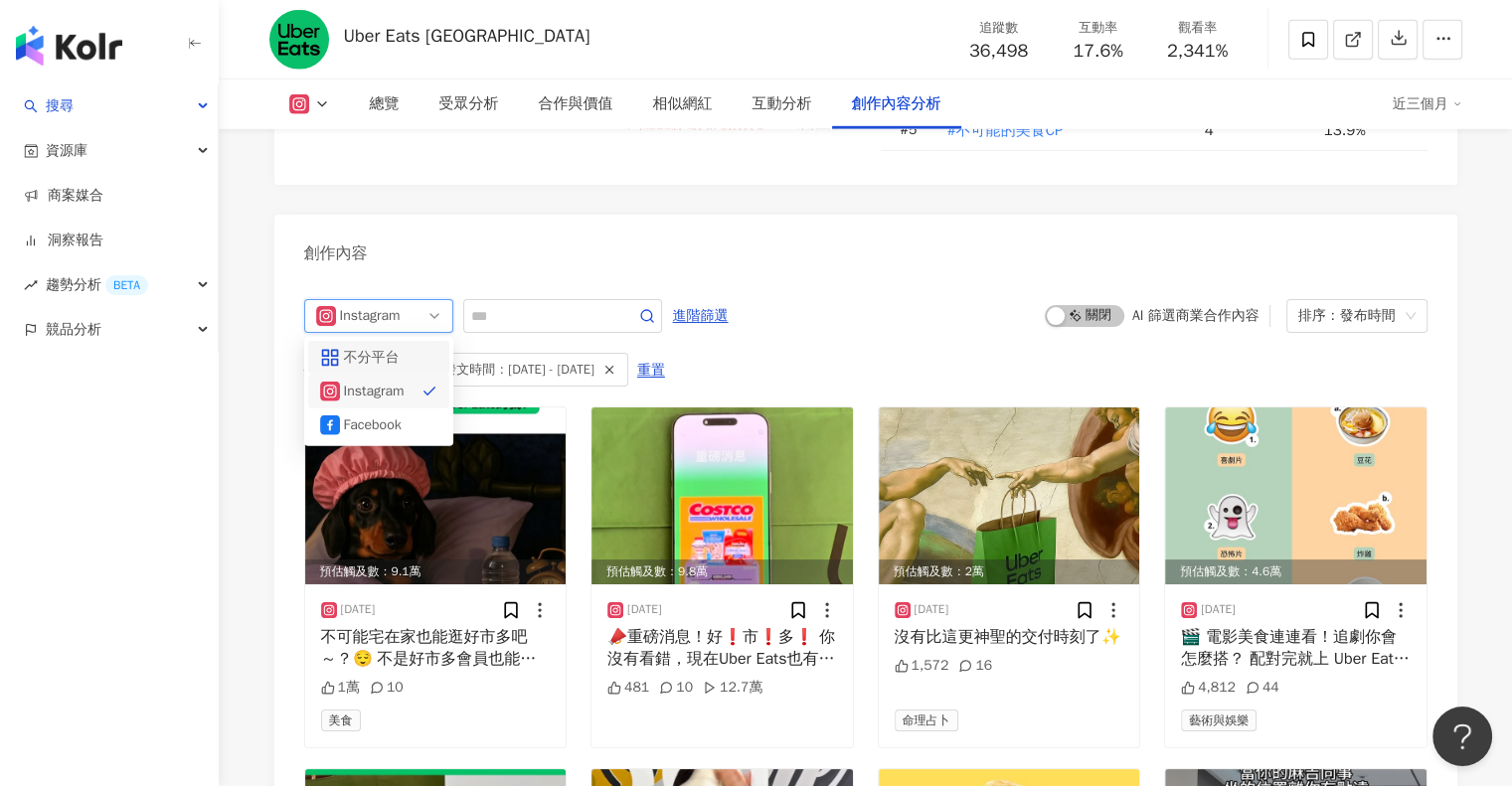 click on "不分平台" at bounding box center [376, 358] 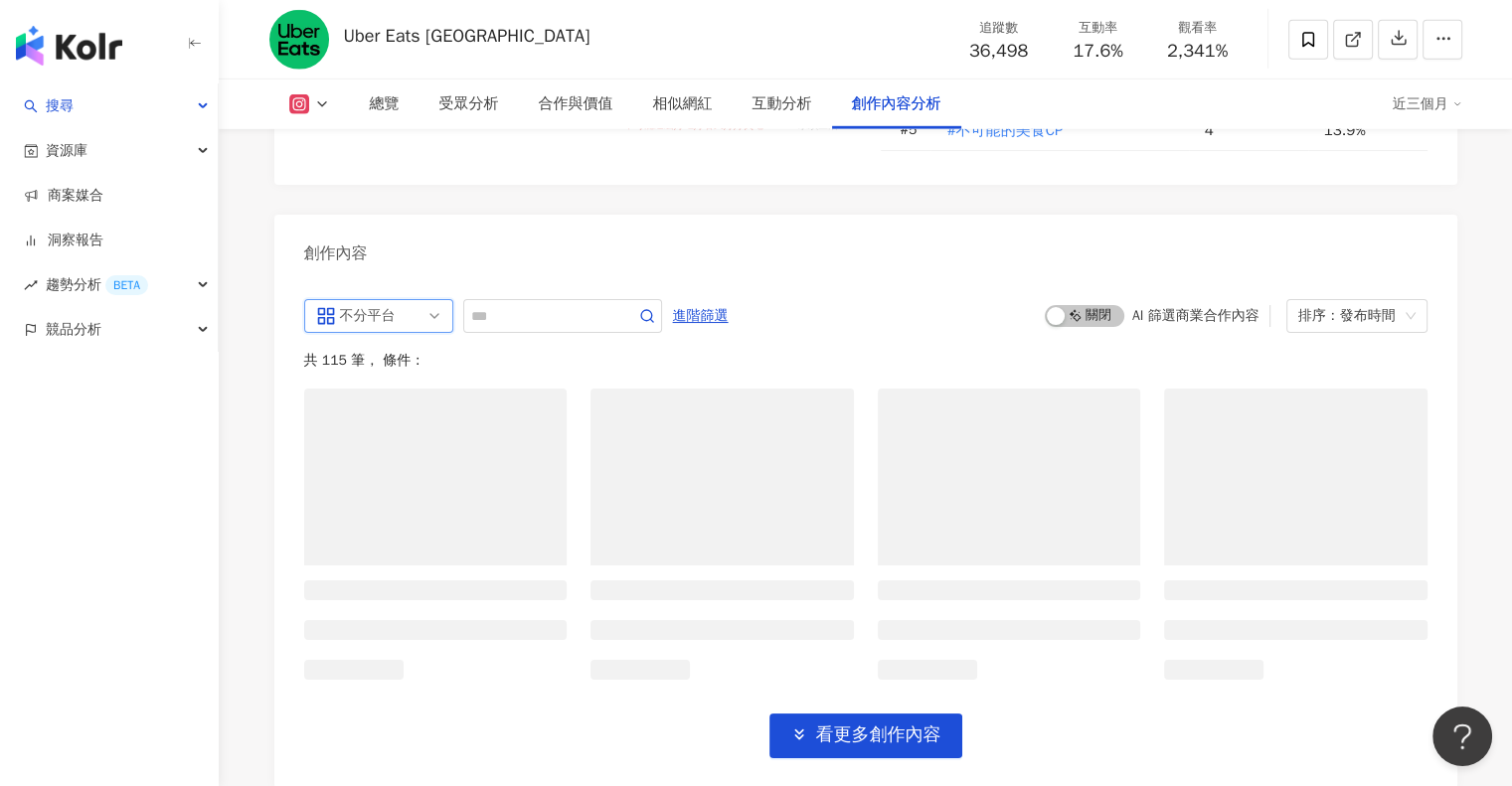scroll, scrollTop: 6075, scrollLeft: 0, axis: vertical 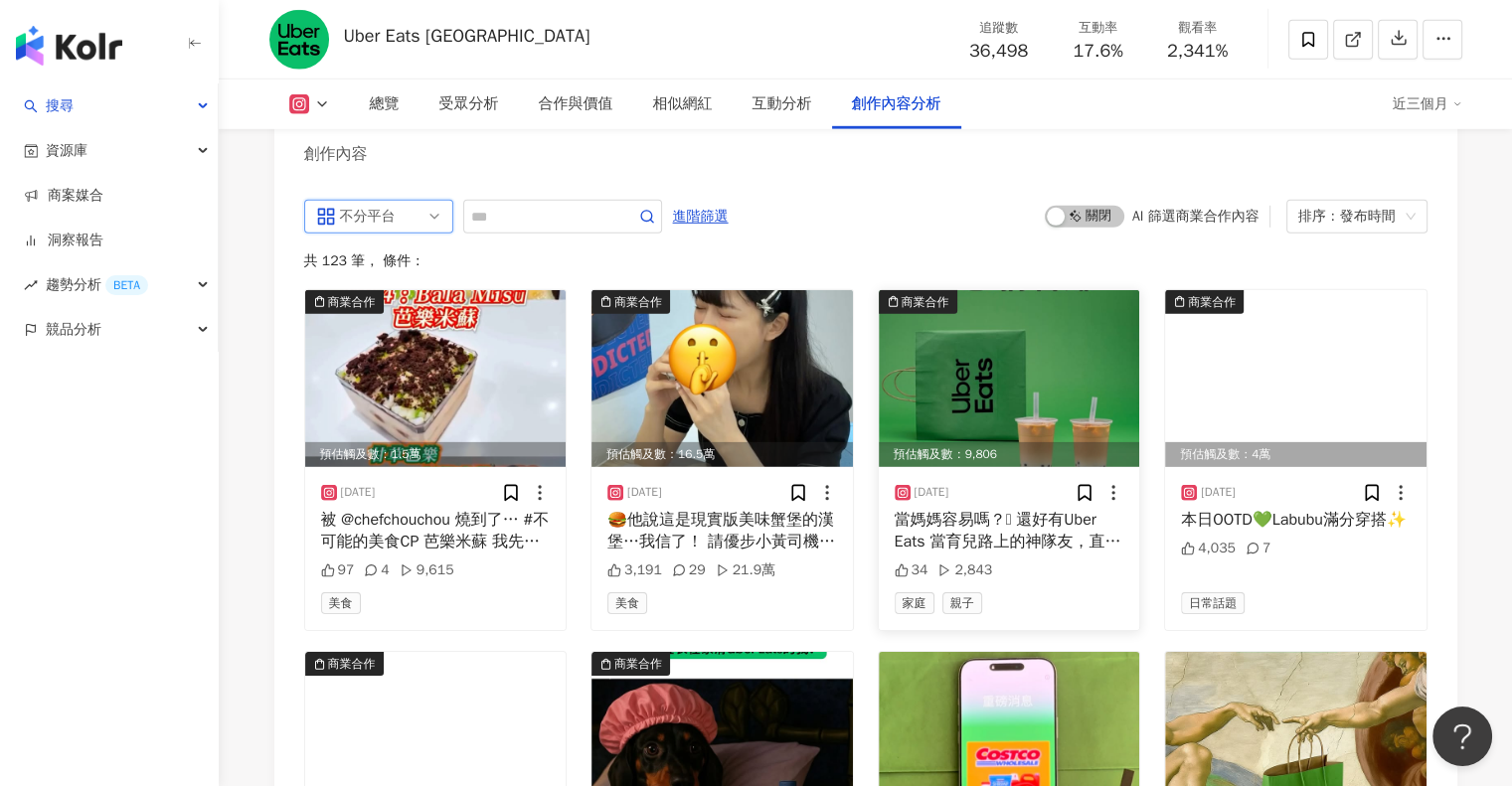 click at bounding box center (1009, 379) 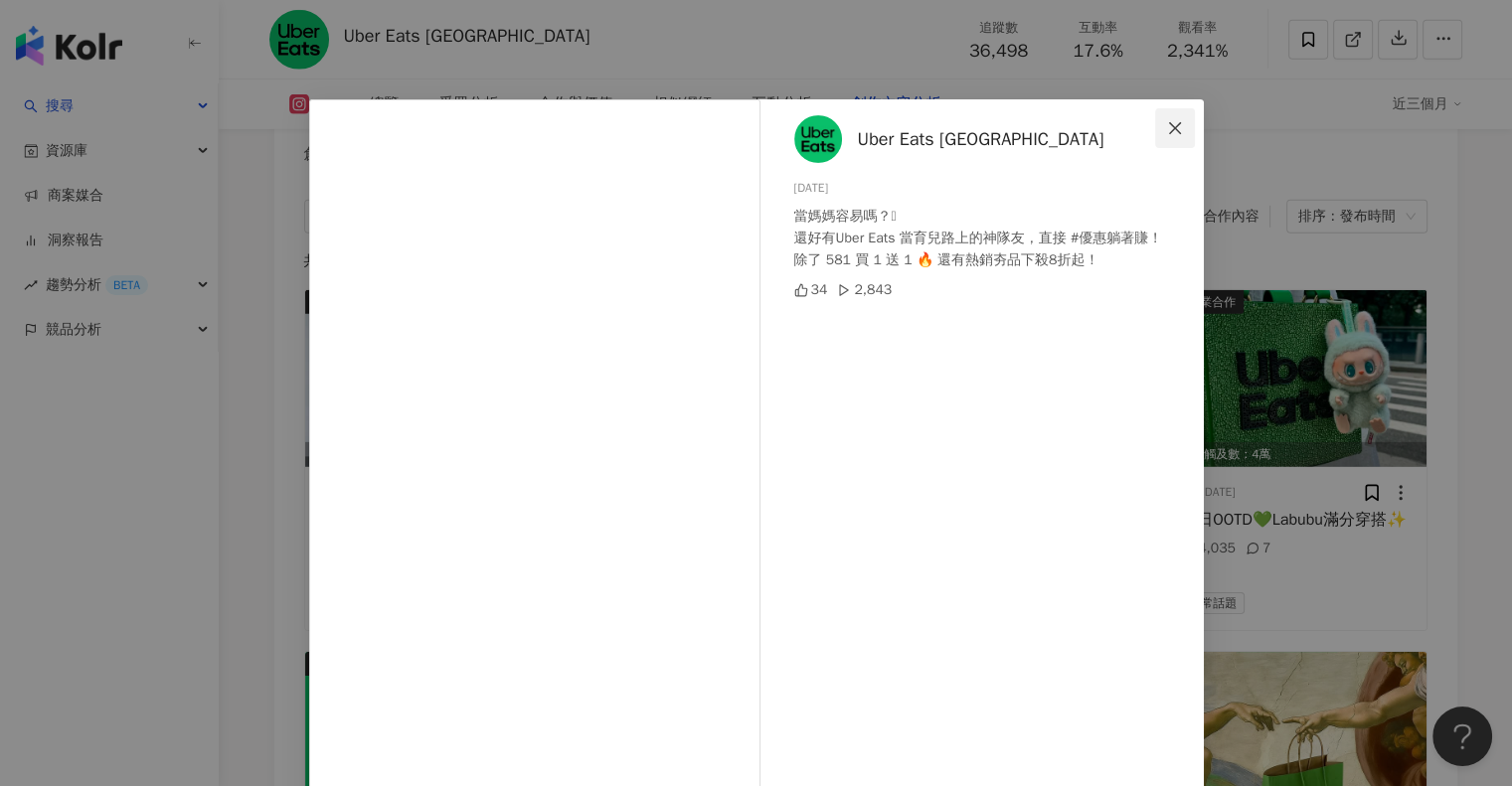 click at bounding box center (1175, 128) 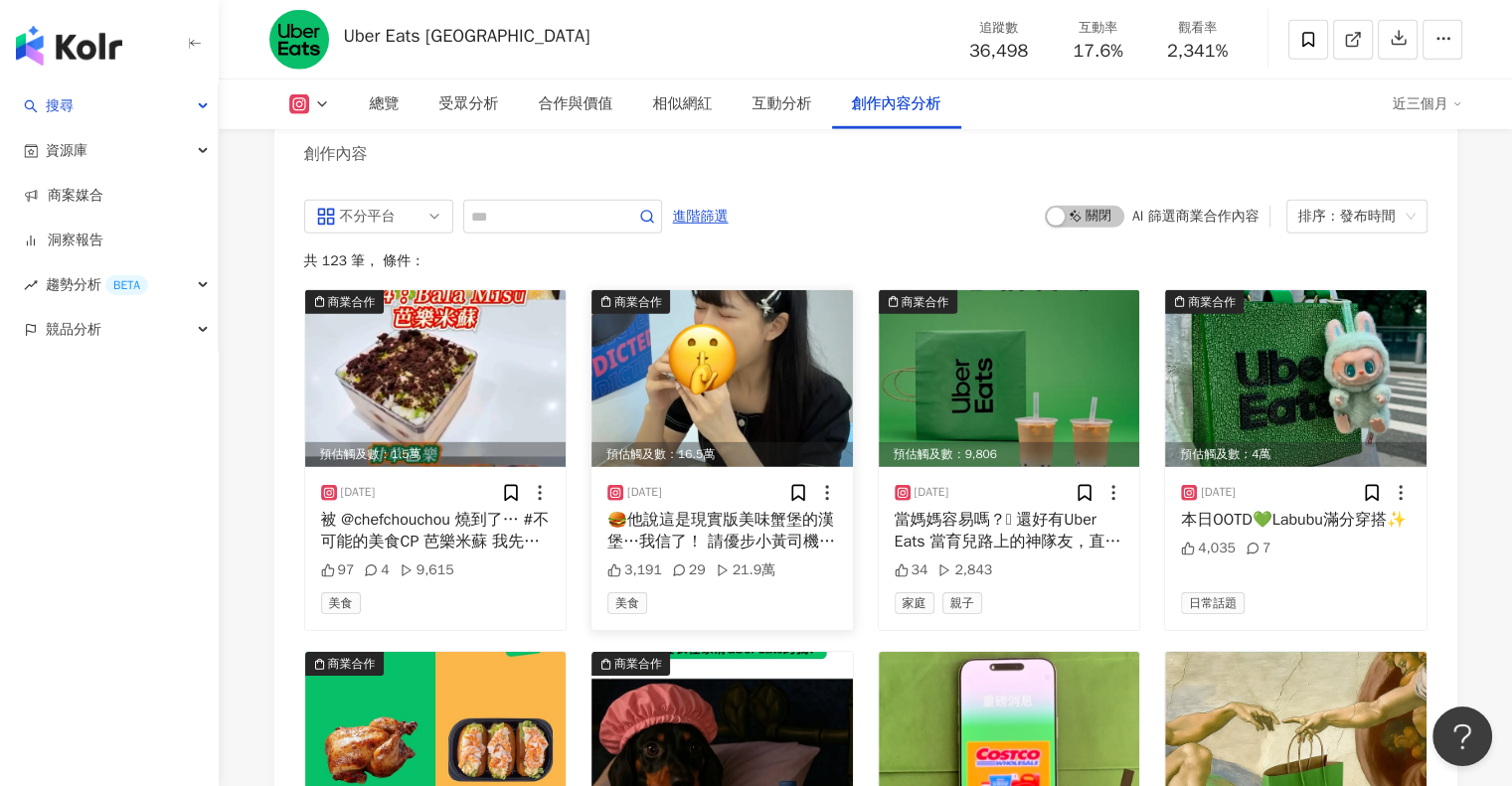 click at bounding box center [722, 379] 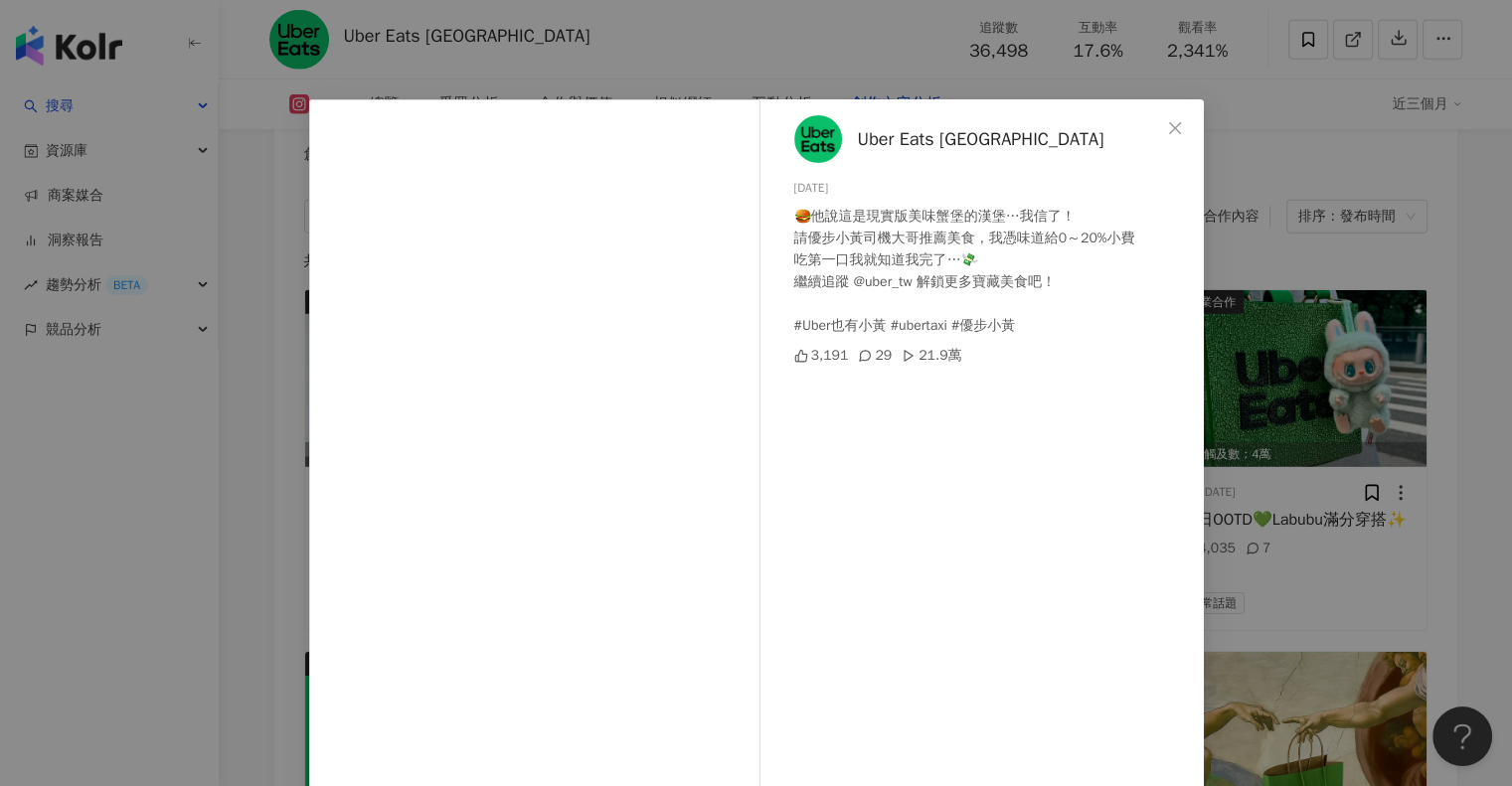 click 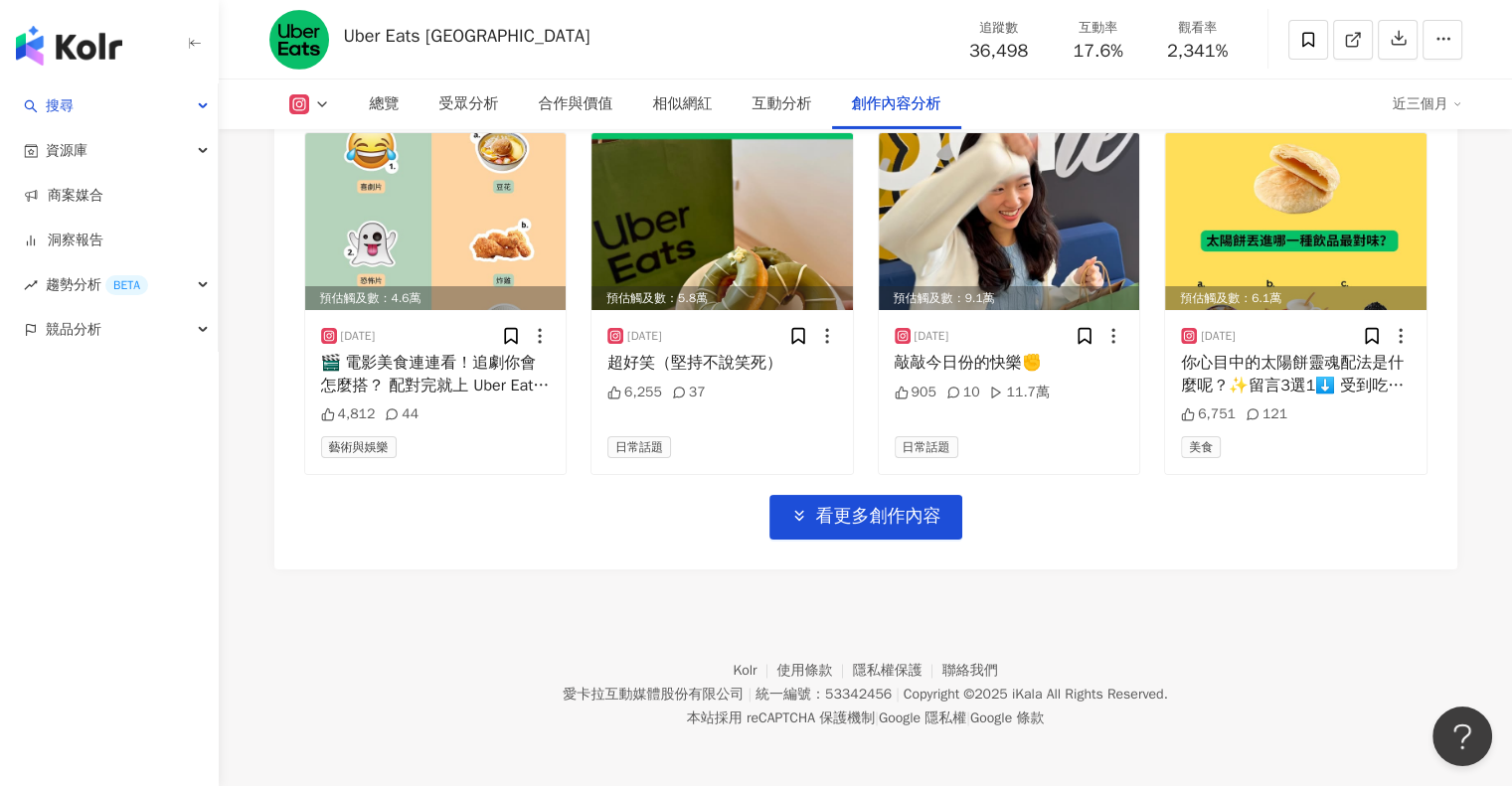 scroll, scrollTop: 6970, scrollLeft: 0, axis: vertical 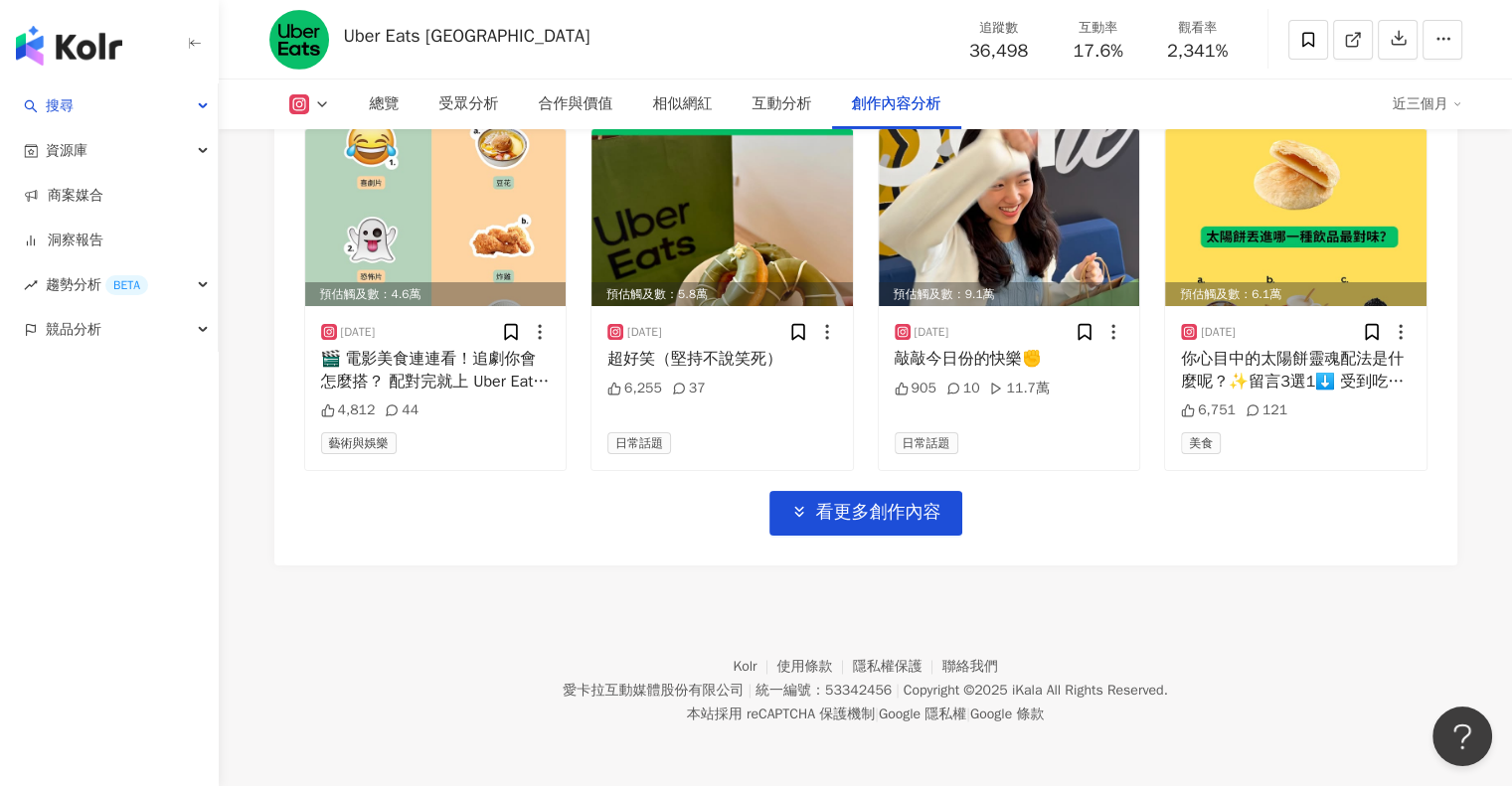 click on "商業合作 預估觸及數：1.5萬 2025/7/10 被 @chefchouchou 燒到了… #不可能的美食CP 芭樂米蘇 我先跪 🙇‍♀️
決定自己試試看這道0廚藝也能變出來的夏日甜點！✨
吃起來酸酸甜甜～像極了愛情💚 97 4 9,615 美食 商業合作 預估觸及數：16.5萬 2025/7/8 🍔他說這是現實版美味蟹堡的漢堡…我信了！
請優步小黃司機大哥推薦美食，我憑味道給0～20%小費
吃第一口我就知道我完了…💸
繼續追蹤 @uber_tw 解鎖更多寶藏美食吧！
#Uber也有小黃 #ubertaxi #優步小黃 3,191 29 21.9萬 美食 商業合作 預估觸及數：9,806 2025/7/5 當媽媽容易嗎？🫠
還好有Uber Eats 當育兒路上的神隊友，直接 #優惠躺著賺！
除了 581 買 1 送 1 🔥 還有熱銷夯品下殺8折起！ 34 2,843 家庭 親子 商業合作 預估觸及數：4萬 2025/7/4 本日OOTD💚Labubu滿分穿搭✨ 4,035 7 日常話題 商業合作 預估觸及數：3萬 2025/7/2 2,741 17 商業合作 1萬 10" at bounding box center [866, -30] 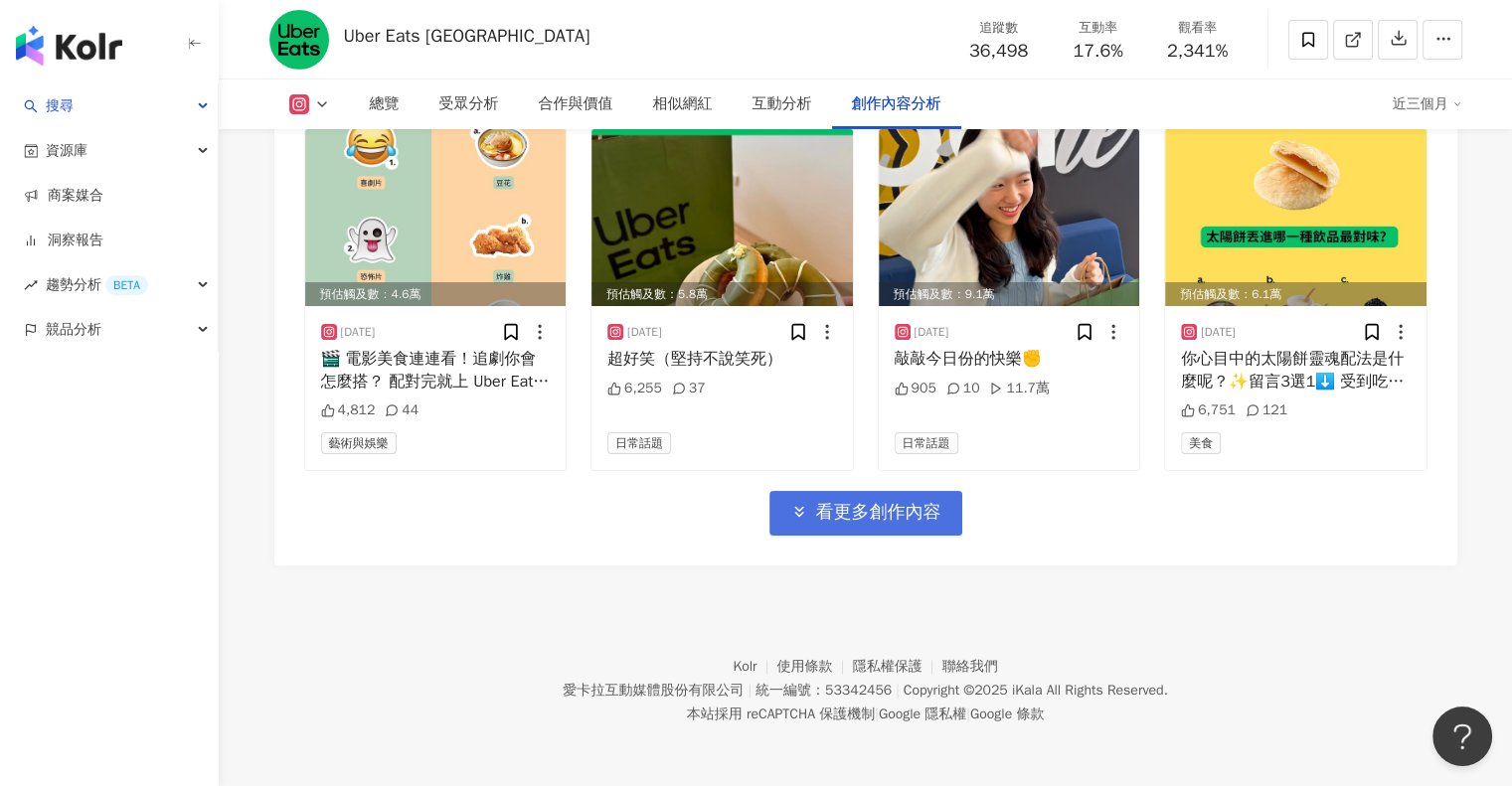 click on "看更多創作內容" at bounding box center [879, 513] 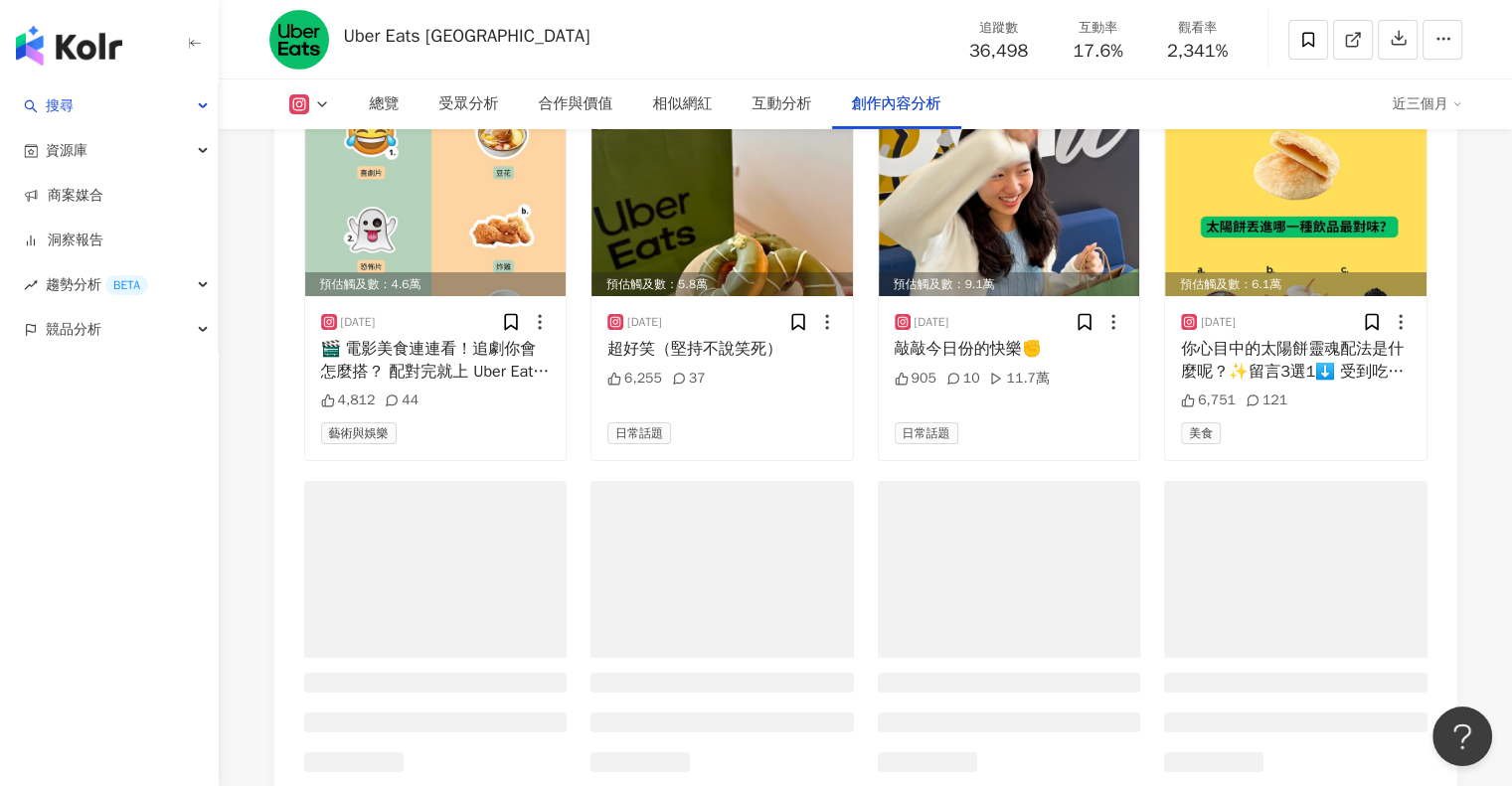 click at bounding box center (722, 569) 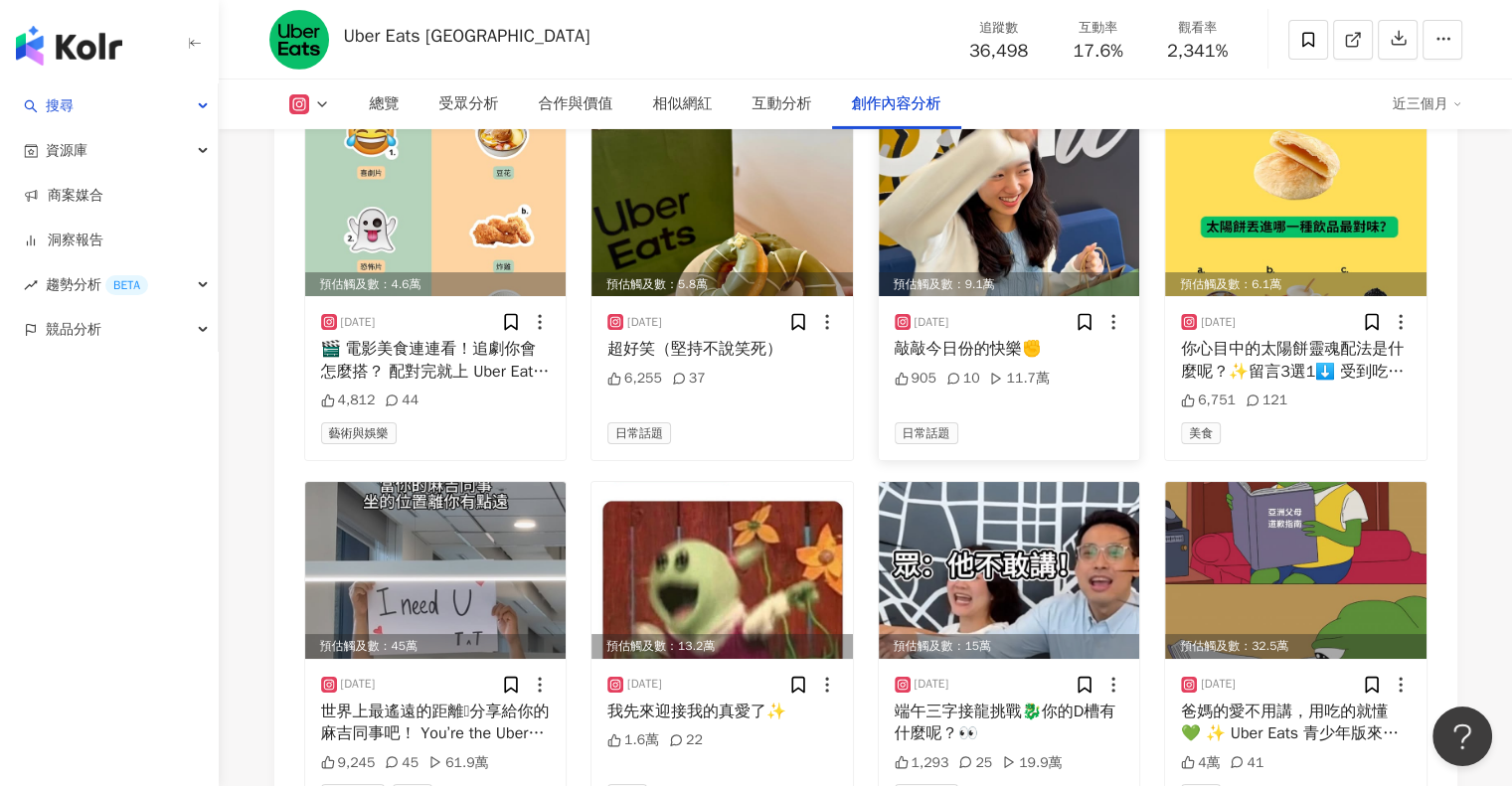click at bounding box center (1009, 208) 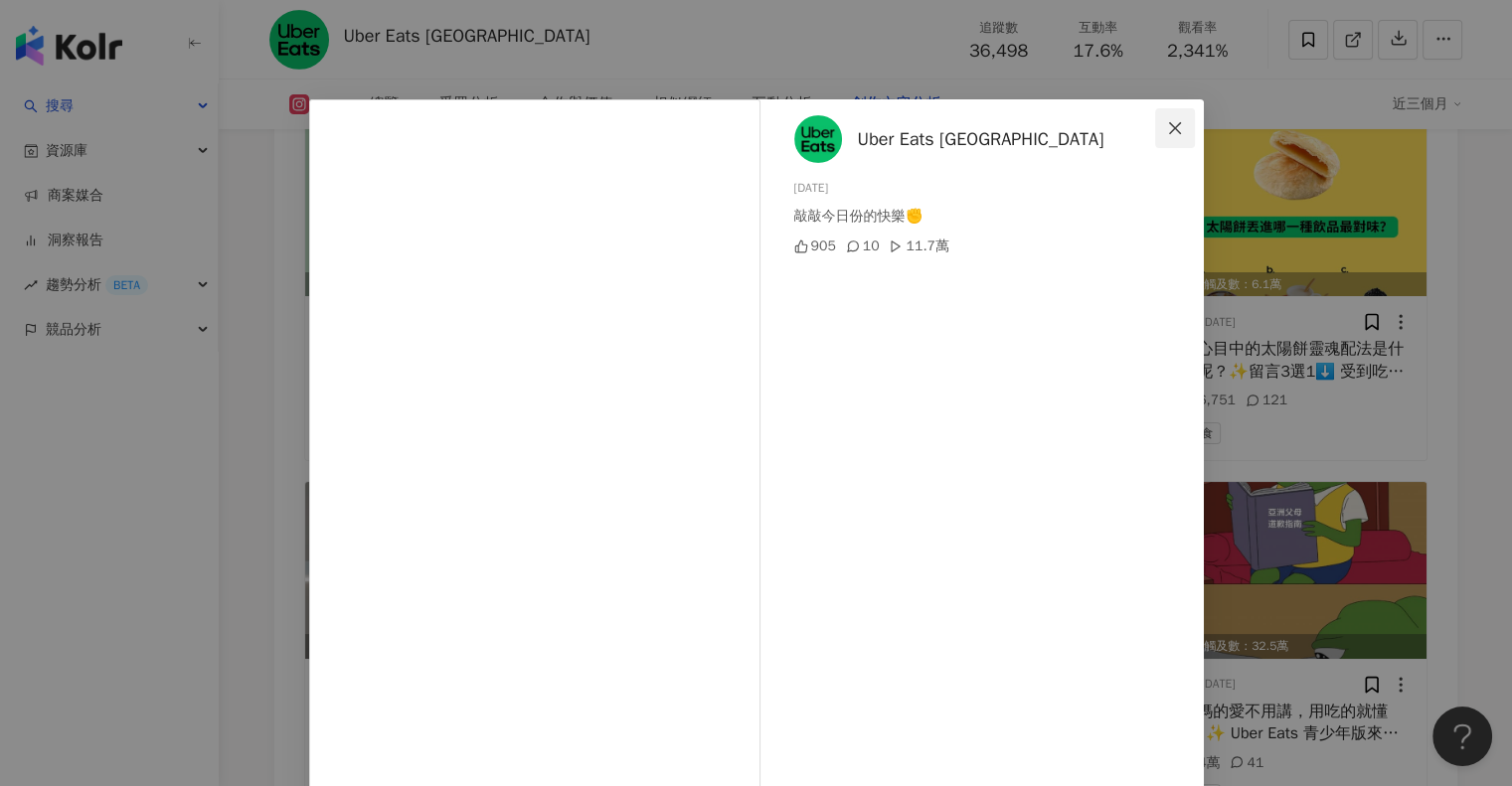 click 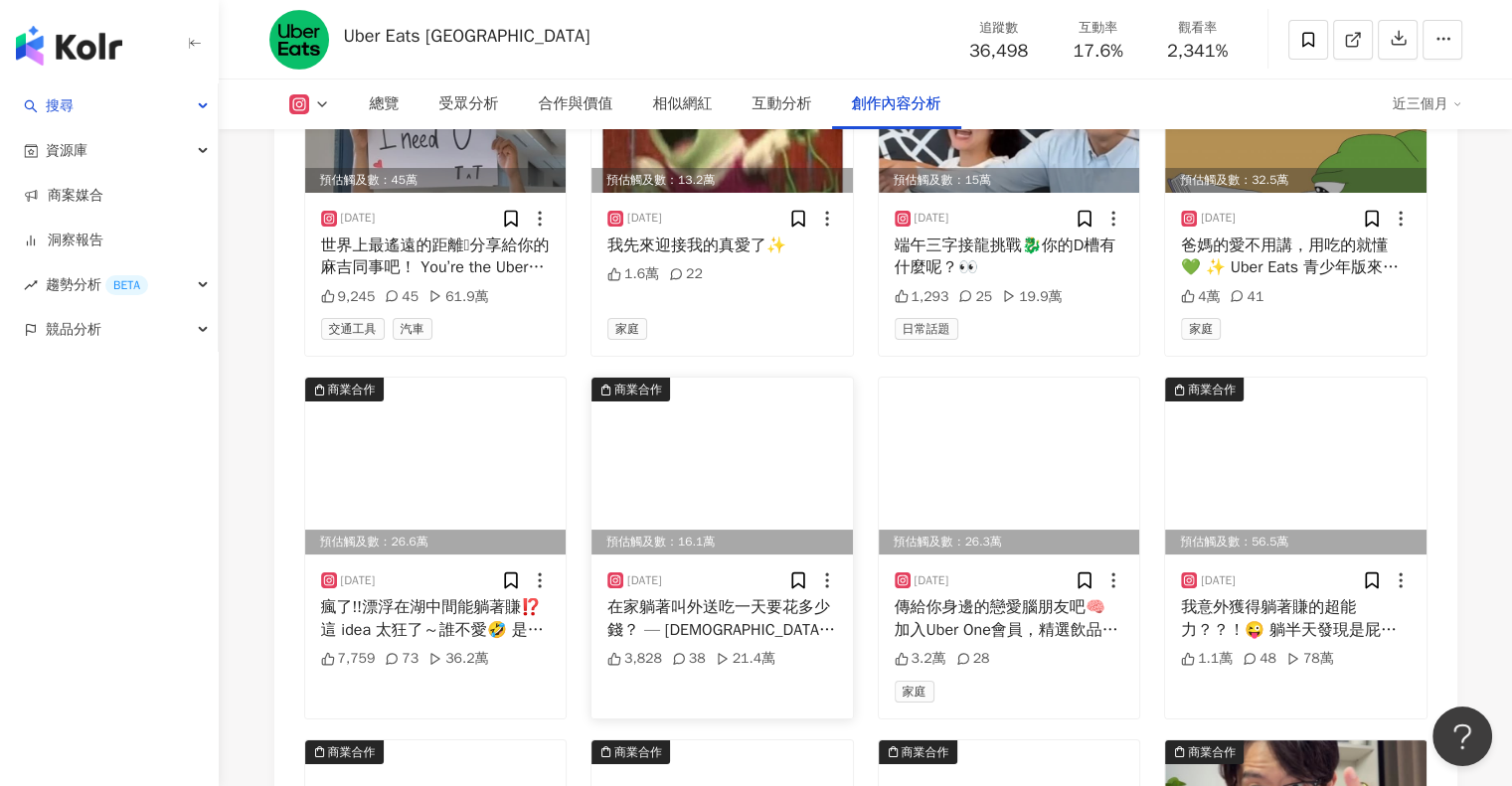 scroll, scrollTop: 7467, scrollLeft: 0, axis: vertical 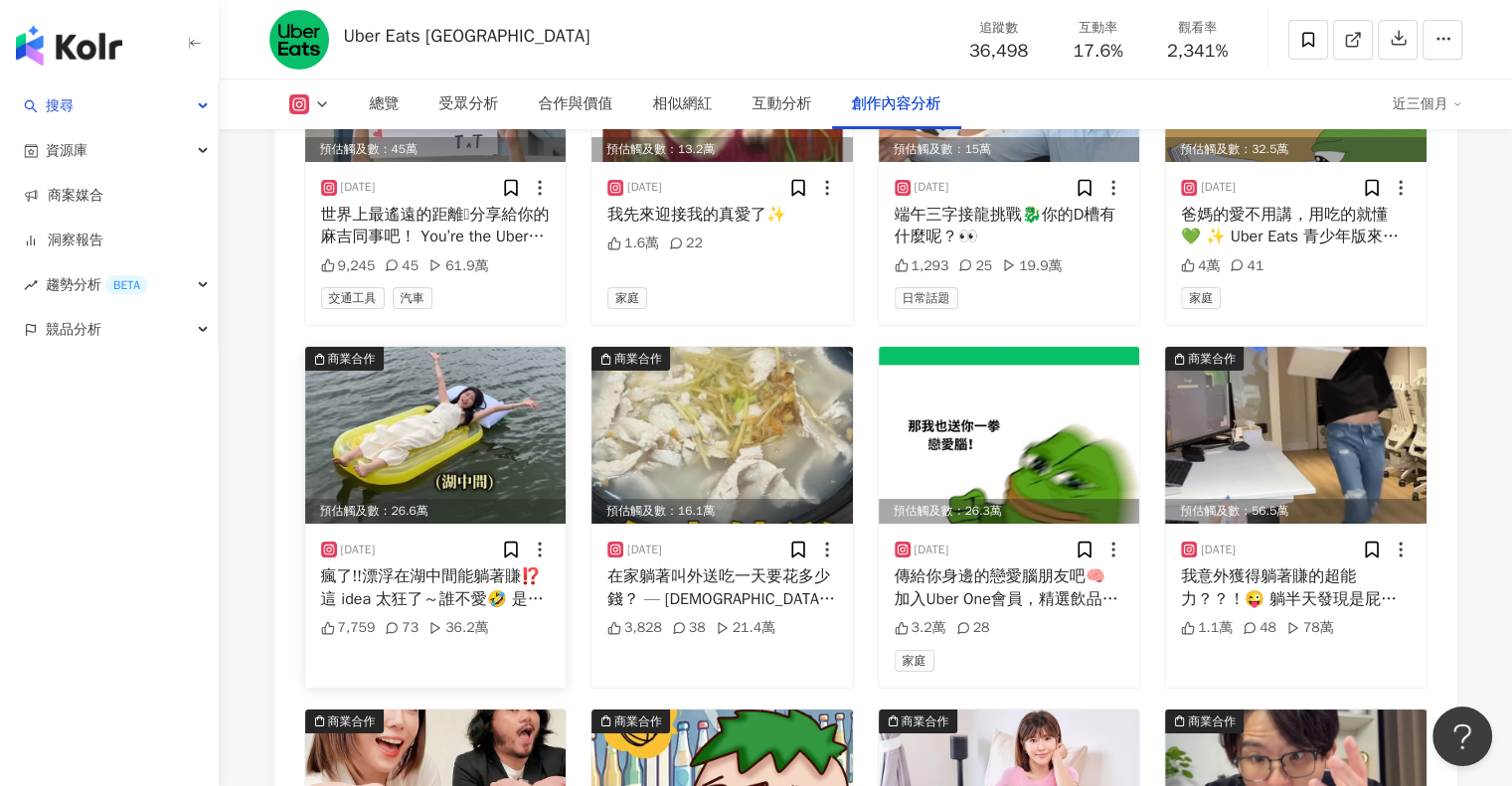 click at bounding box center [435, 435] 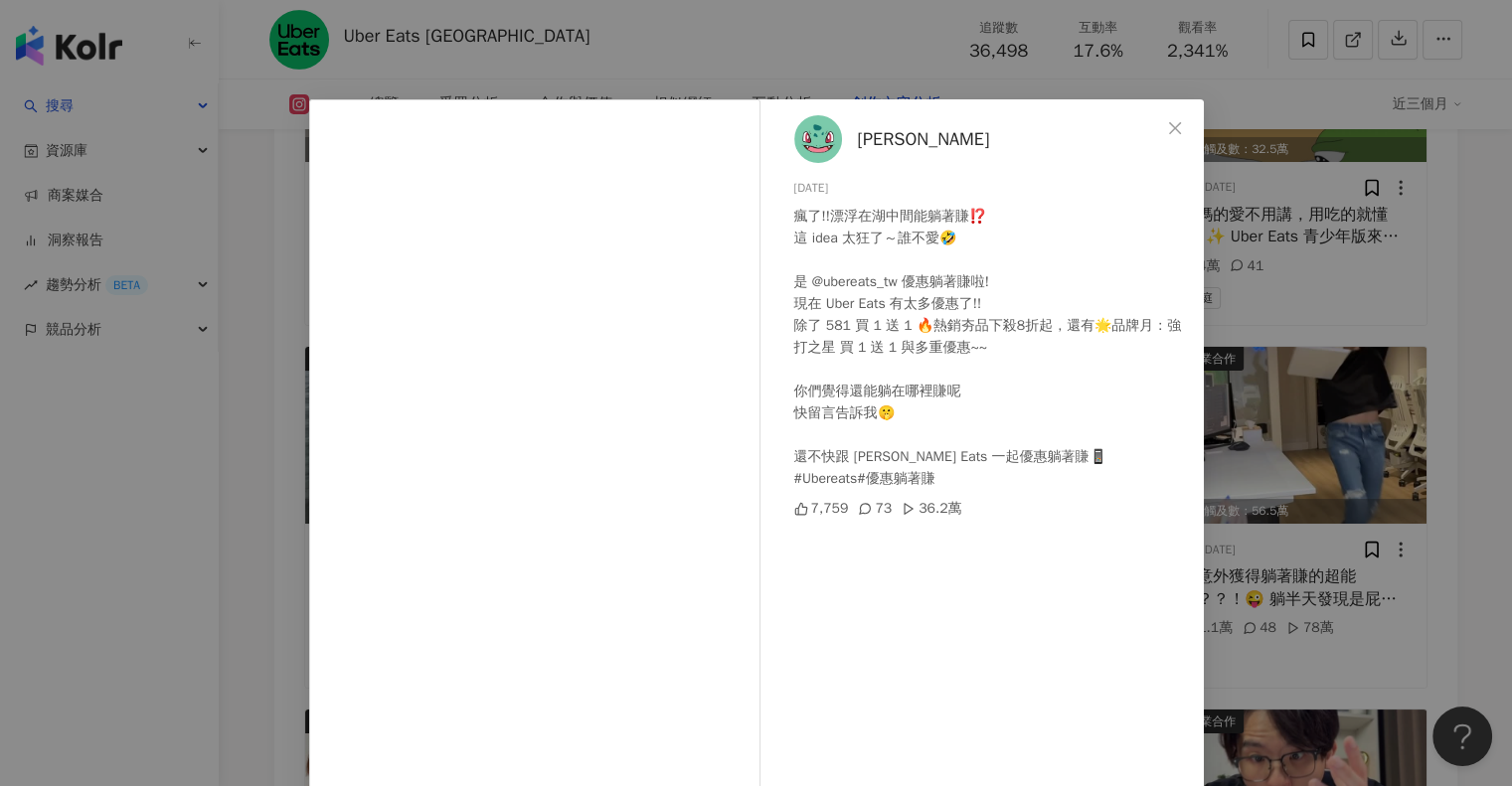 scroll, scrollTop: 7268, scrollLeft: 0, axis: vertical 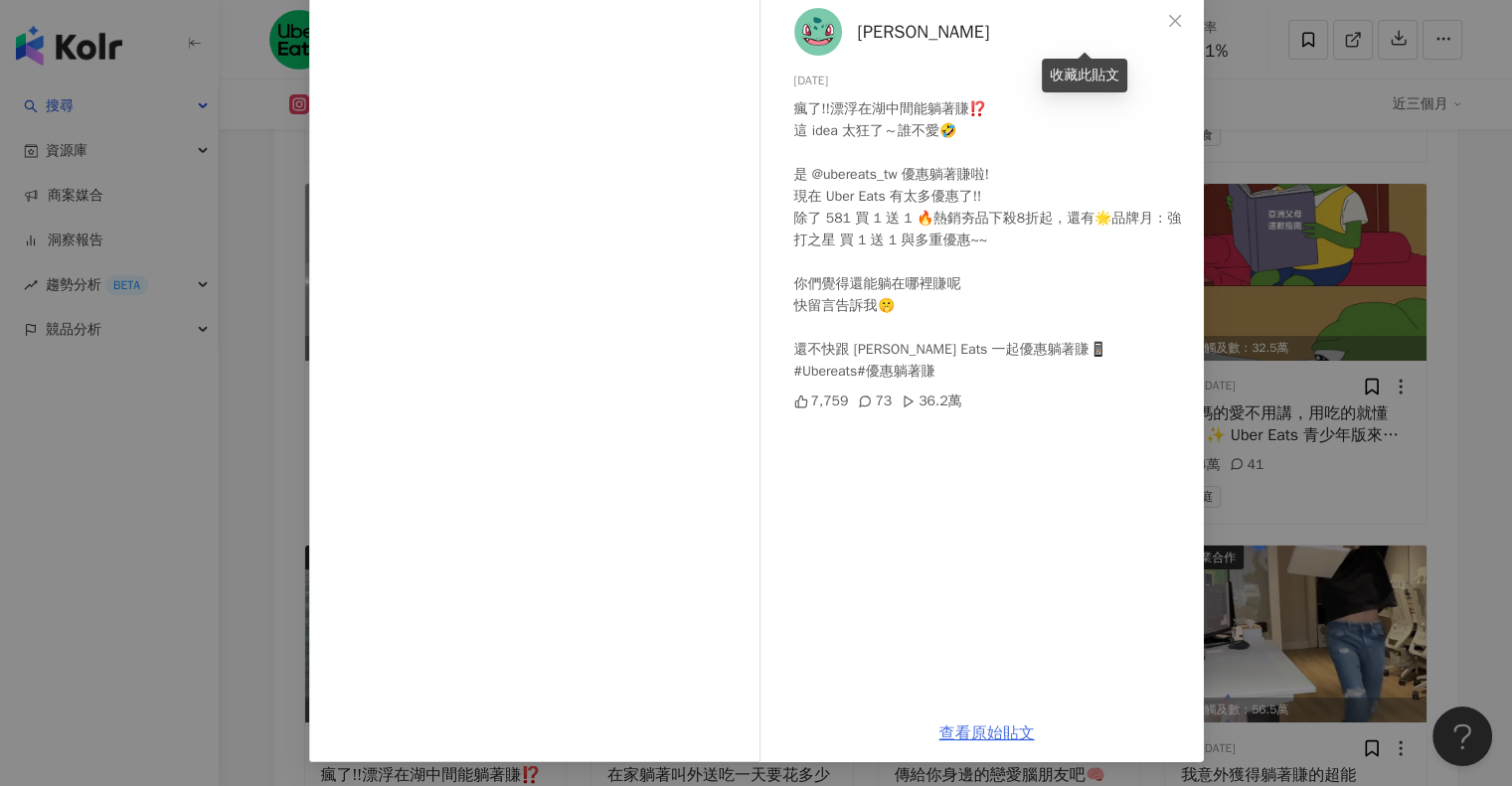 click on "查看原始貼文" at bounding box center (987, 733) 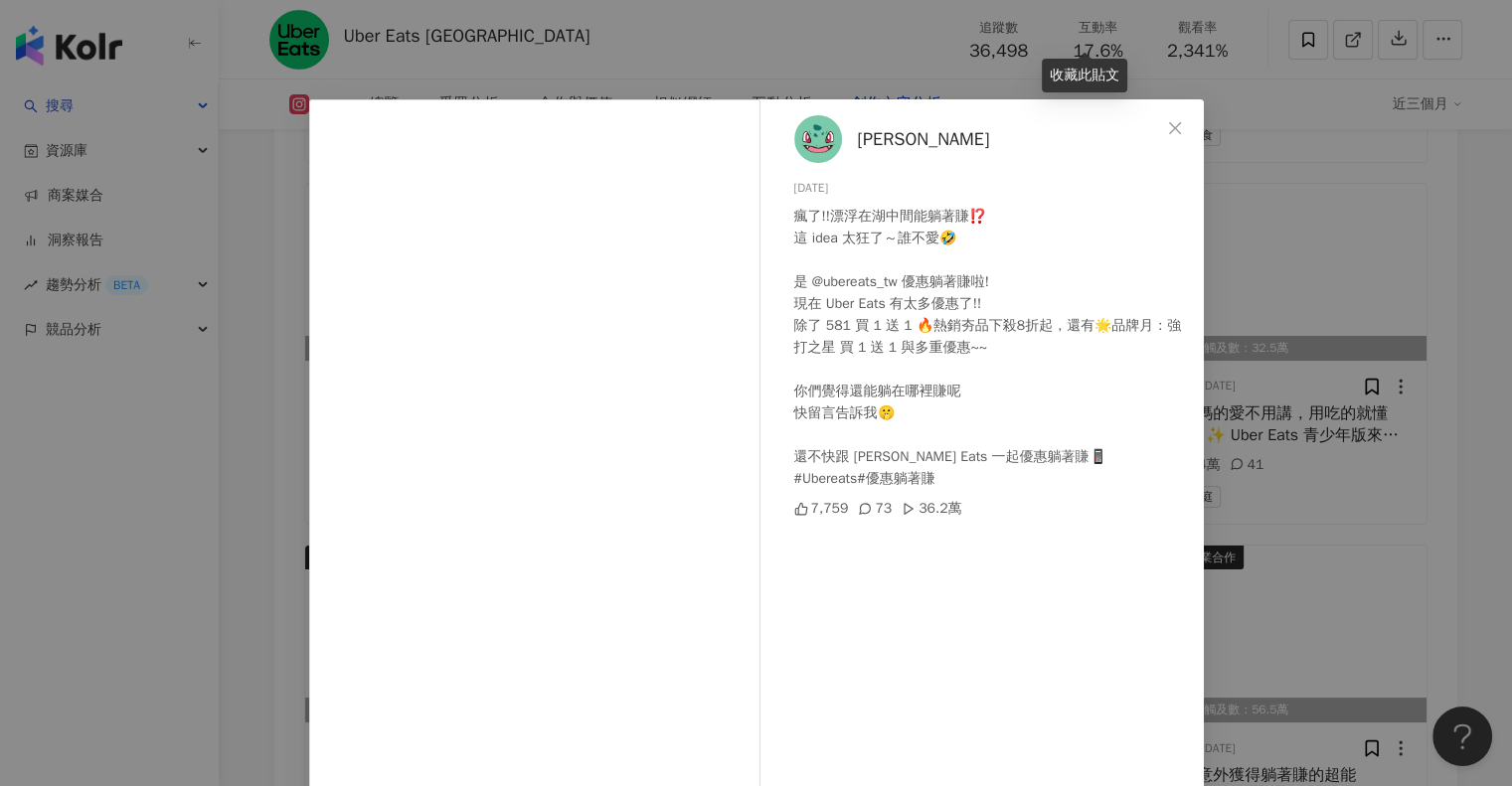 scroll, scrollTop: 0, scrollLeft: 0, axis: both 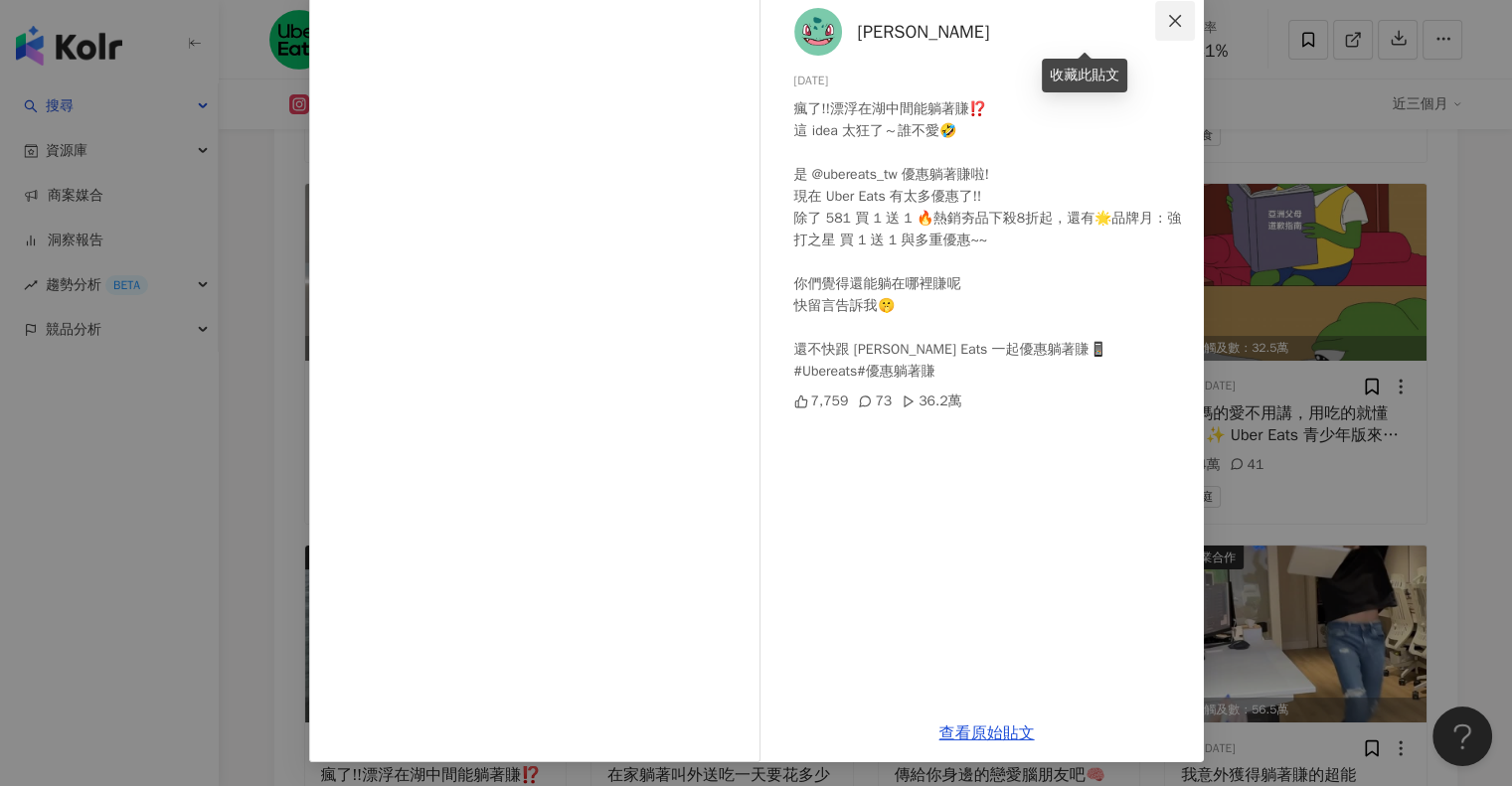 click 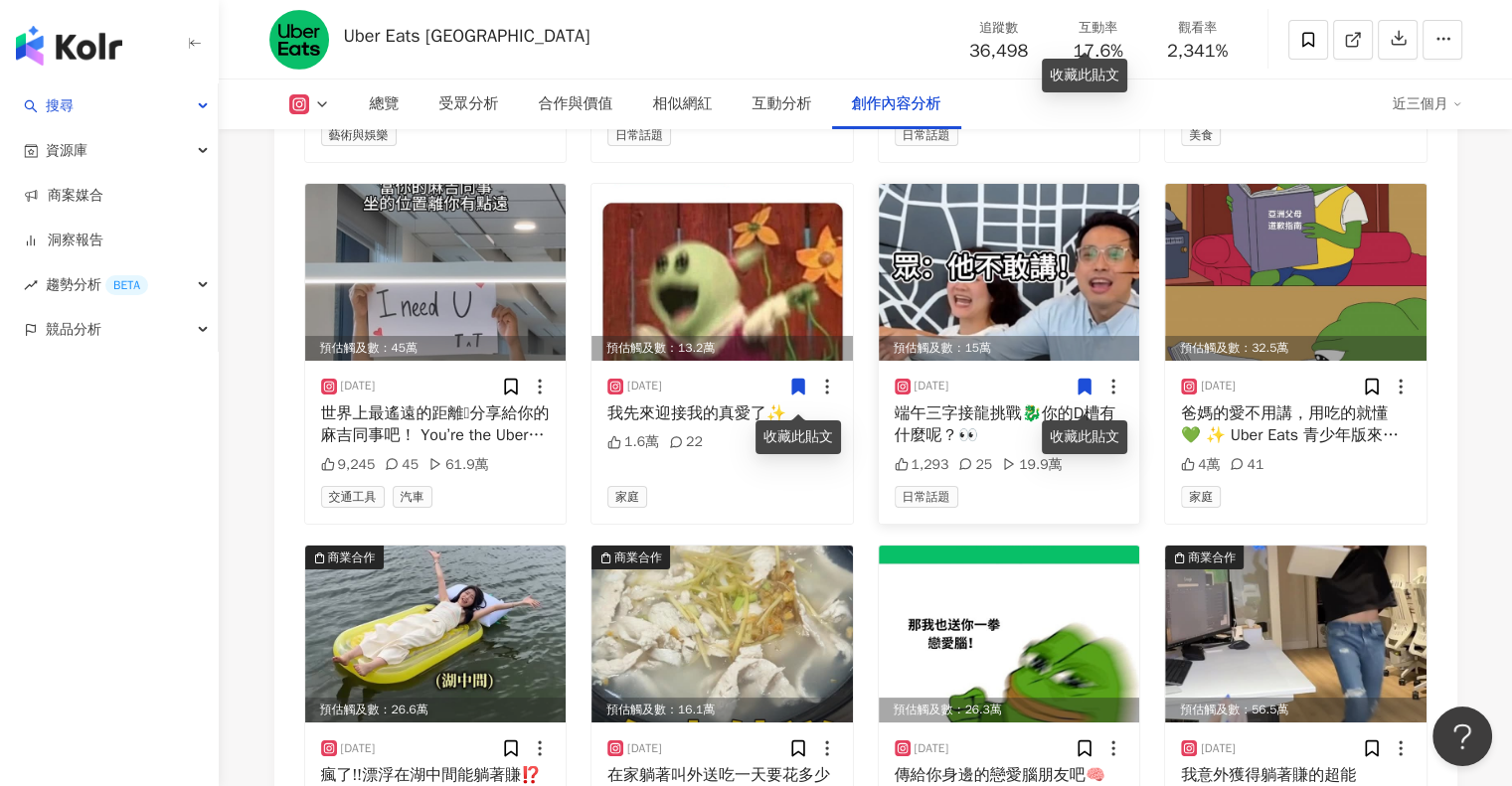 click at bounding box center (1009, 272) 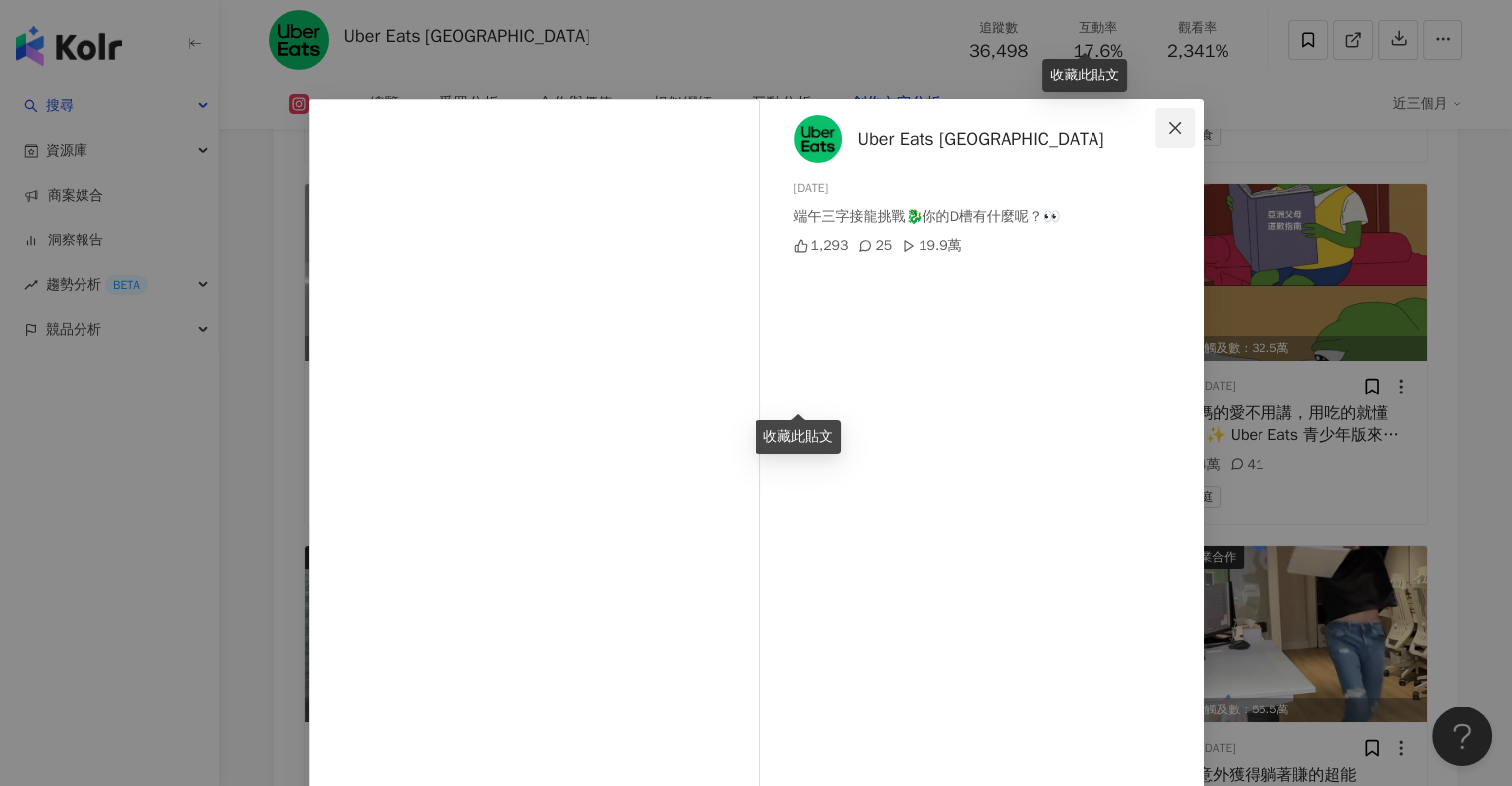 click at bounding box center (1175, 128) 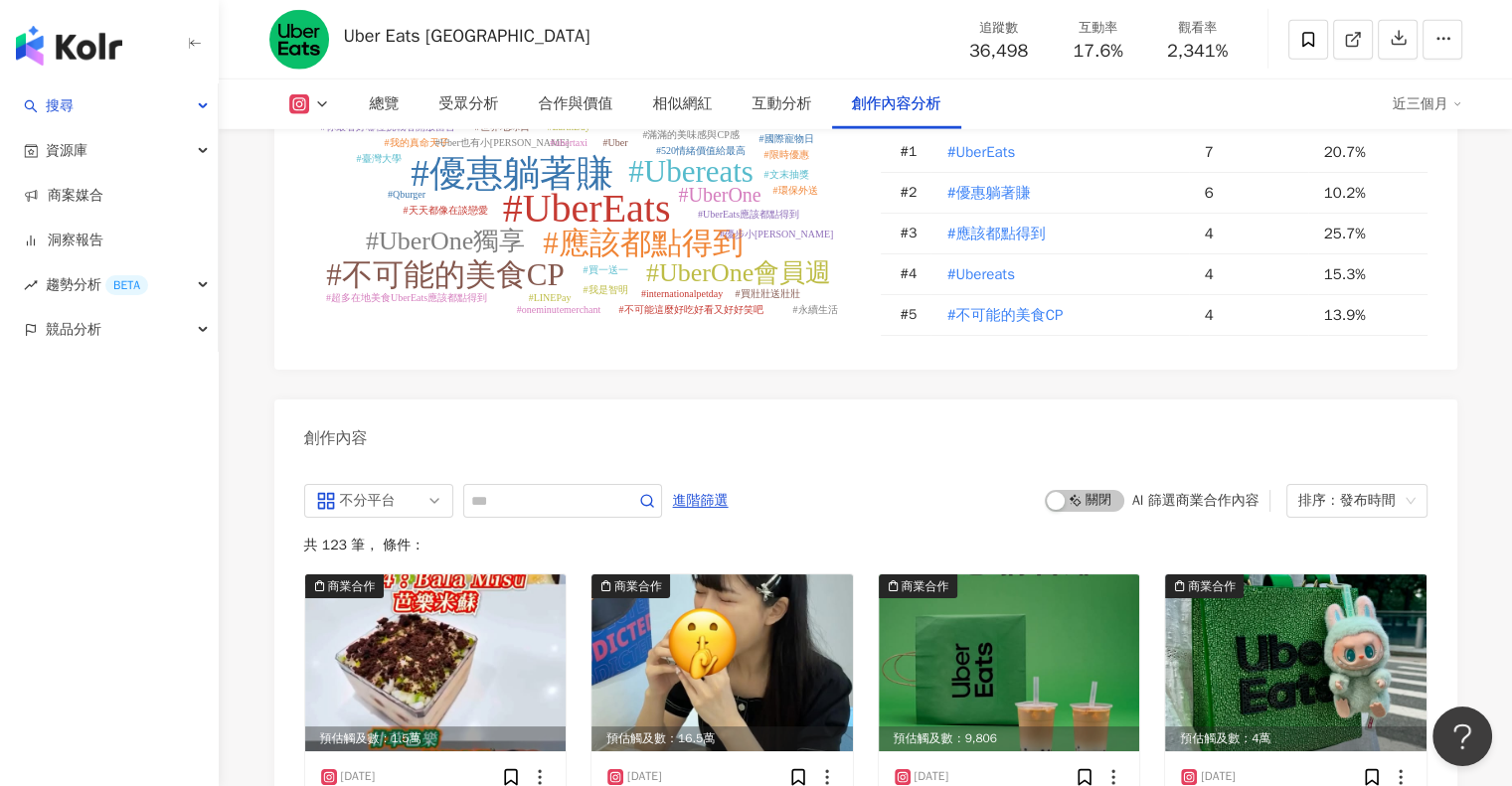 scroll, scrollTop: 5877, scrollLeft: 0, axis: vertical 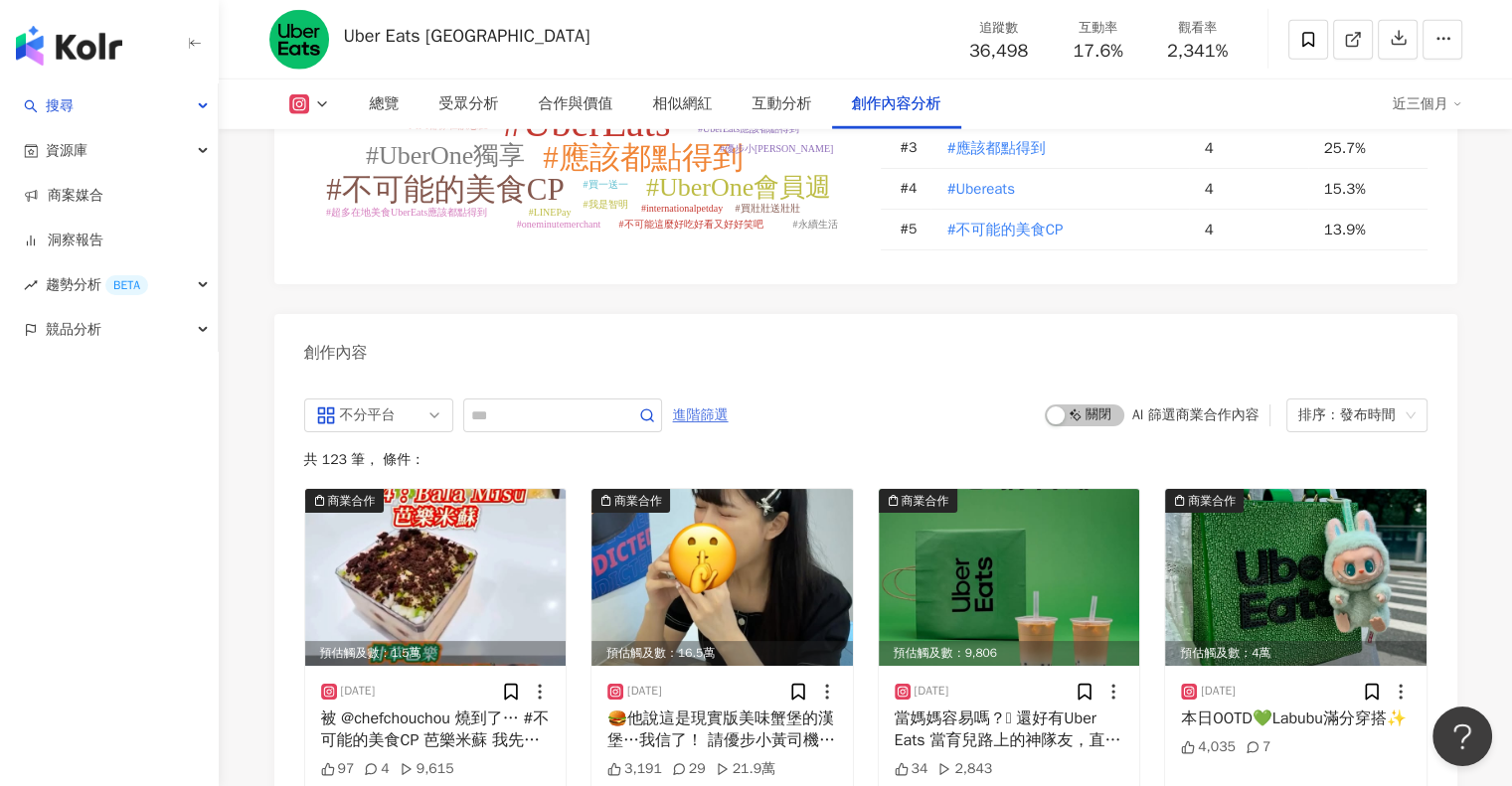 click on "進階篩選" at bounding box center (701, 415) 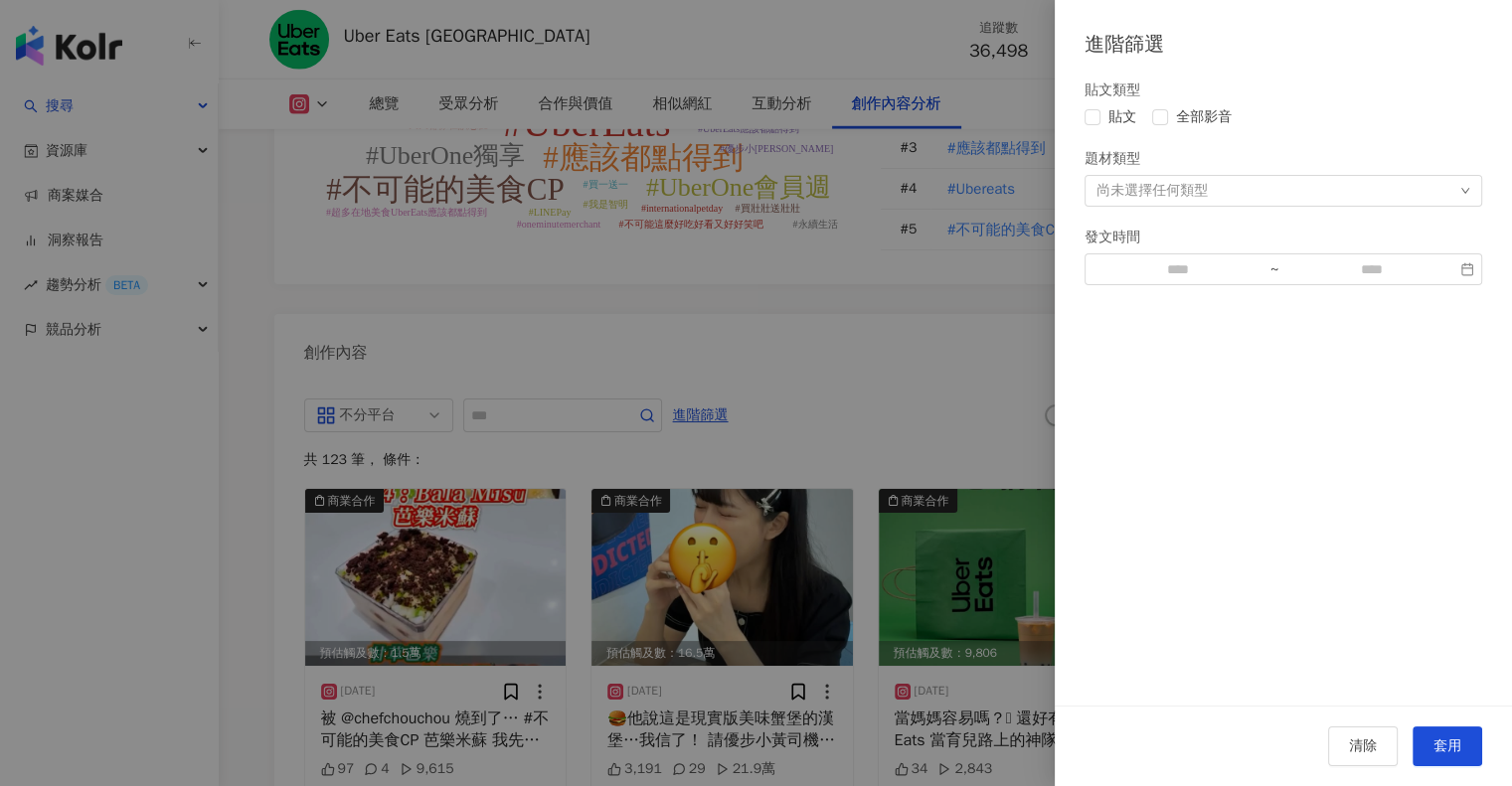 click on "尚未選擇任何類型" at bounding box center (1283, 191) 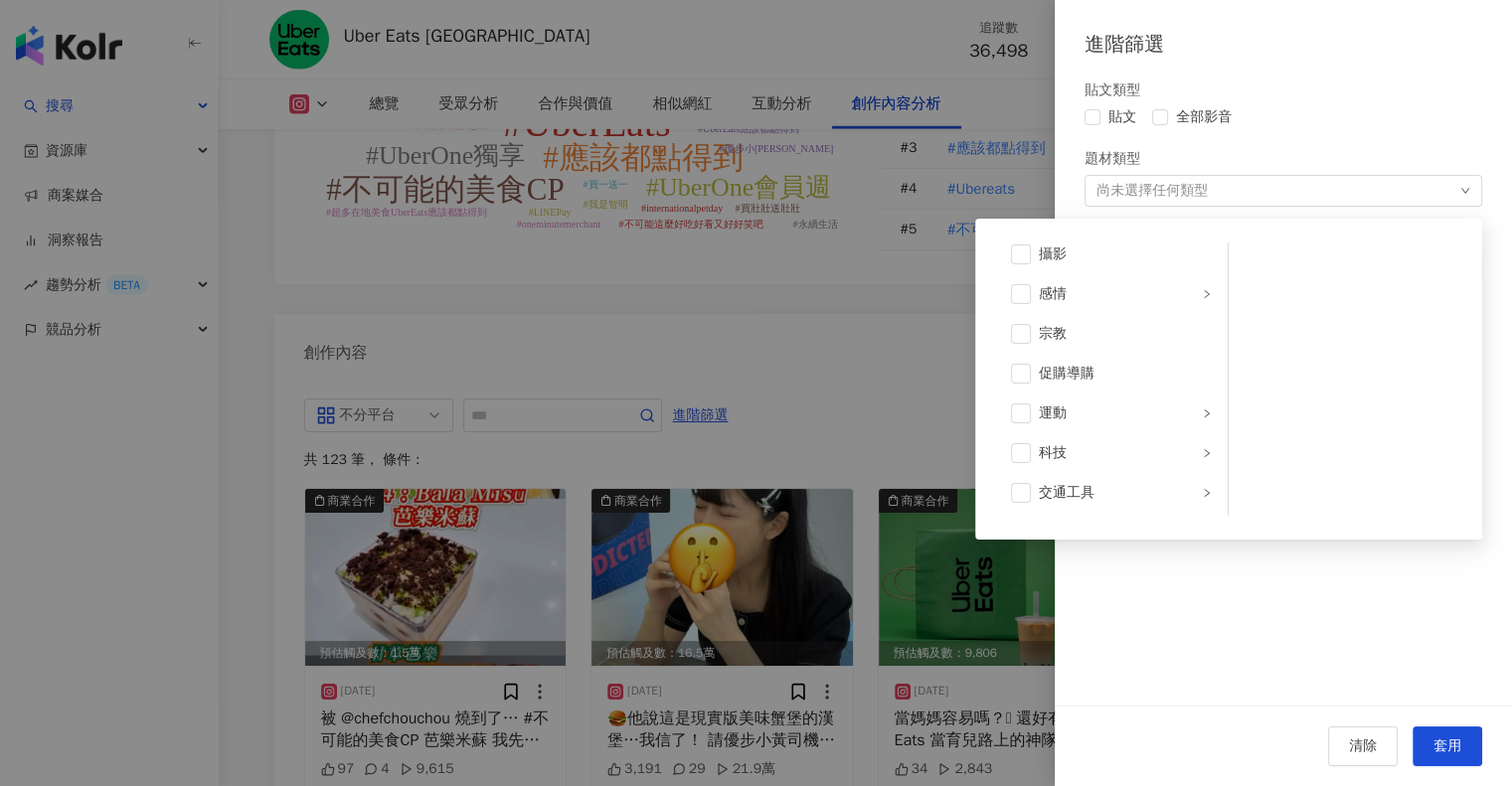 scroll, scrollTop: 688, scrollLeft: 0, axis: vertical 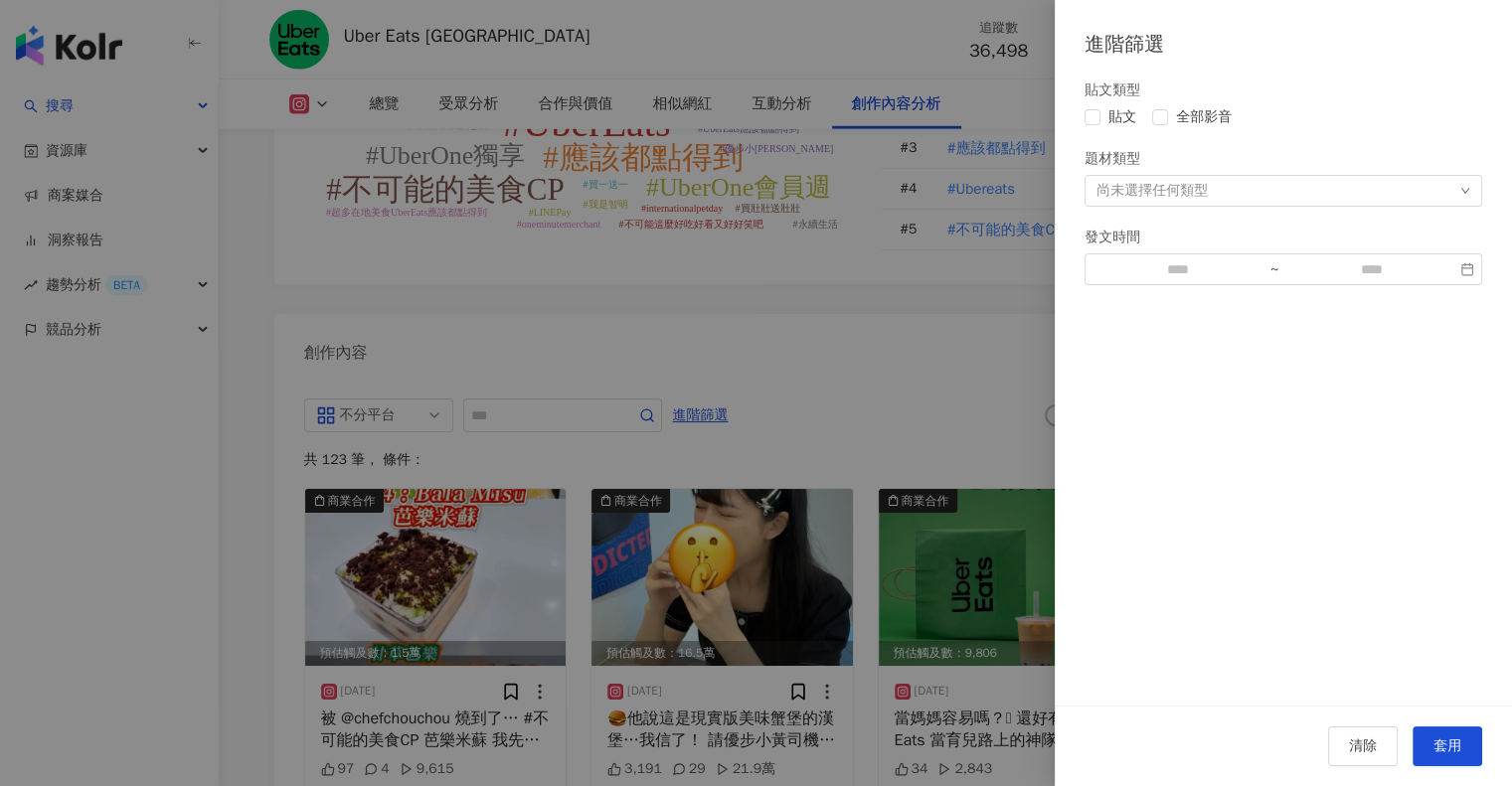 click on "貼文 全部影音" at bounding box center (1283, 117) 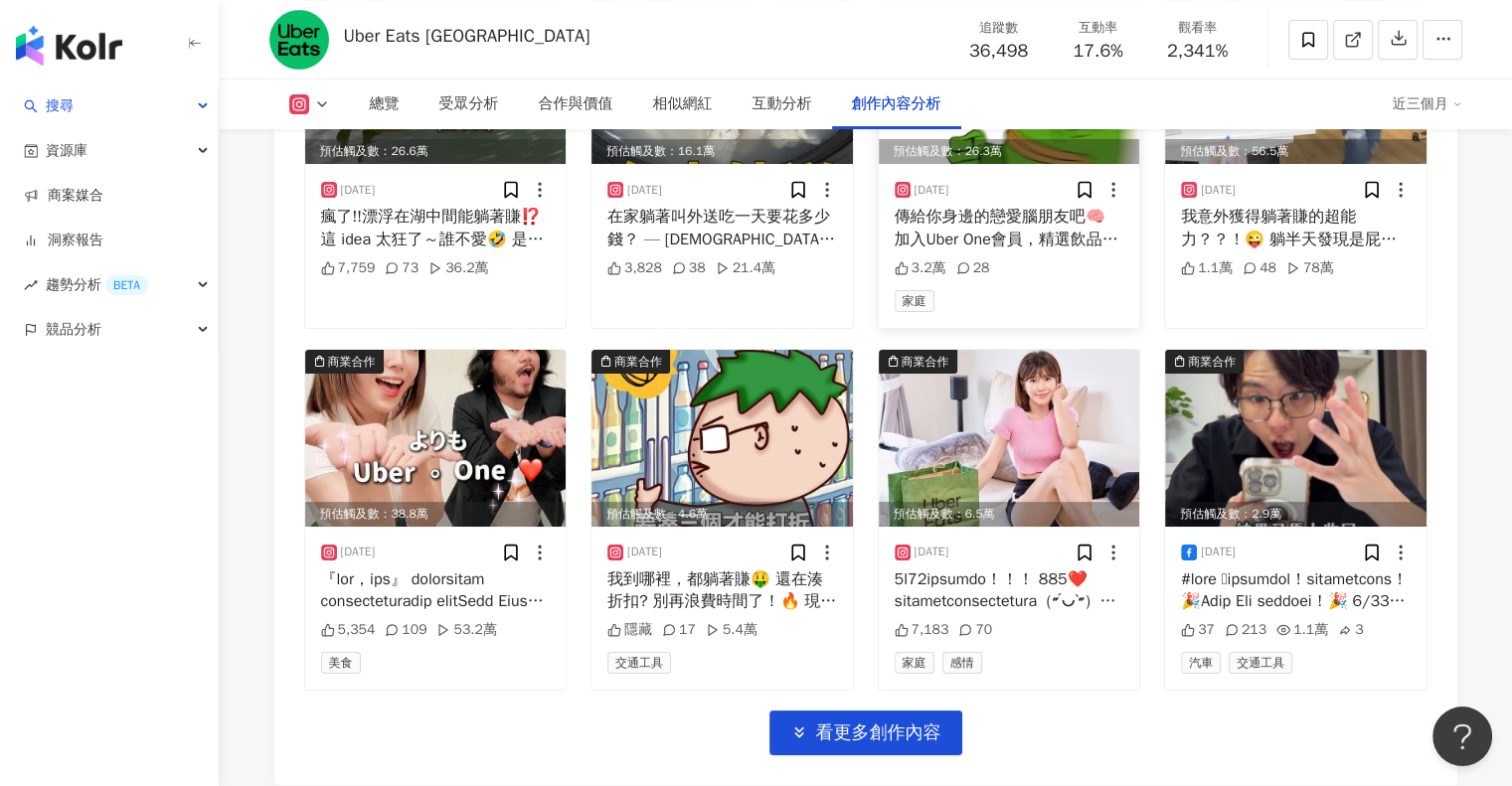 scroll, scrollTop: 7665, scrollLeft: 0, axis: vertical 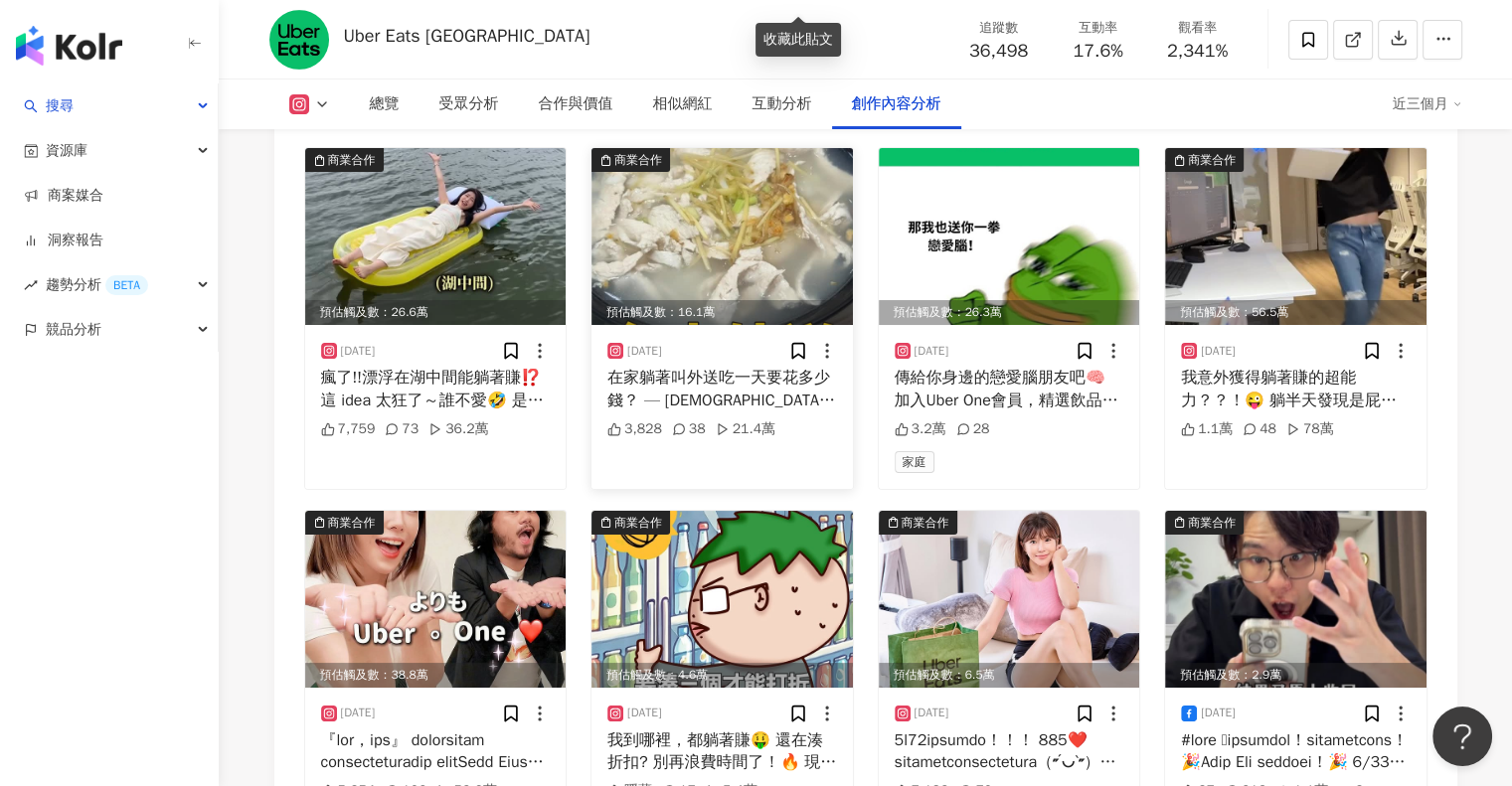 click at bounding box center [722, 236] 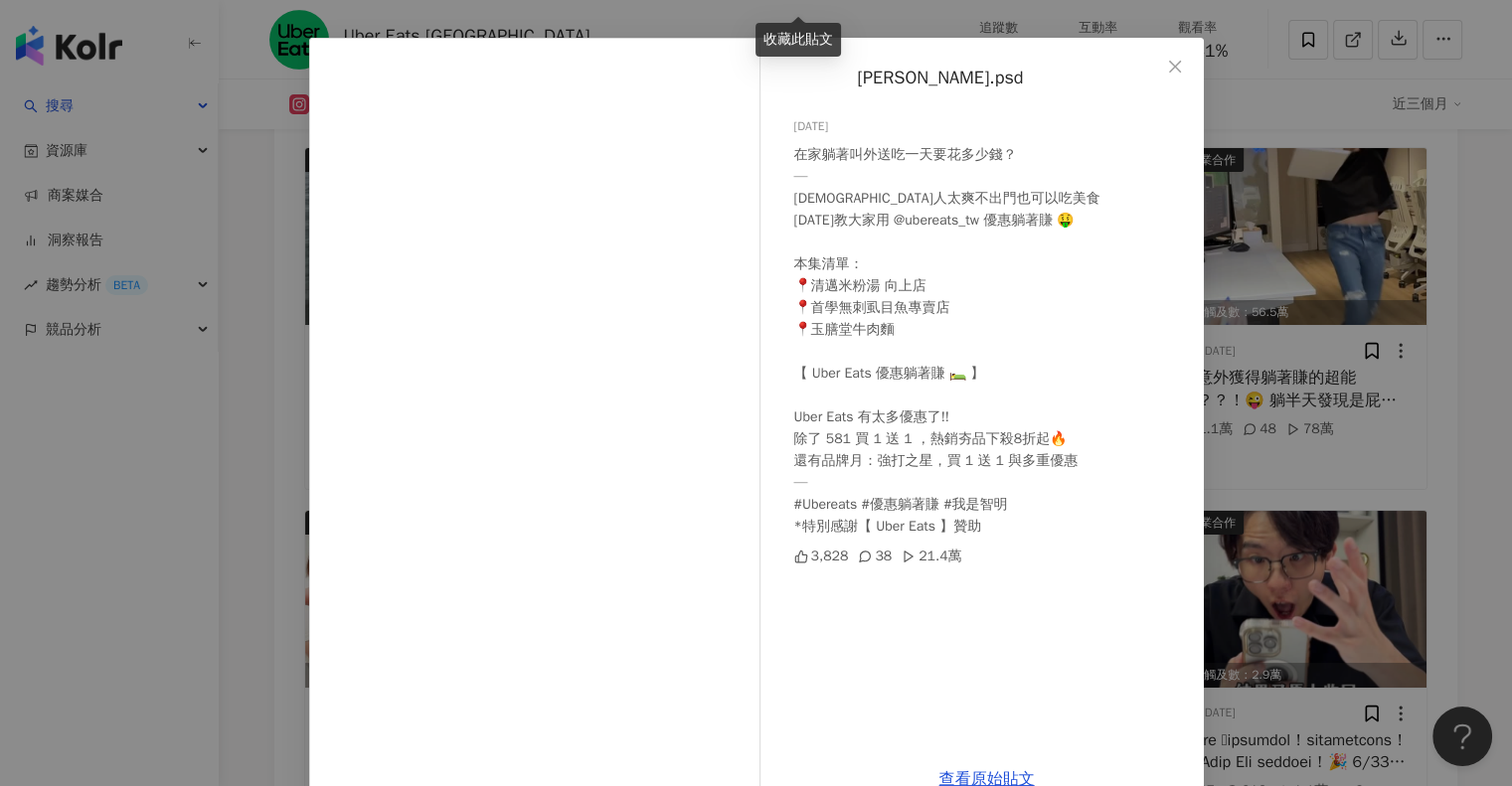 scroll, scrollTop: 107, scrollLeft: 0, axis: vertical 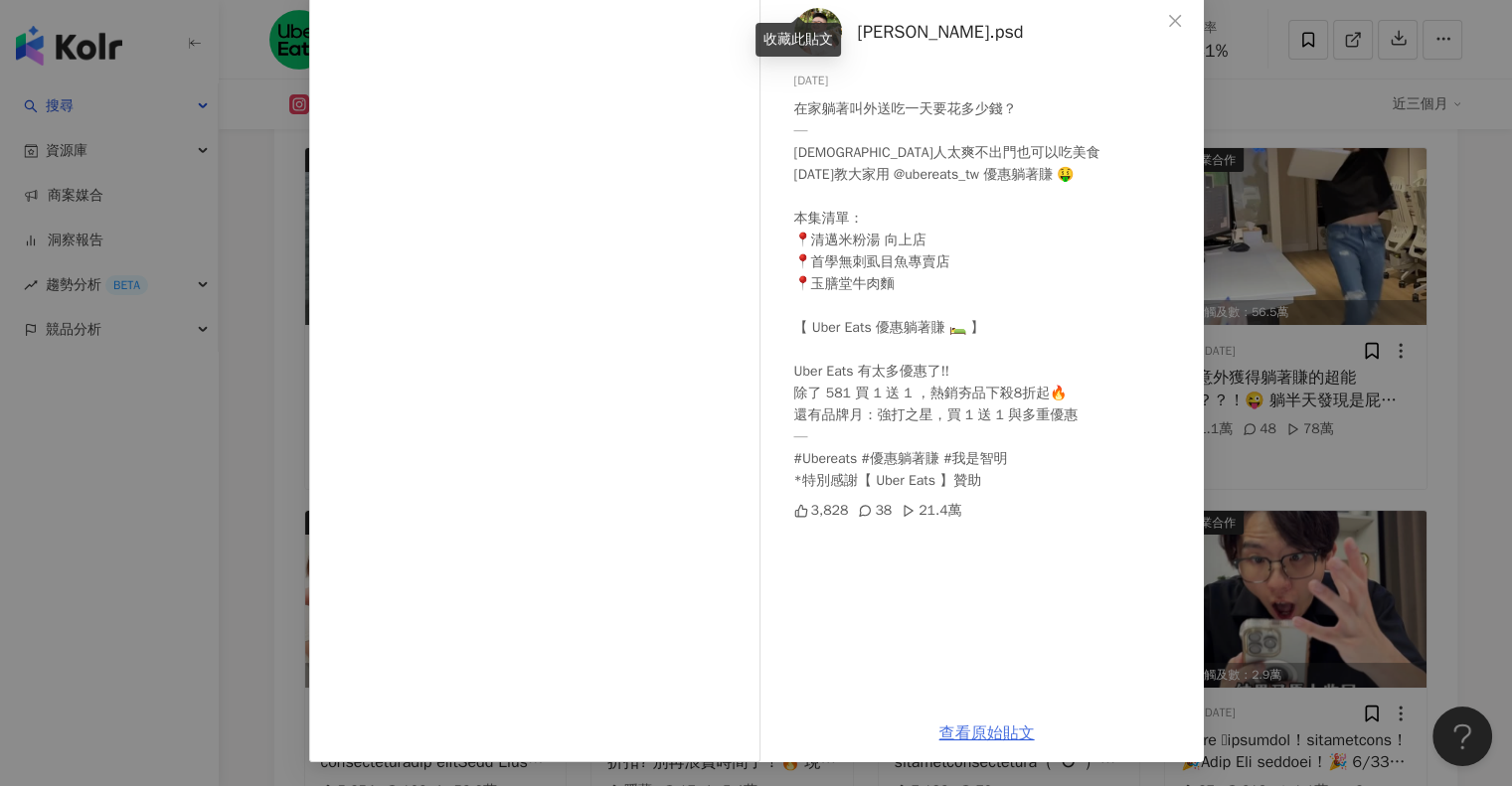 click on "查看原始貼文" at bounding box center [987, 733] 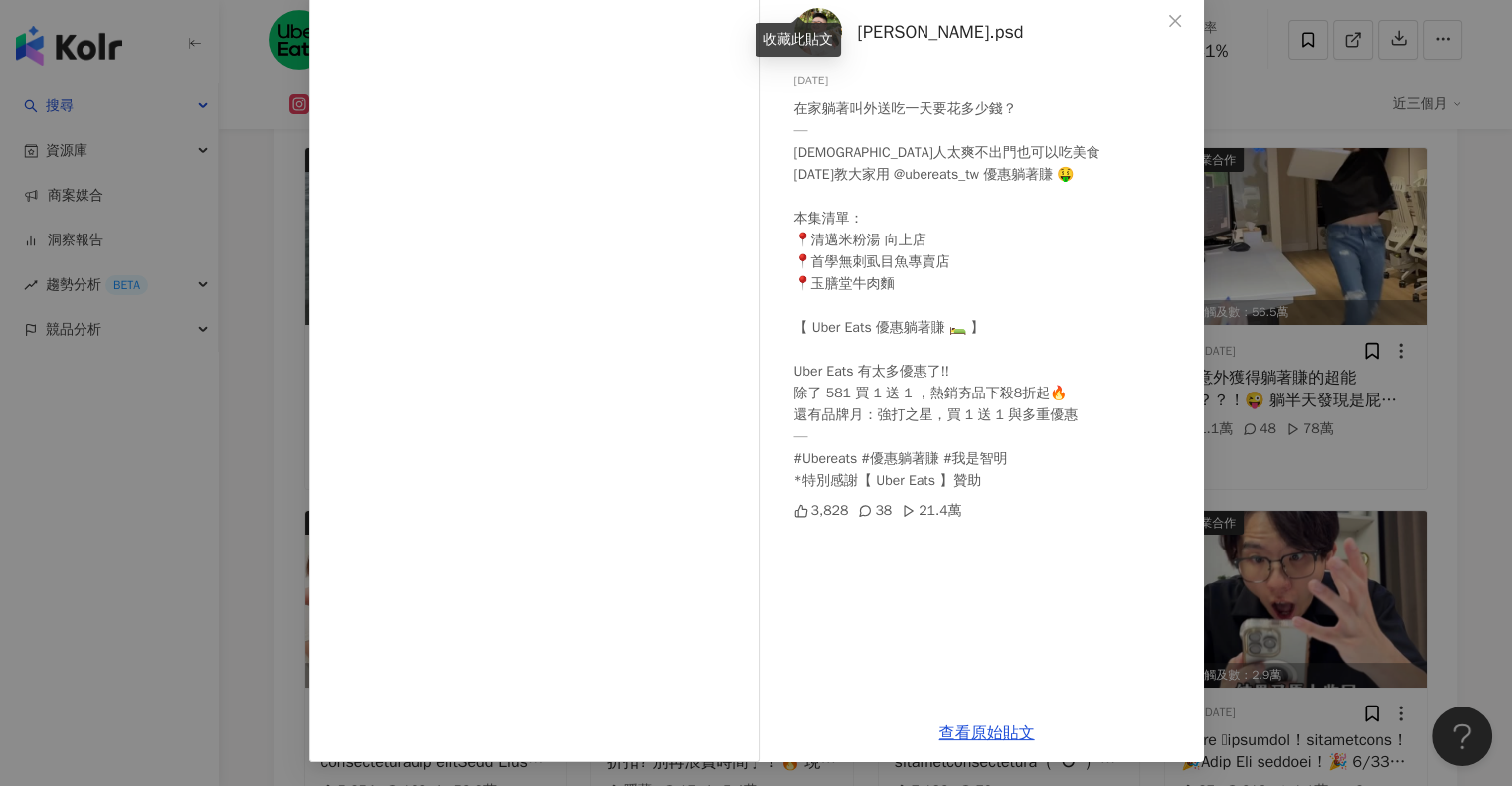drag, startPoint x: 1181, startPoint y: 15, endPoint x: 1181, endPoint y: 31, distance: 16 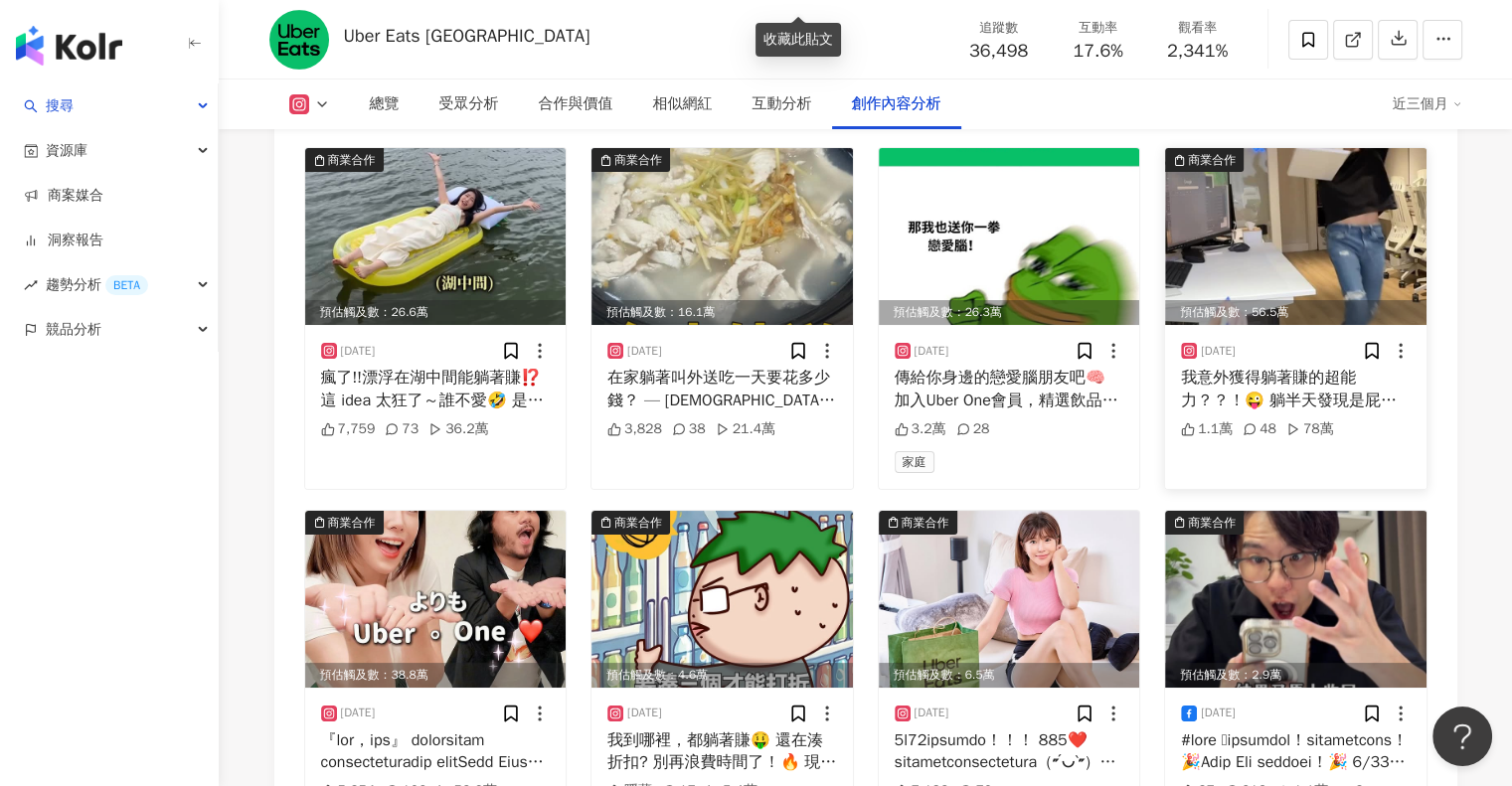 click at bounding box center (1295, 236) 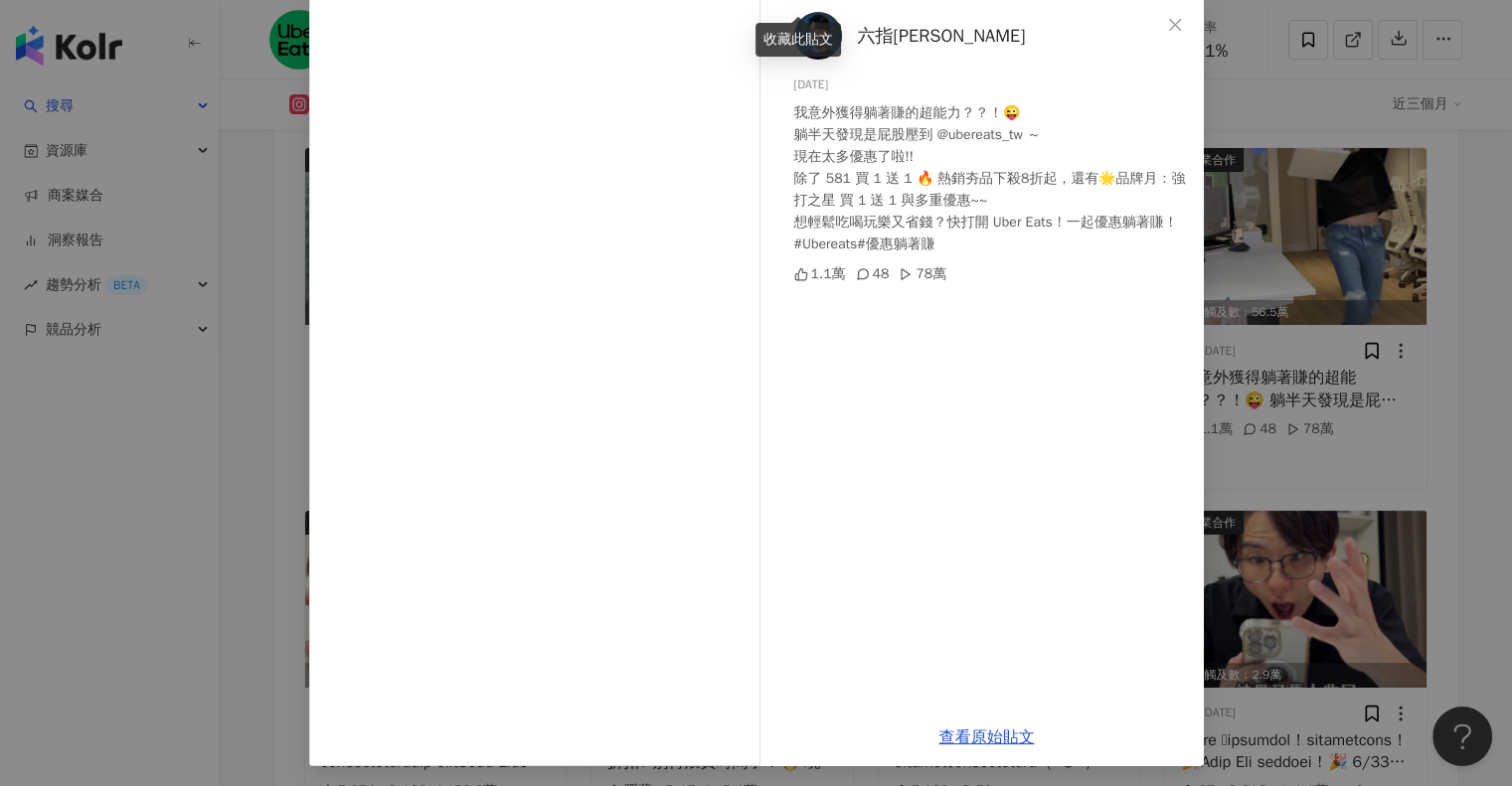 scroll, scrollTop: 107, scrollLeft: 0, axis: vertical 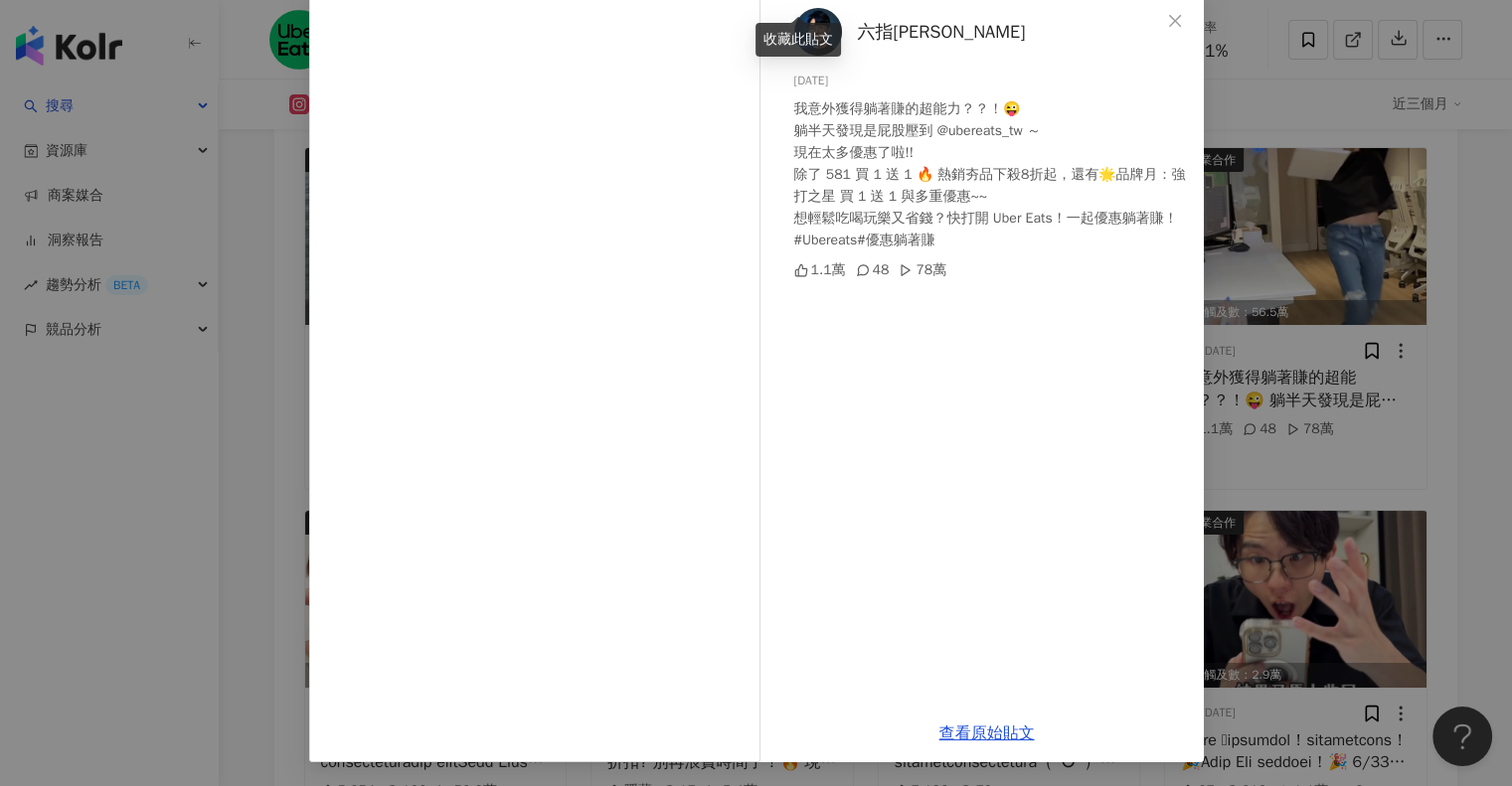 click on "查看原始貼文" at bounding box center [987, 733] 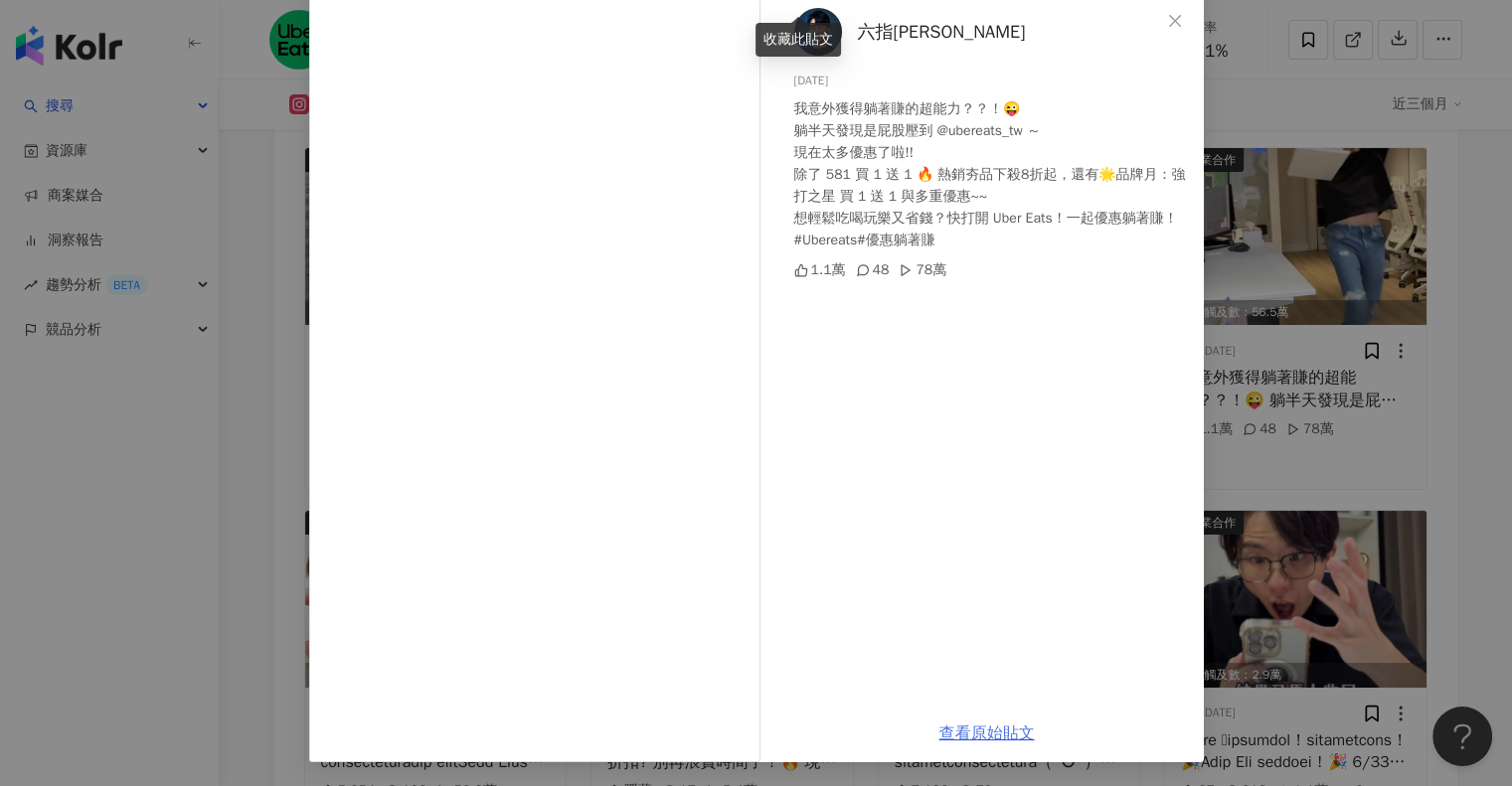 click on "查看原始貼文" at bounding box center [987, 733] 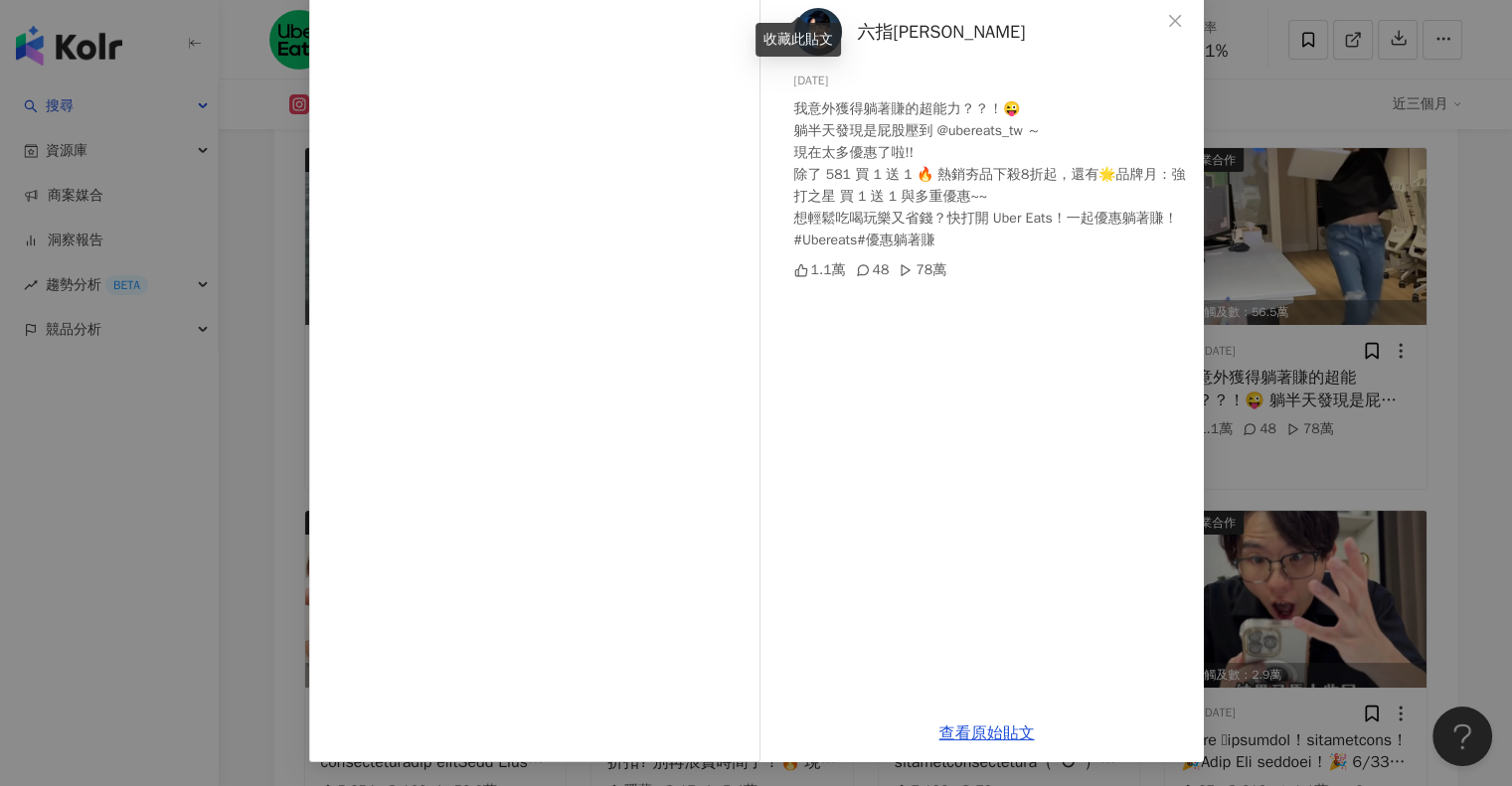 drag, startPoint x: 886, startPoint y: 528, endPoint x: 1009, endPoint y: 163, distance: 385.1675 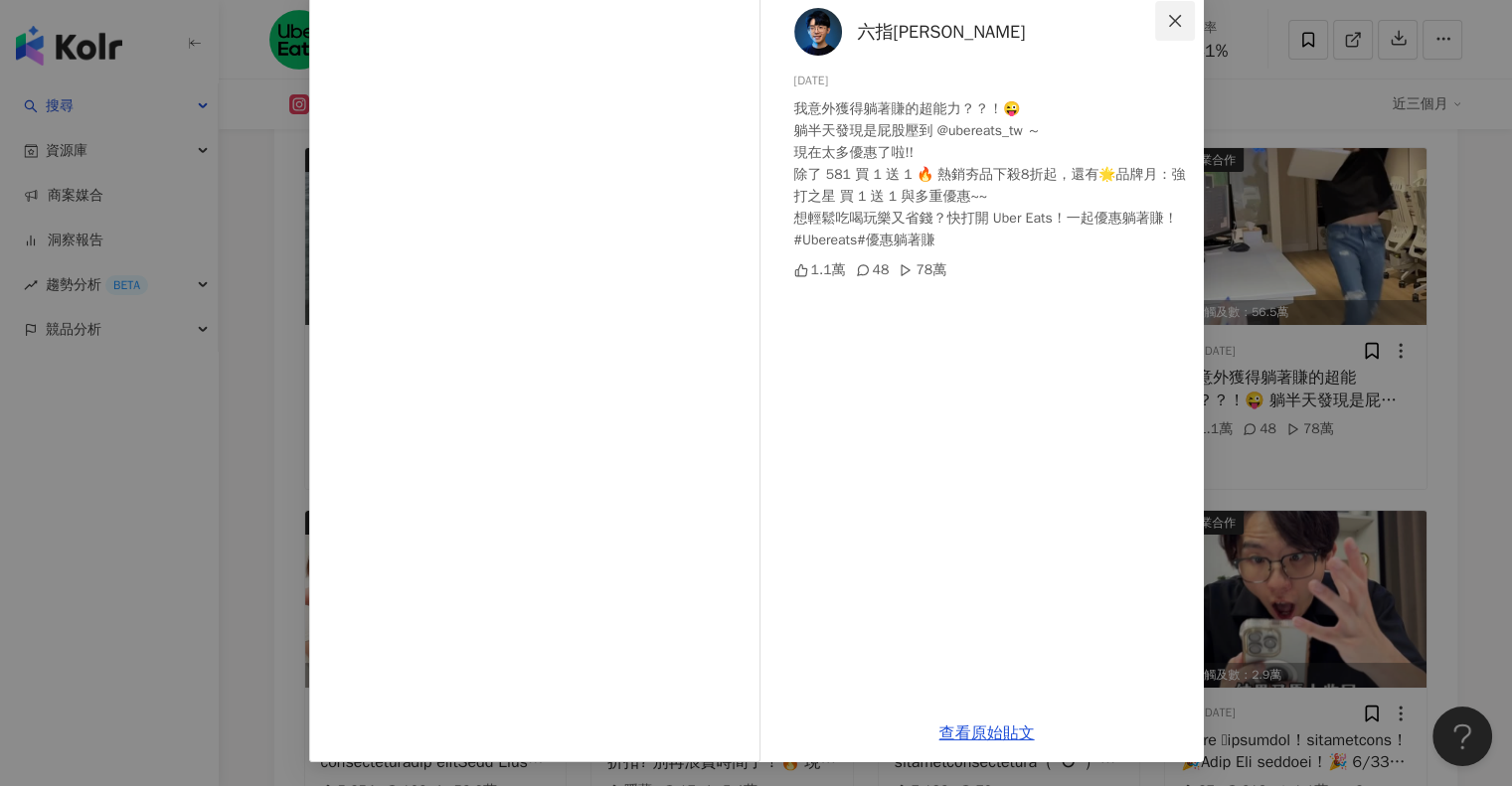 click at bounding box center (1175, 21) 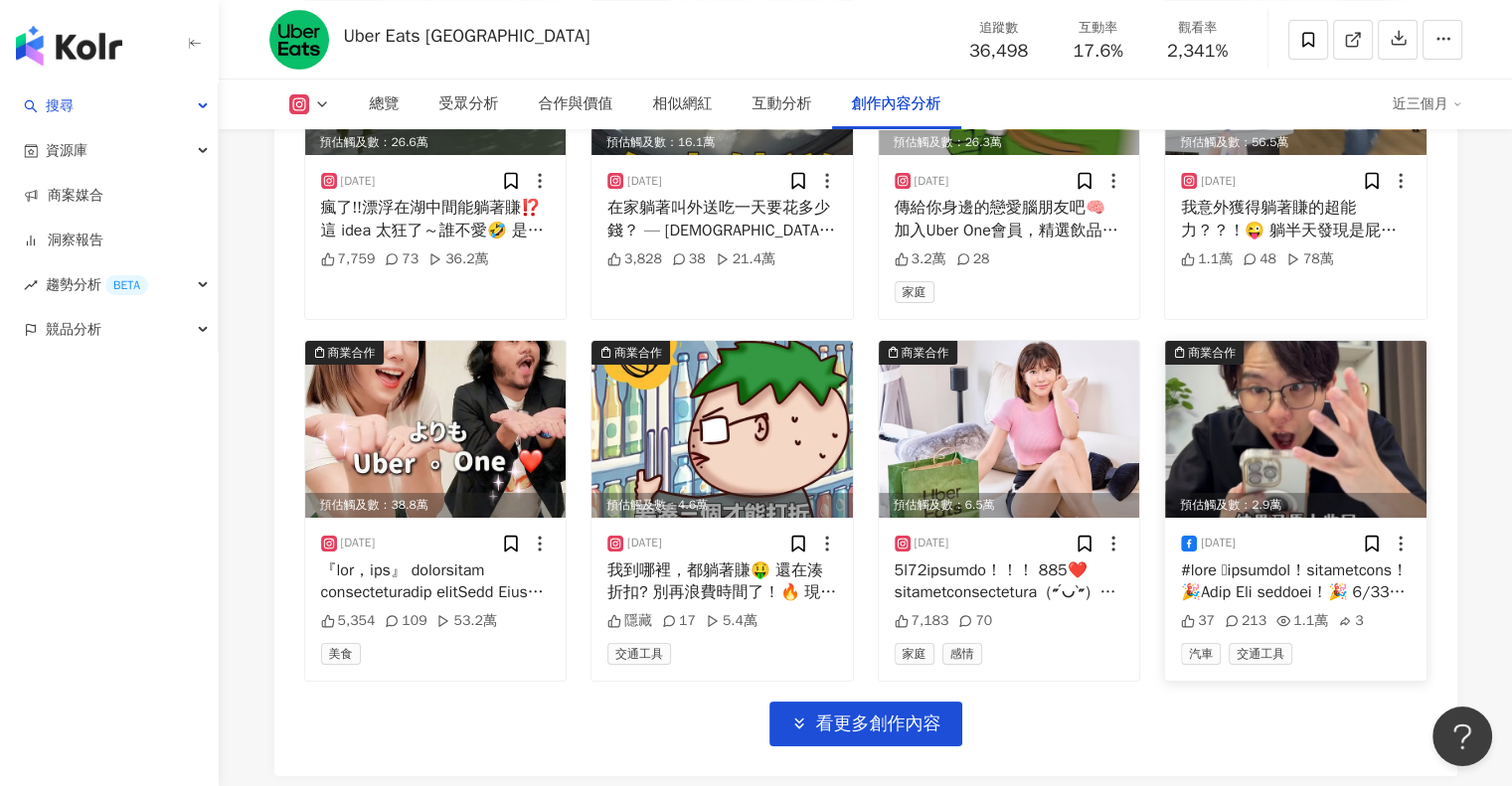 scroll, scrollTop: 7864, scrollLeft: 0, axis: vertical 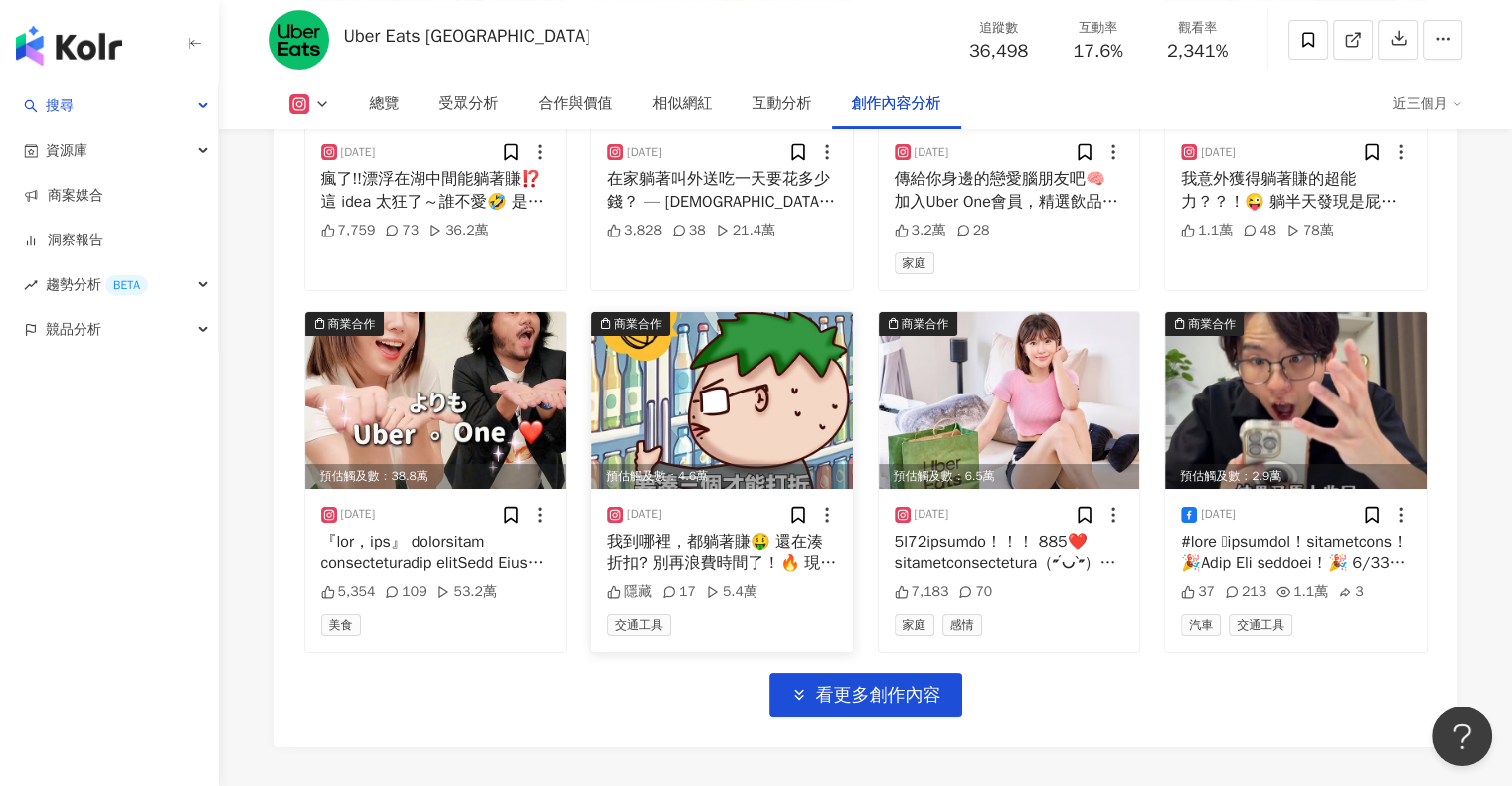 click at bounding box center (722, 400) 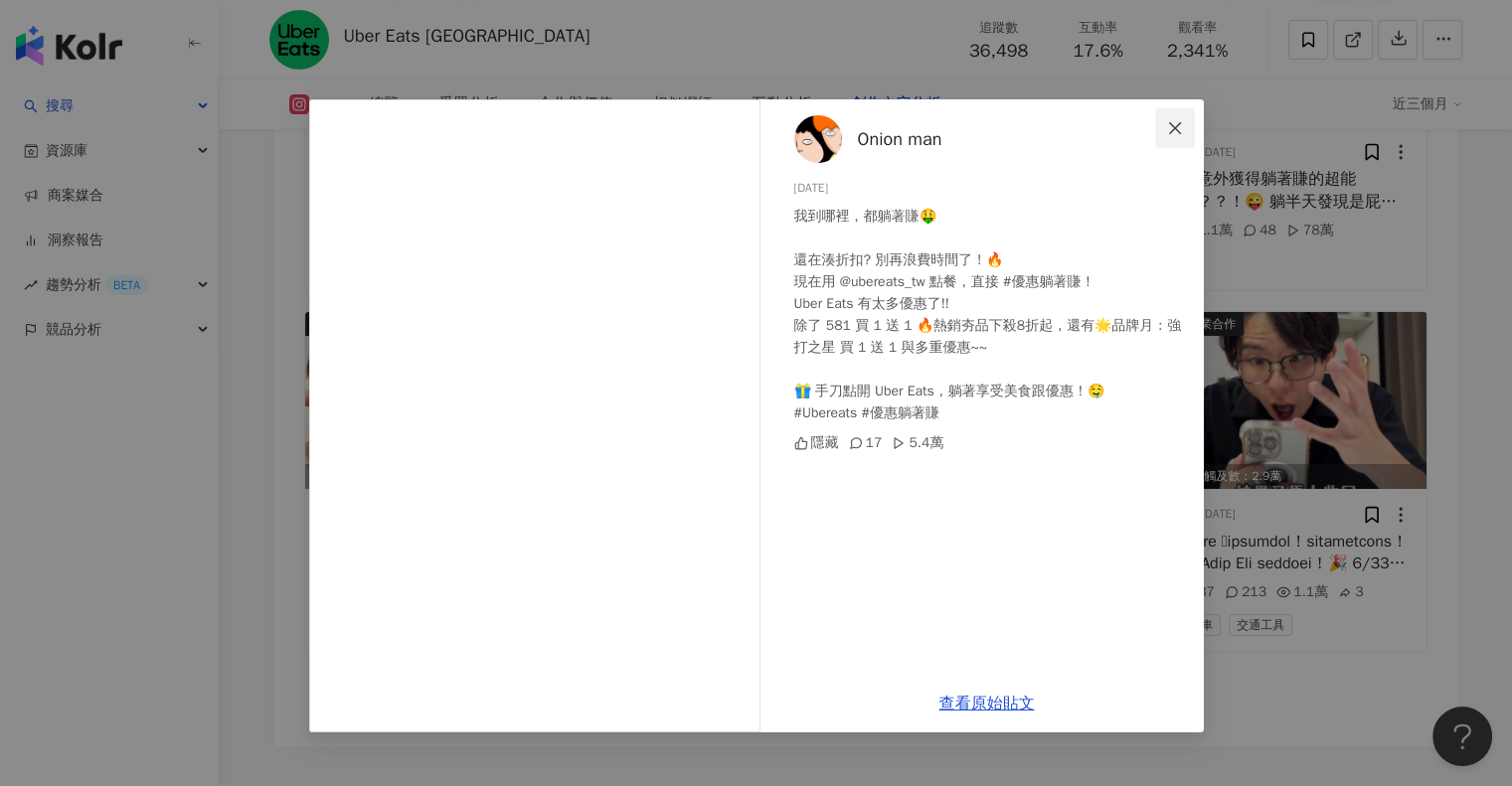 click 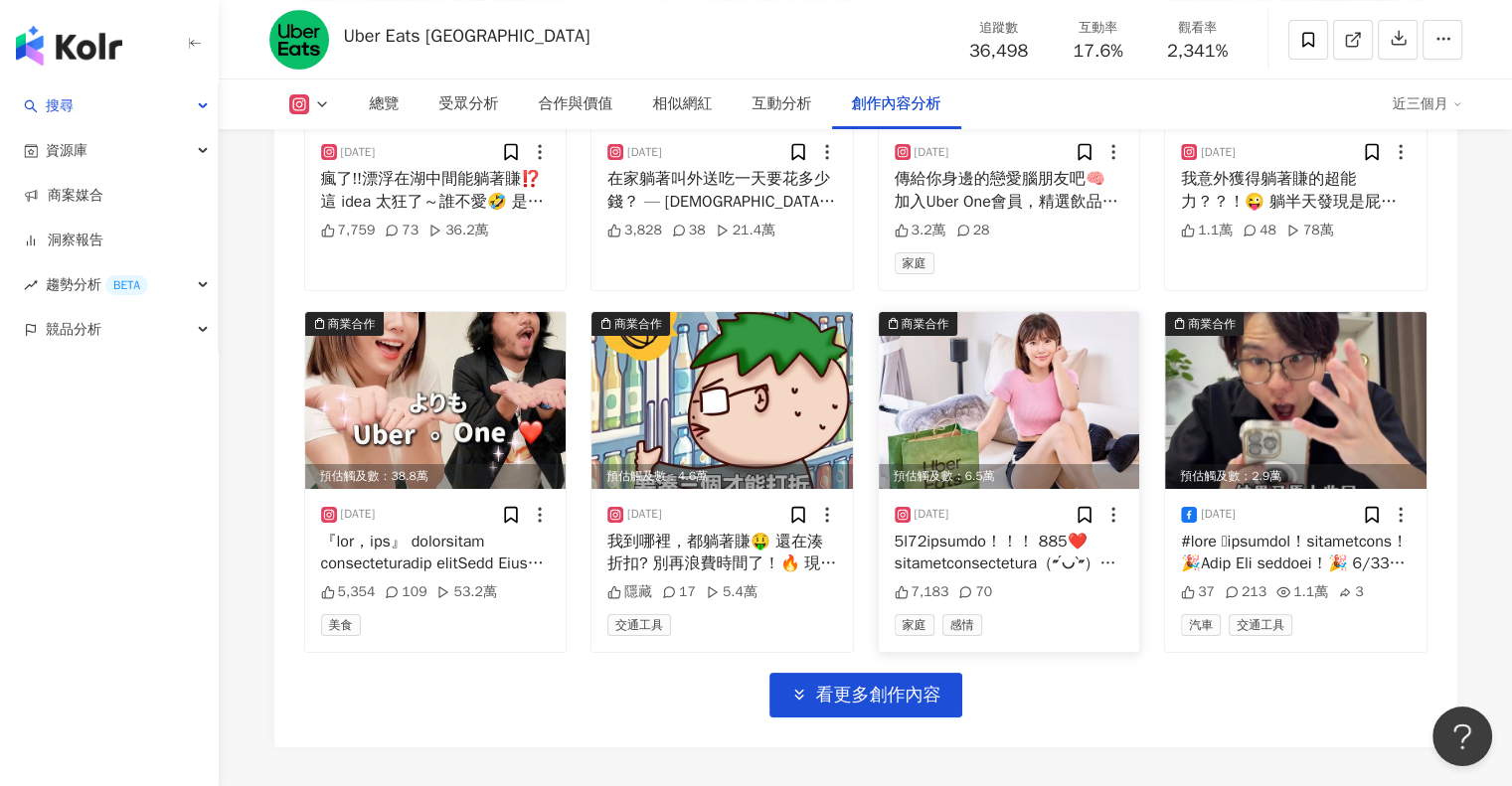 click at bounding box center [1009, 400] 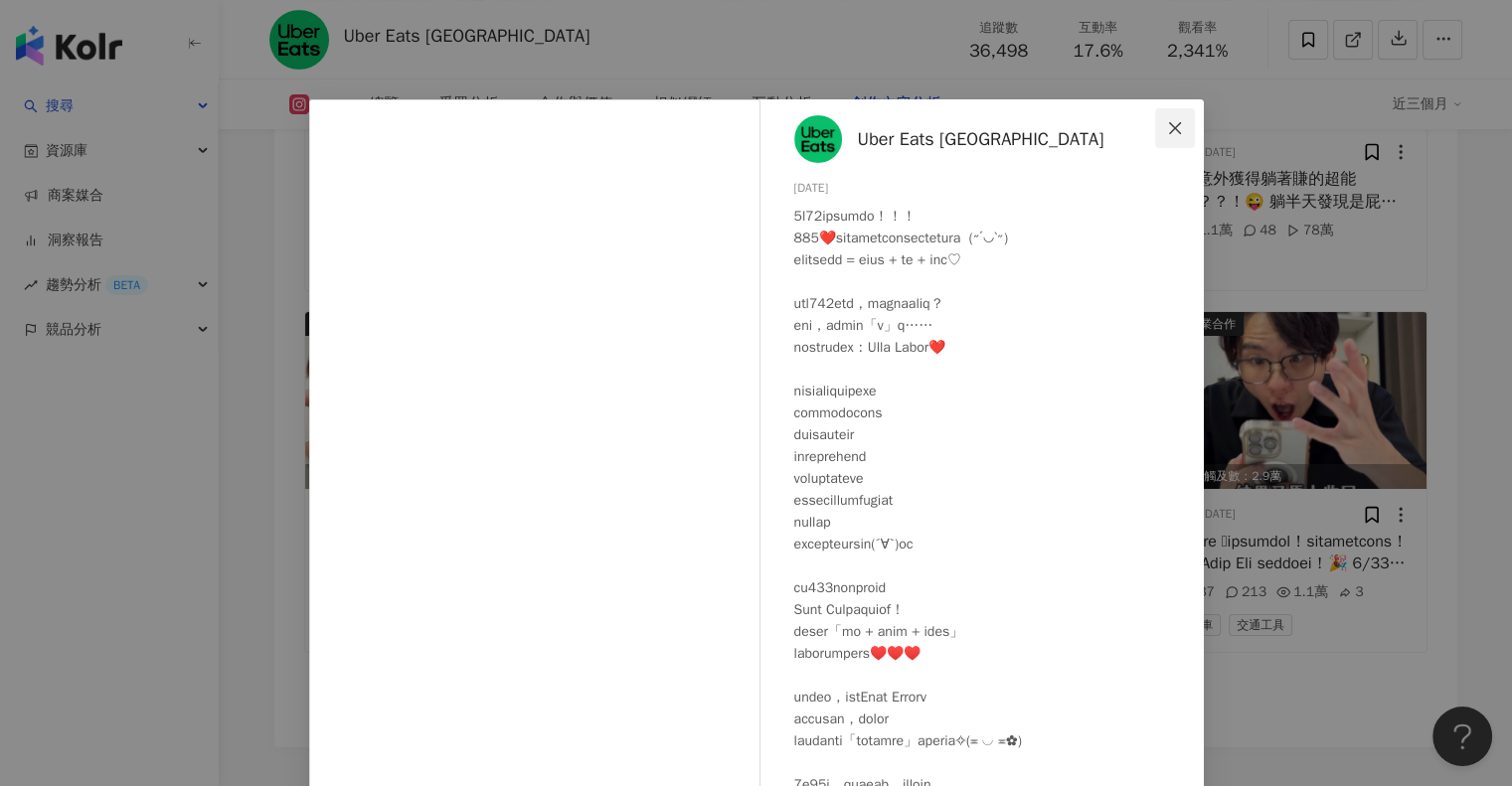 click 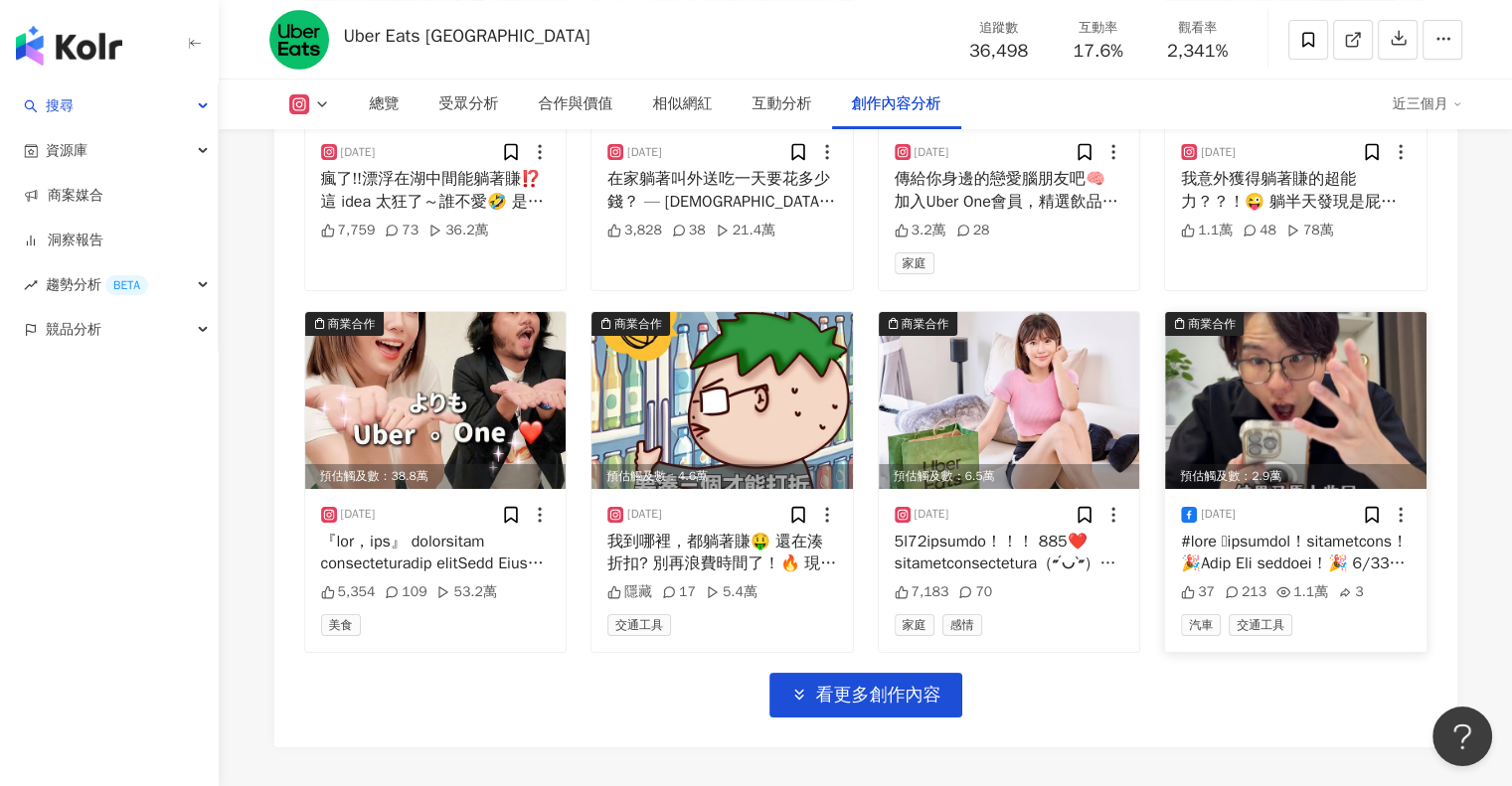 scroll, scrollTop: 8055, scrollLeft: 0, axis: vertical 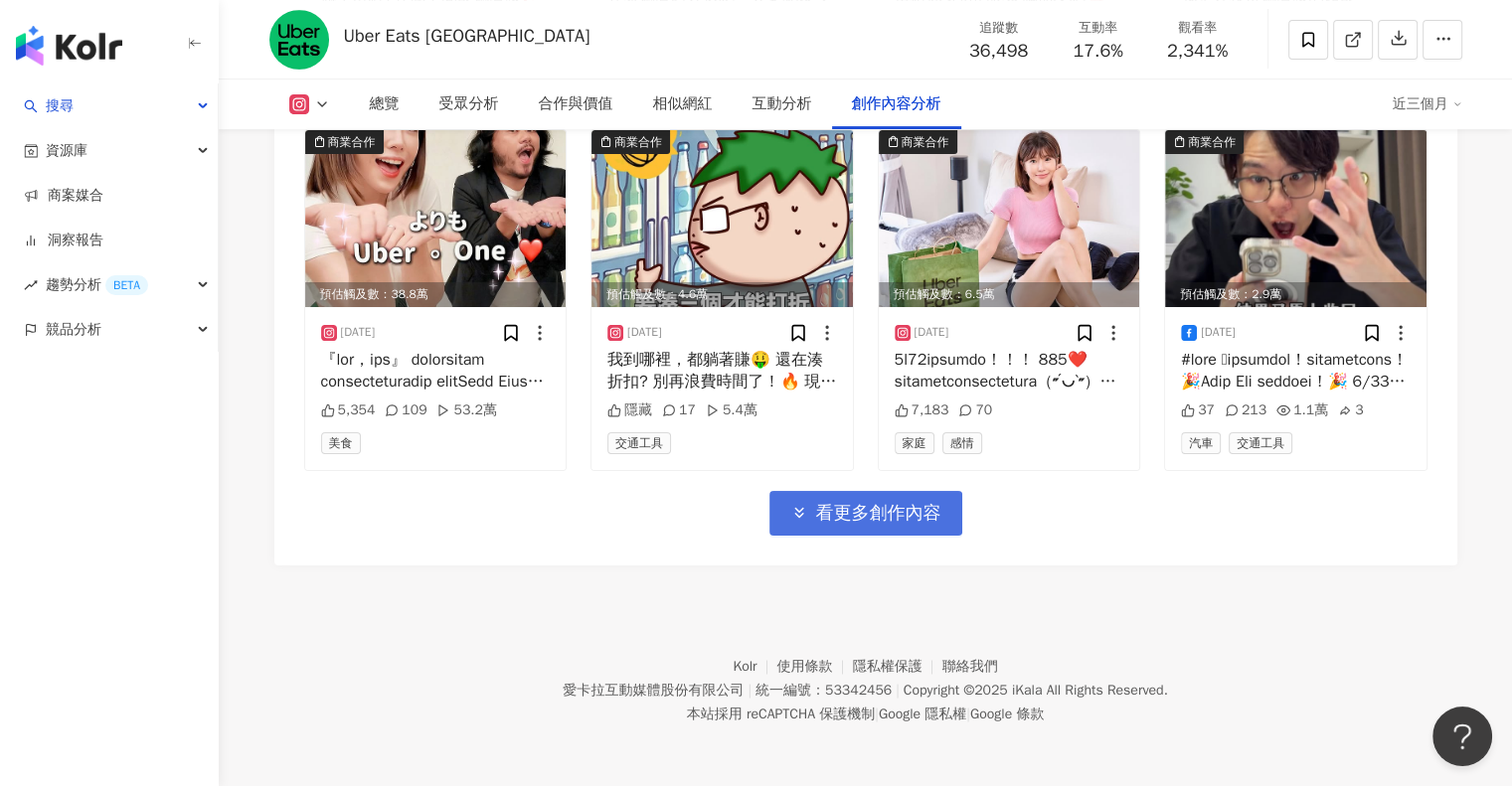 click on "看更多創作內容" at bounding box center [879, 514] 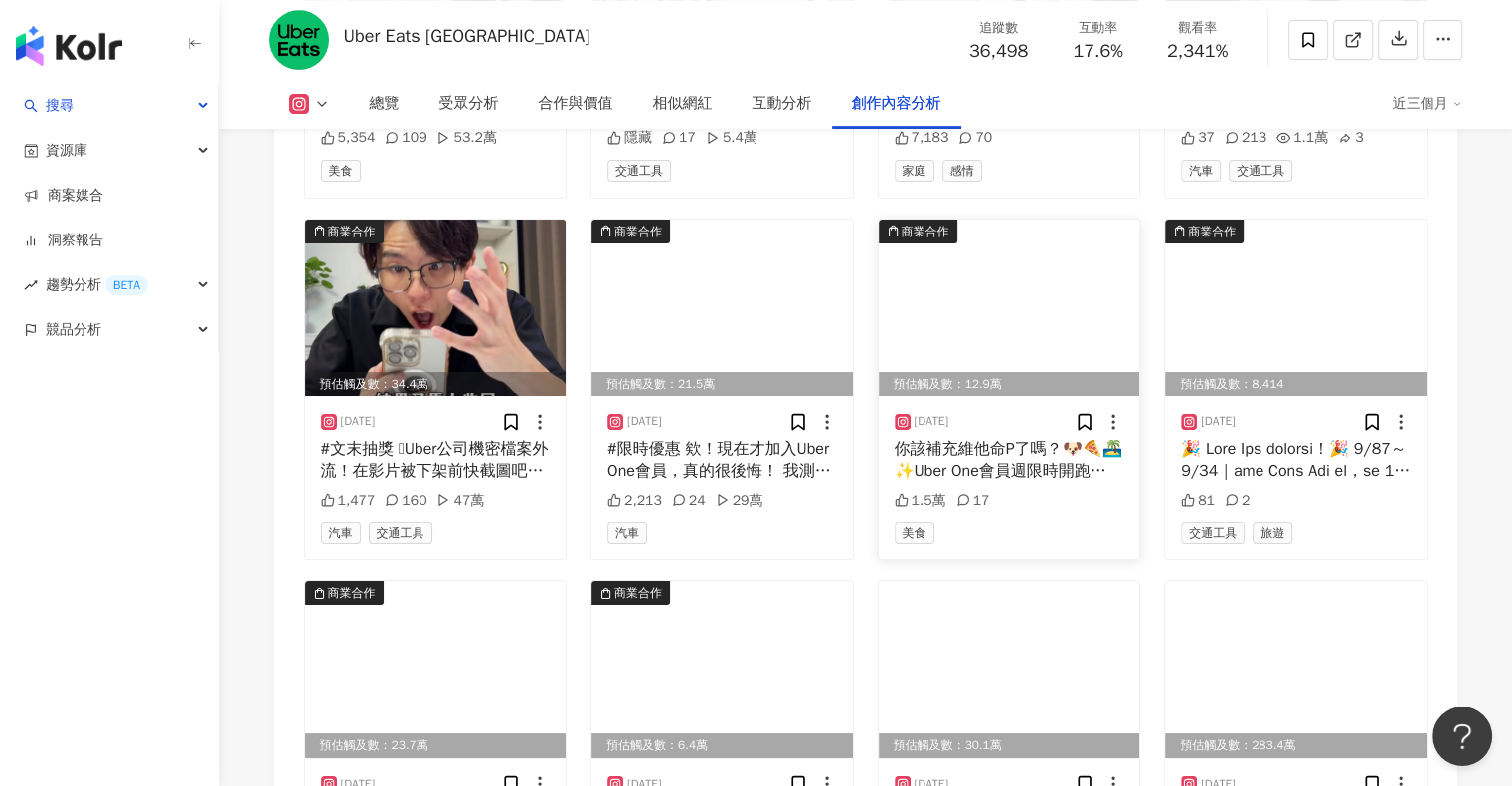 scroll, scrollTop: 8353, scrollLeft: 0, axis: vertical 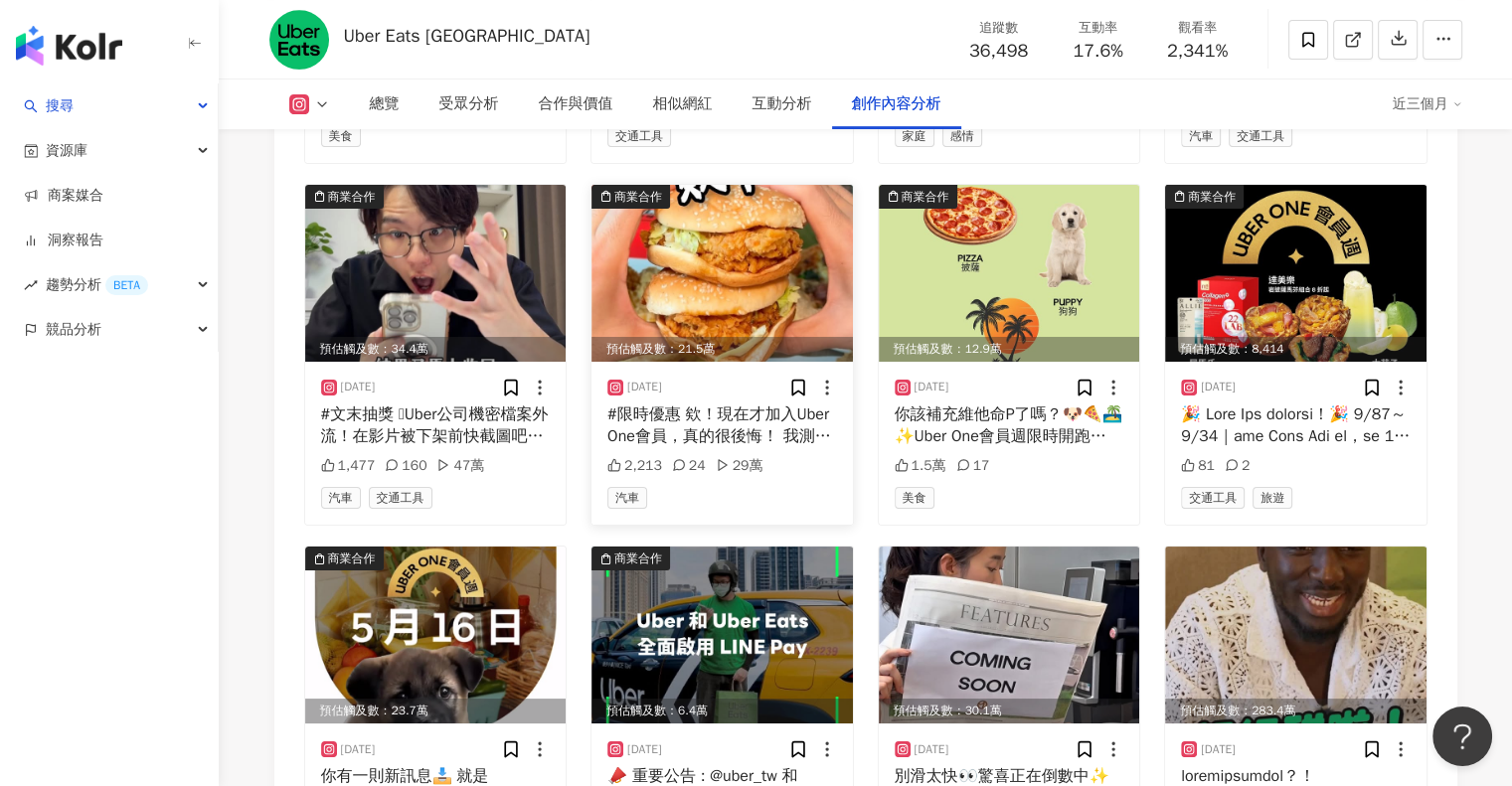 click at bounding box center (722, 273) 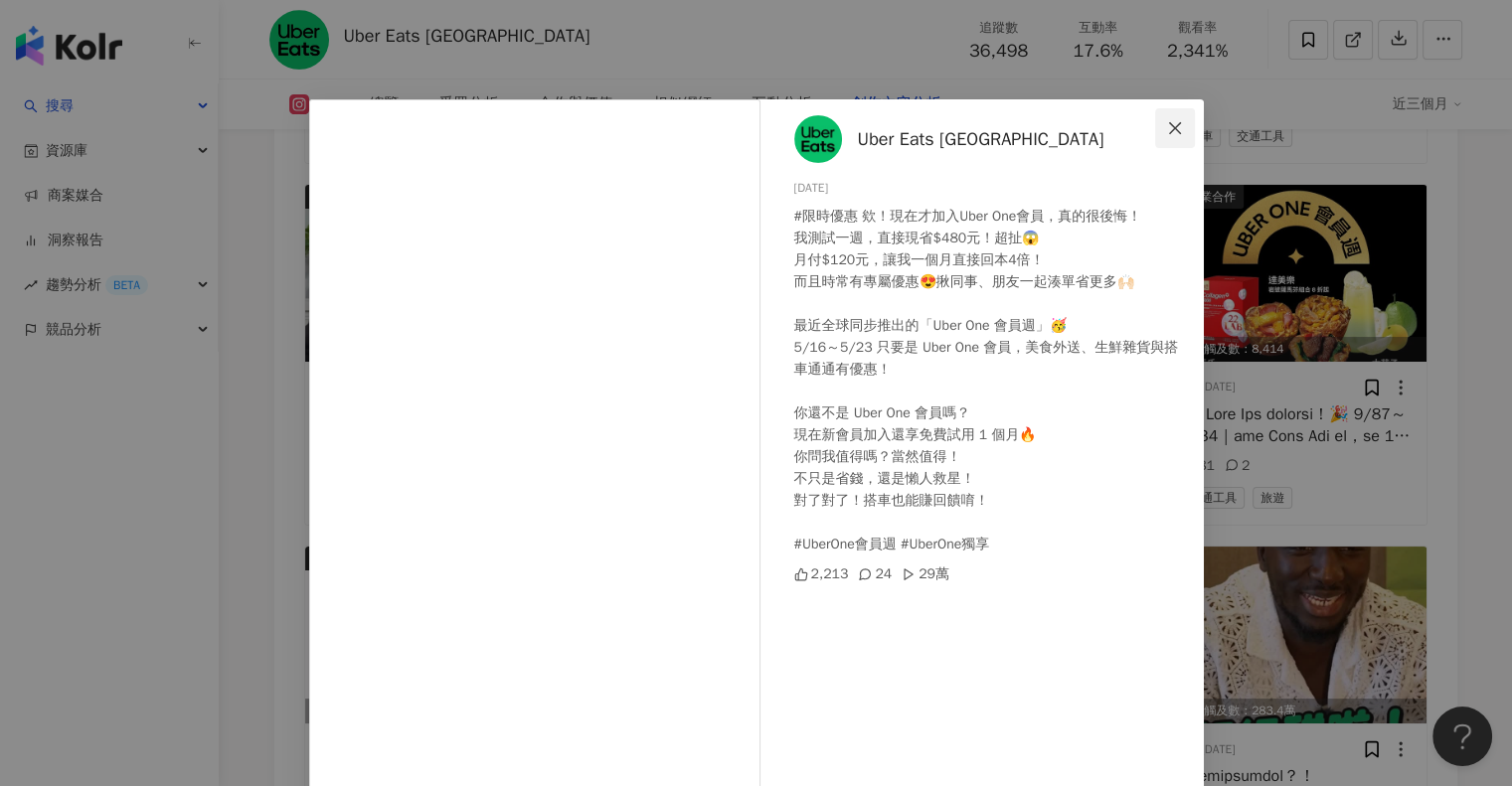 click 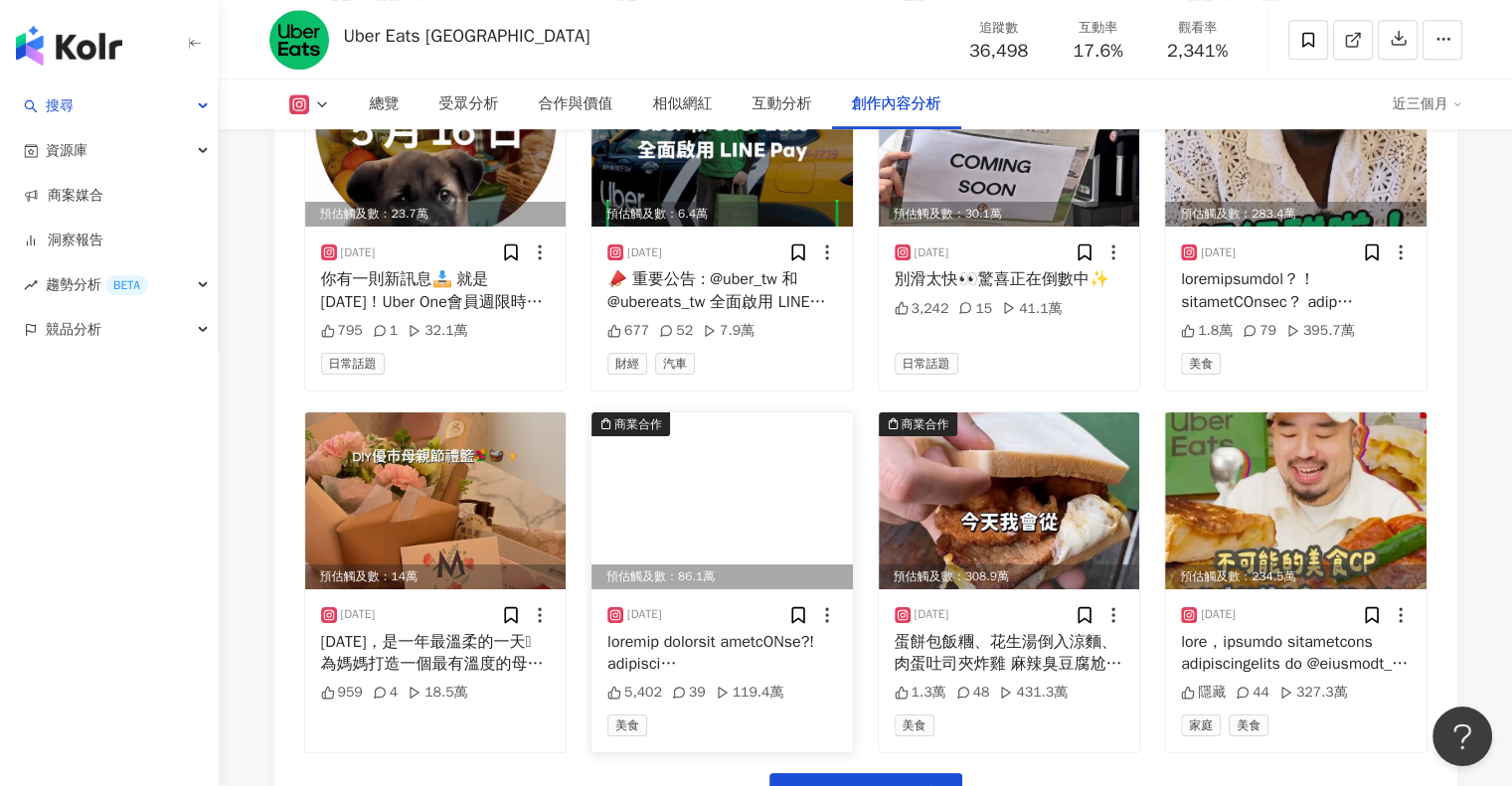 scroll, scrollTop: 8949, scrollLeft: 0, axis: vertical 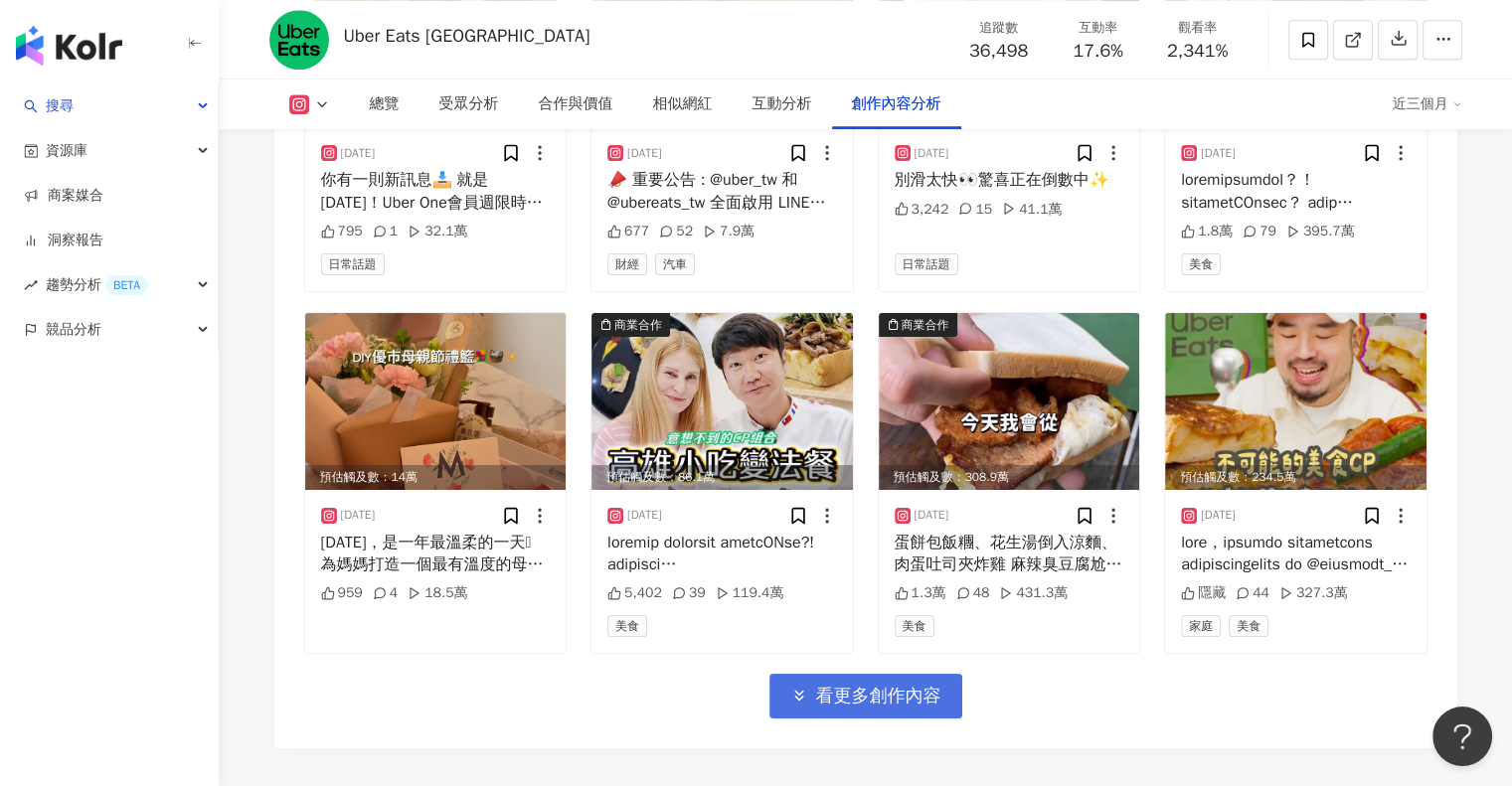 click on "看更多創作內容" at bounding box center [879, 697] 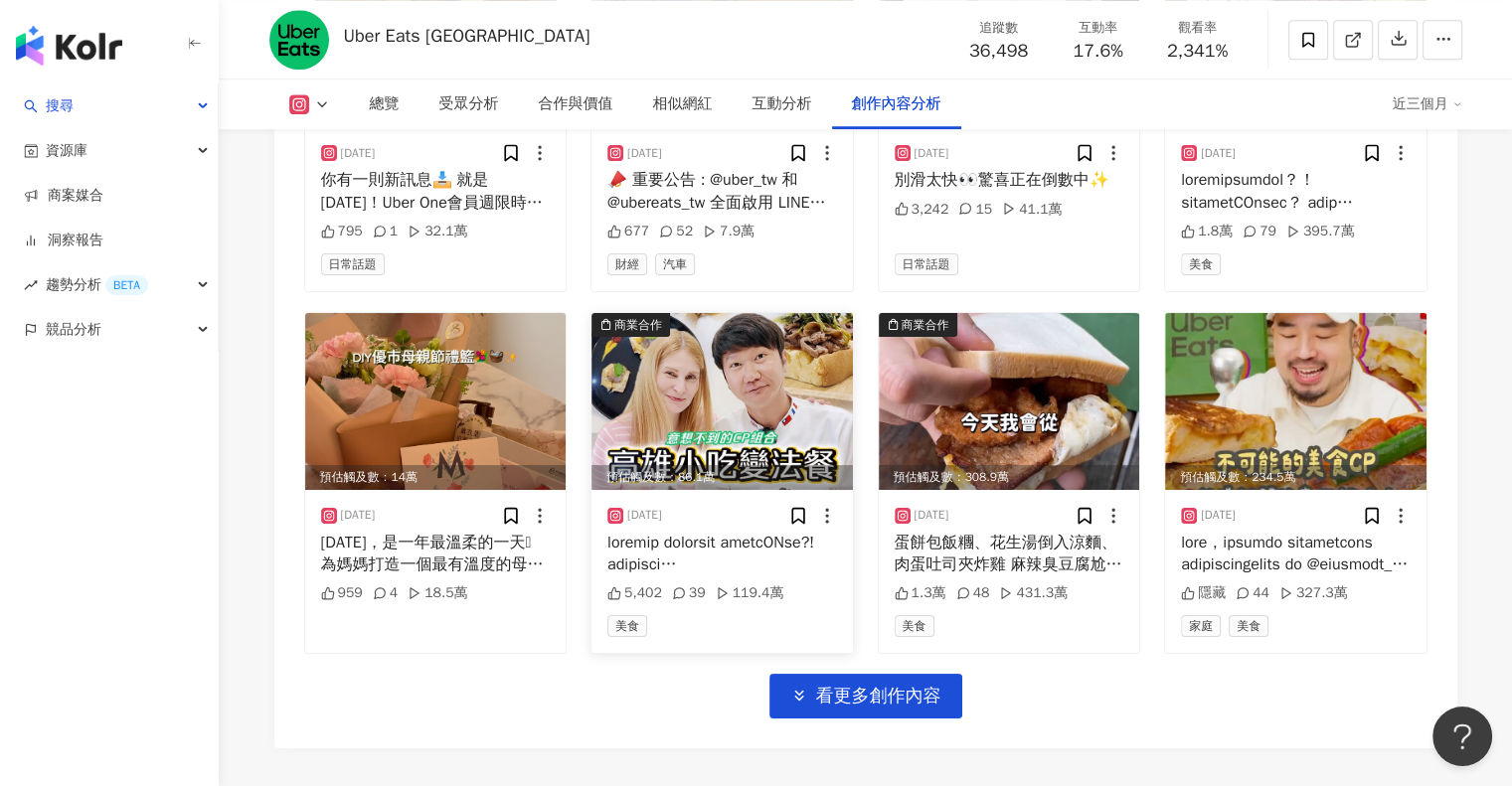click at bounding box center (722, 401) 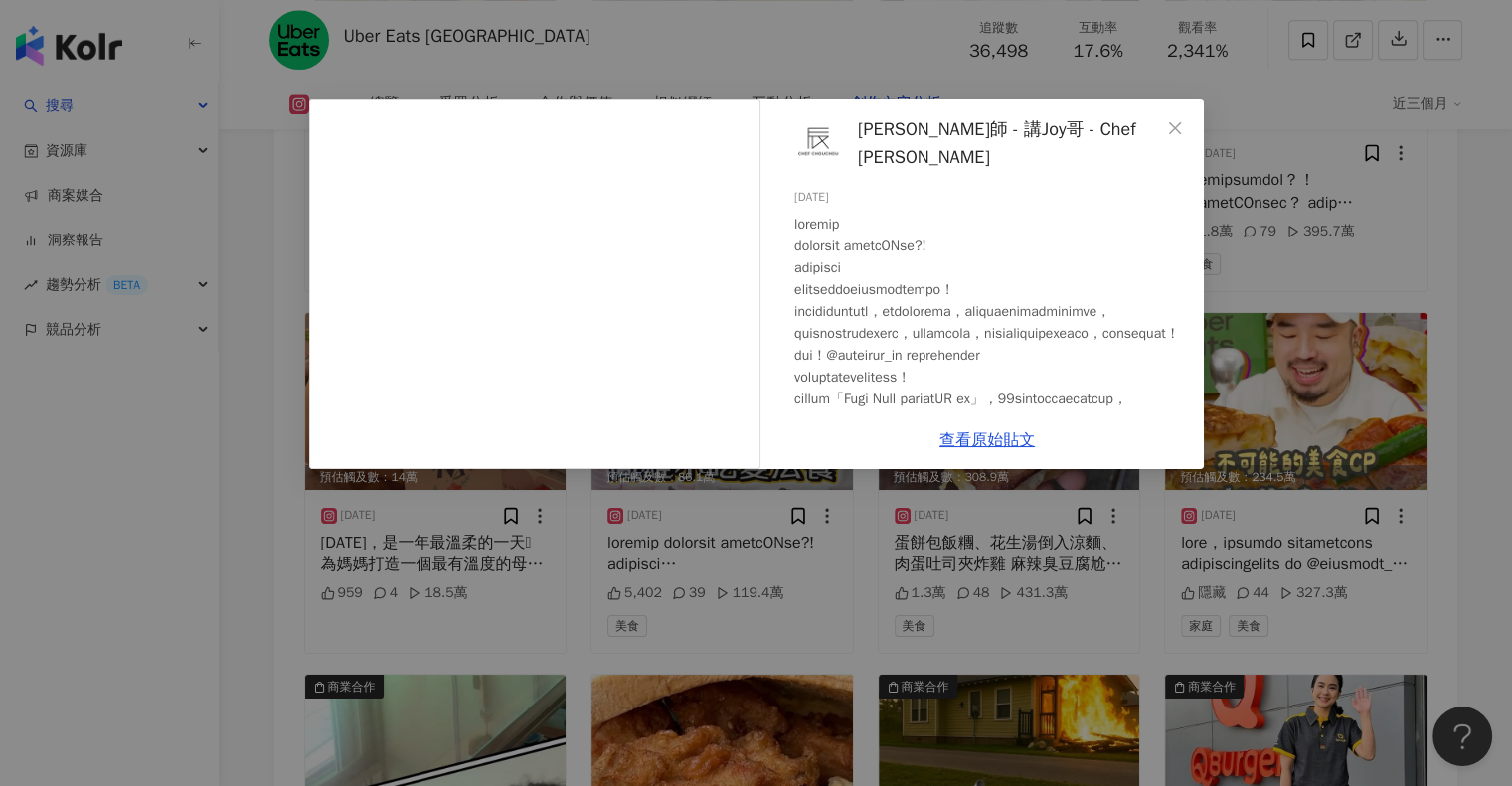 scroll, scrollTop: 9048, scrollLeft: 0, axis: vertical 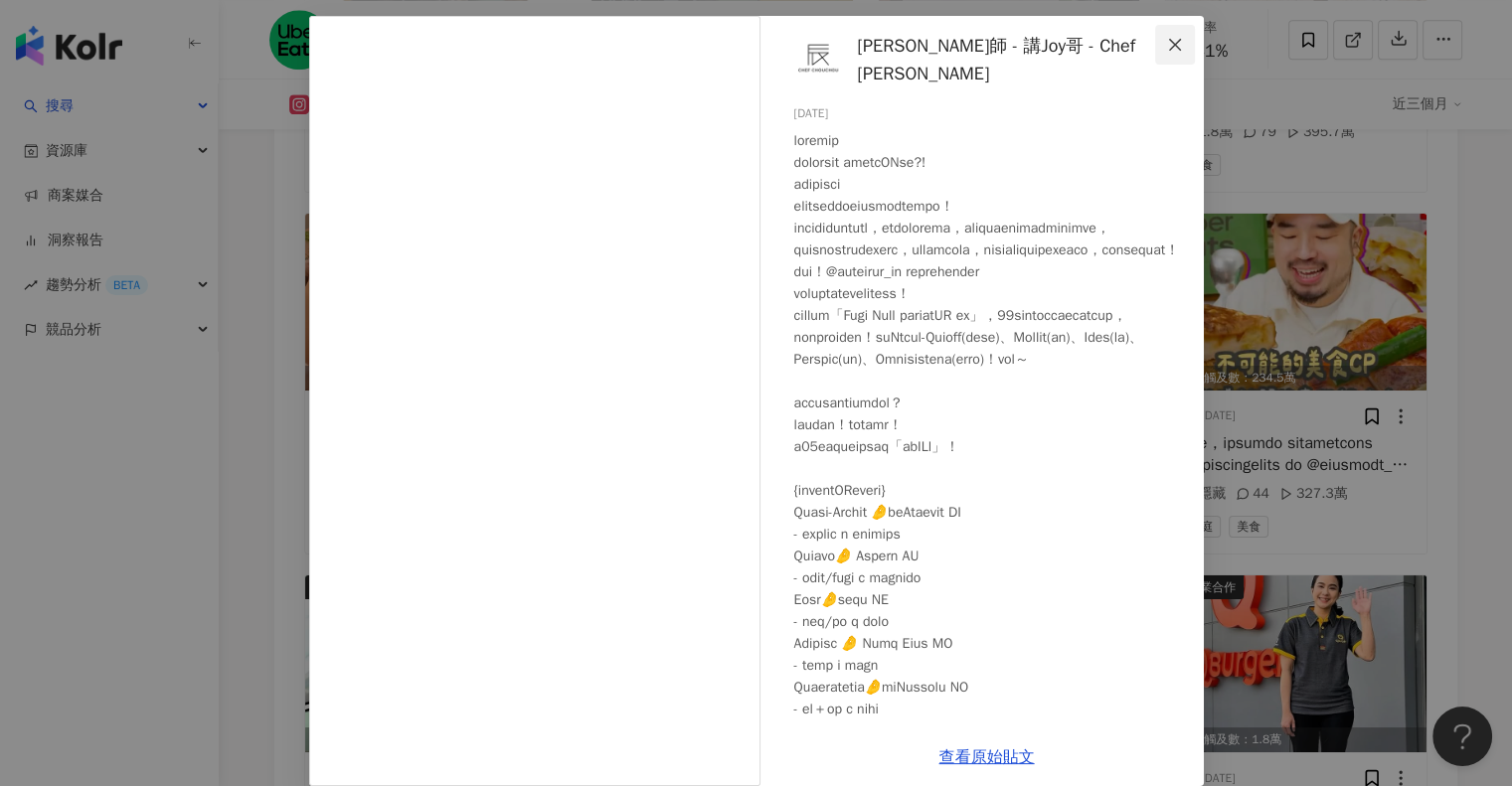 click at bounding box center (1175, 45) 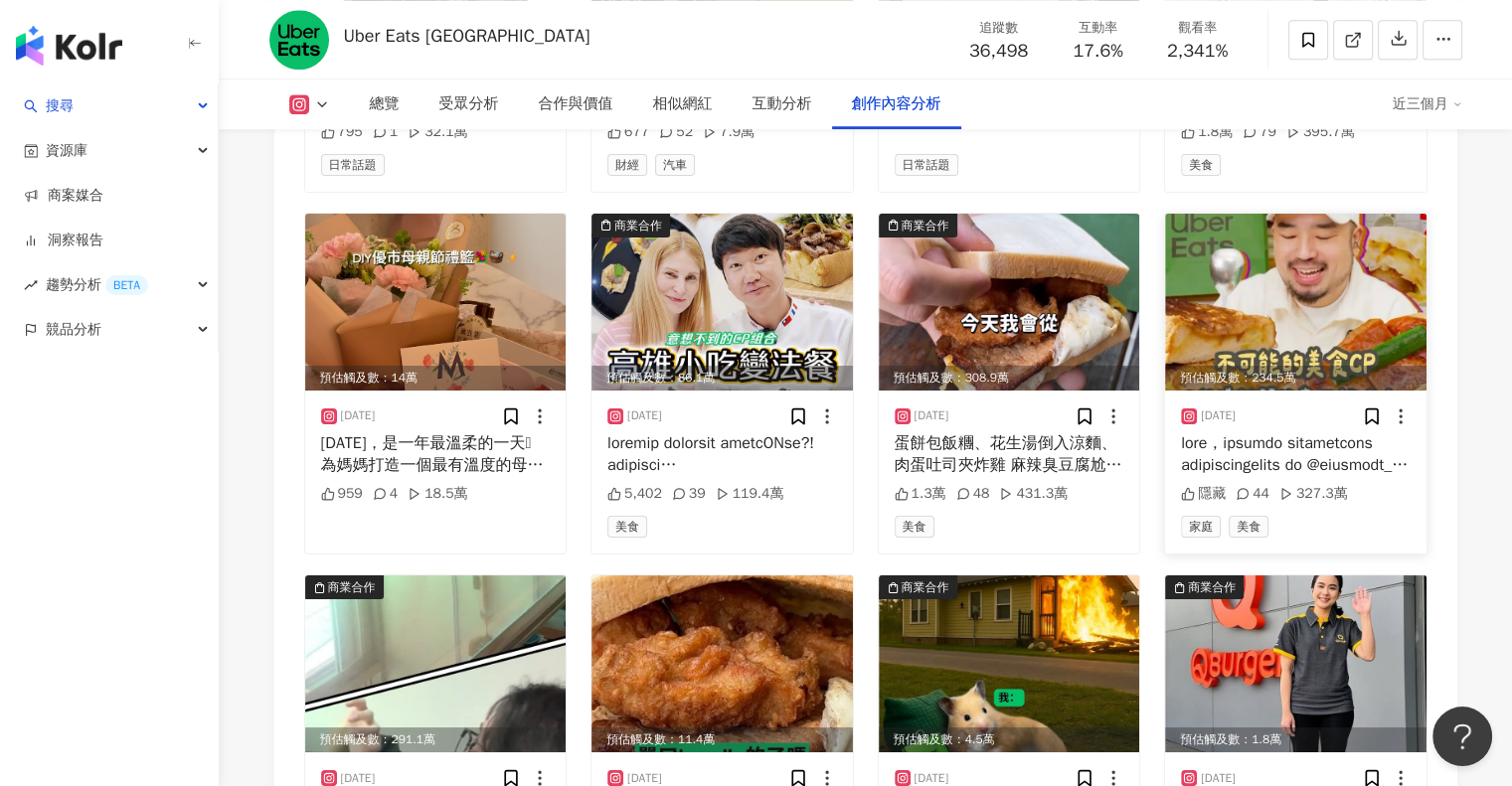 click at bounding box center [1295, 302] 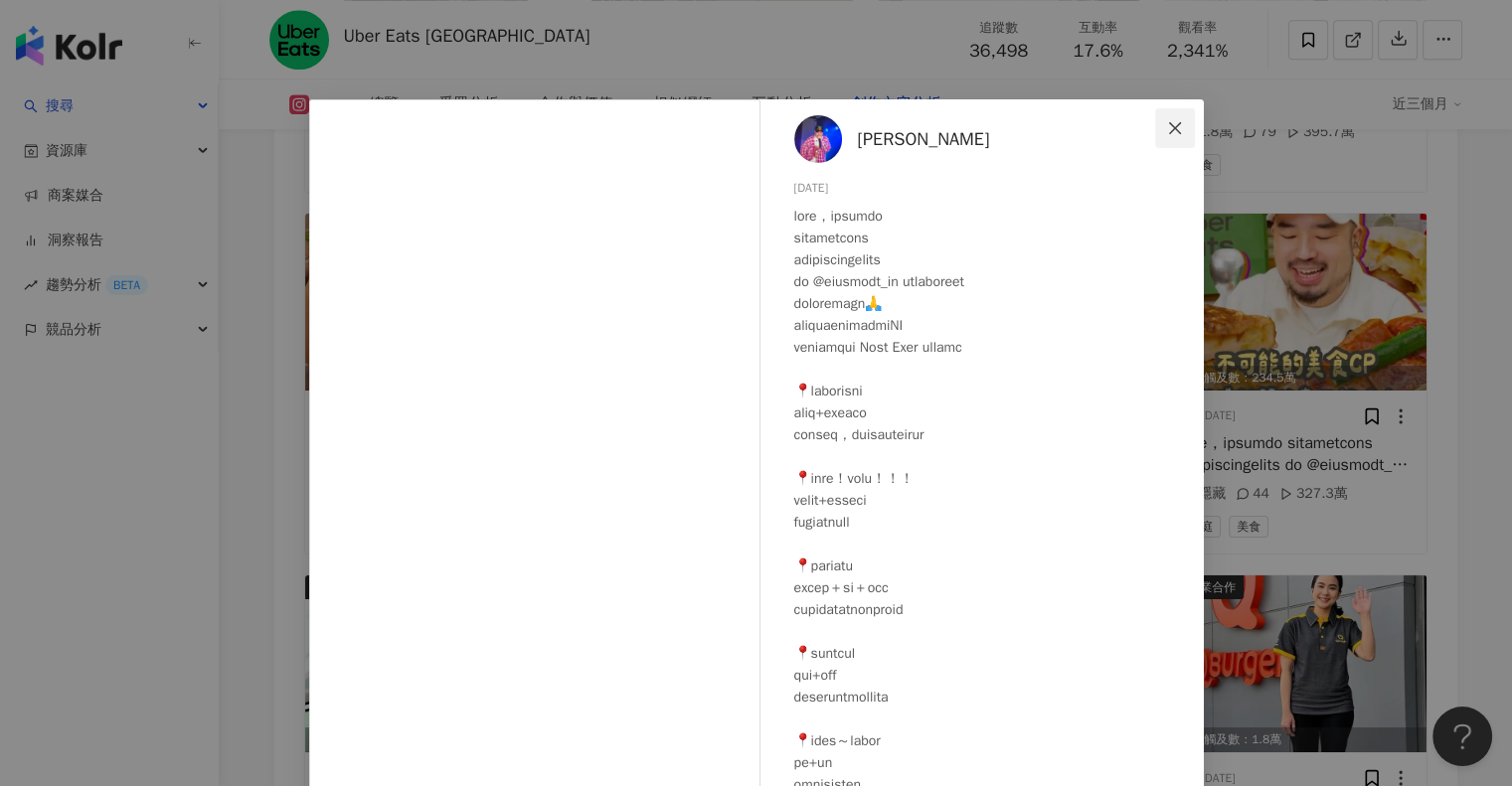 click 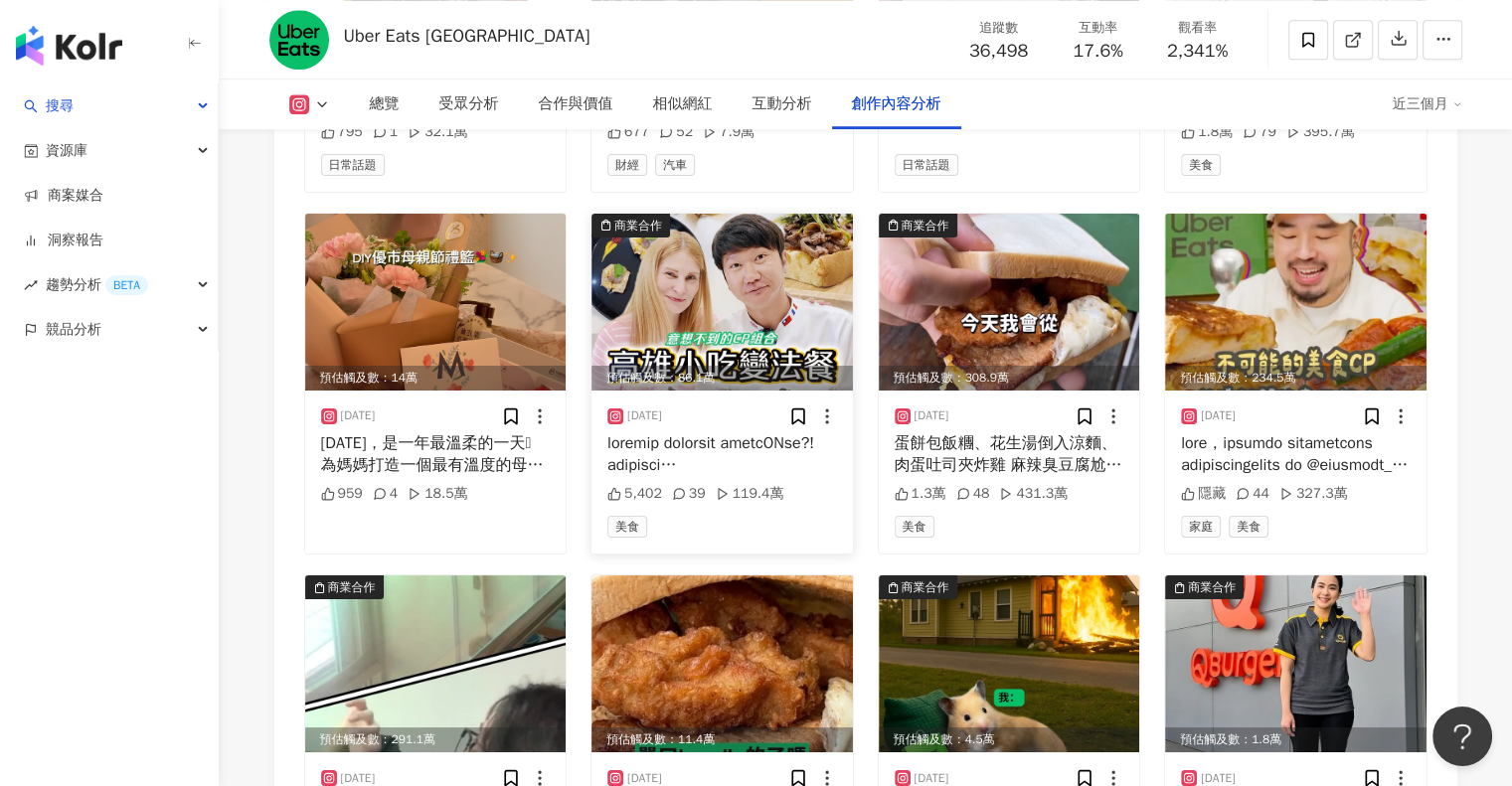 click at bounding box center [722, 302] 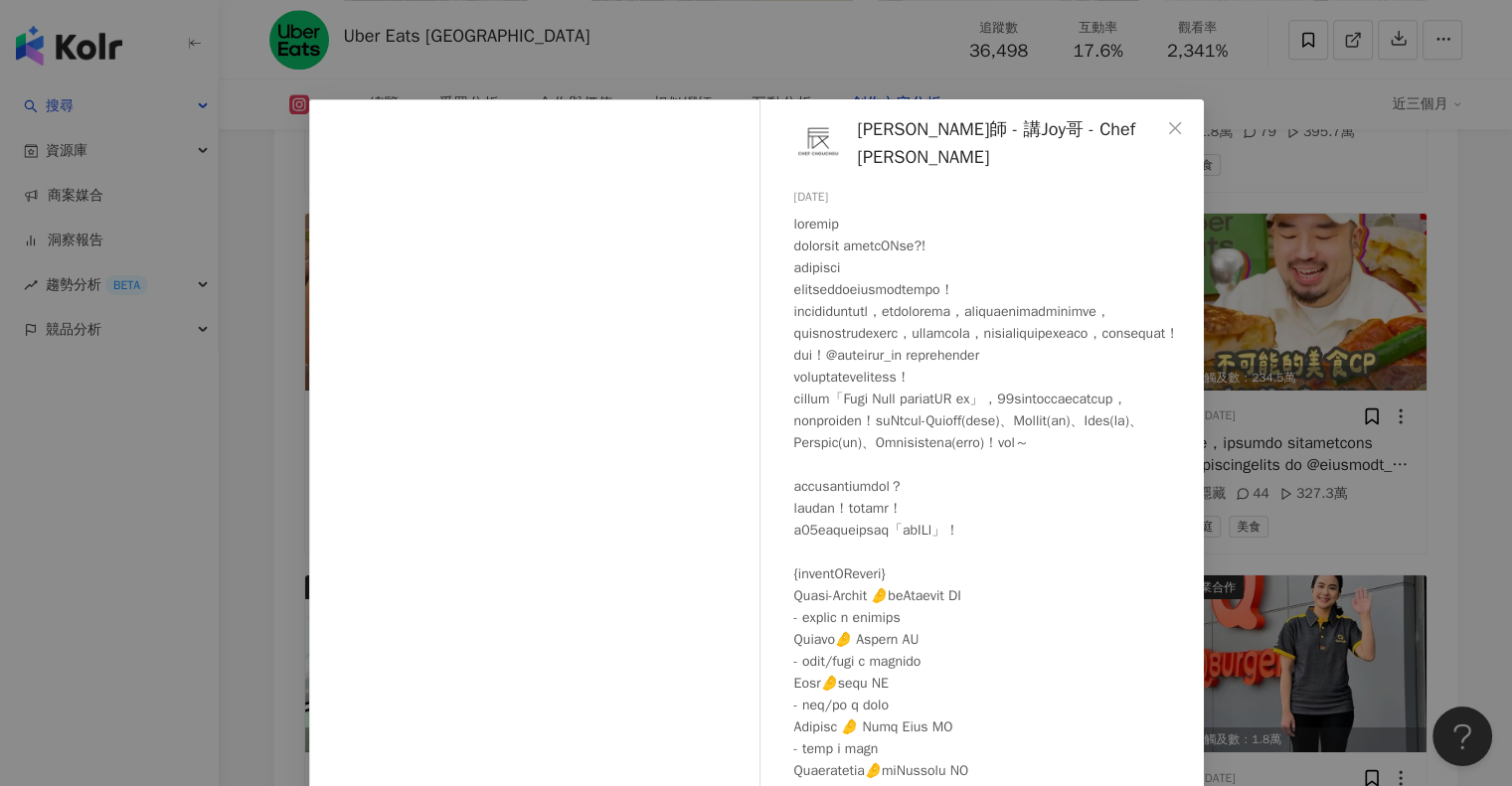 click on "阿辰師 - 講Joy哥 - Chef Chouchou 2025/5/9 5,402 39 119.4萬 查看原始貼文" at bounding box center [756, 393] 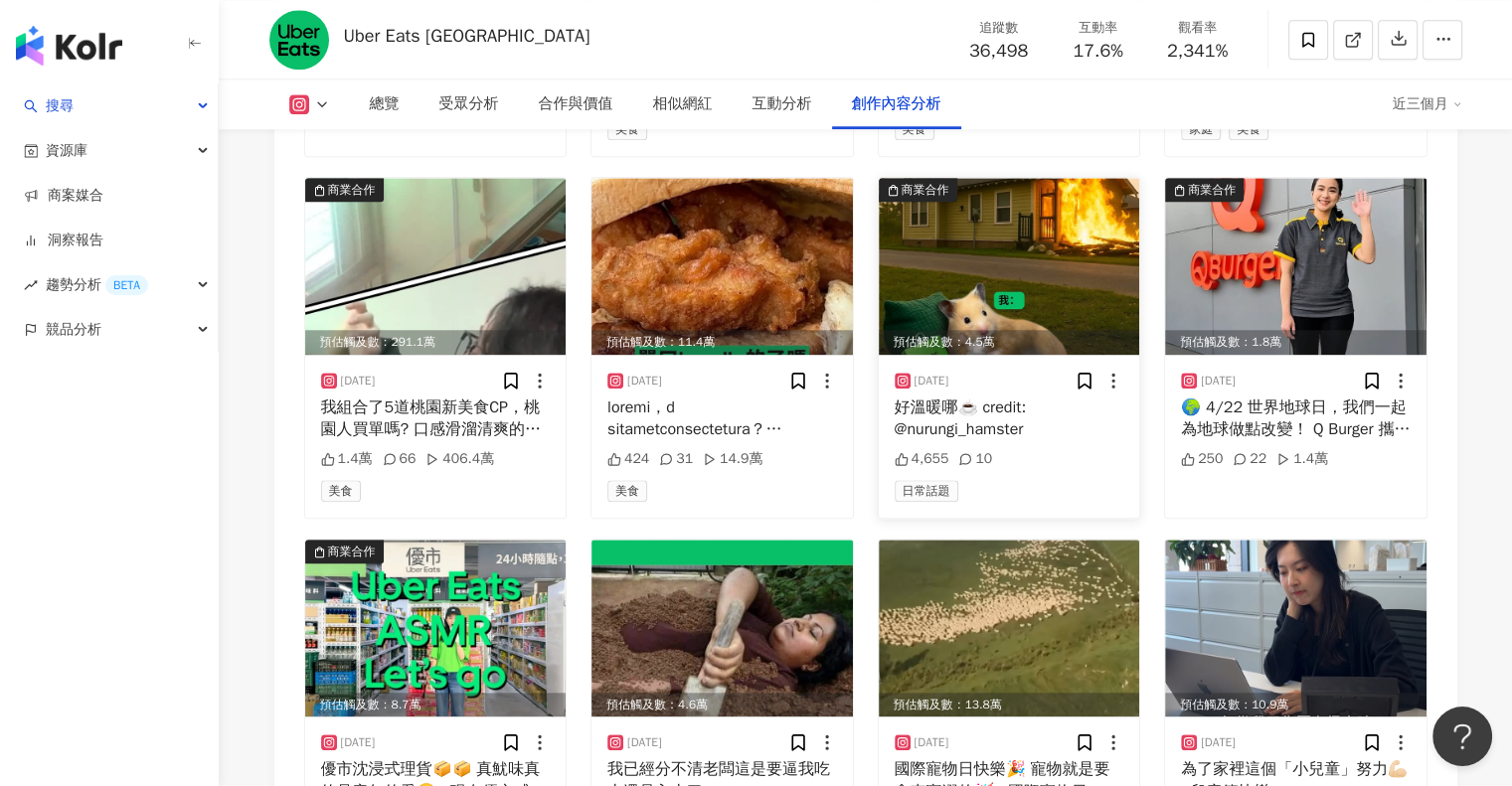 scroll, scrollTop: 10042, scrollLeft: 0, axis: vertical 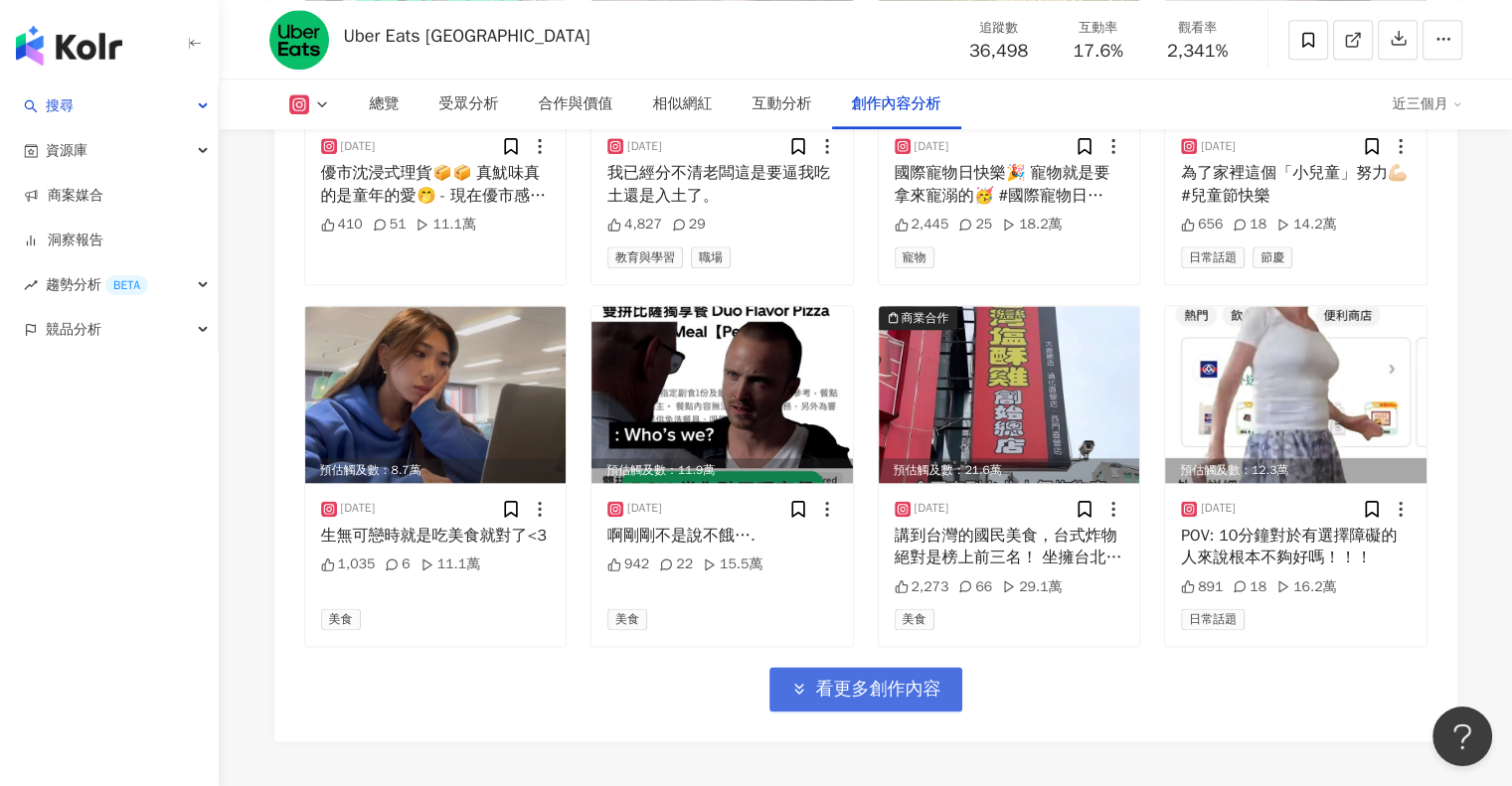 click on "看更多創作內容" at bounding box center [879, 690] 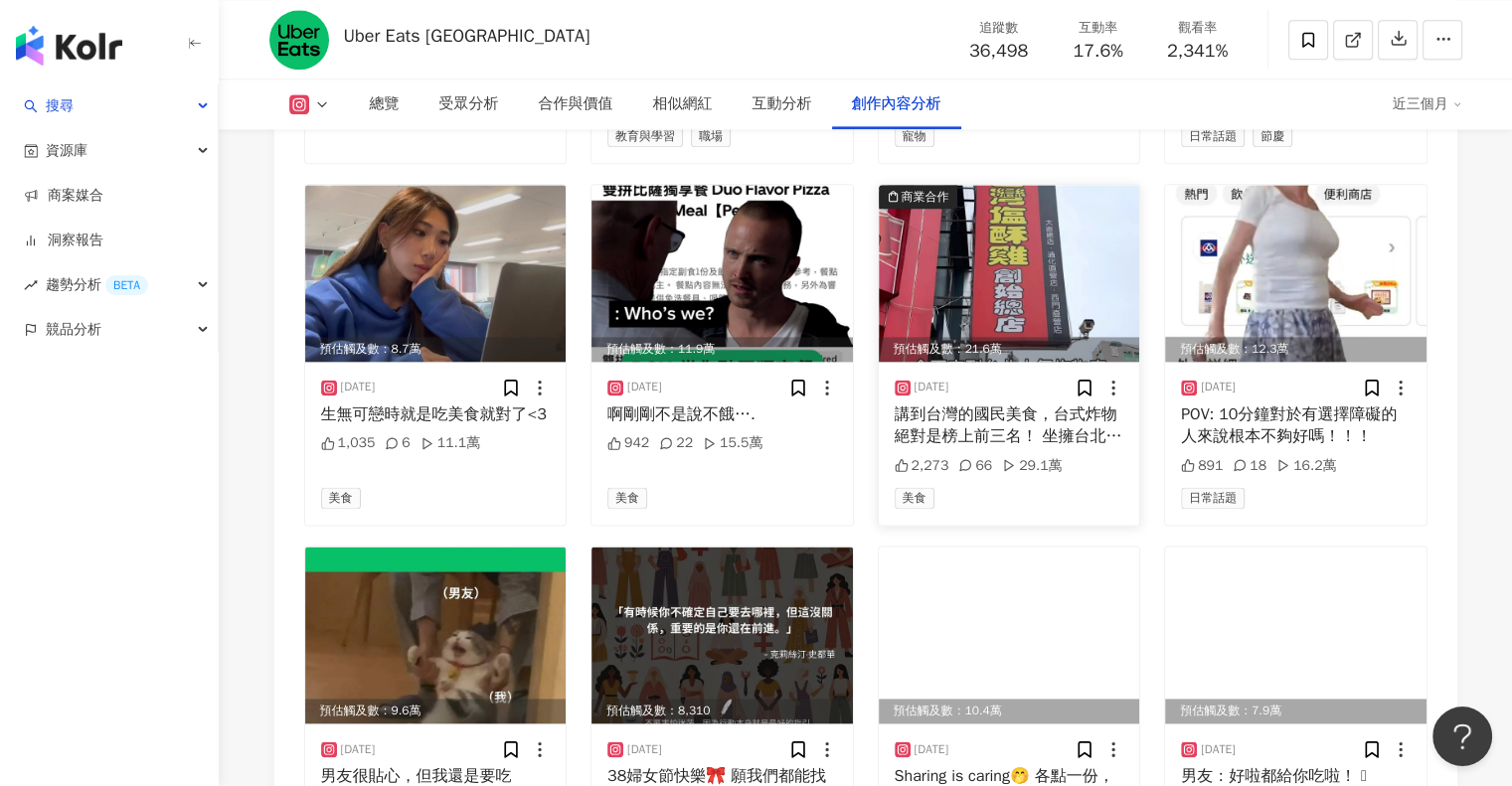 scroll, scrollTop: 10042, scrollLeft: 0, axis: vertical 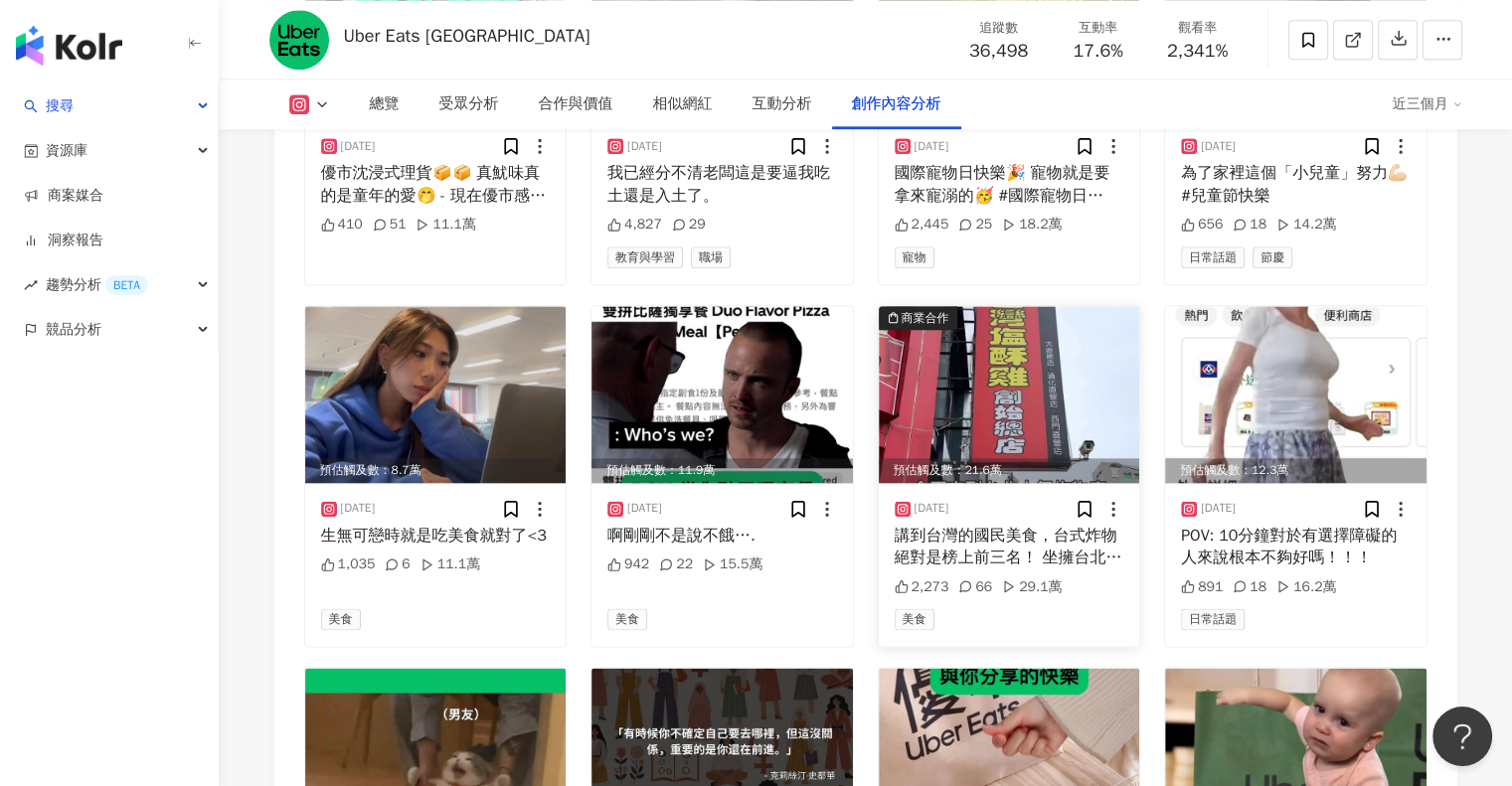click at bounding box center (1009, 394) 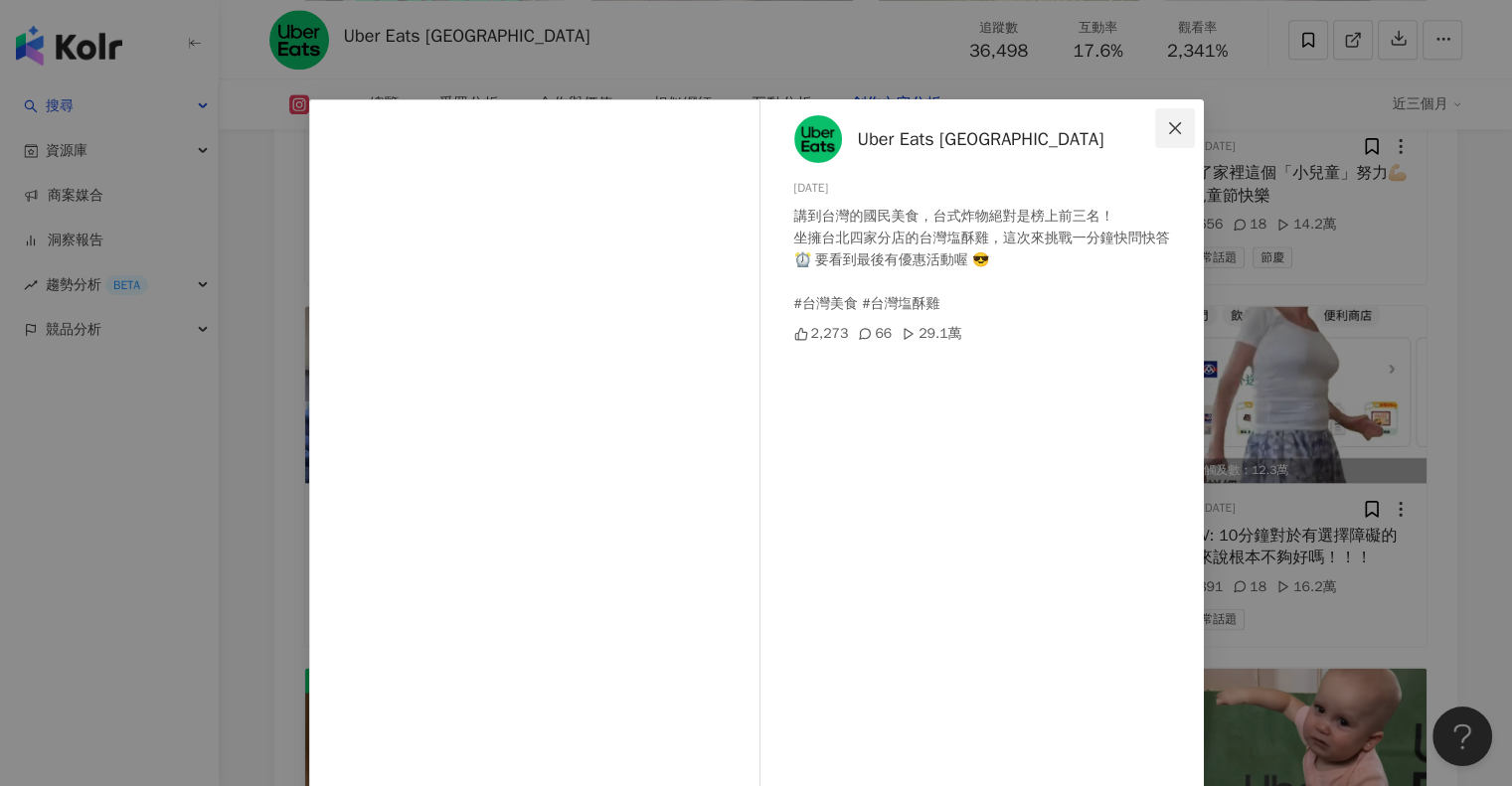 click 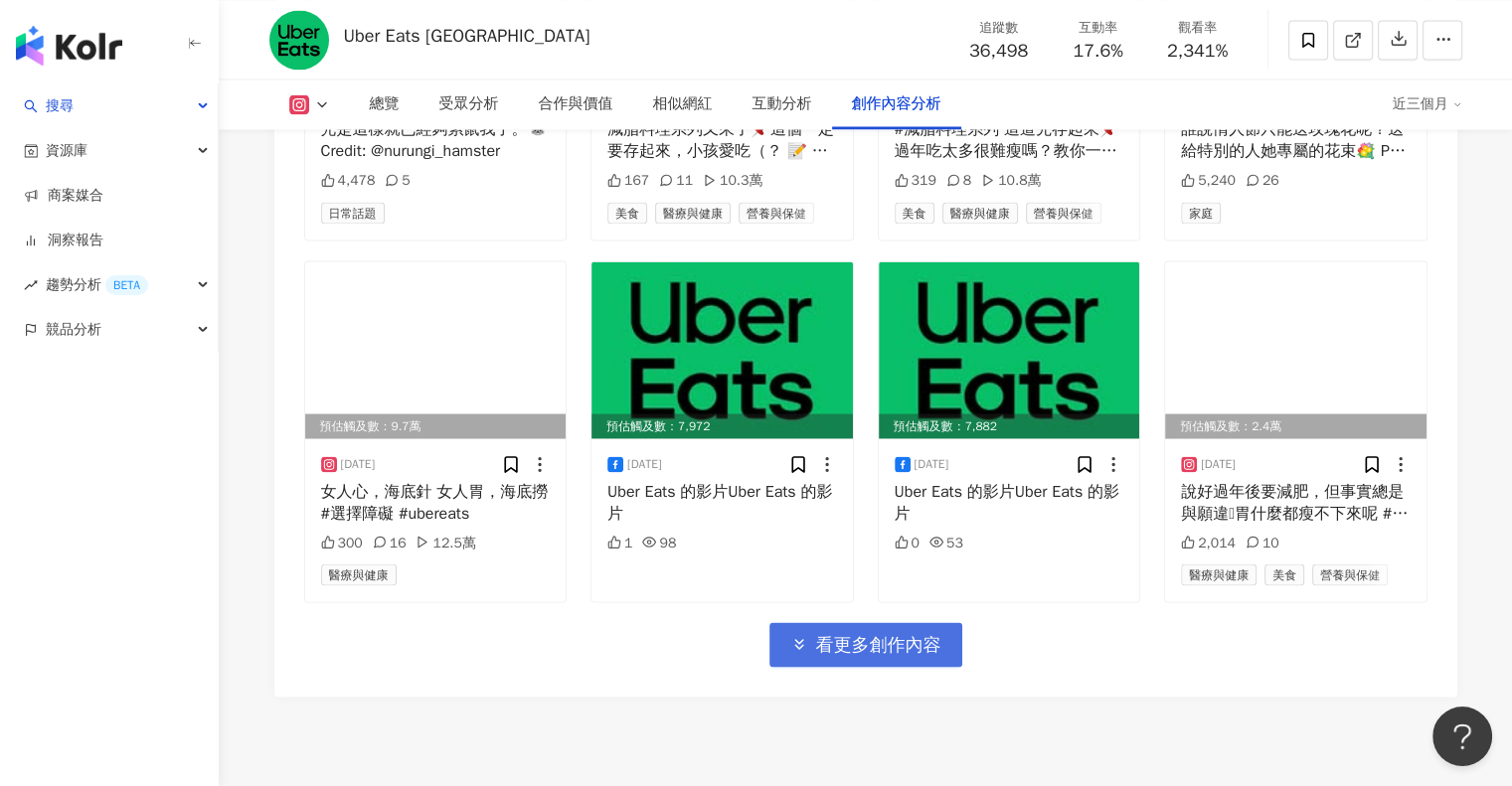 scroll, scrollTop: 11307, scrollLeft: 0, axis: vertical 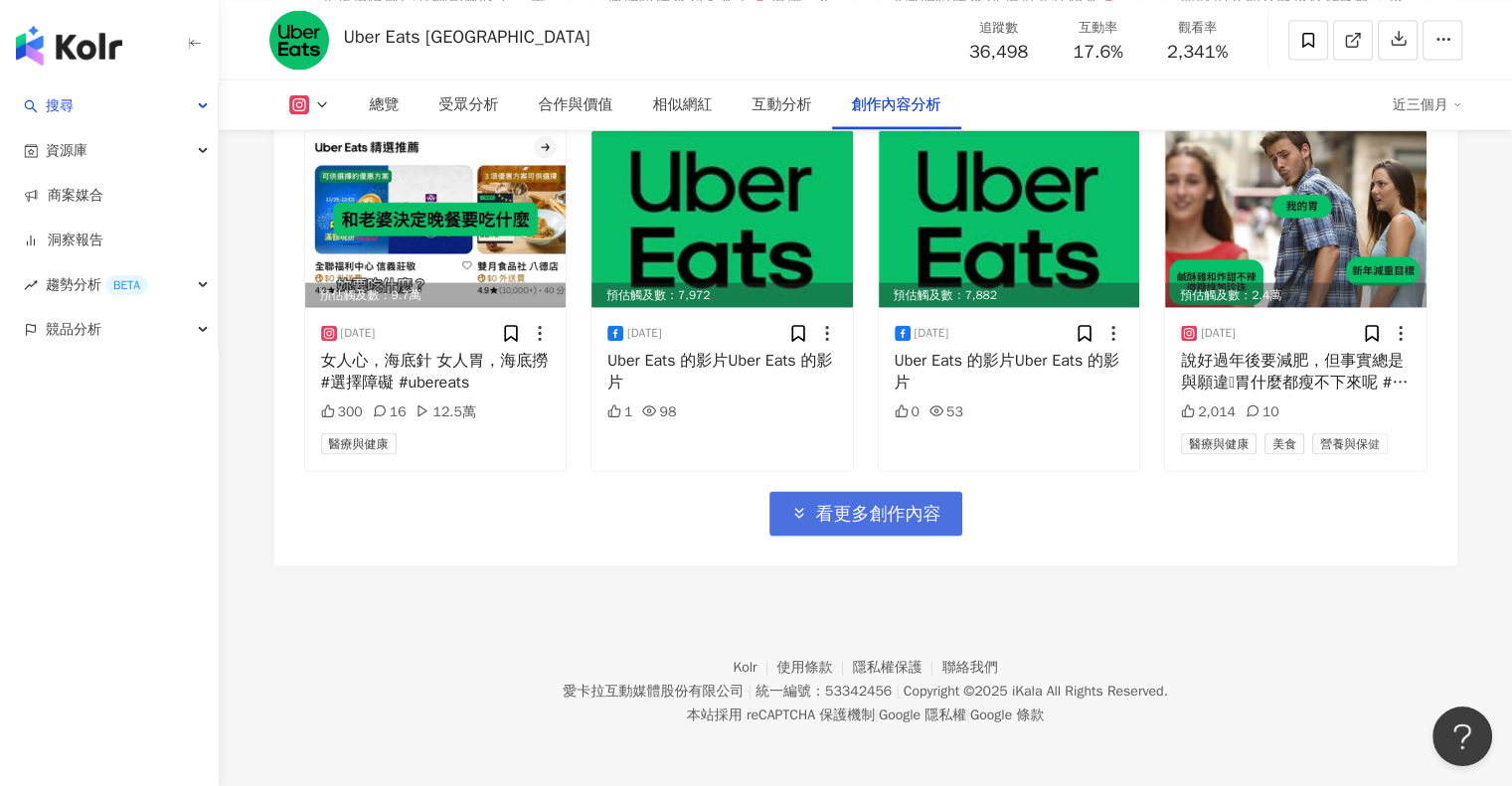 click on "看更多創作內容" at bounding box center [879, 514] 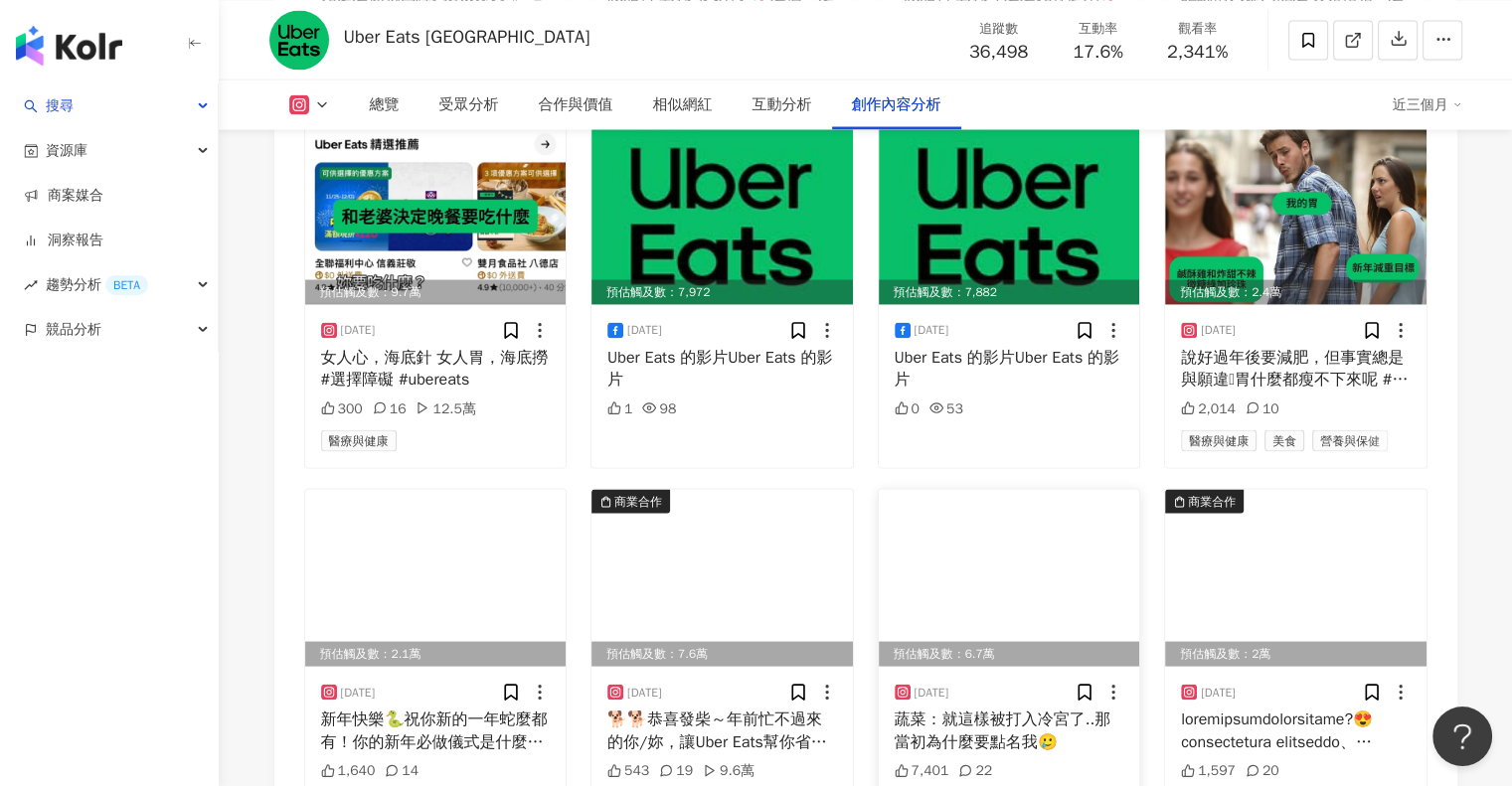 scroll, scrollTop: 11506, scrollLeft: 0, axis: vertical 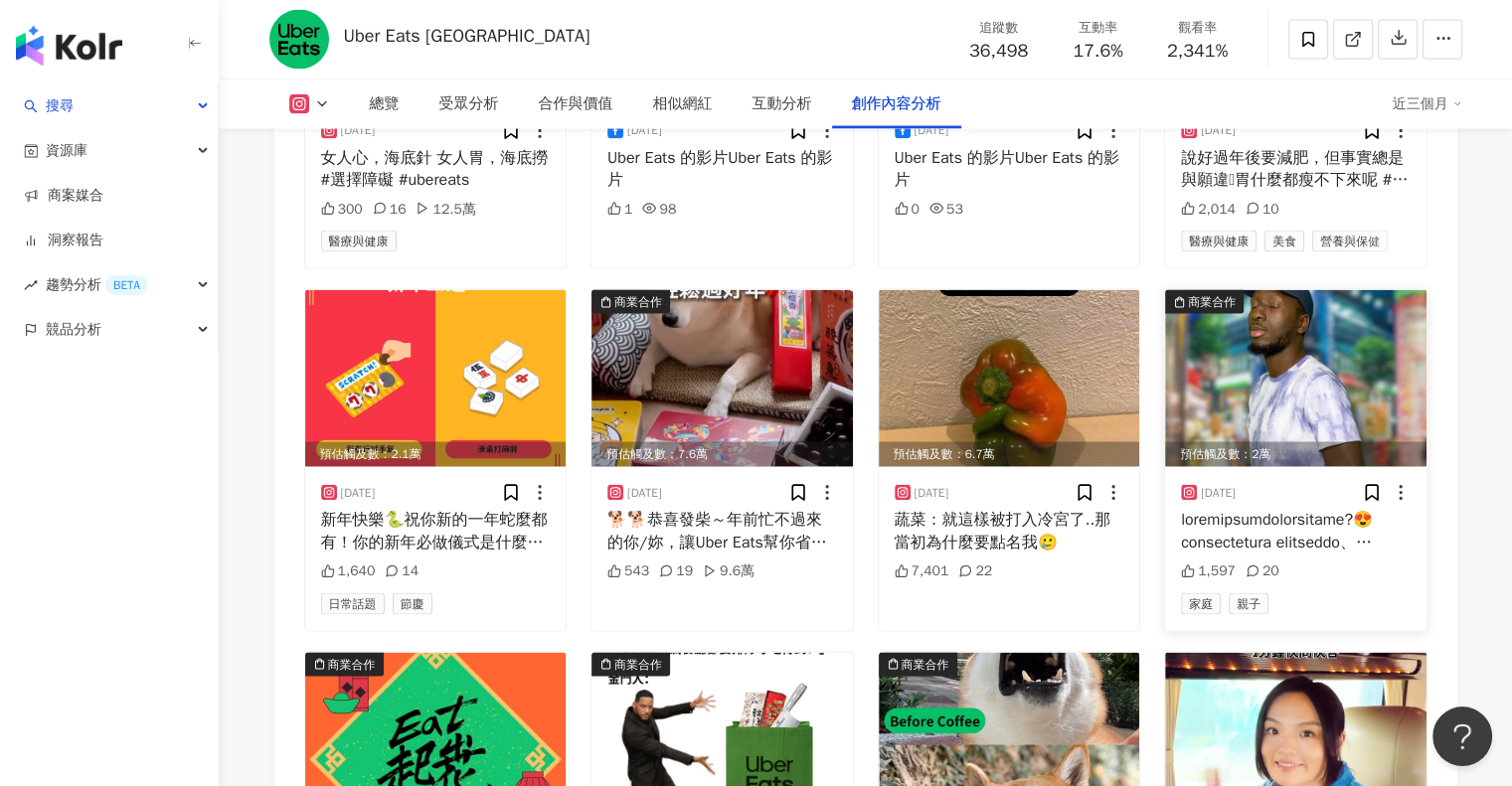 click at bounding box center (1295, 379) 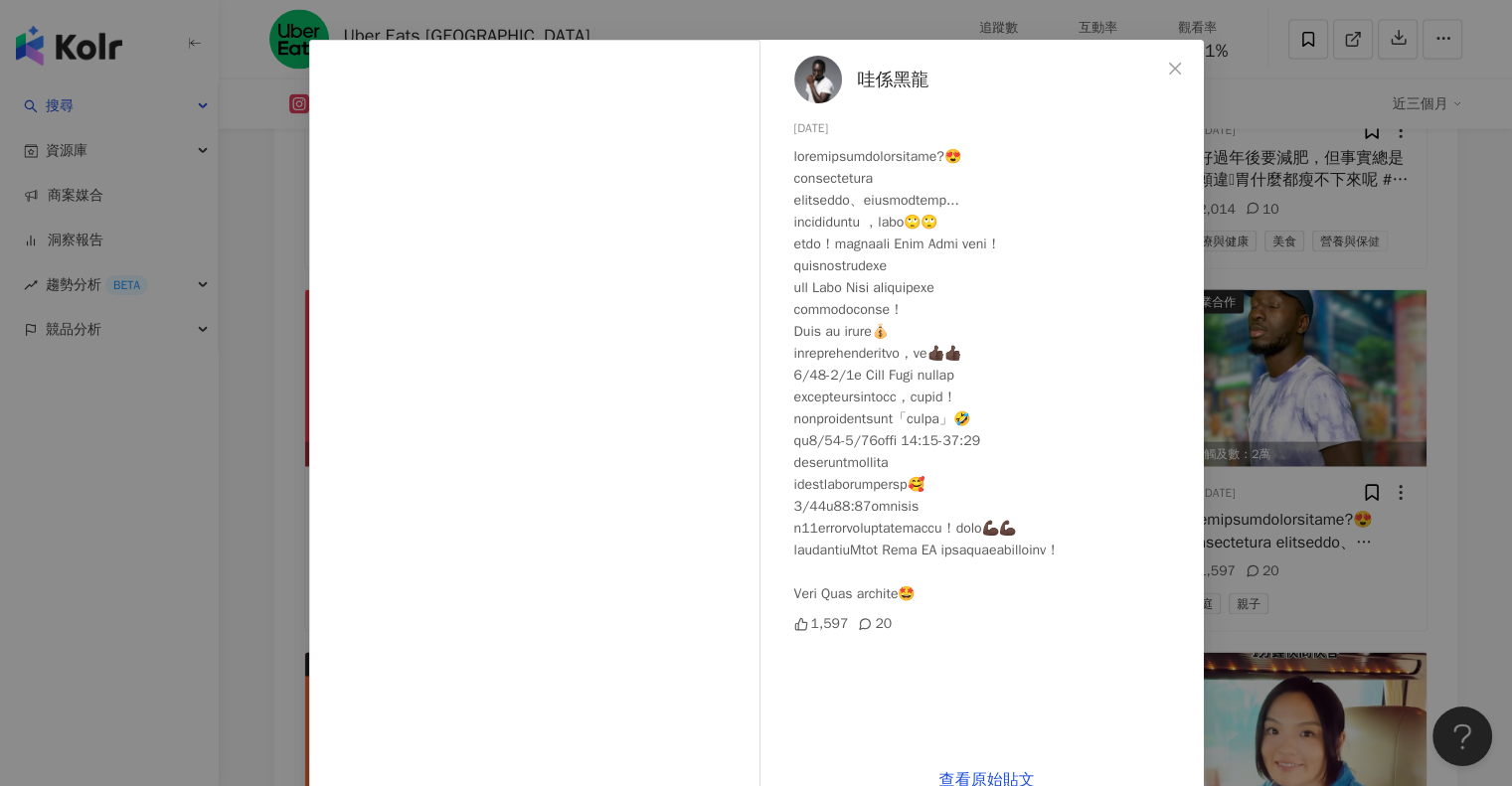 scroll, scrollTop: 106, scrollLeft: 0, axis: vertical 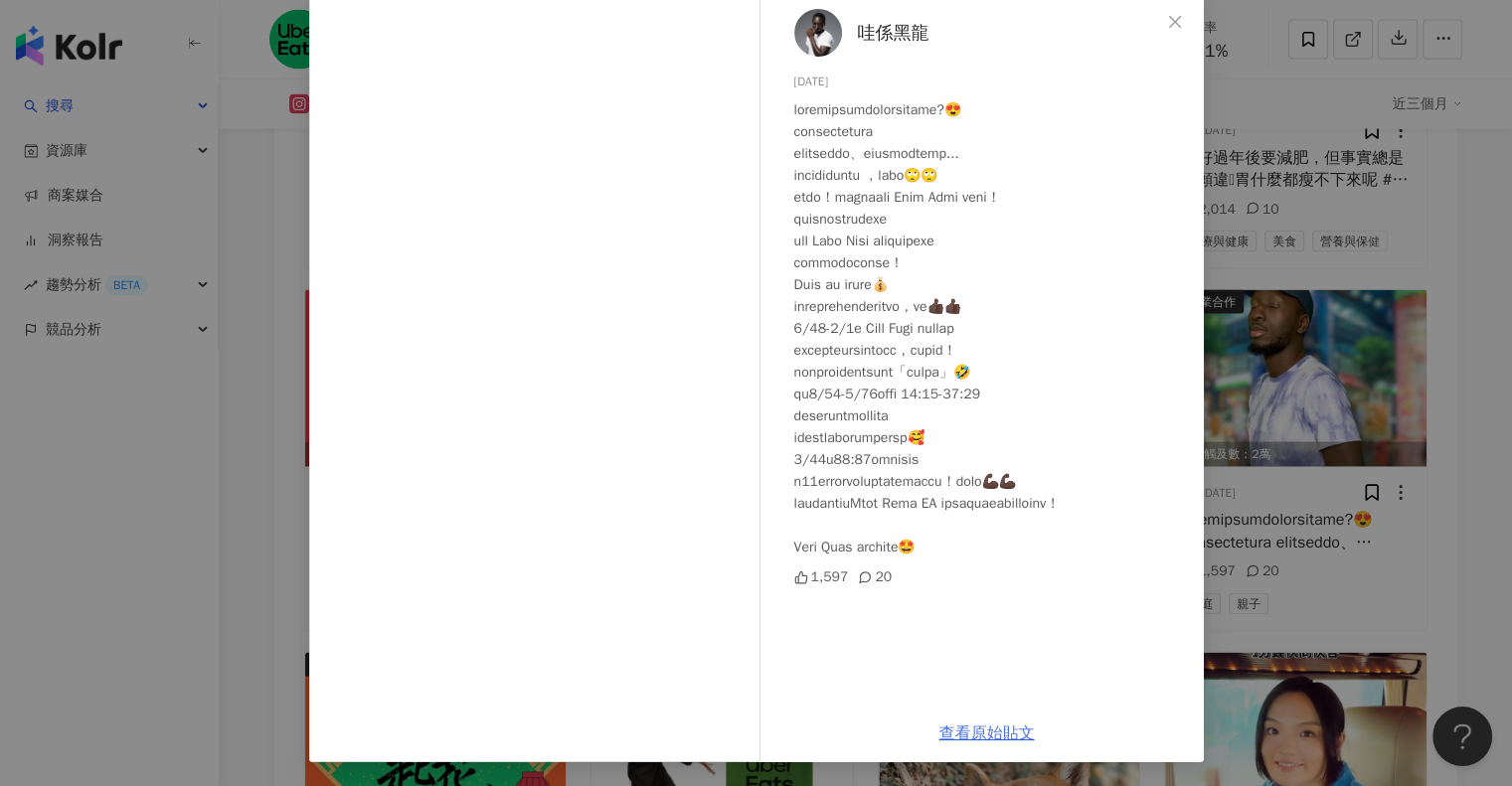click on "查看原始貼文" at bounding box center (987, 733) 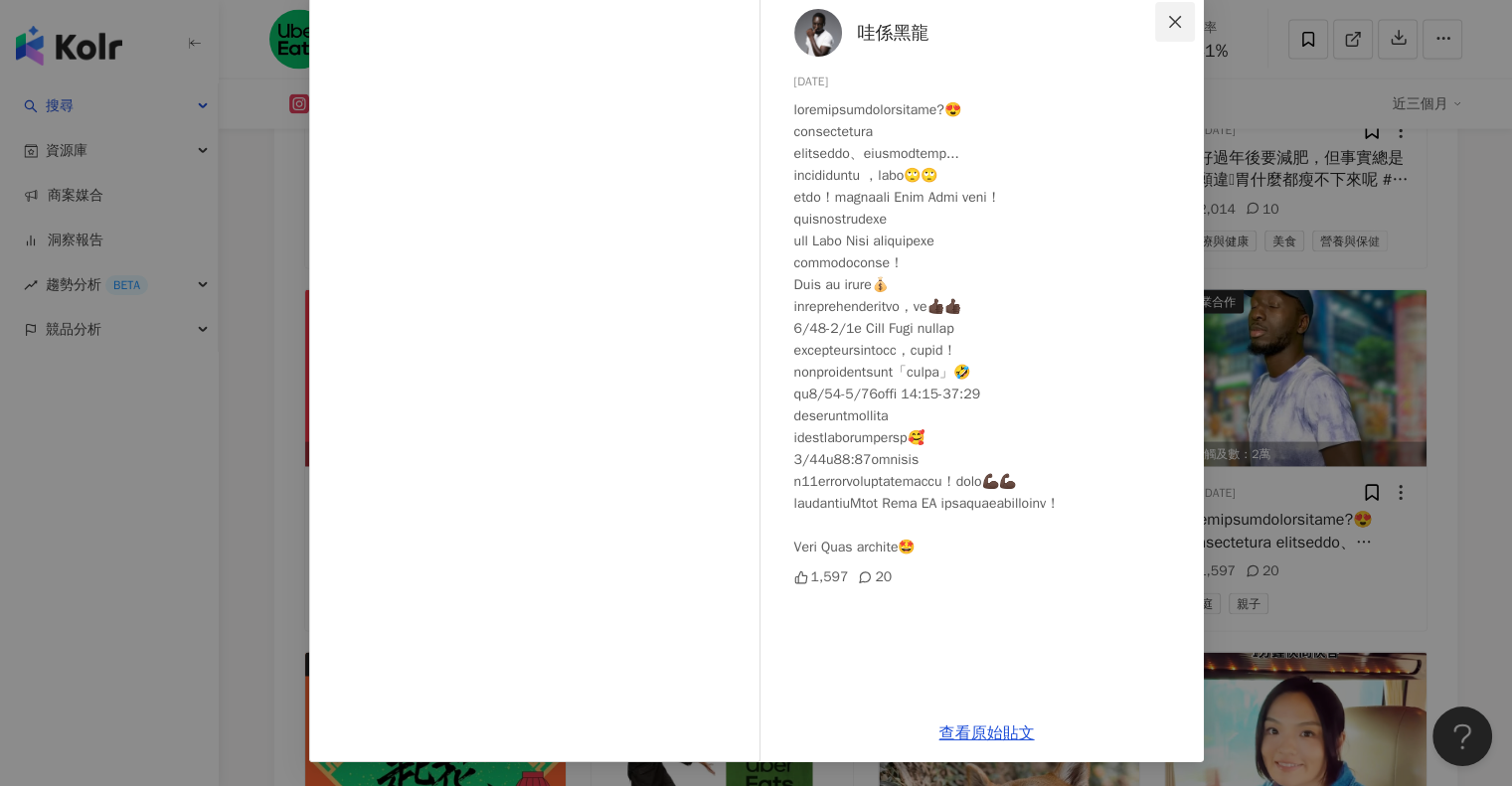 click at bounding box center (1175, 22) 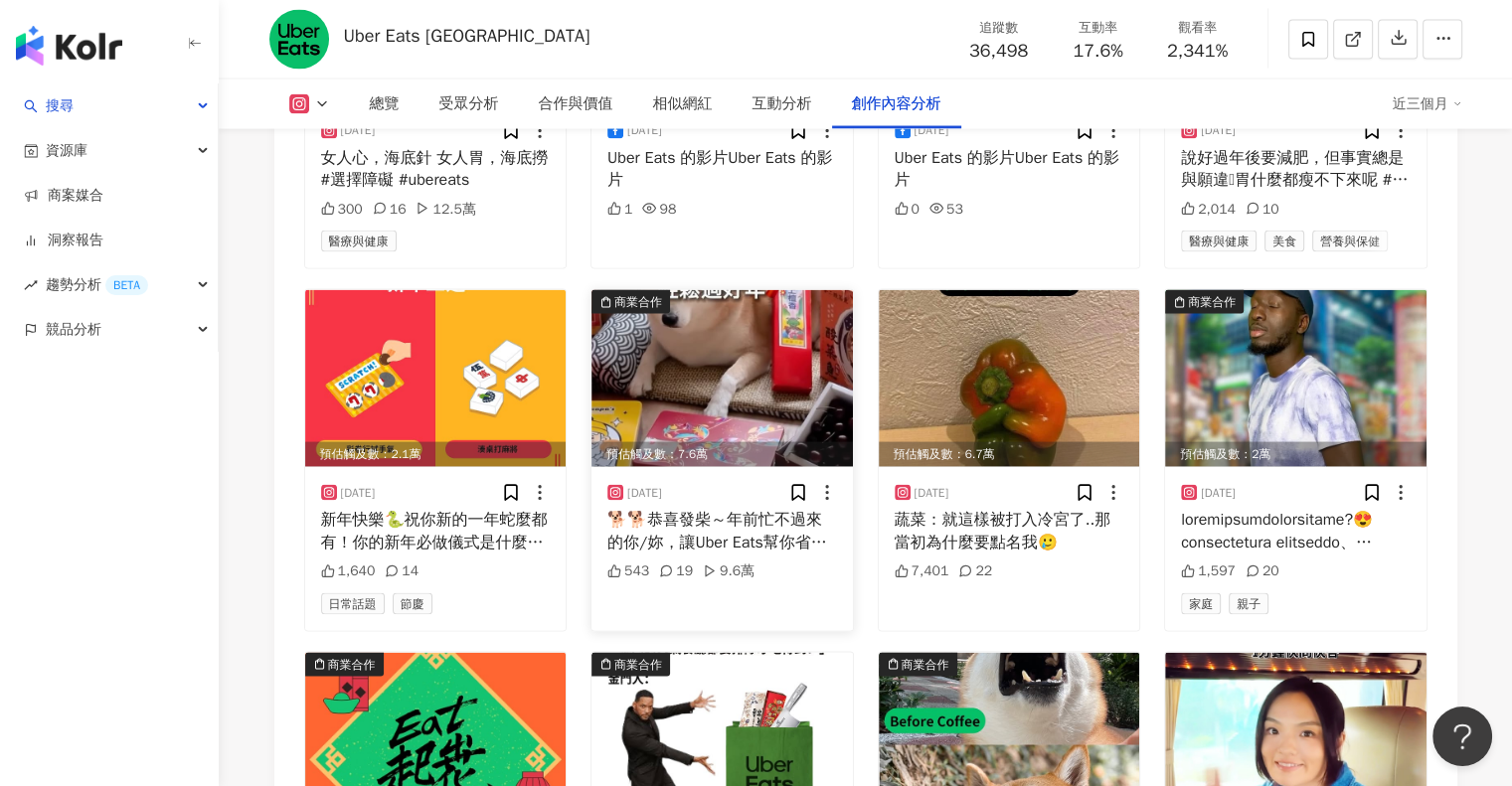 click at bounding box center (722, 379) 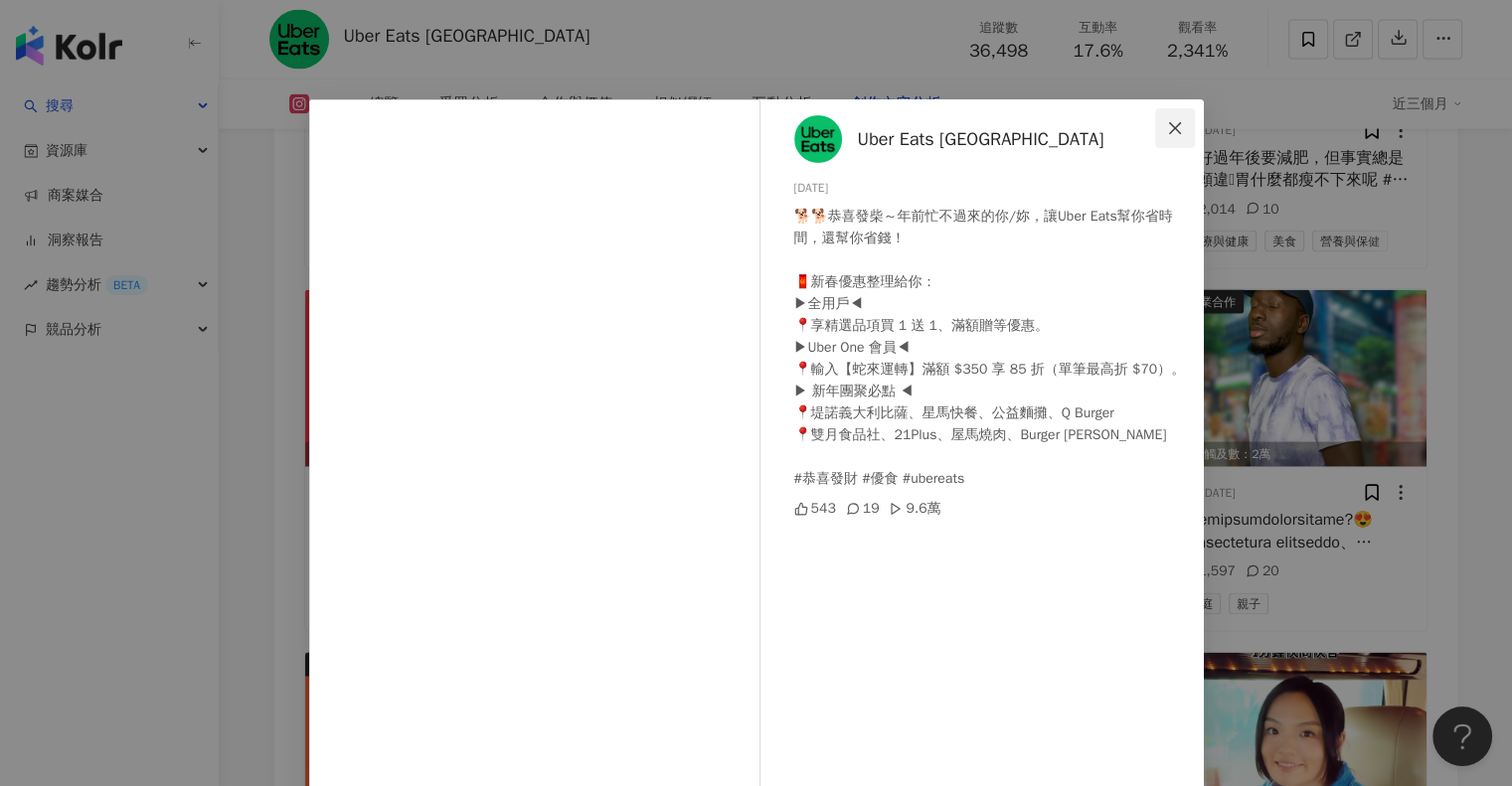 click at bounding box center (1175, 128) 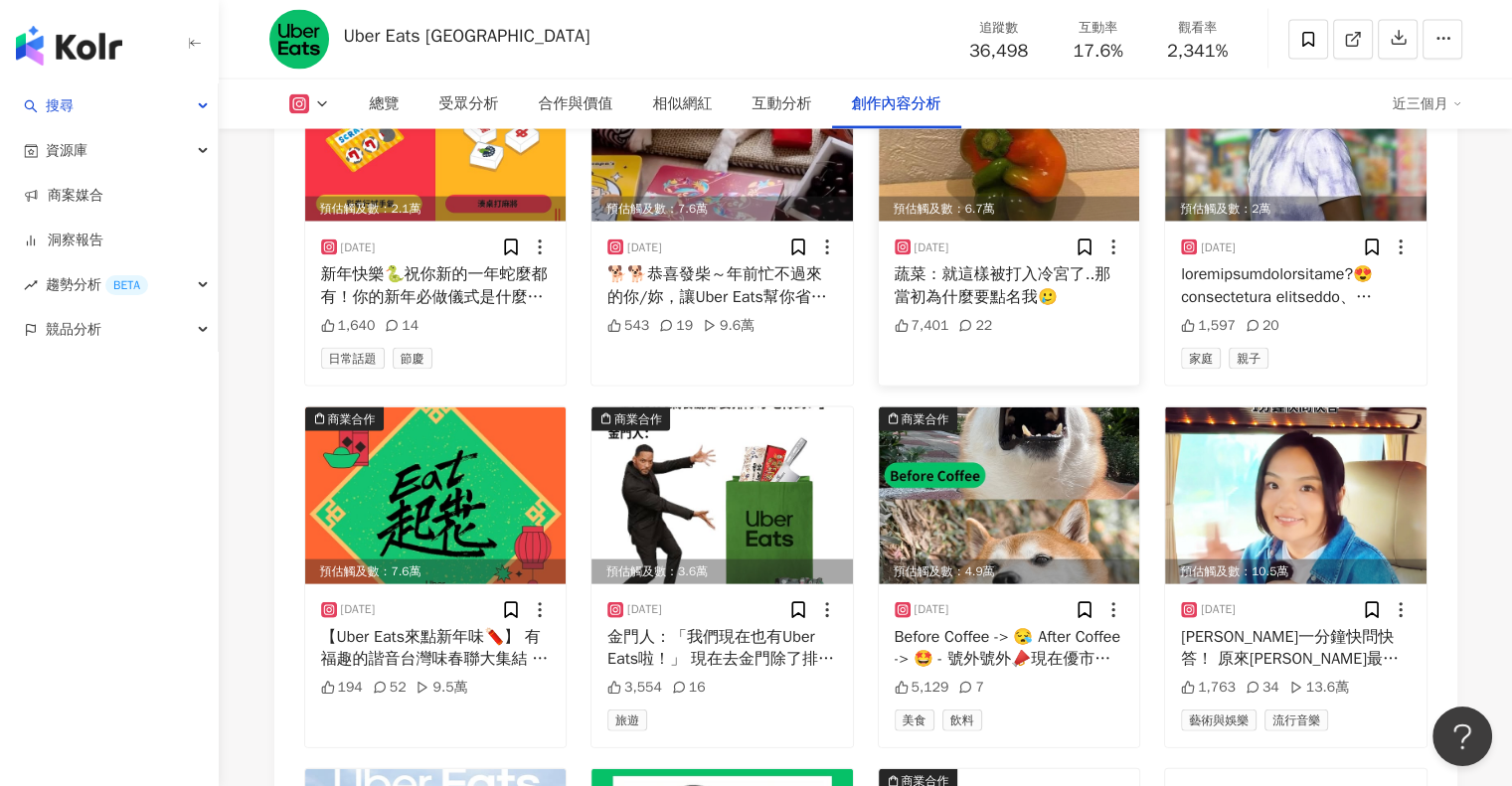 scroll, scrollTop: 11804, scrollLeft: 0, axis: vertical 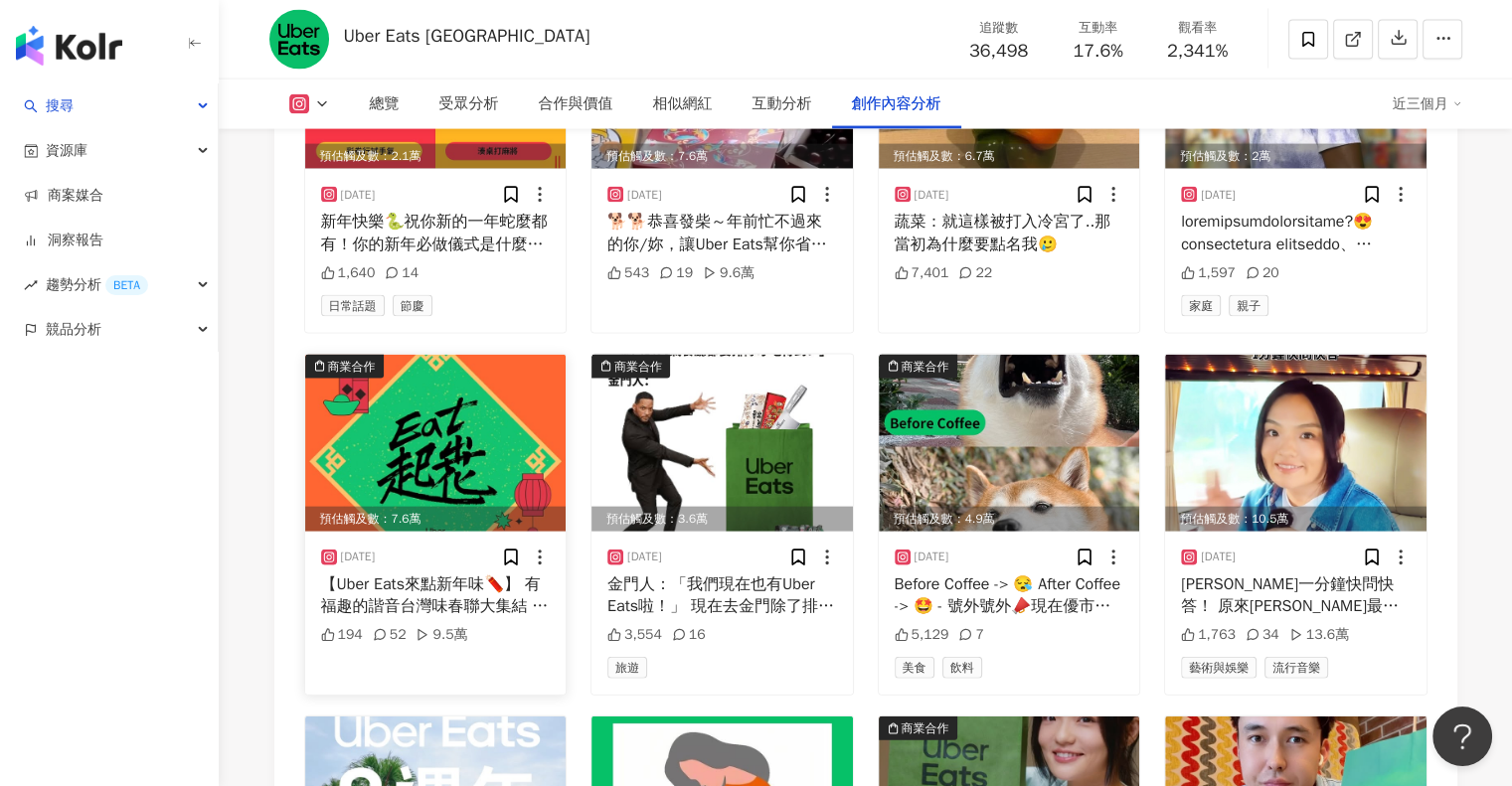 click at bounding box center [435, 443] 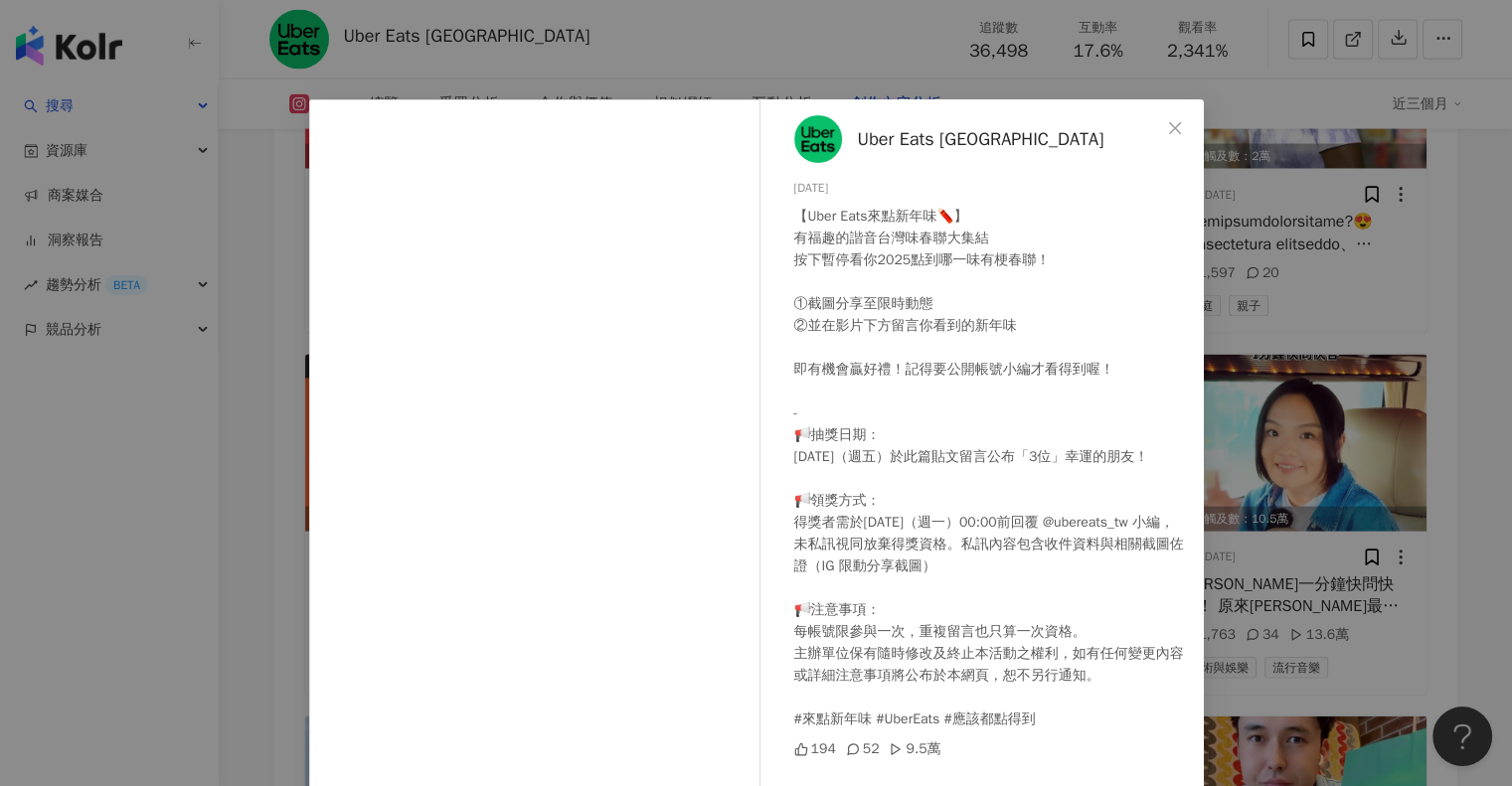 click 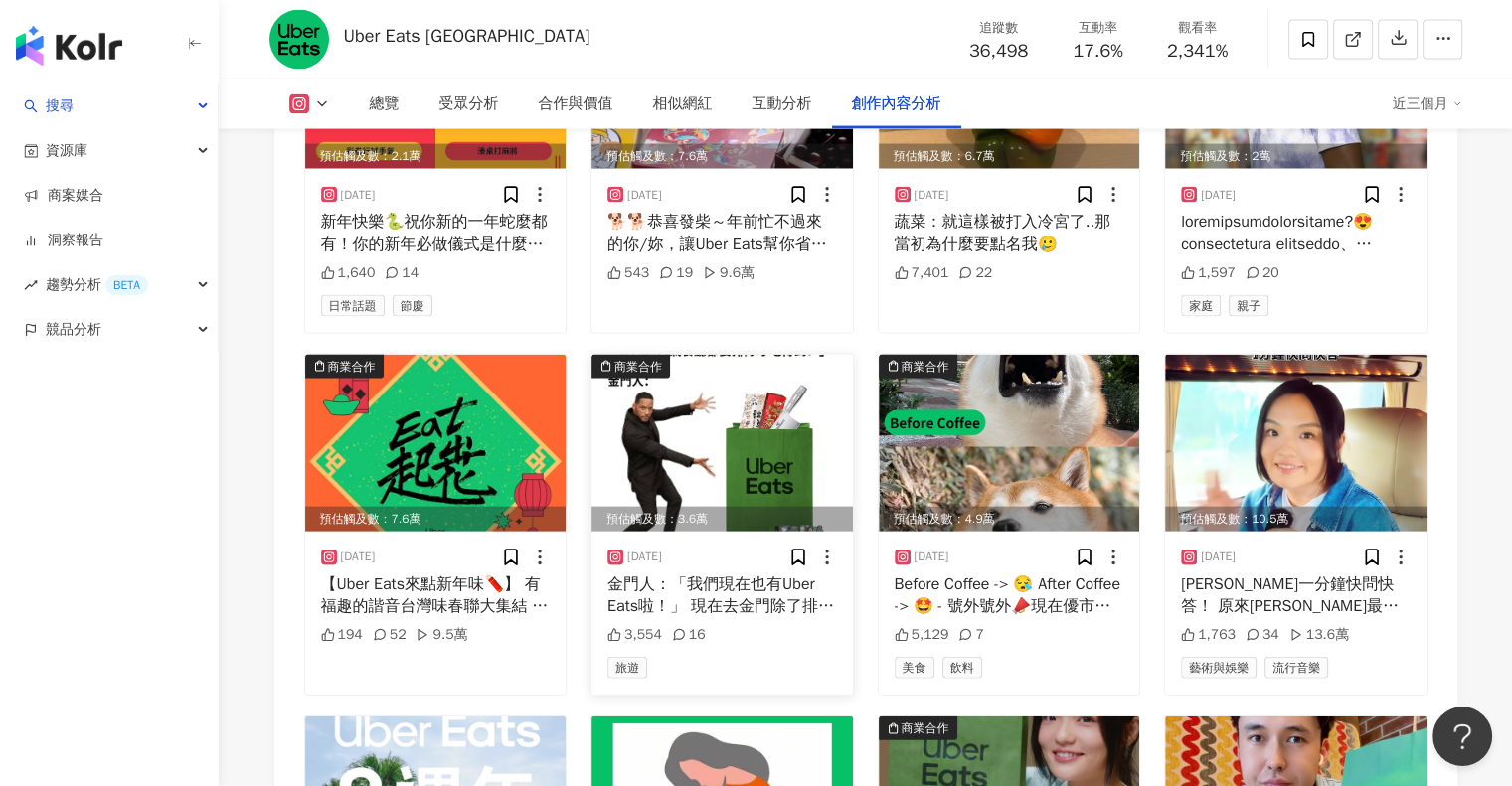 click at bounding box center (722, 443) 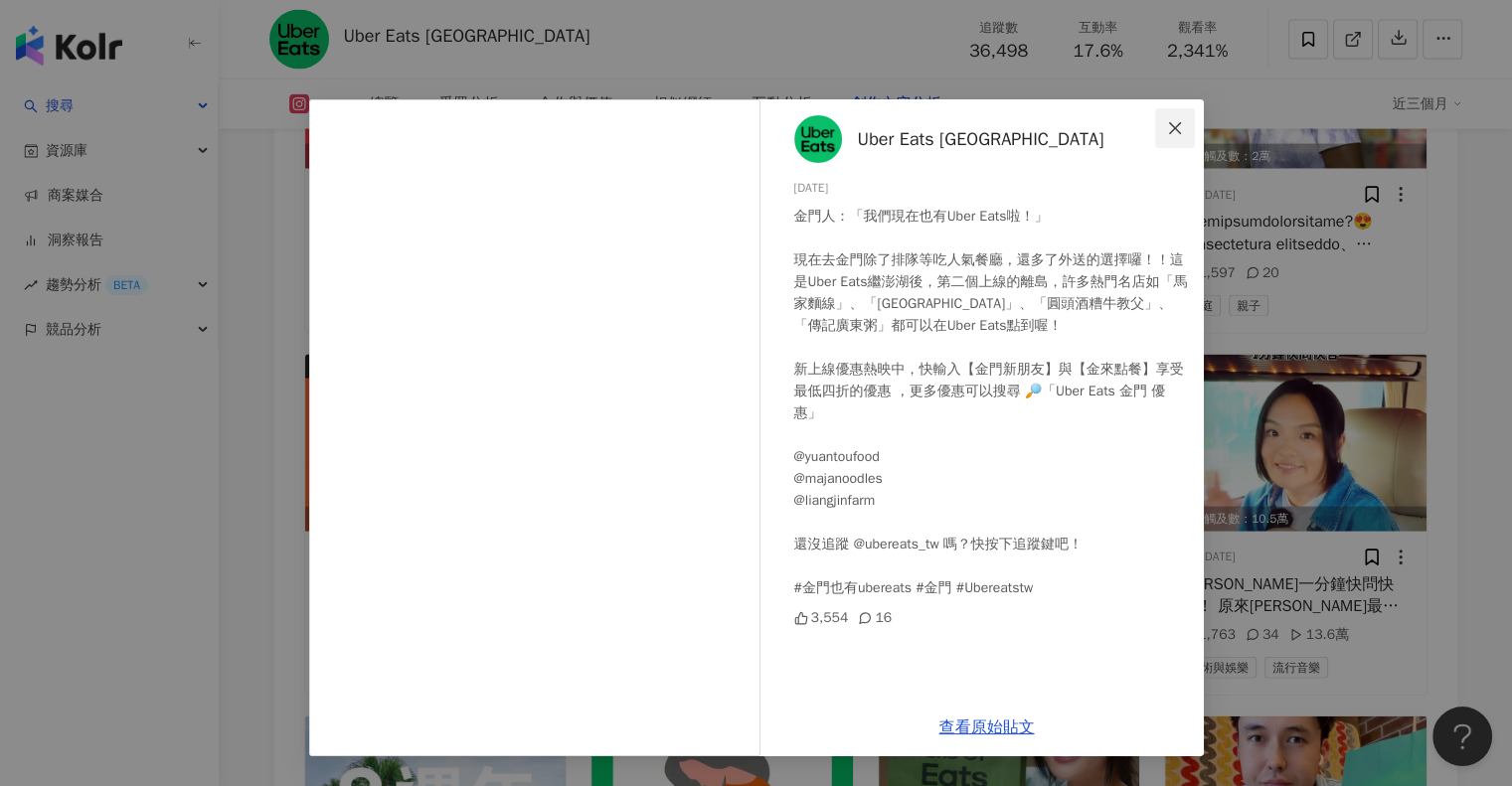 click 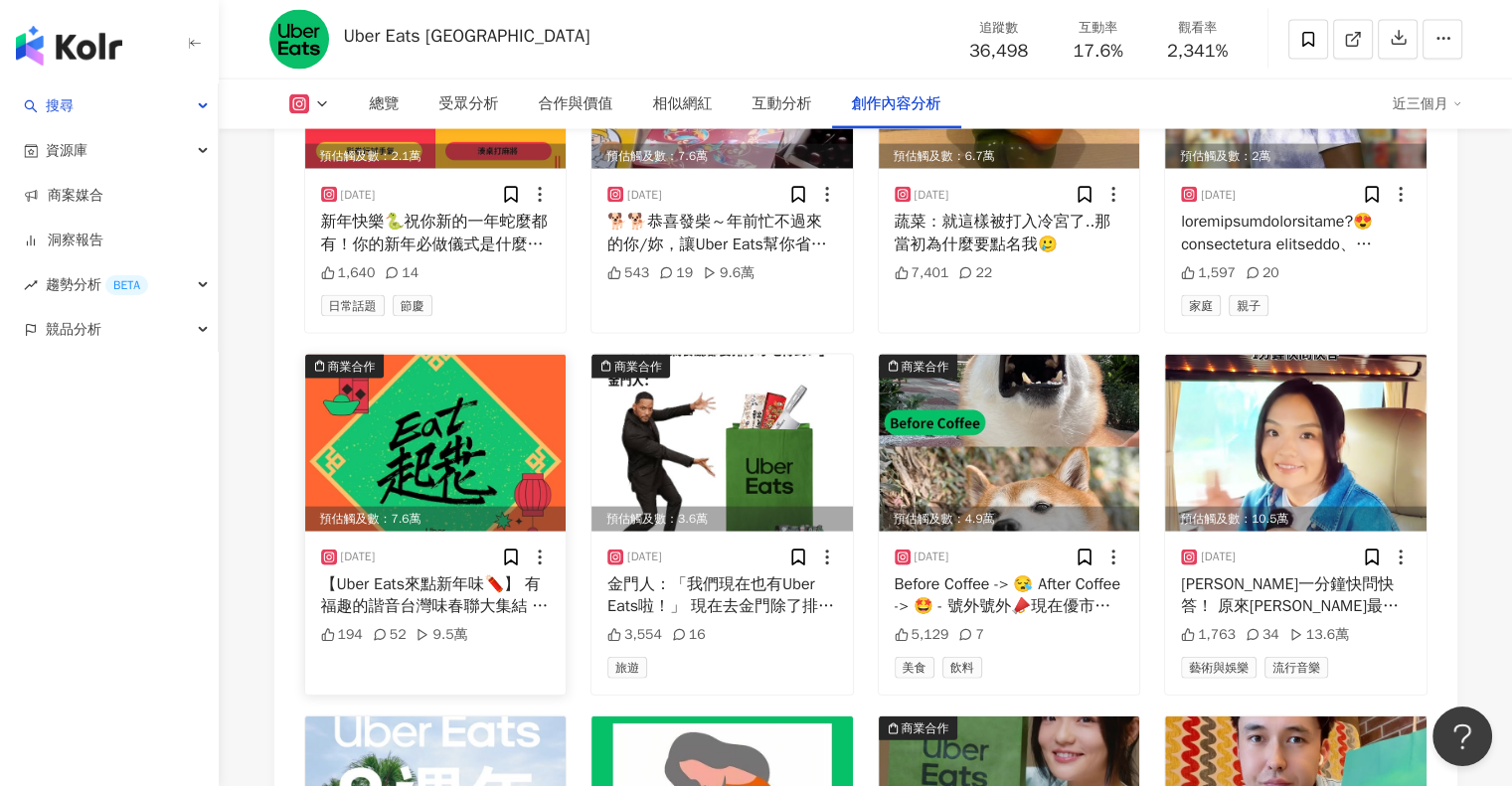 click at bounding box center (435, 443) 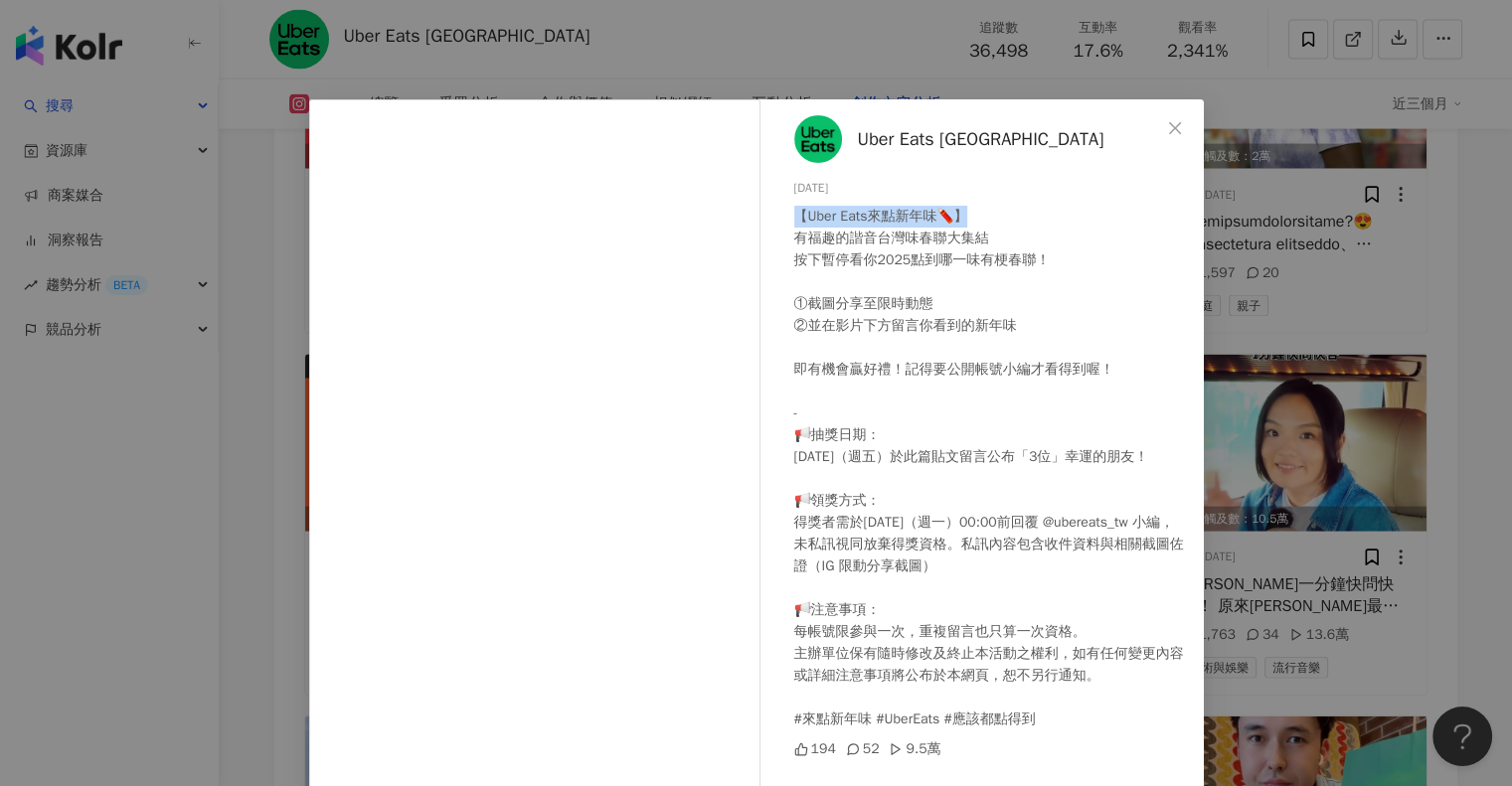 drag, startPoint x: 979, startPoint y: 208, endPoint x: 783, endPoint y: 209, distance: 196.00255 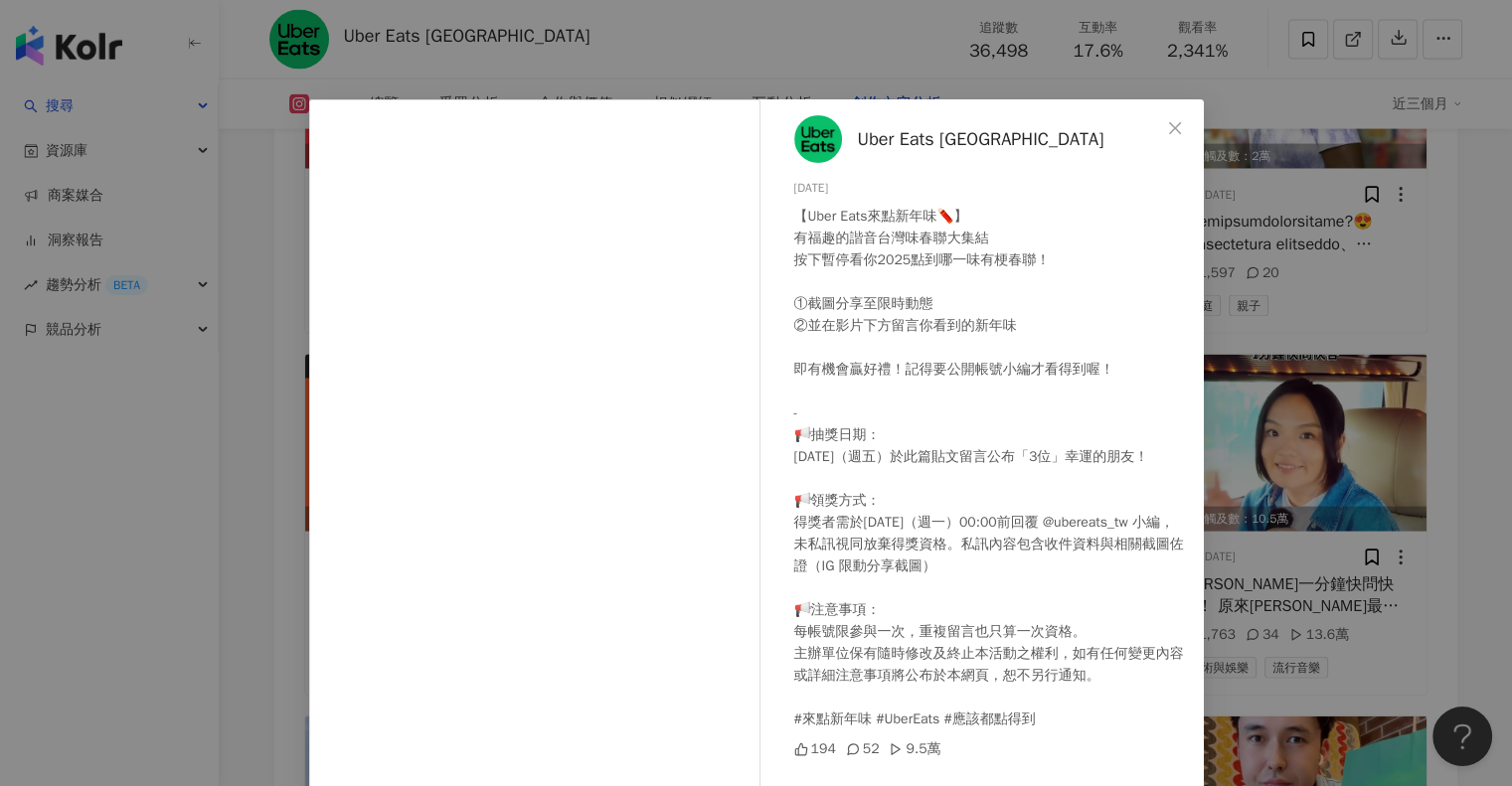 click on "【Uber Eats來點新年味🧨】
有福趣的諧音台灣味春聯大集結
按下暫停看你2025點到哪一味有梗春聯！
①截圖分享至限時動態
②並在影片下方留言你看到的新年味
即有機會贏好禮！記得要公開帳號小編才看得到喔！
-
📢抽獎日期：
[DATE]（週五）於此篇貼文留言公布「3位」幸運的朋友！
📢領獎方式：
得獎者需於[DATE]（週一）00:00前回覆 @ubereats_tw 小編，未私訊視同放棄得獎資格。私訊內容包含收件資料與相關截圖佐證（IG 限動分享截圖）
📢注意事項：
每帳號限參與一次，重複留言也只算一次資格。
主辦單位保有隨時修改及終止本活動之權利，如有任何變更內容或詳細注意事項將公布於本網頁，恕不另行通知。
#來點新年味 #UberEats #應該都點得到" at bounding box center [991, 468] 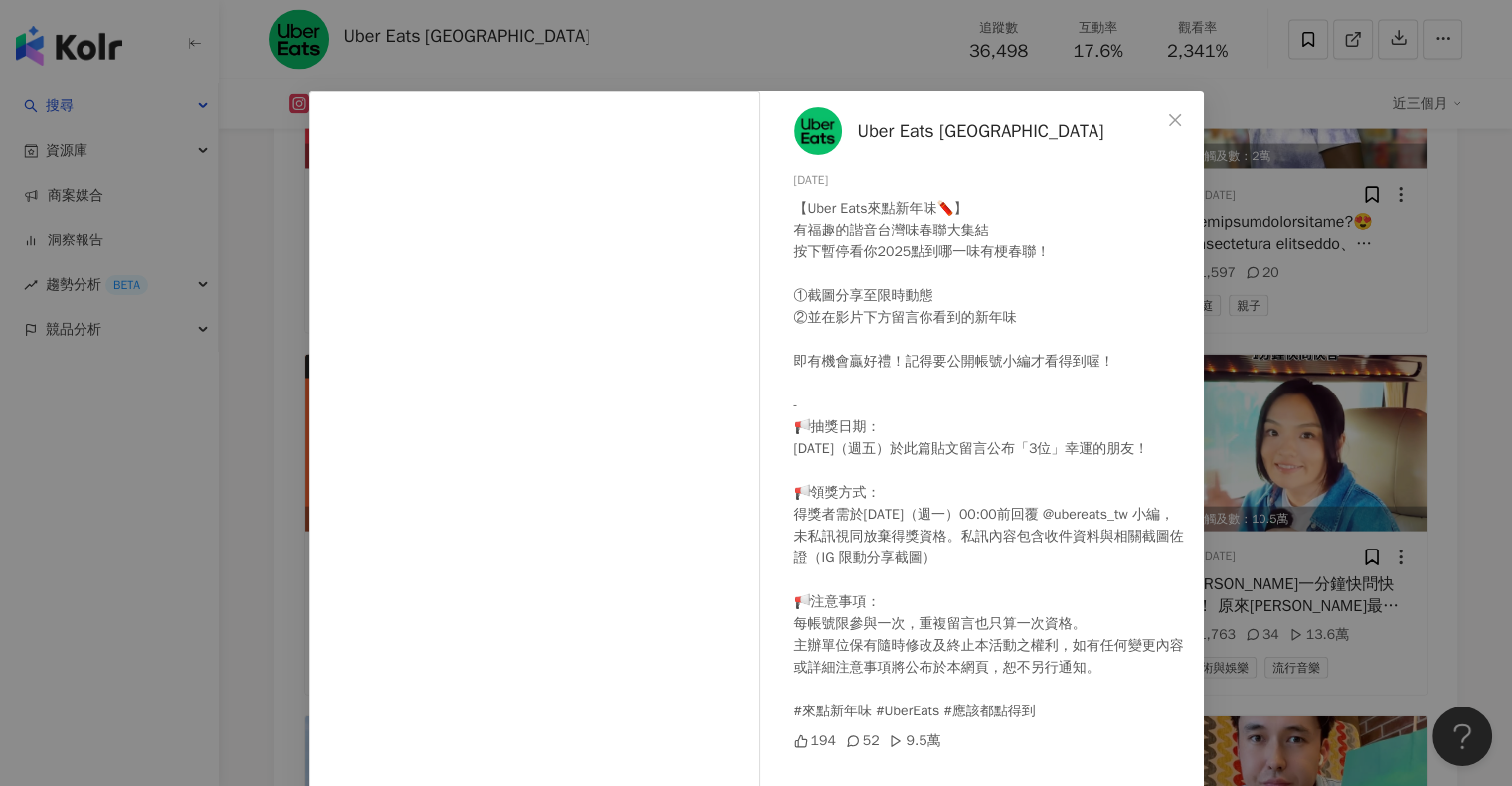 scroll, scrollTop: 0, scrollLeft: 0, axis: both 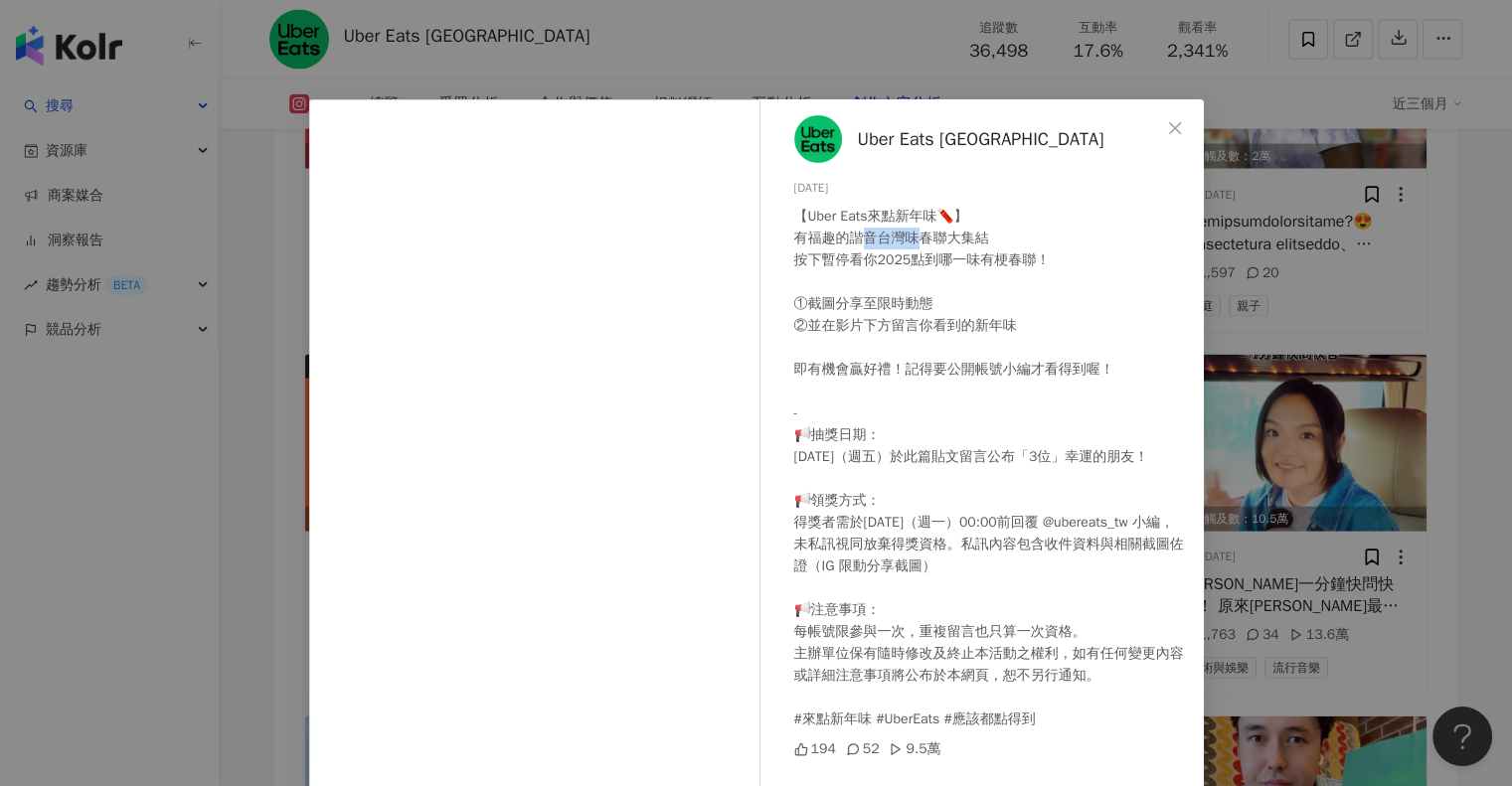 drag, startPoint x: 851, startPoint y: 237, endPoint x: 909, endPoint y: 236, distance: 58.00862 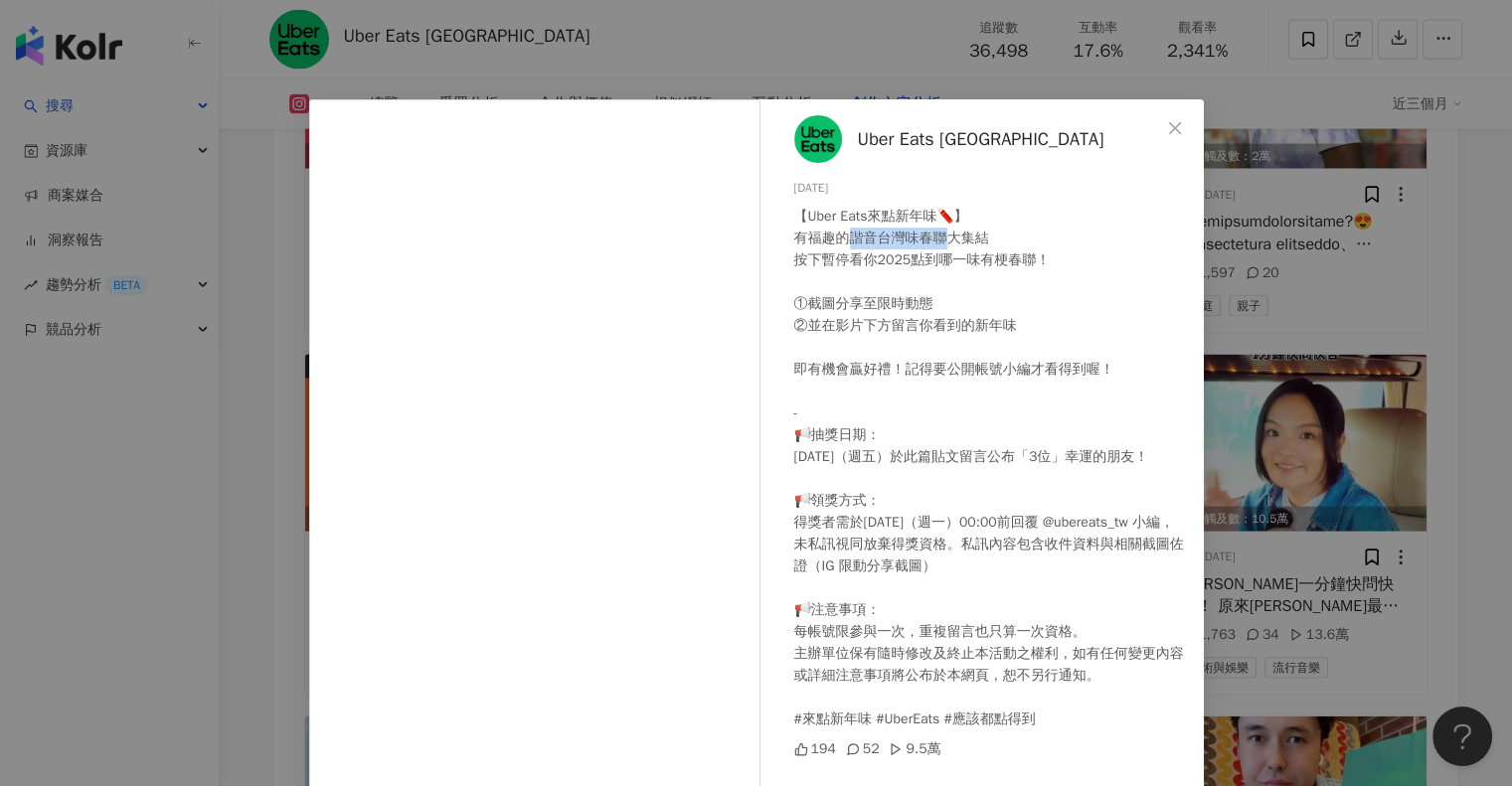 drag, startPoint x: 839, startPoint y: 237, endPoint x: 941, endPoint y: 236, distance: 102.0049 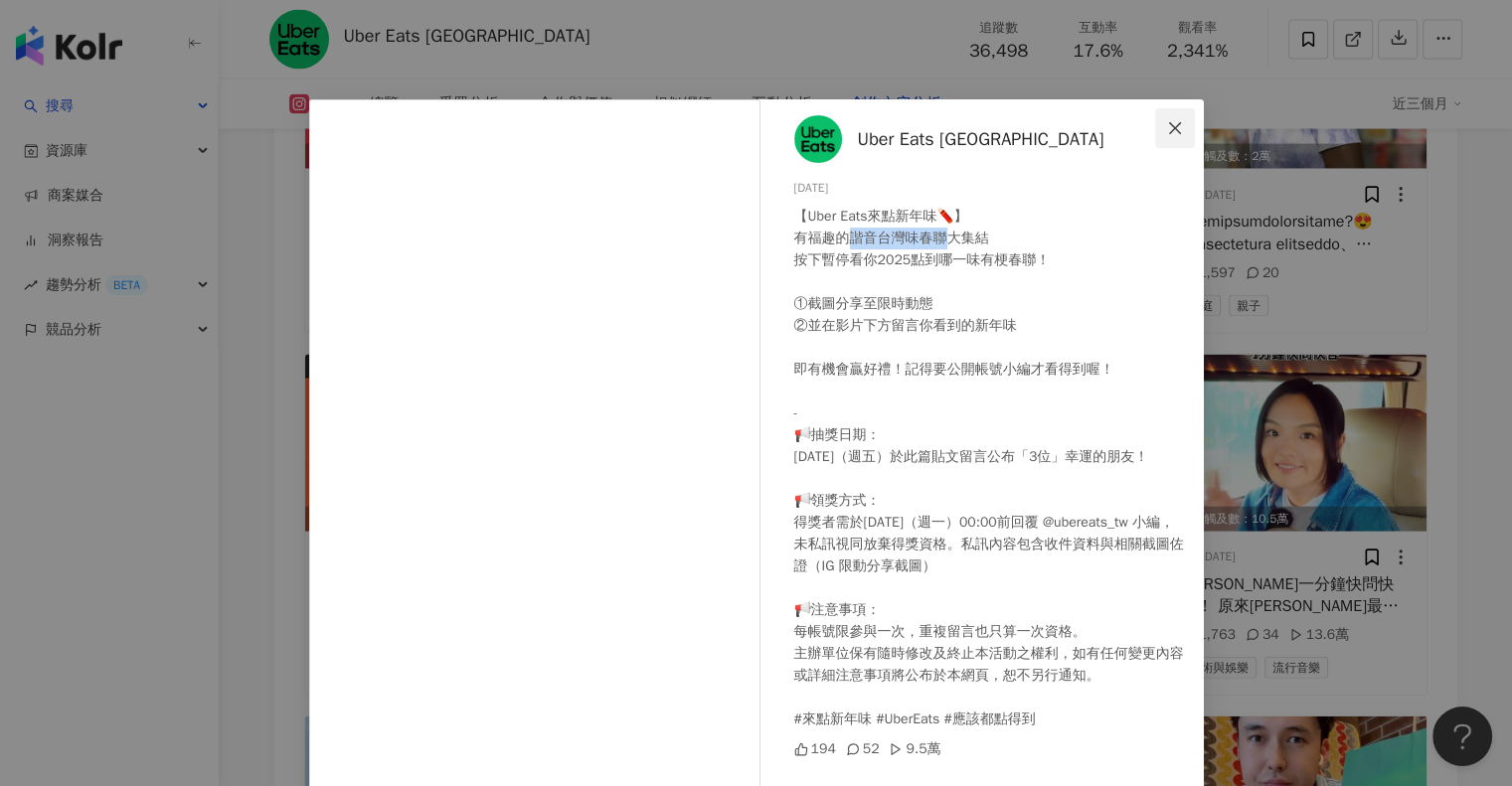 click 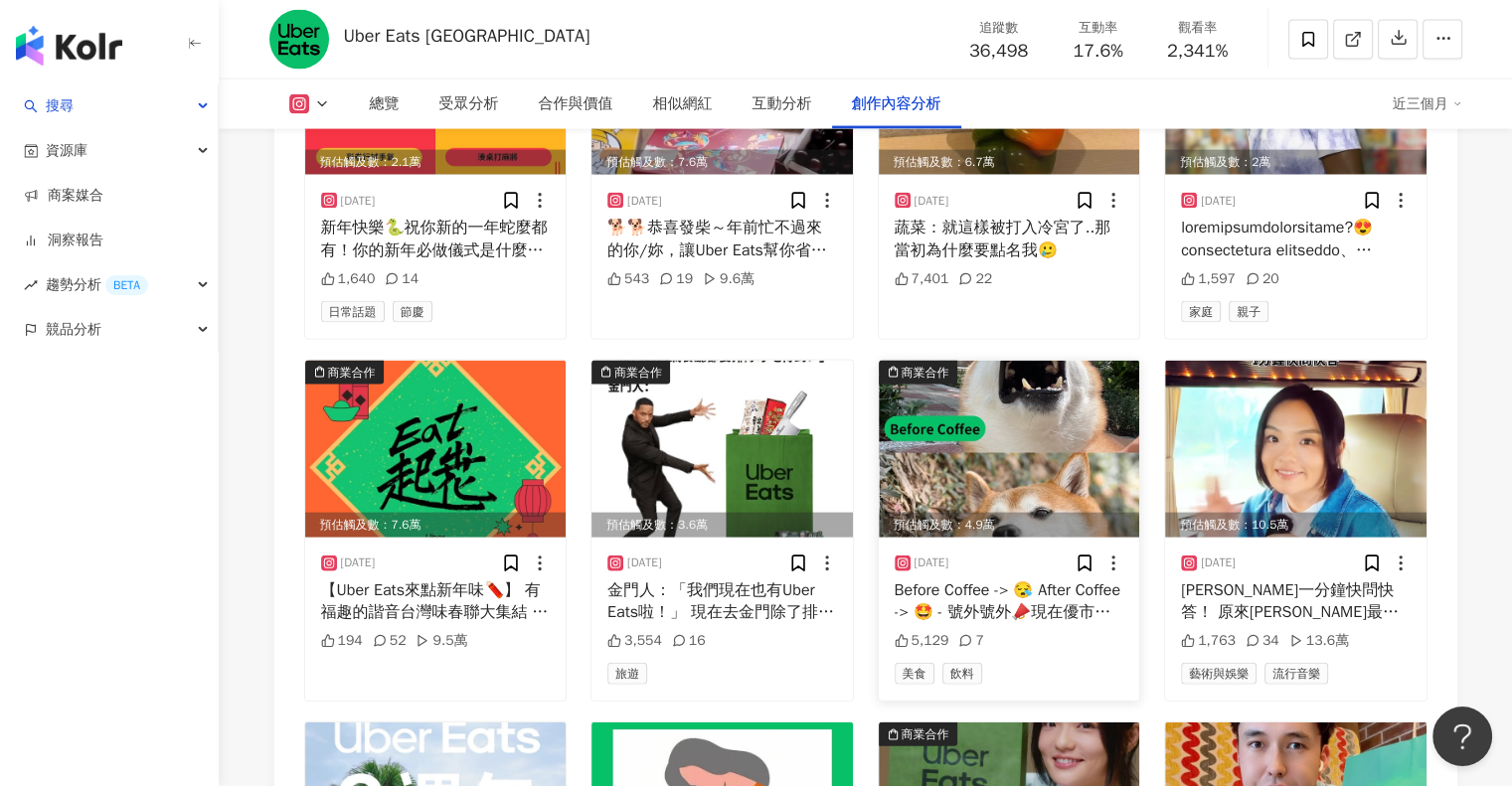 scroll, scrollTop: 11406, scrollLeft: 0, axis: vertical 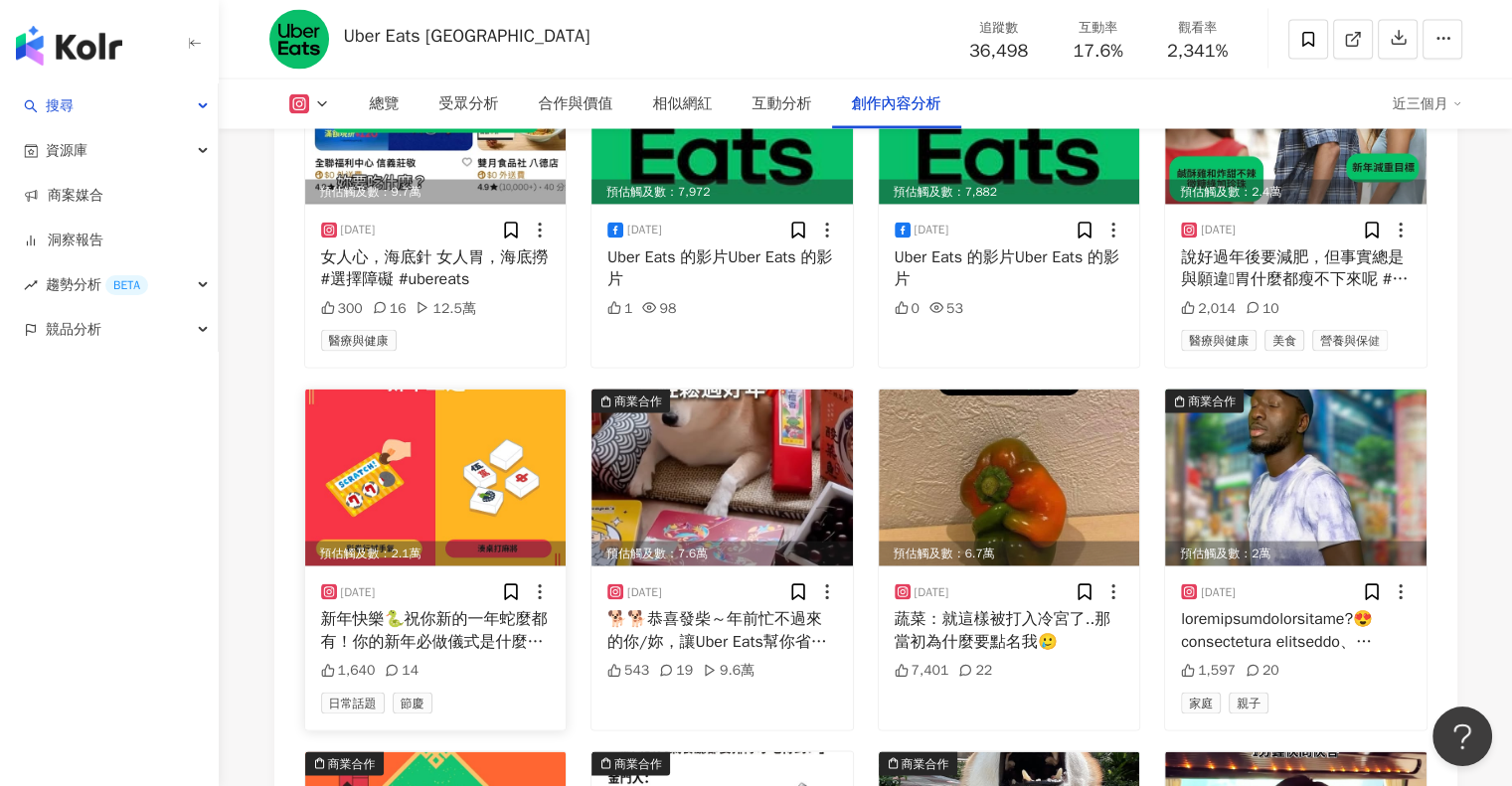 click at bounding box center [435, 478] 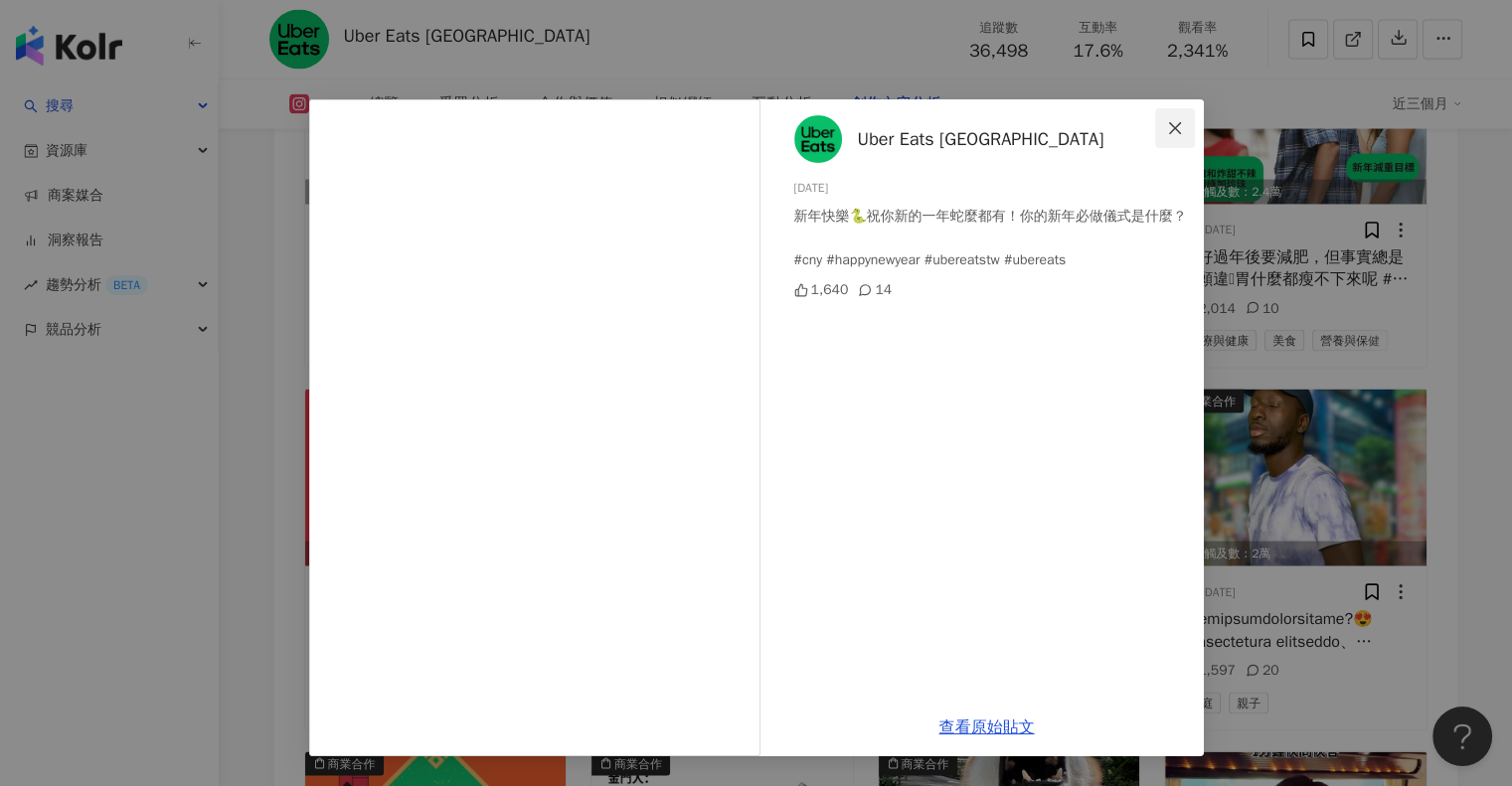 click 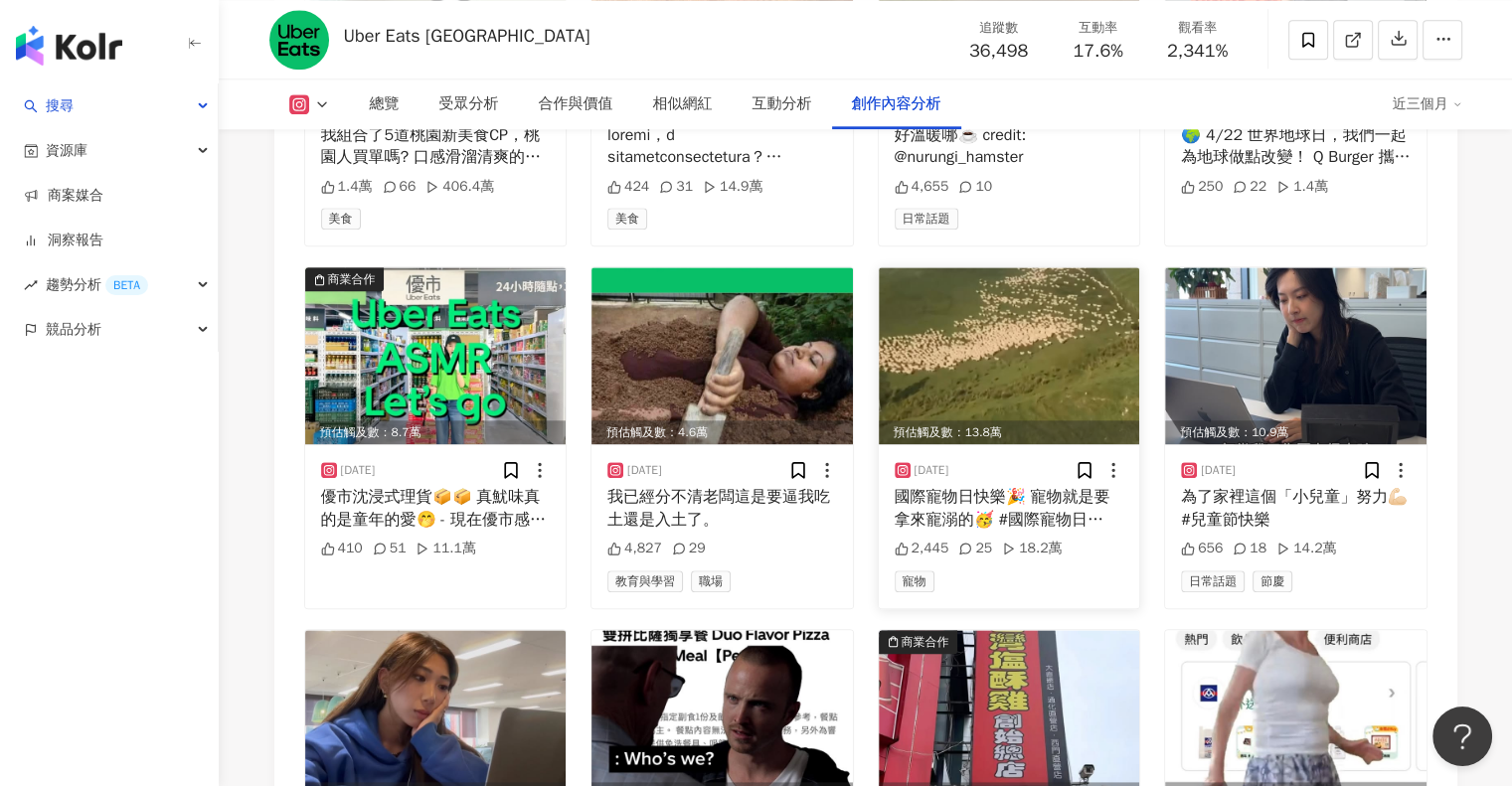 scroll, scrollTop: 9717, scrollLeft: 0, axis: vertical 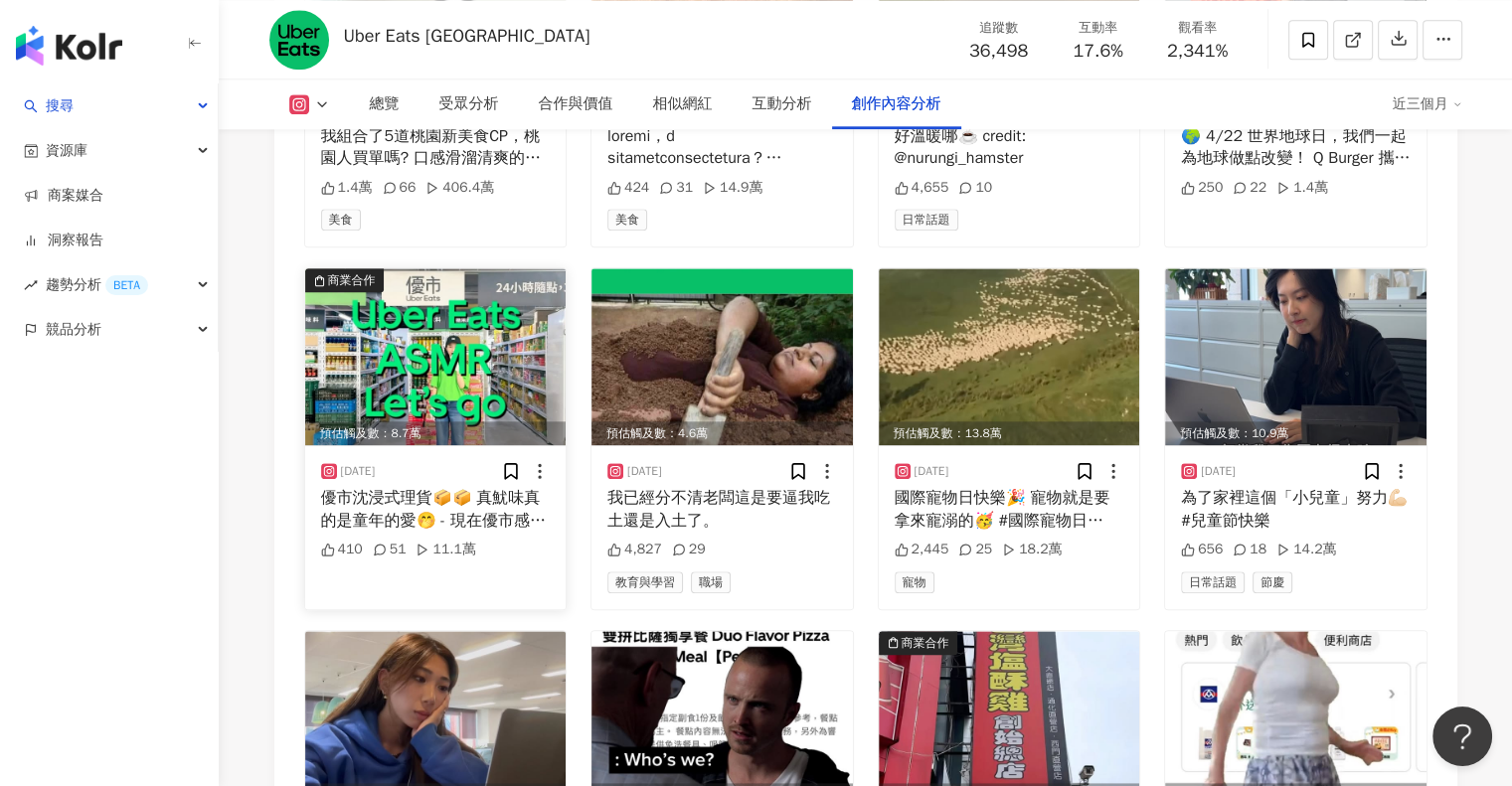 click at bounding box center [435, 357] 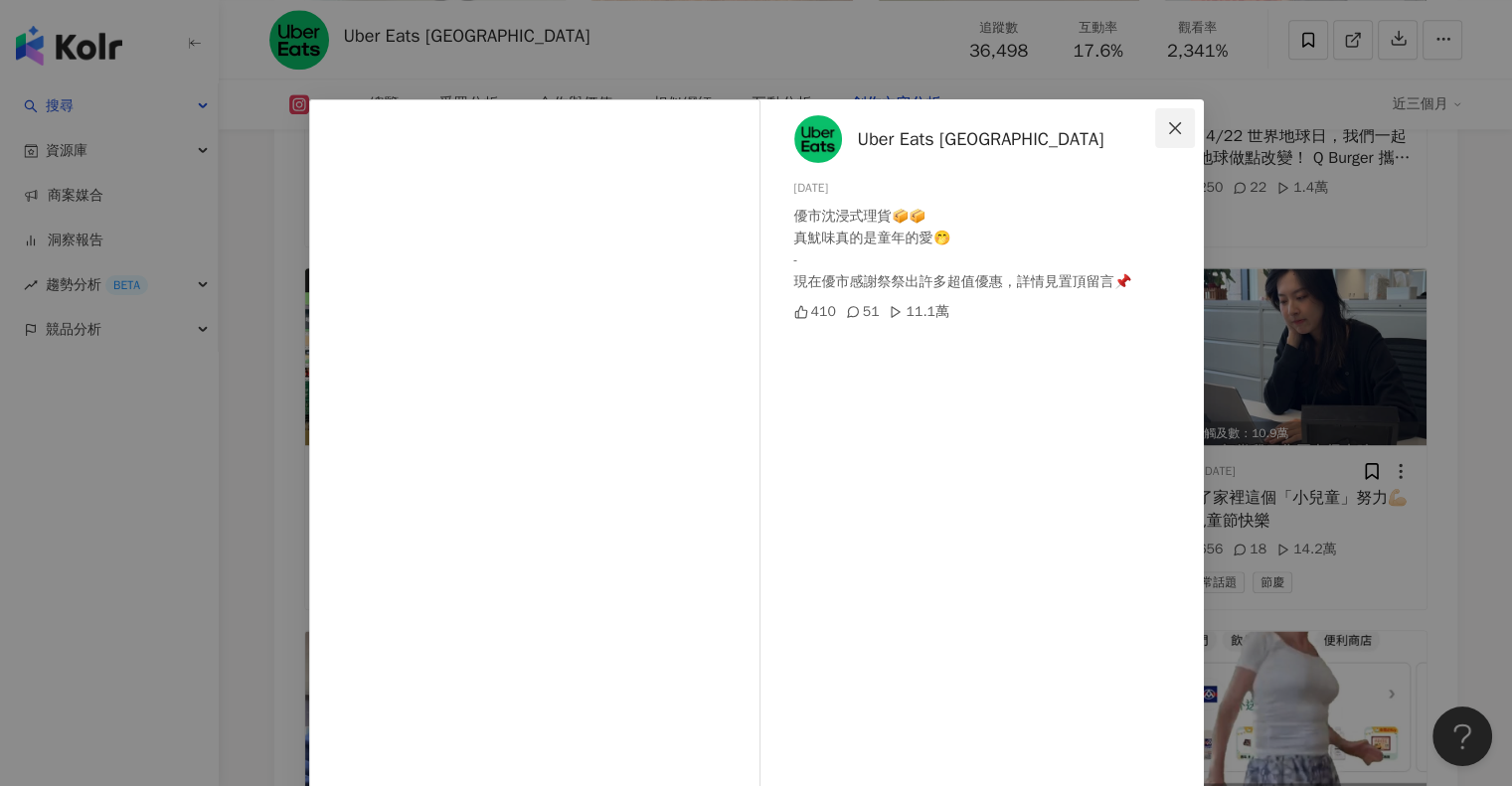 click 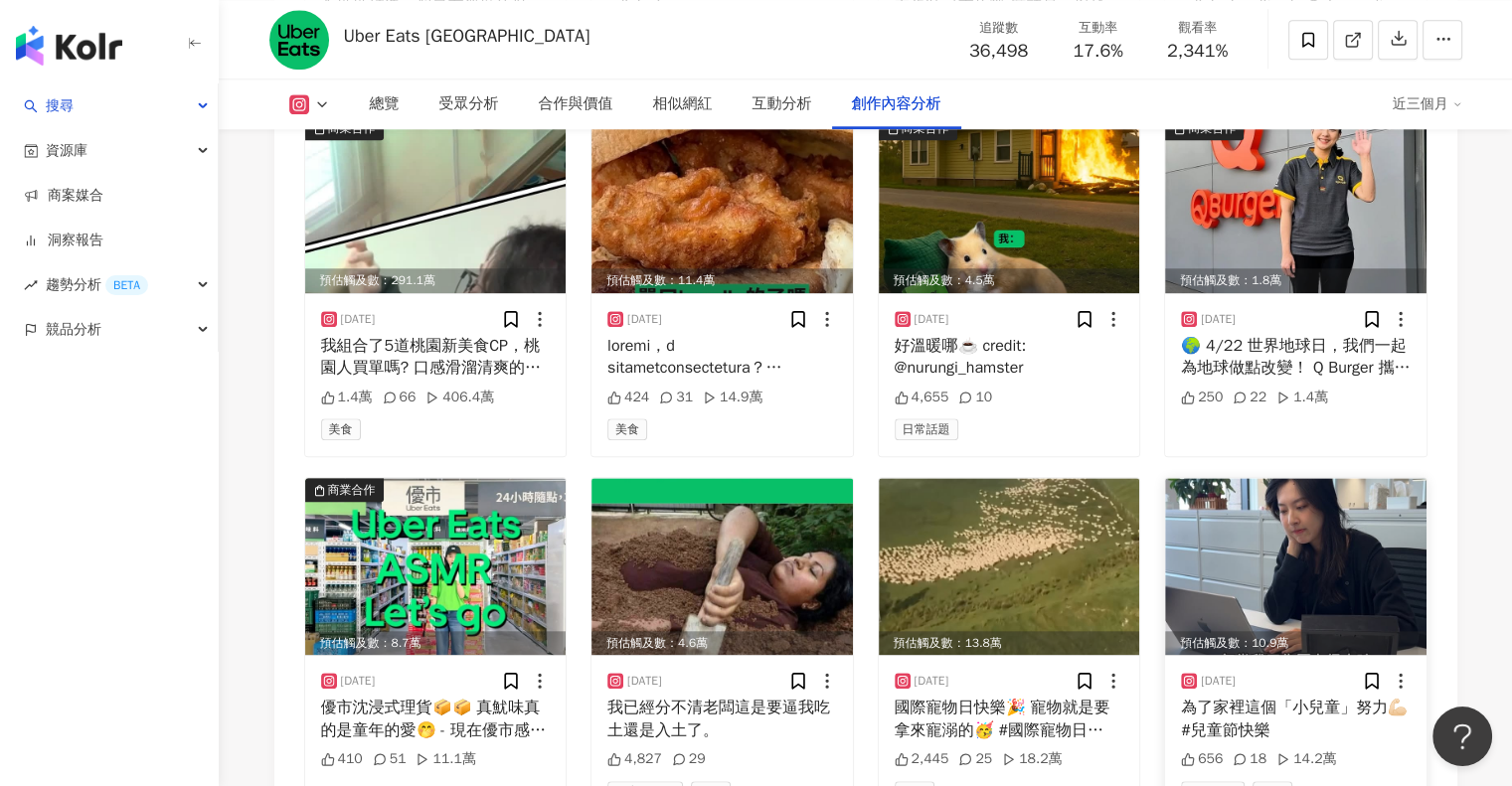 scroll, scrollTop: 9320, scrollLeft: 0, axis: vertical 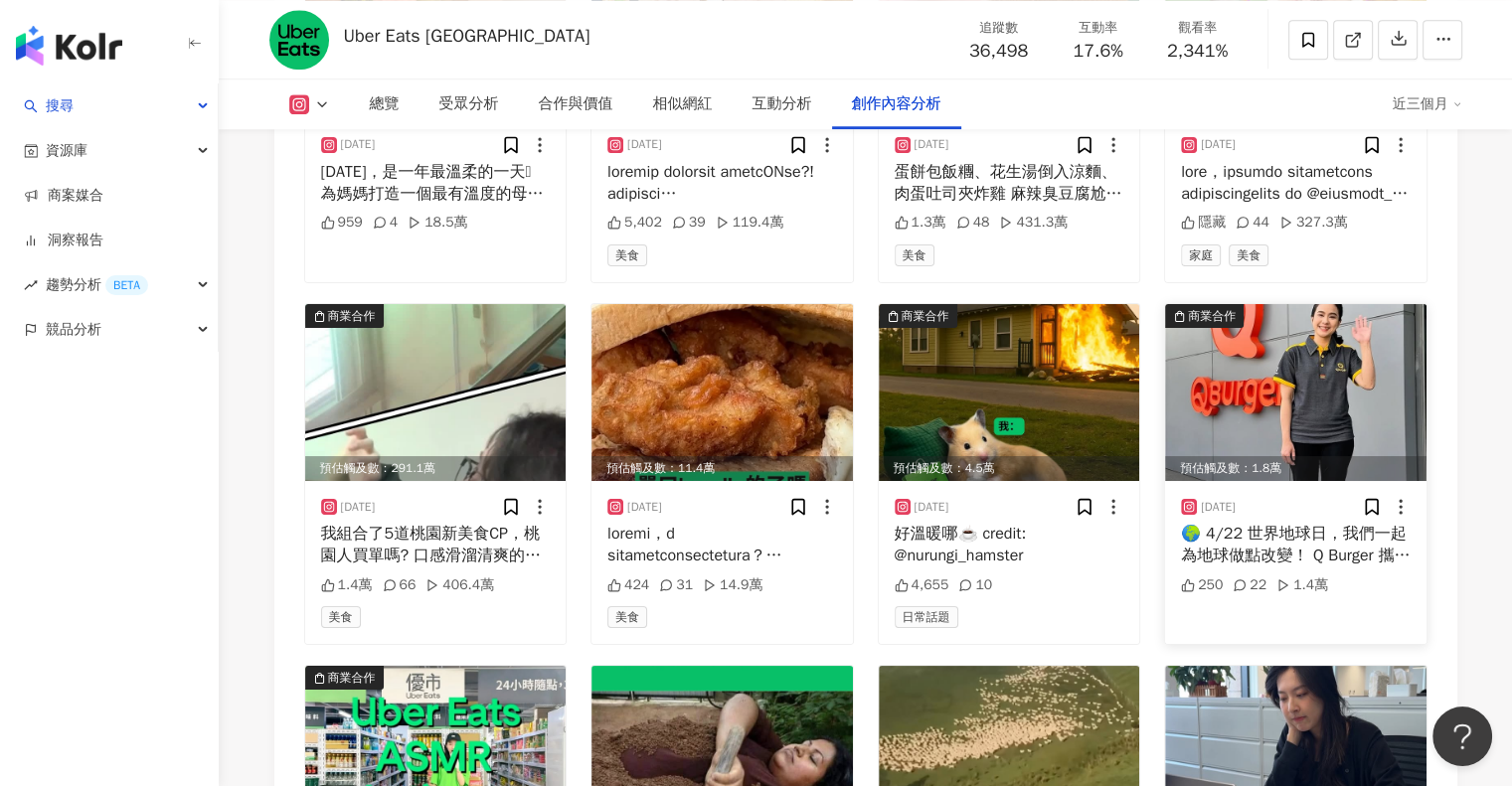 click at bounding box center (1295, 393) 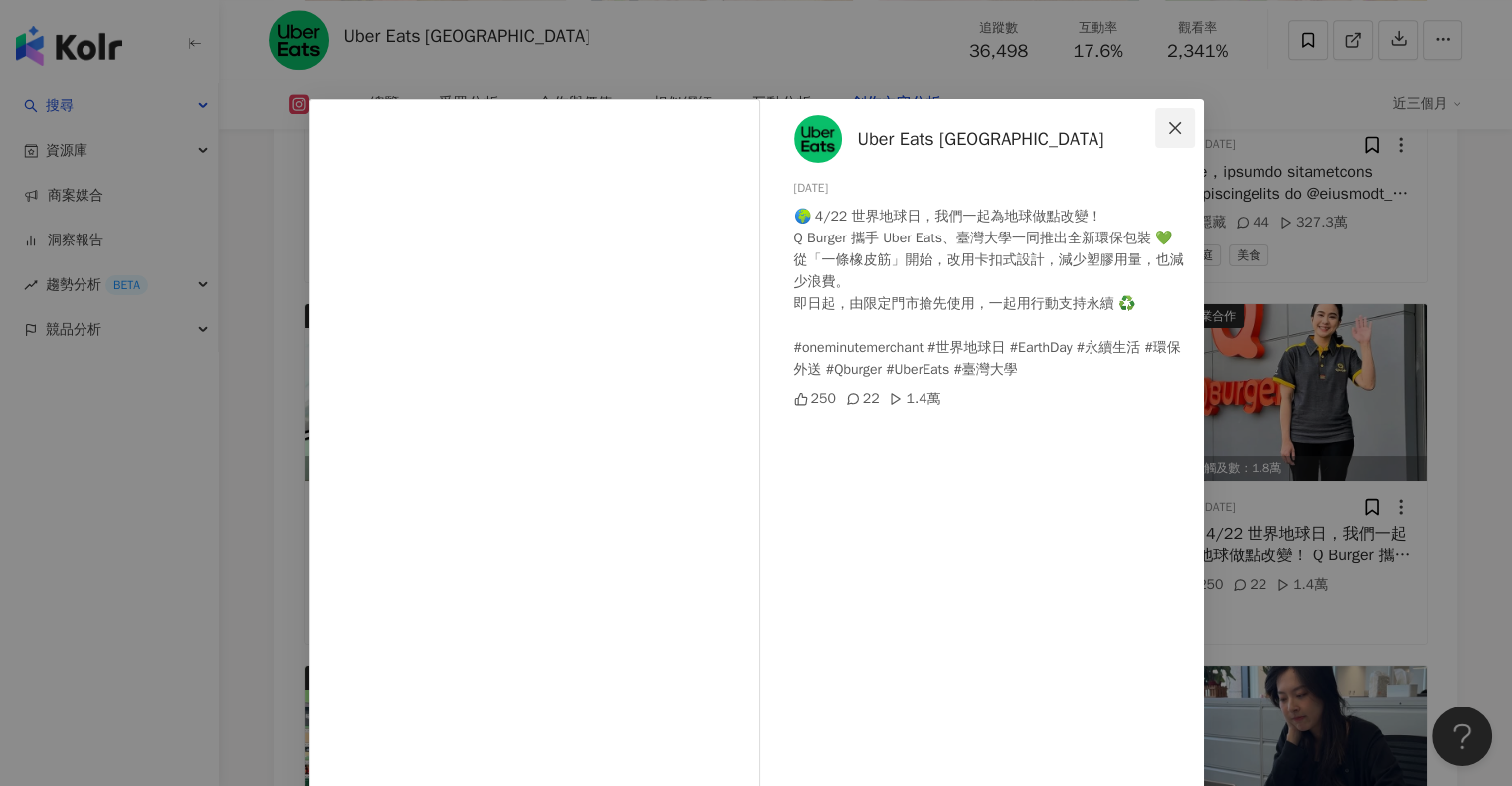 click 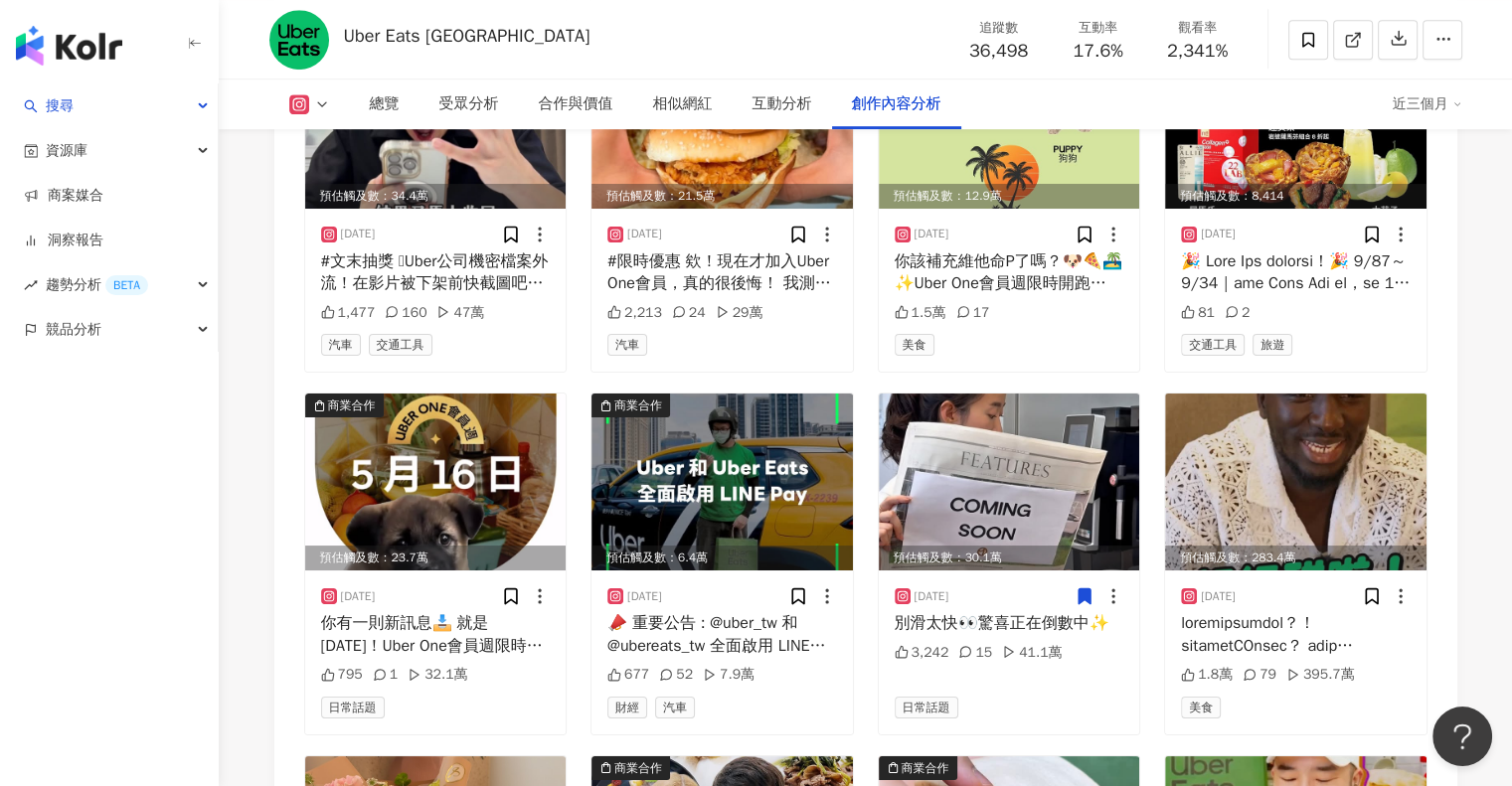 scroll, scrollTop: 8624, scrollLeft: 0, axis: vertical 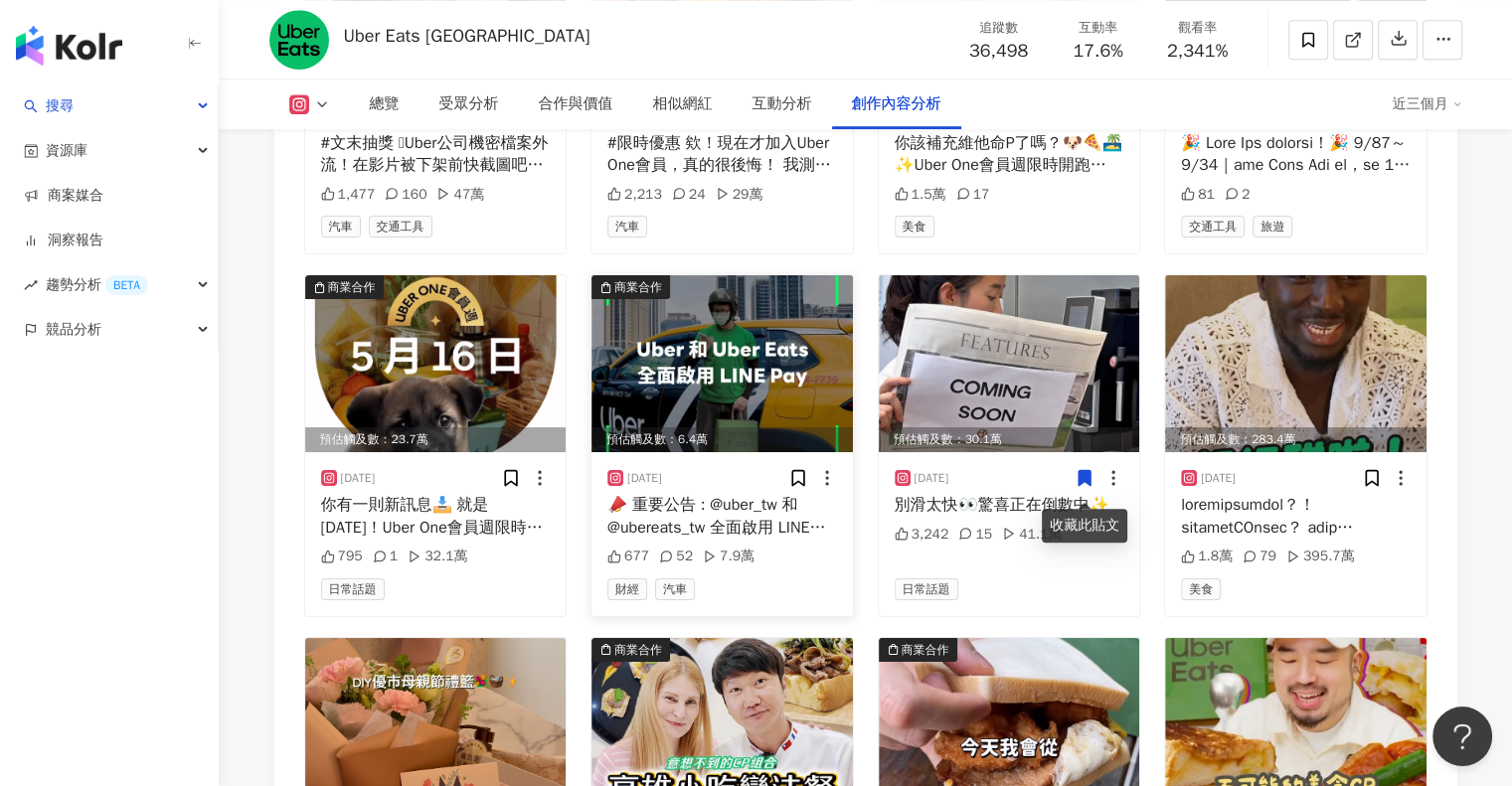 click at bounding box center [722, 364] 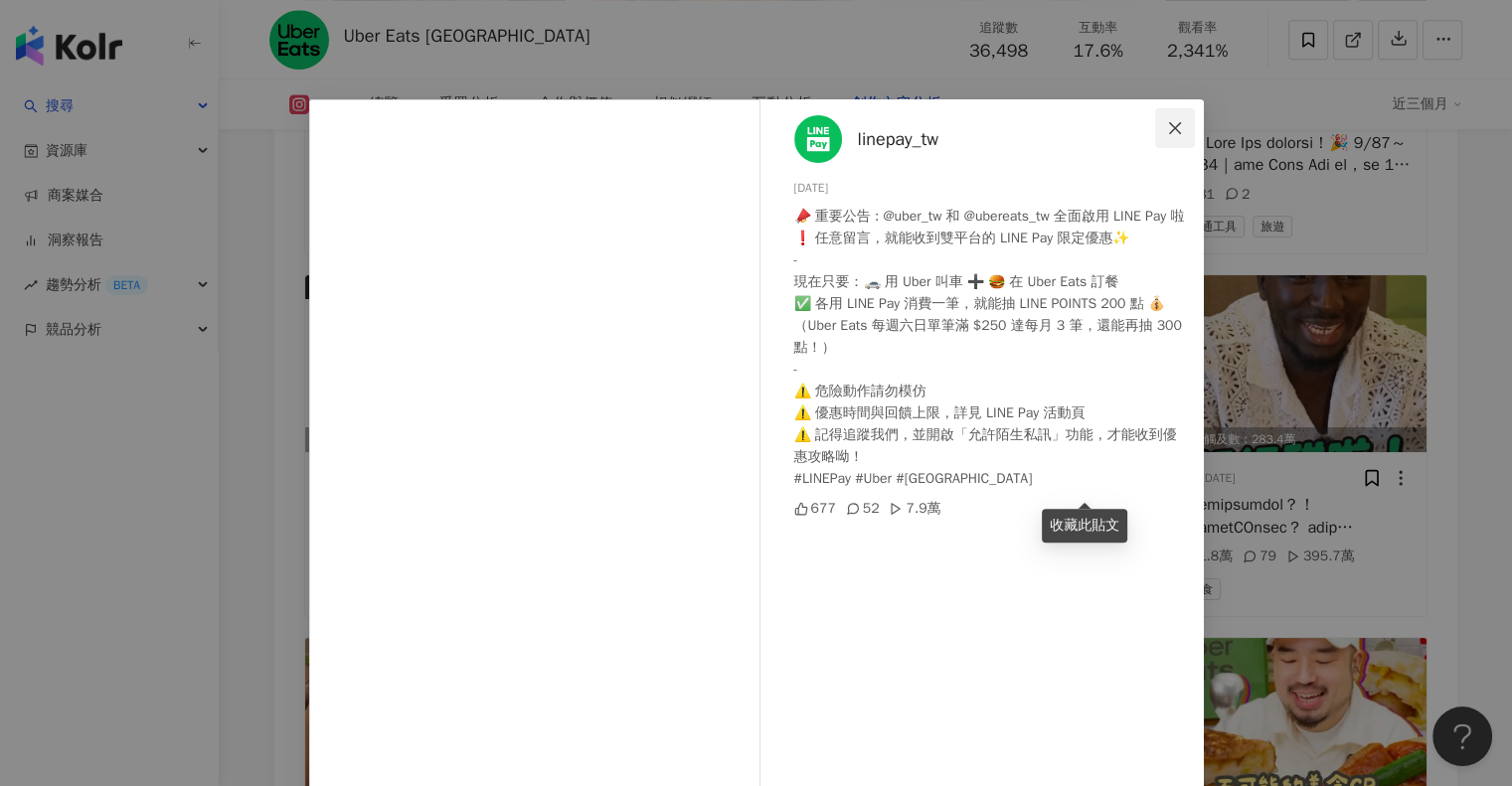 click 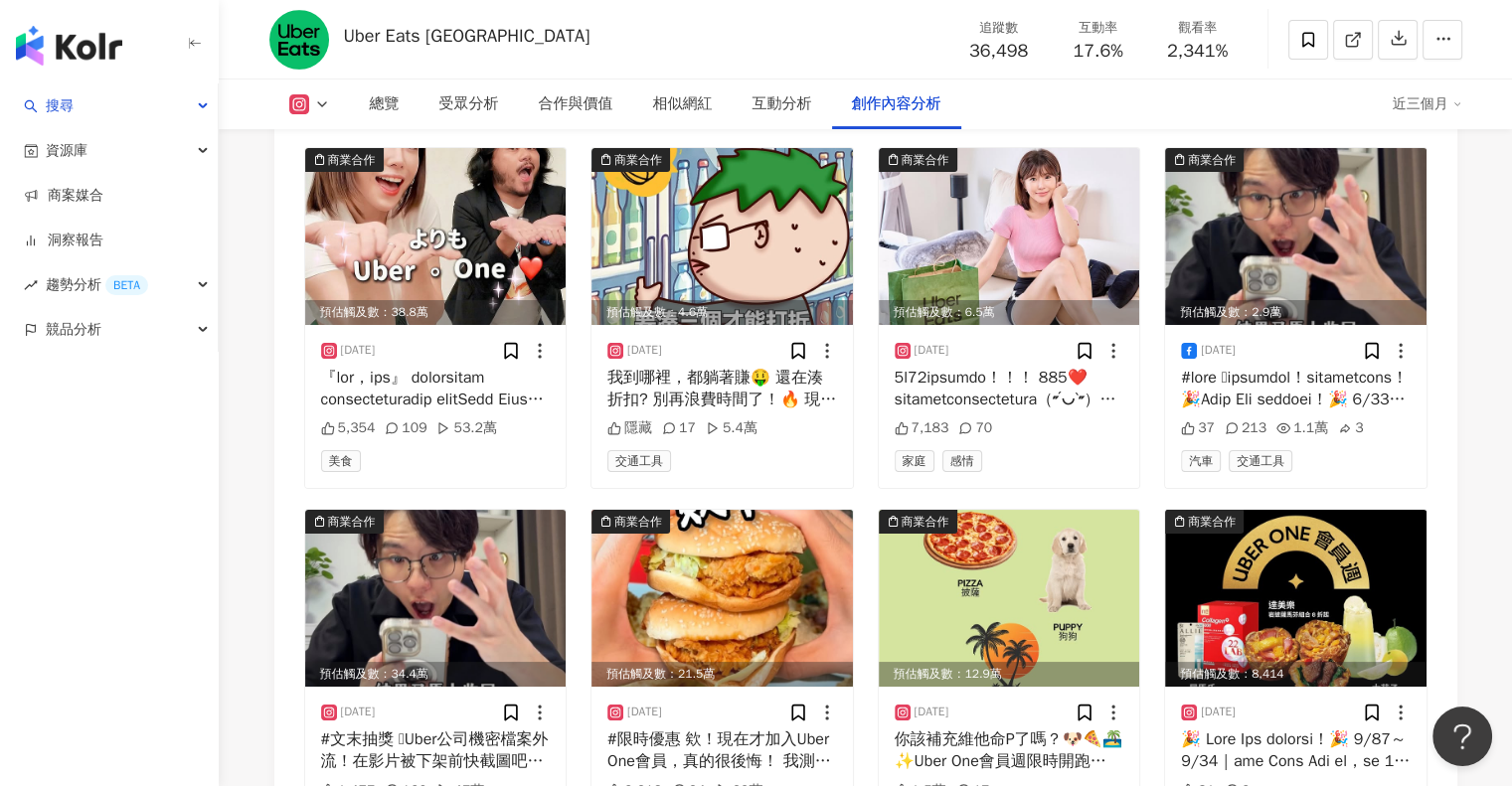 scroll, scrollTop: 8227, scrollLeft: 0, axis: vertical 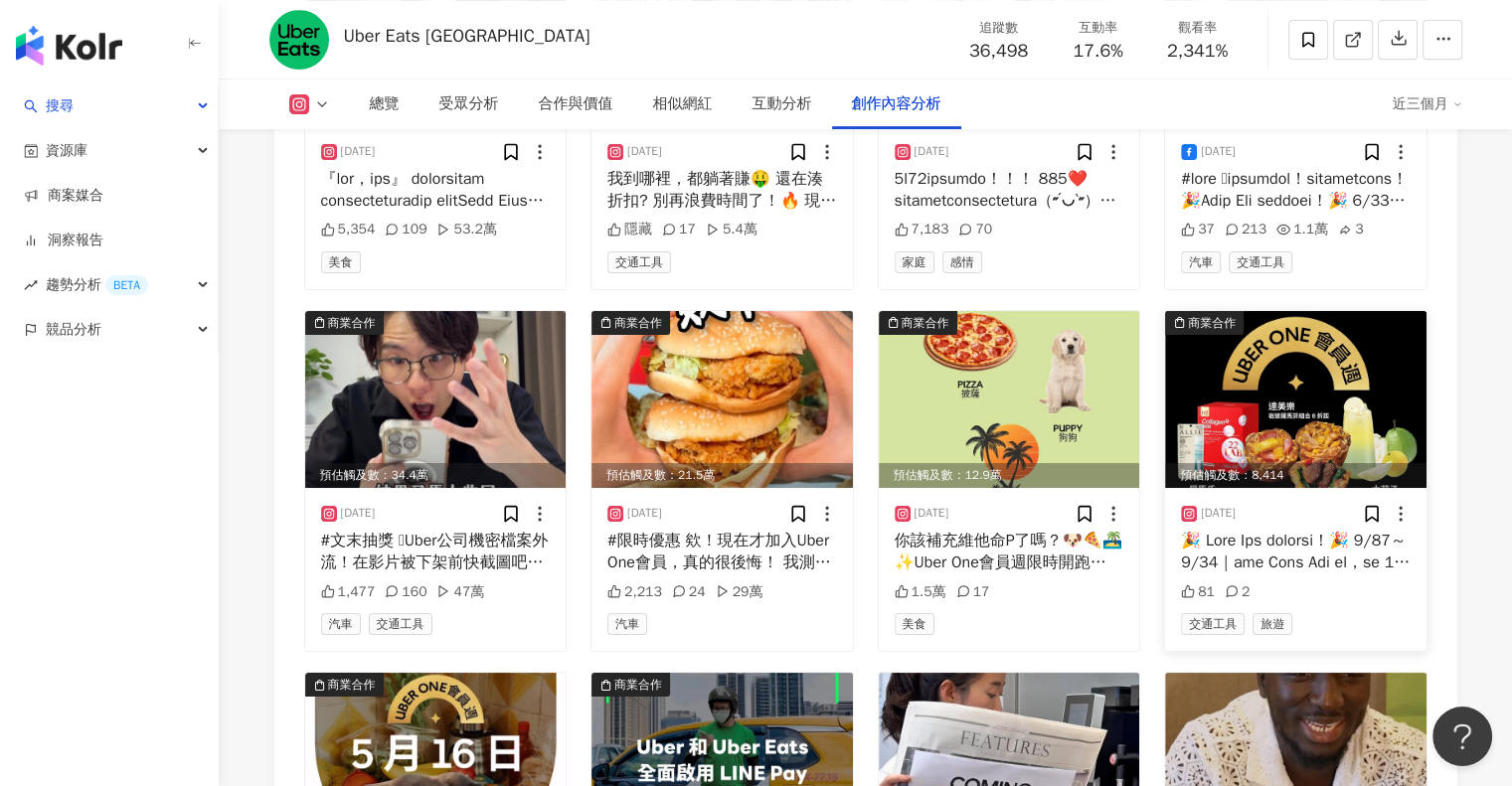 click at bounding box center [1295, 399] 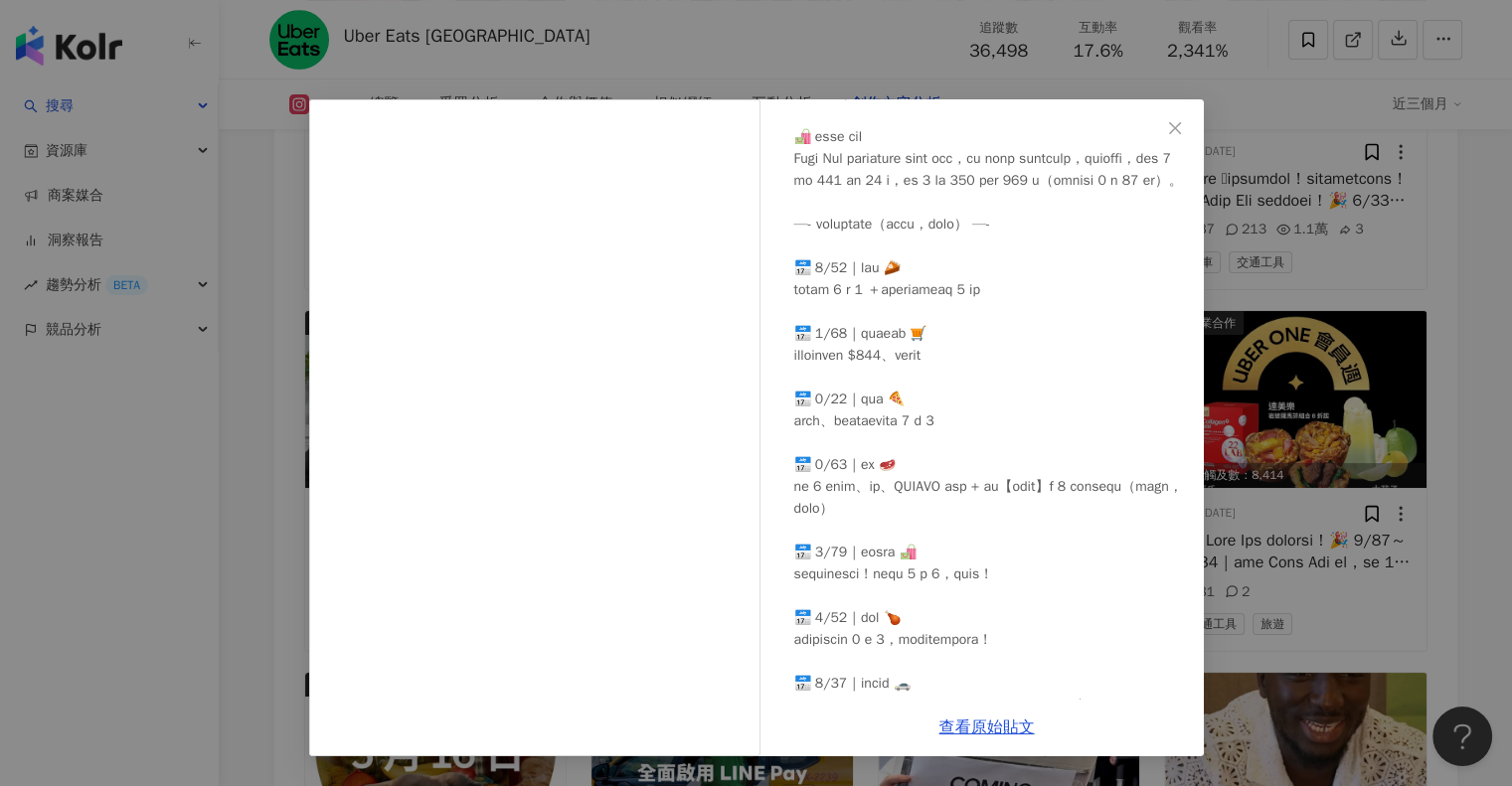 scroll, scrollTop: 0, scrollLeft: 0, axis: both 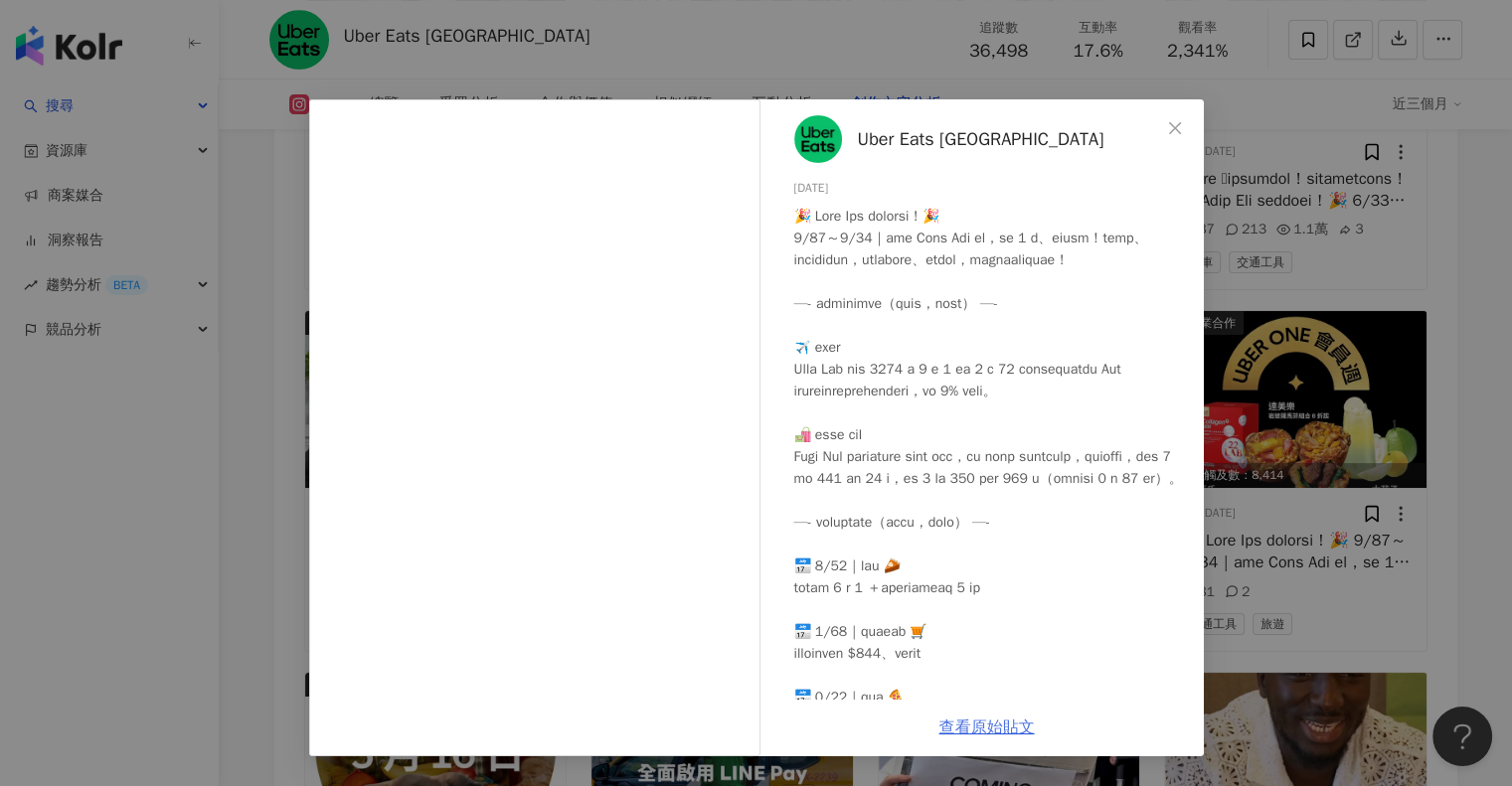 click on "查看原始貼文" at bounding box center [987, 727] 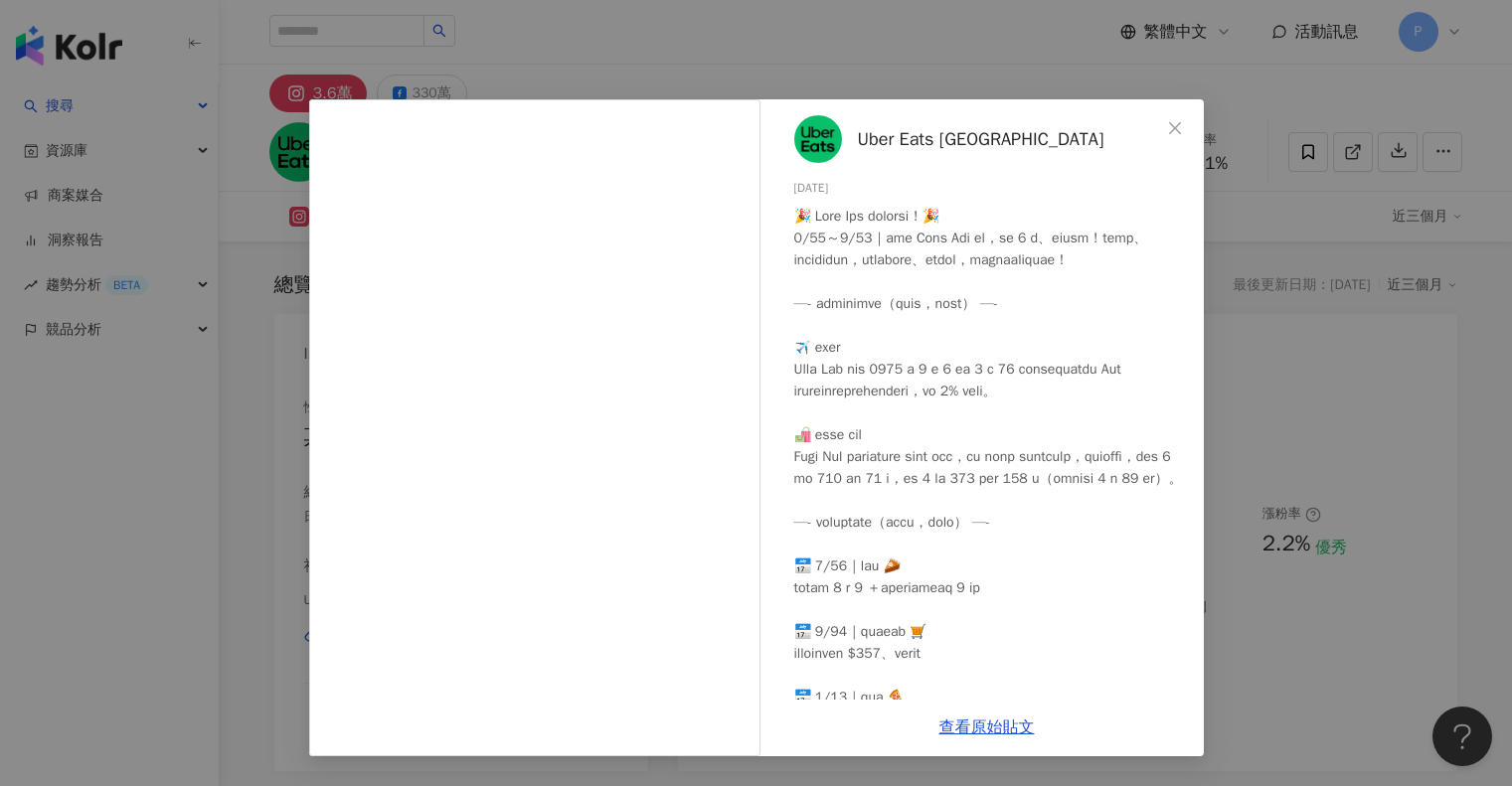 scroll, scrollTop: 8227, scrollLeft: 0, axis: vertical 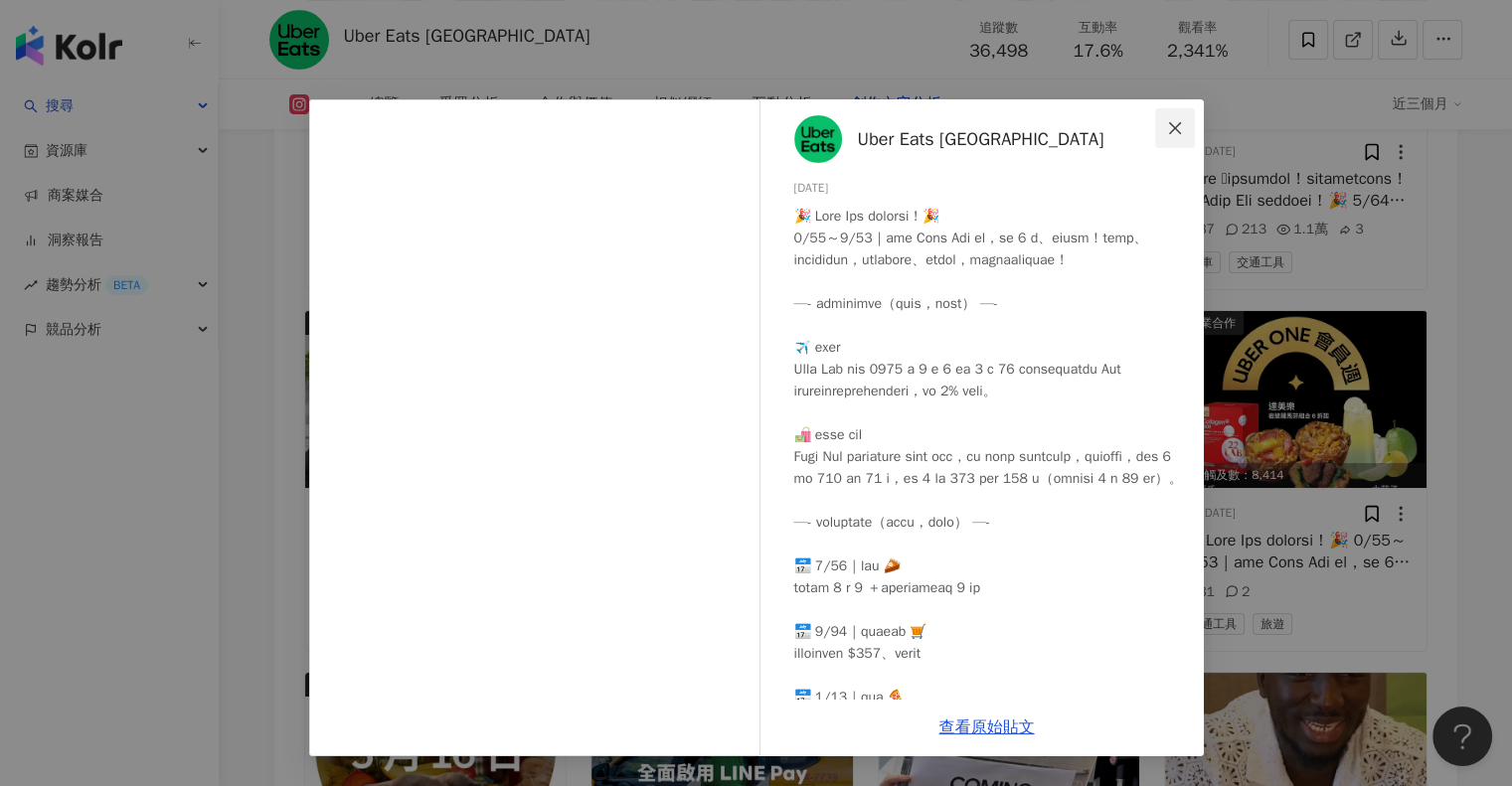 click at bounding box center (1175, 128) 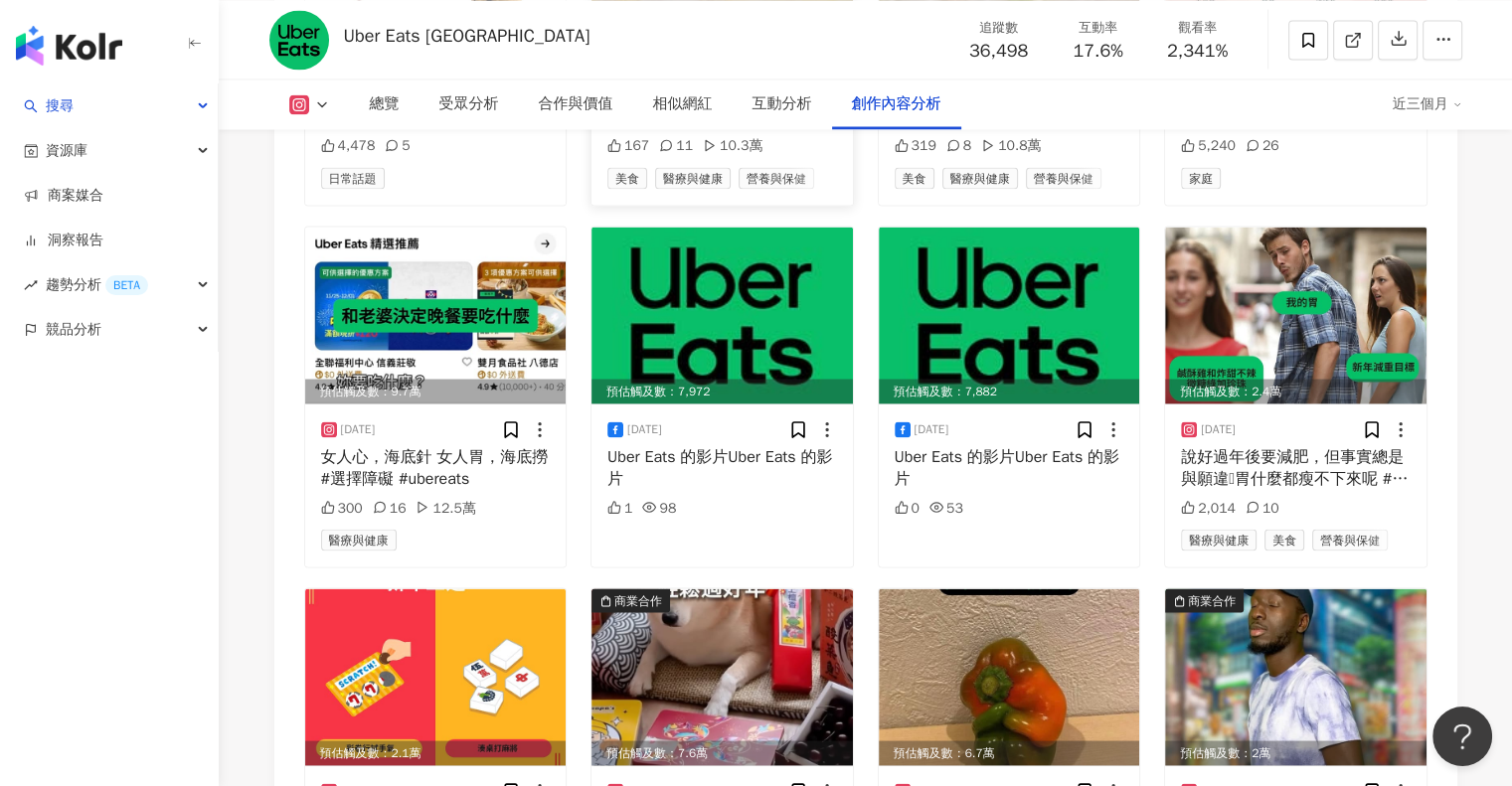 scroll, scrollTop: 11605, scrollLeft: 0, axis: vertical 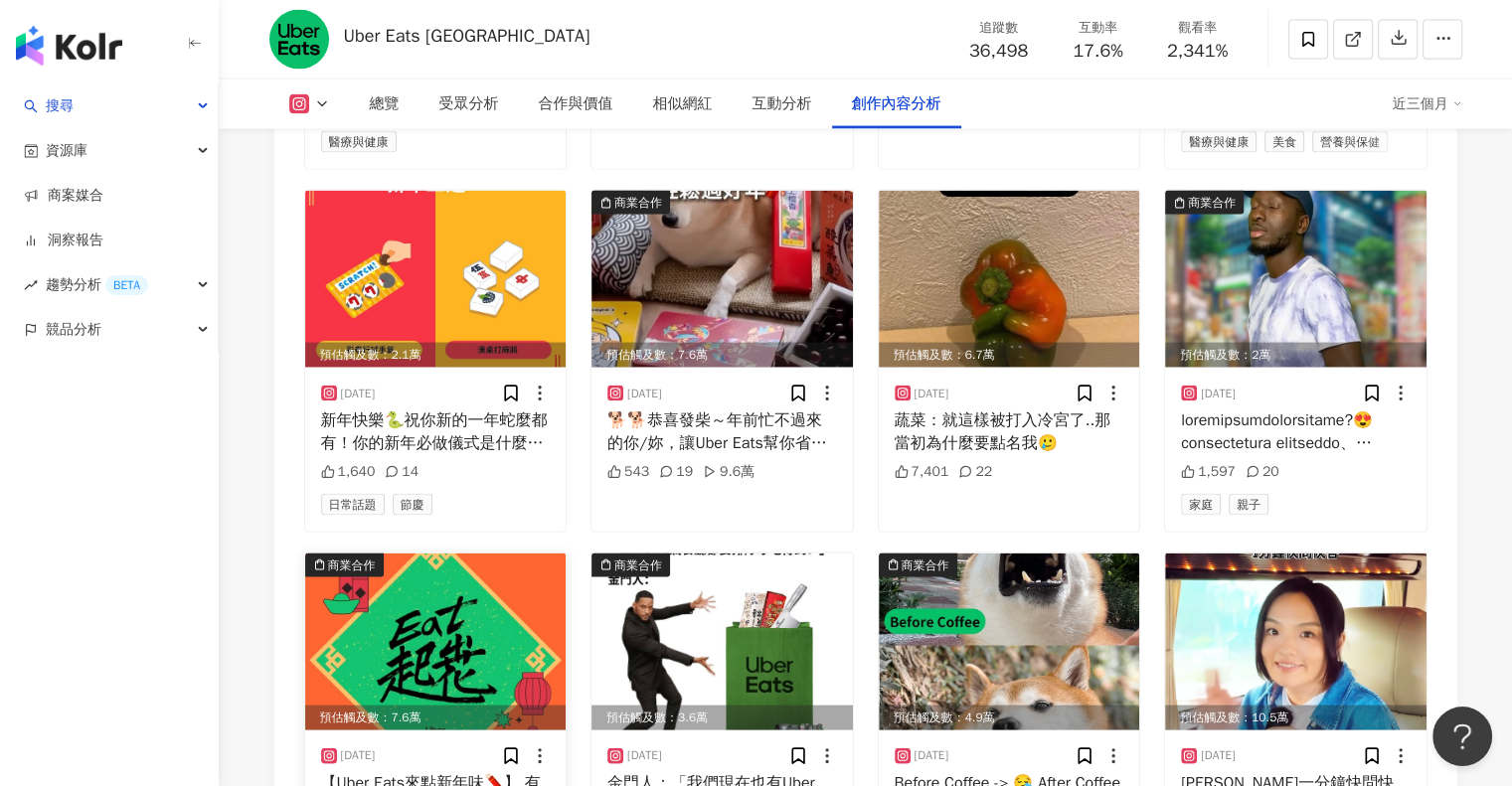 click at bounding box center (435, 642) 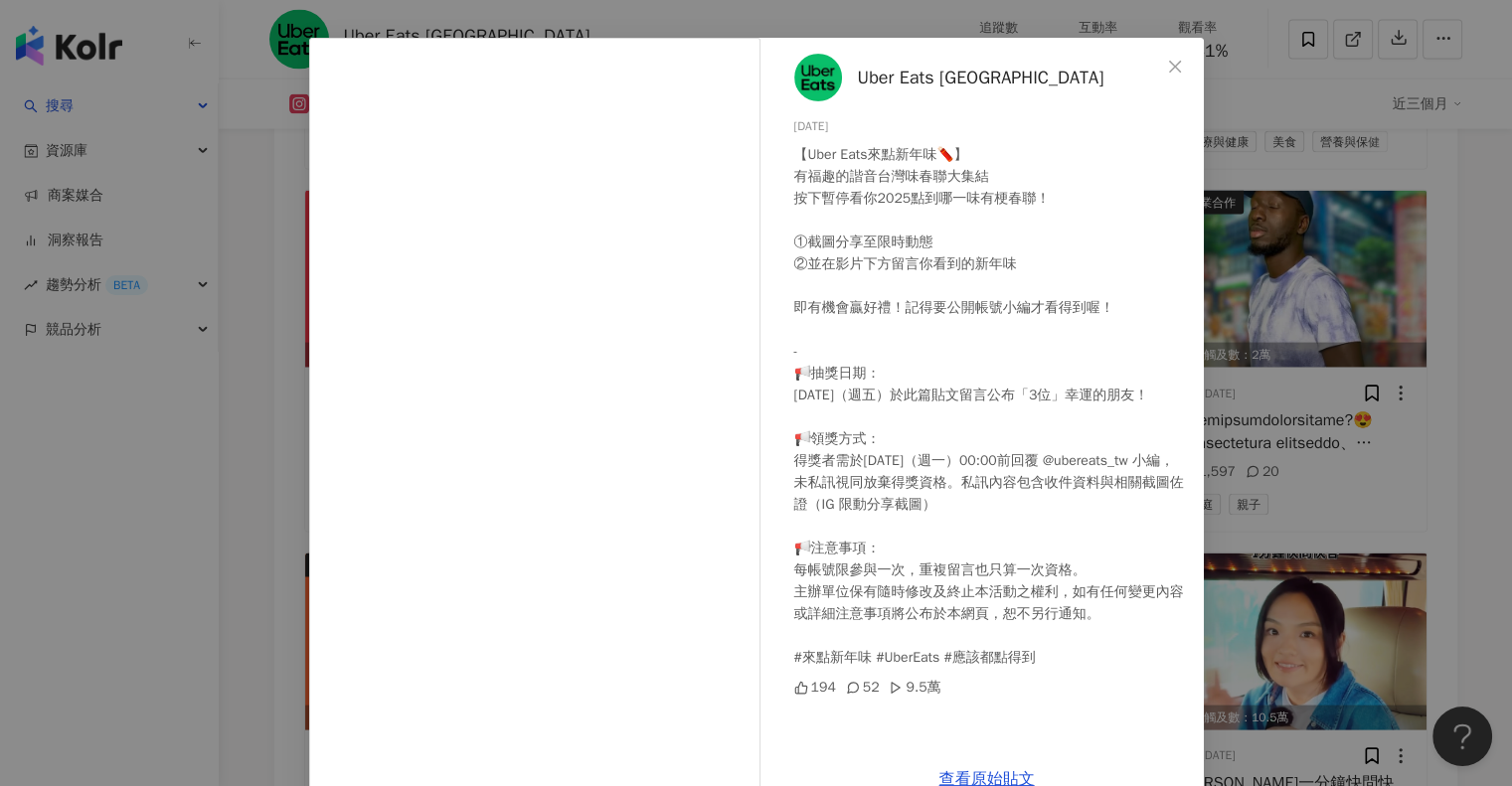scroll, scrollTop: 107, scrollLeft: 0, axis: vertical 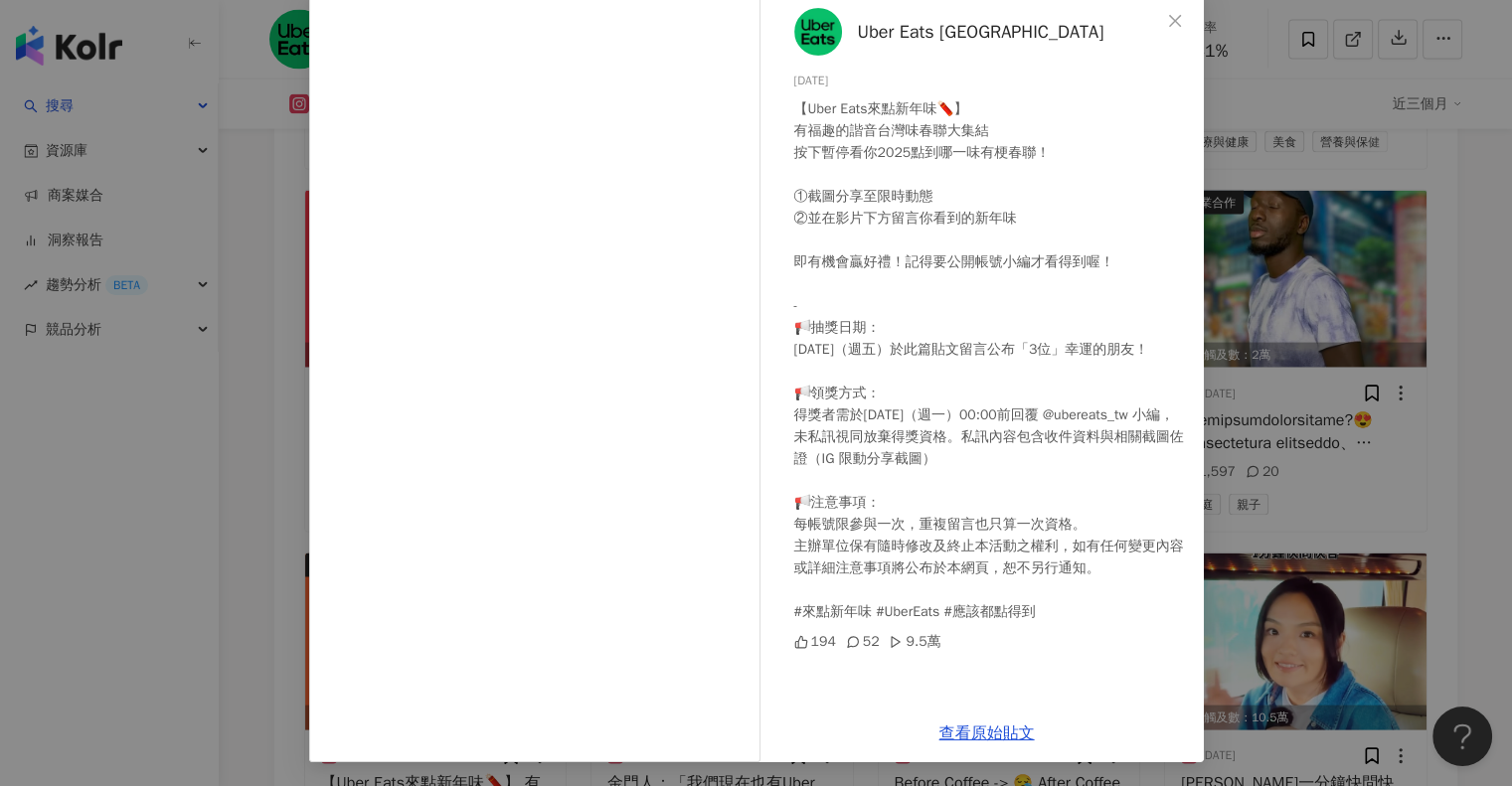 click on "查看原始貼文" at bounding box center (987, 733) 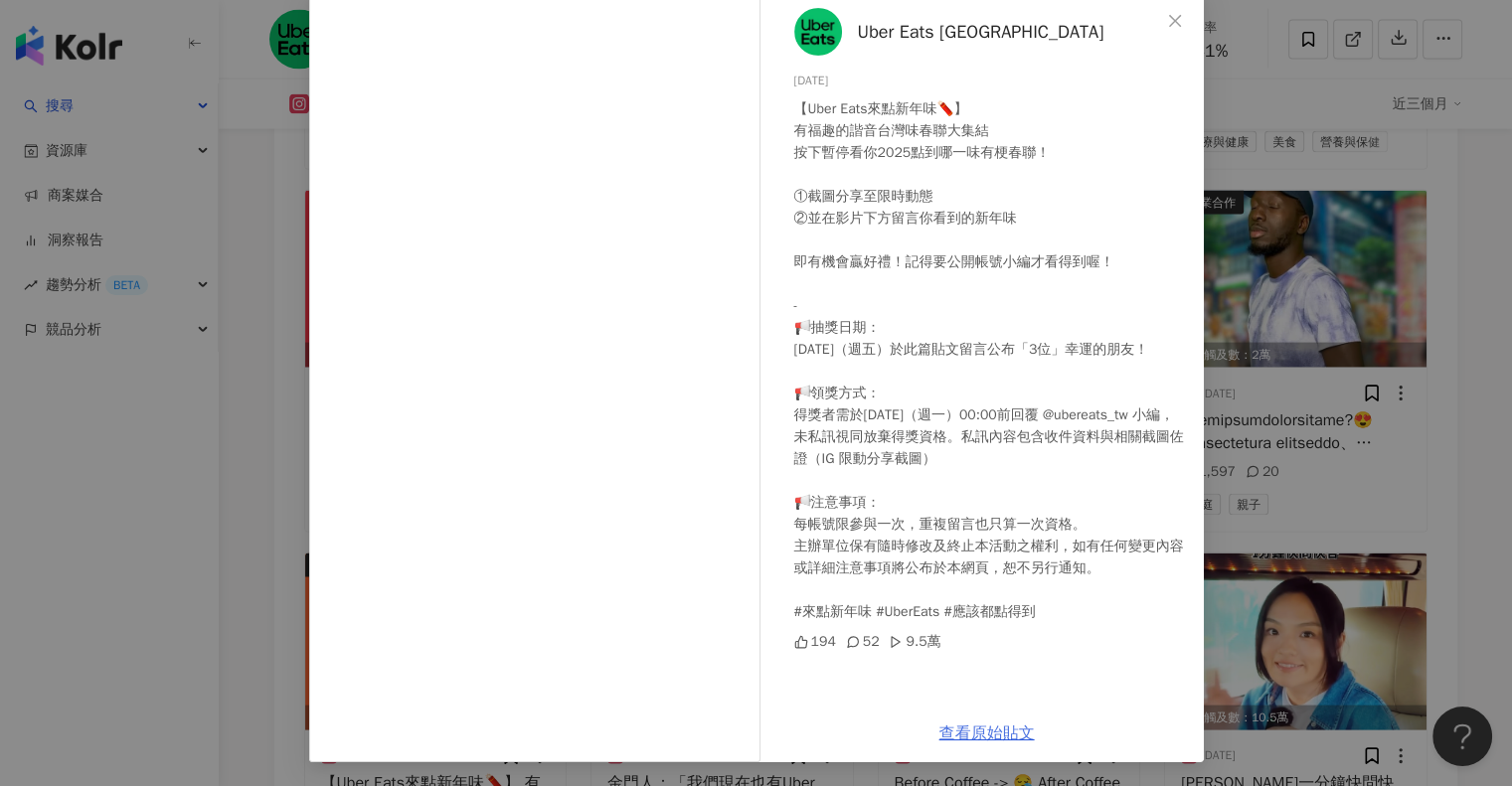 click on "查看原始貼文" at bounding box center (987, 733) 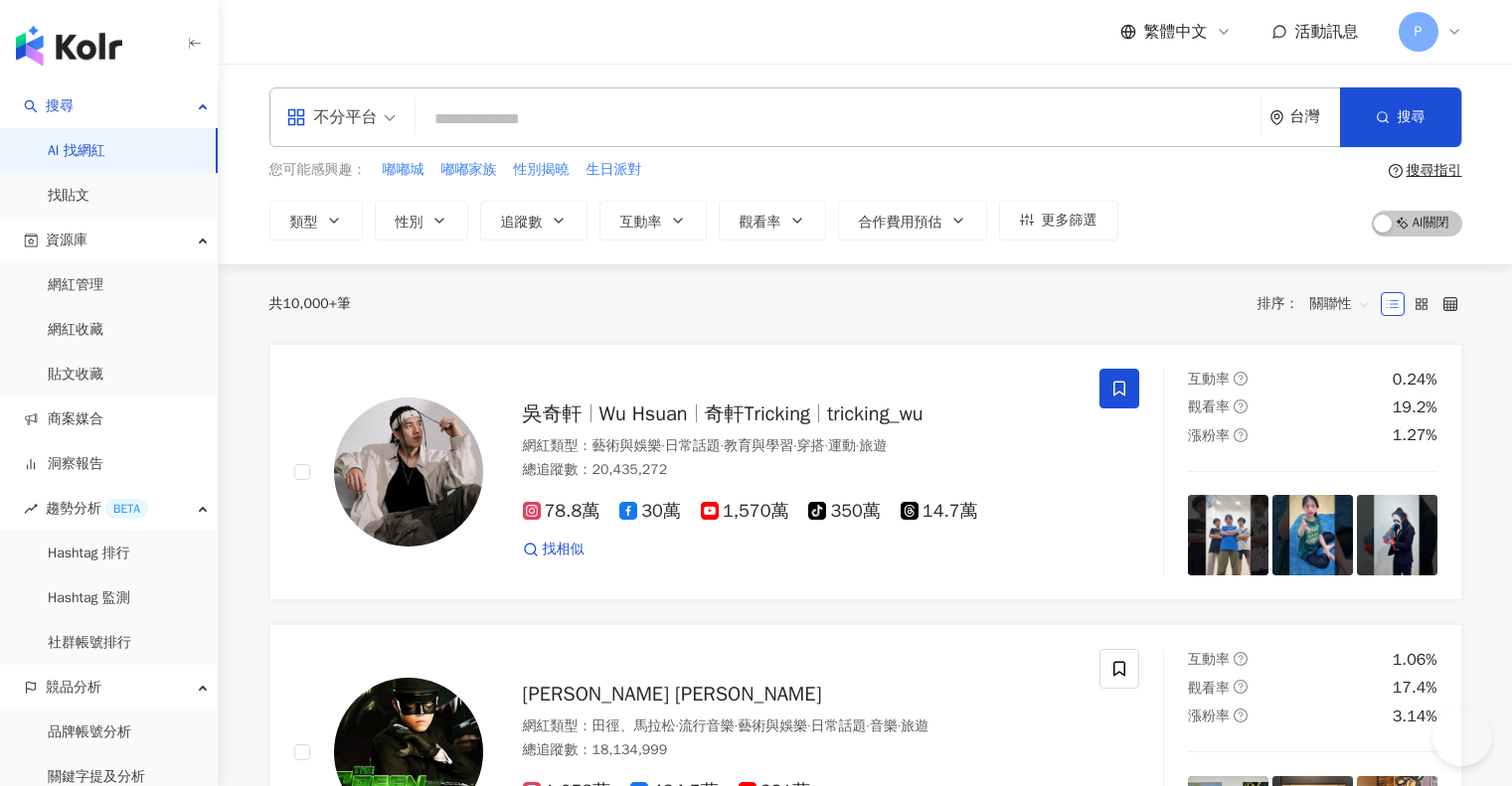 scroll, scrollTop: 0, scrollLeft: 0, axis: both 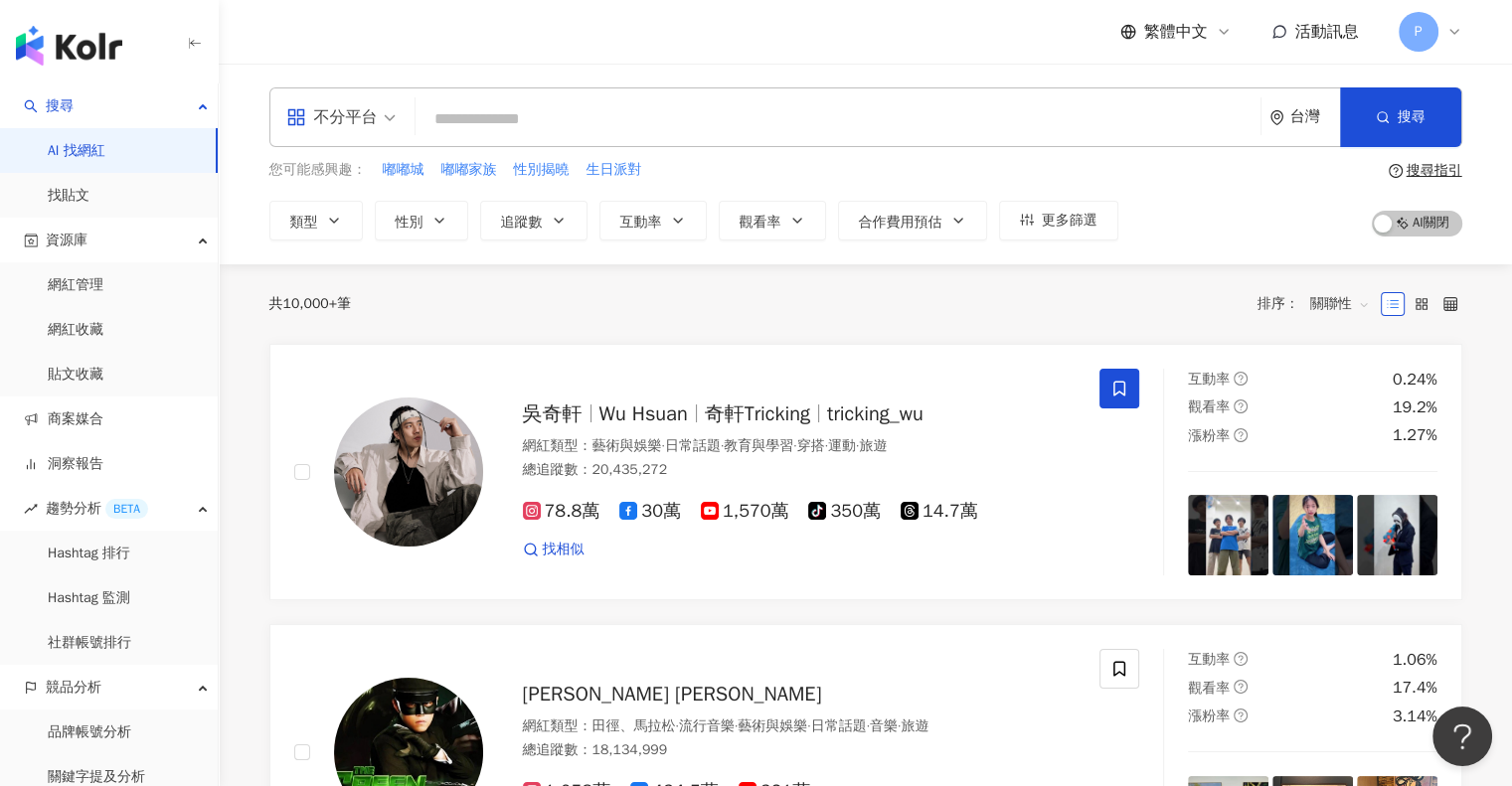 click at bounding box center [838, 119] 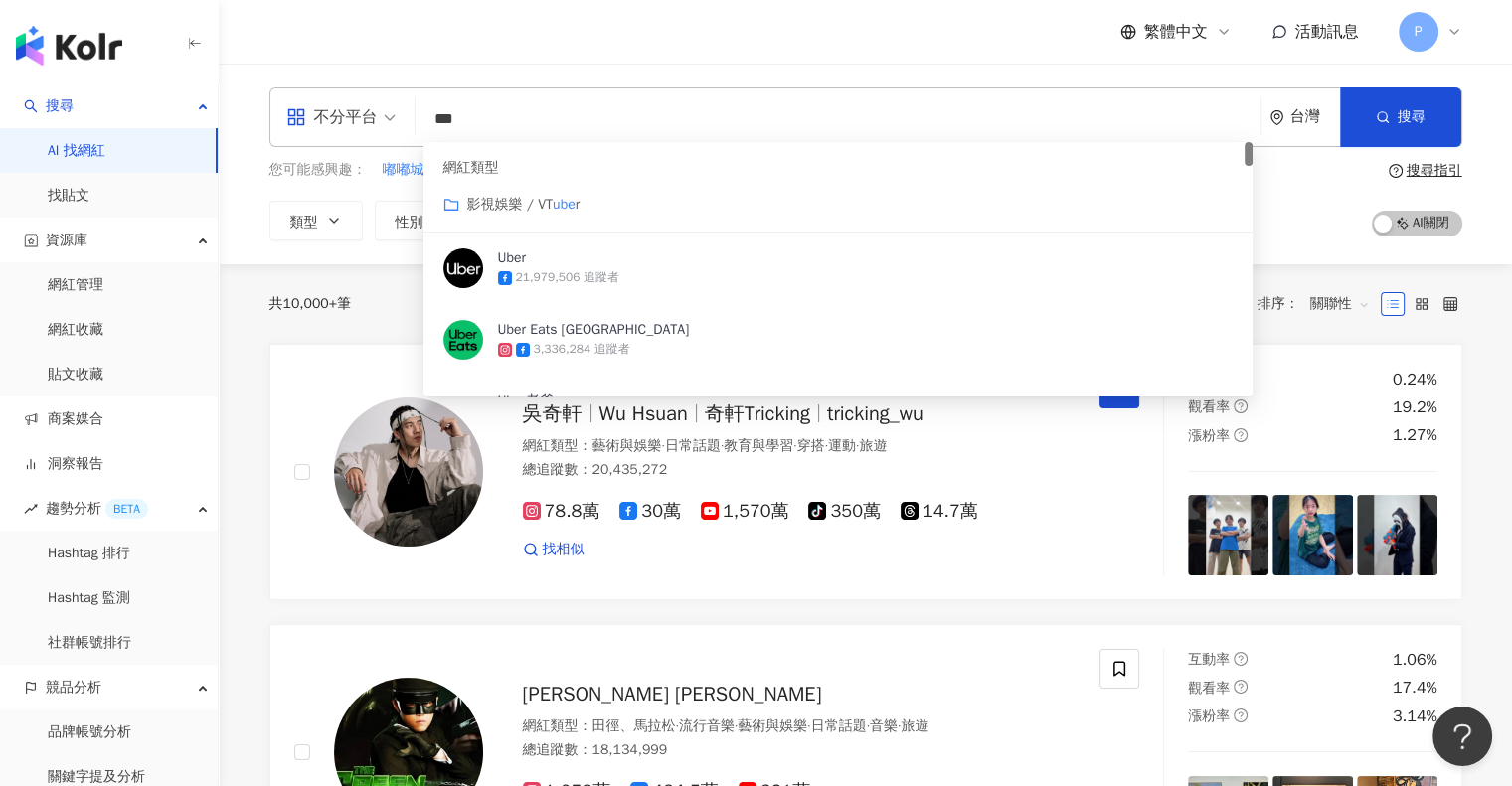 type on "****" 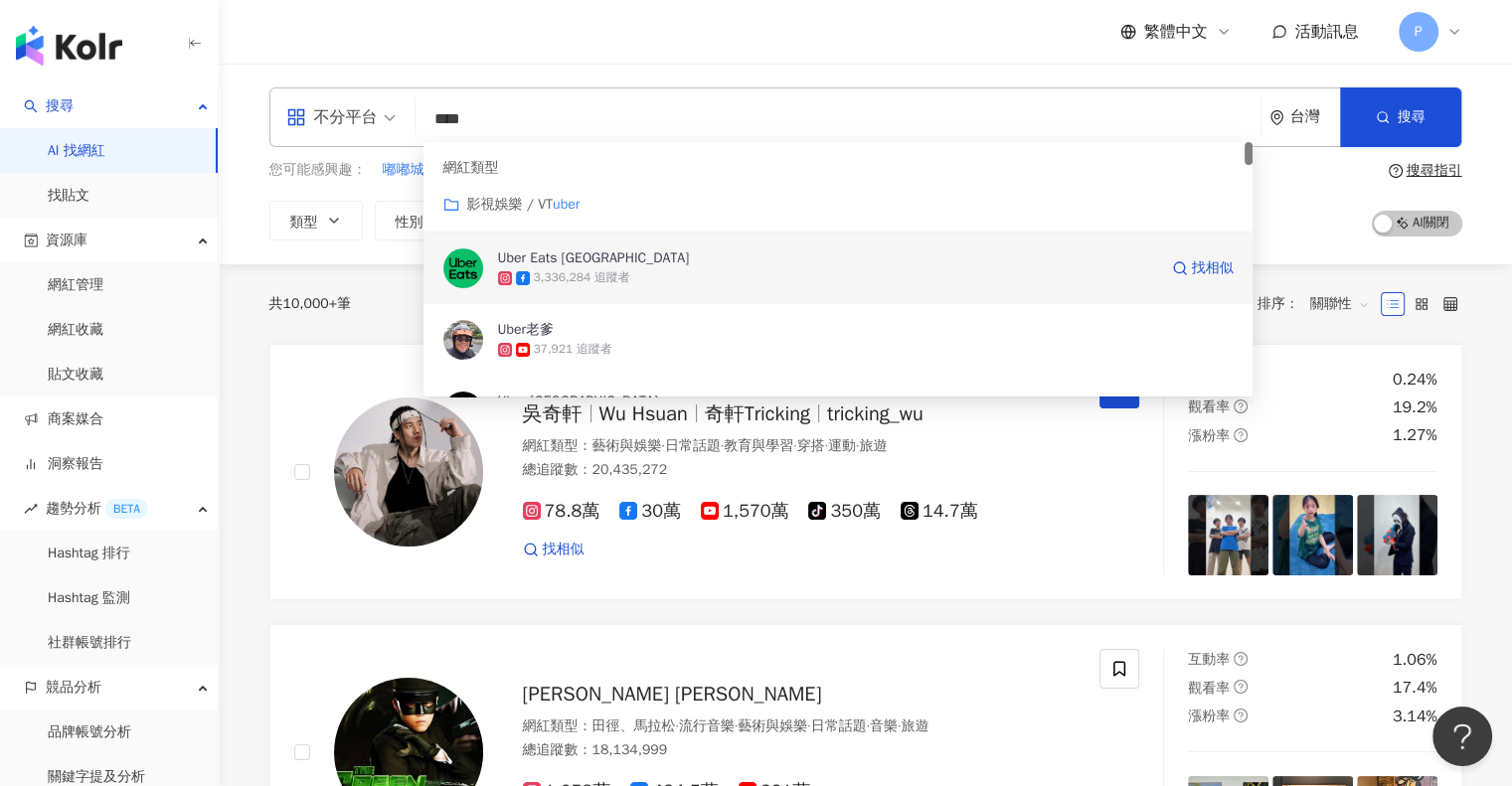 click on "Uber Eats [GEOGRAPHIC_DATA]" at bounding box center (827, 258) 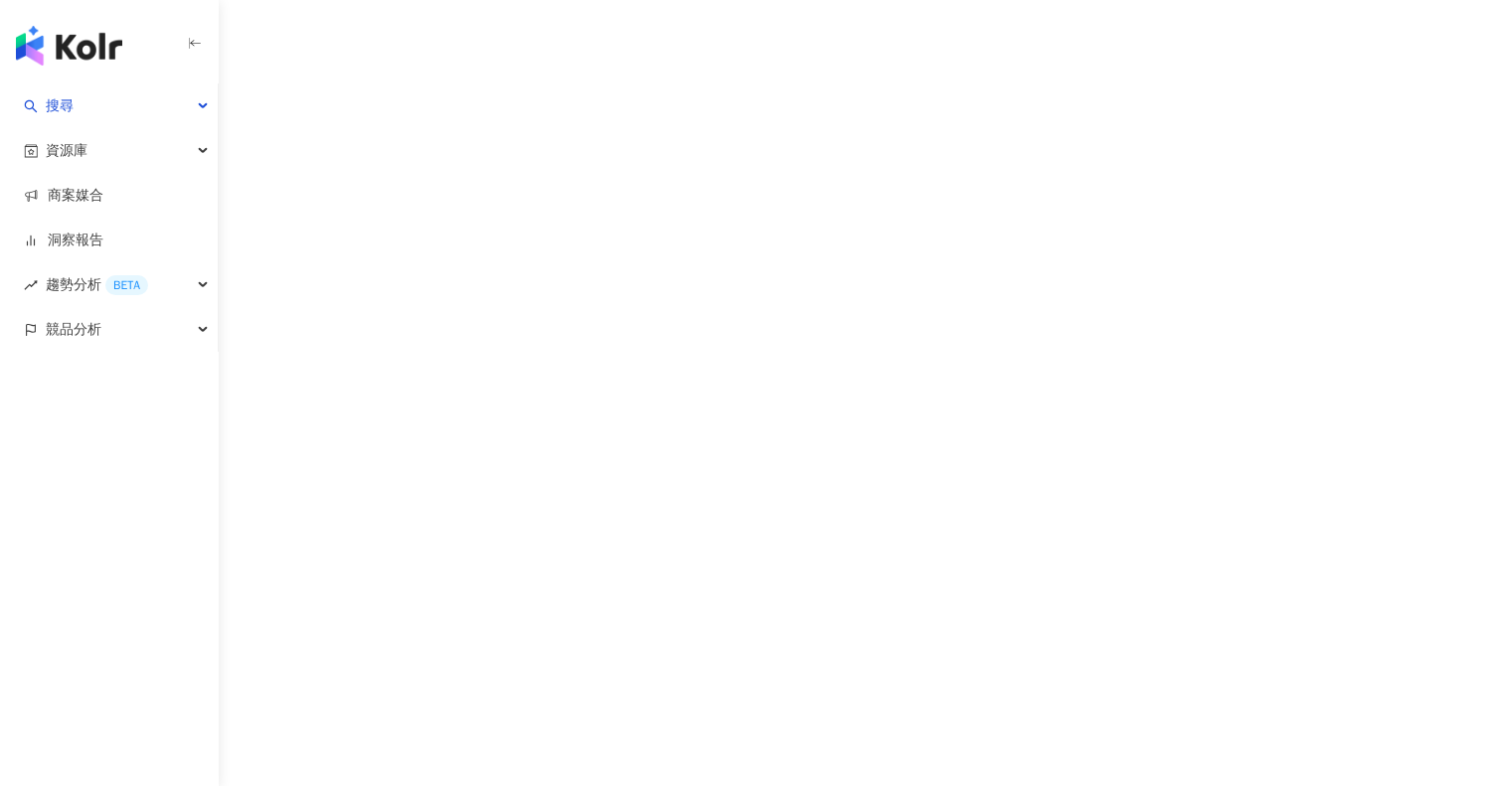 scroll, scrollTop: 0, scrollLeft: 0, axis: both 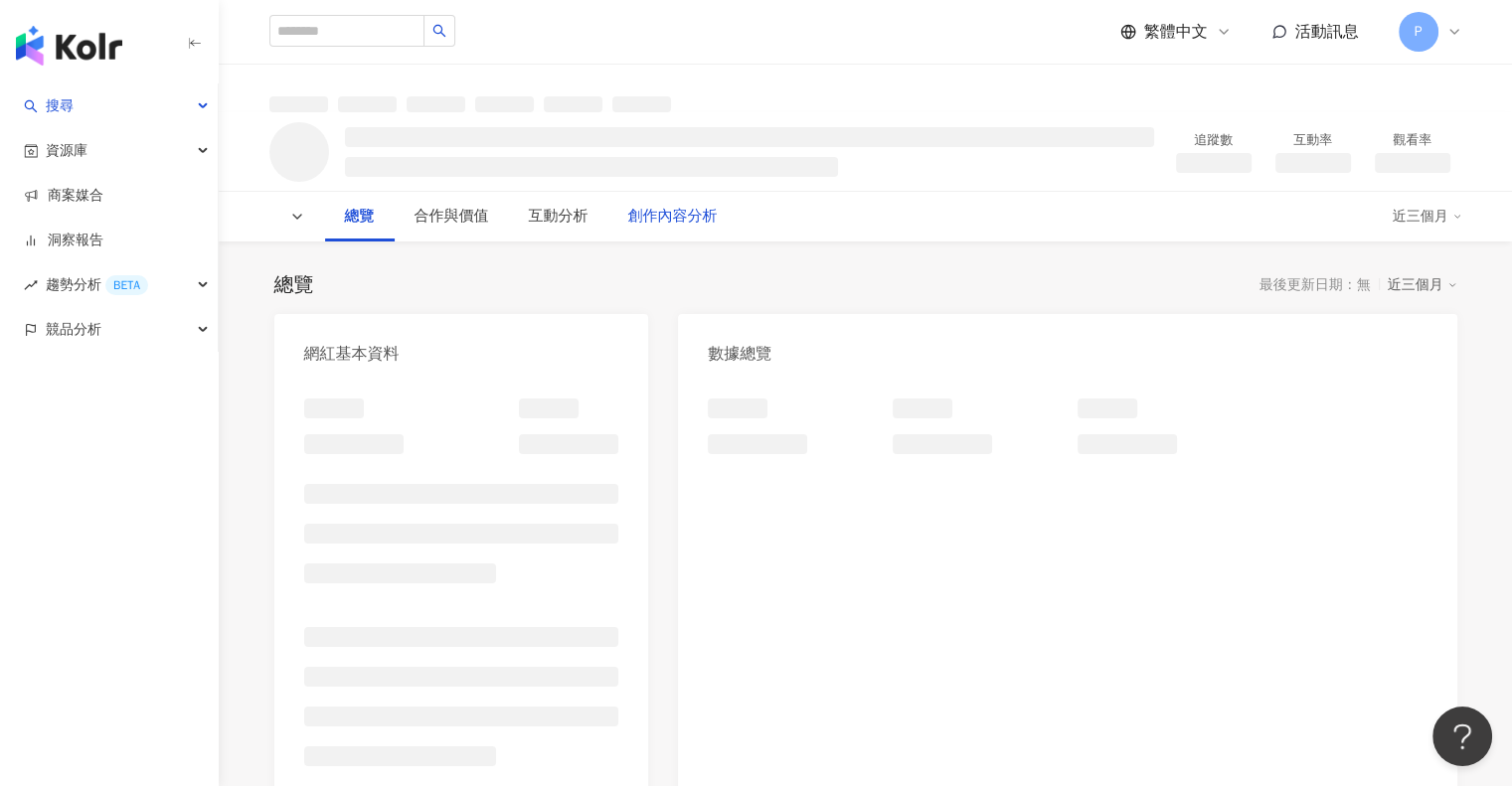 click on "創作內容分析" at bounding box center (673, 217) 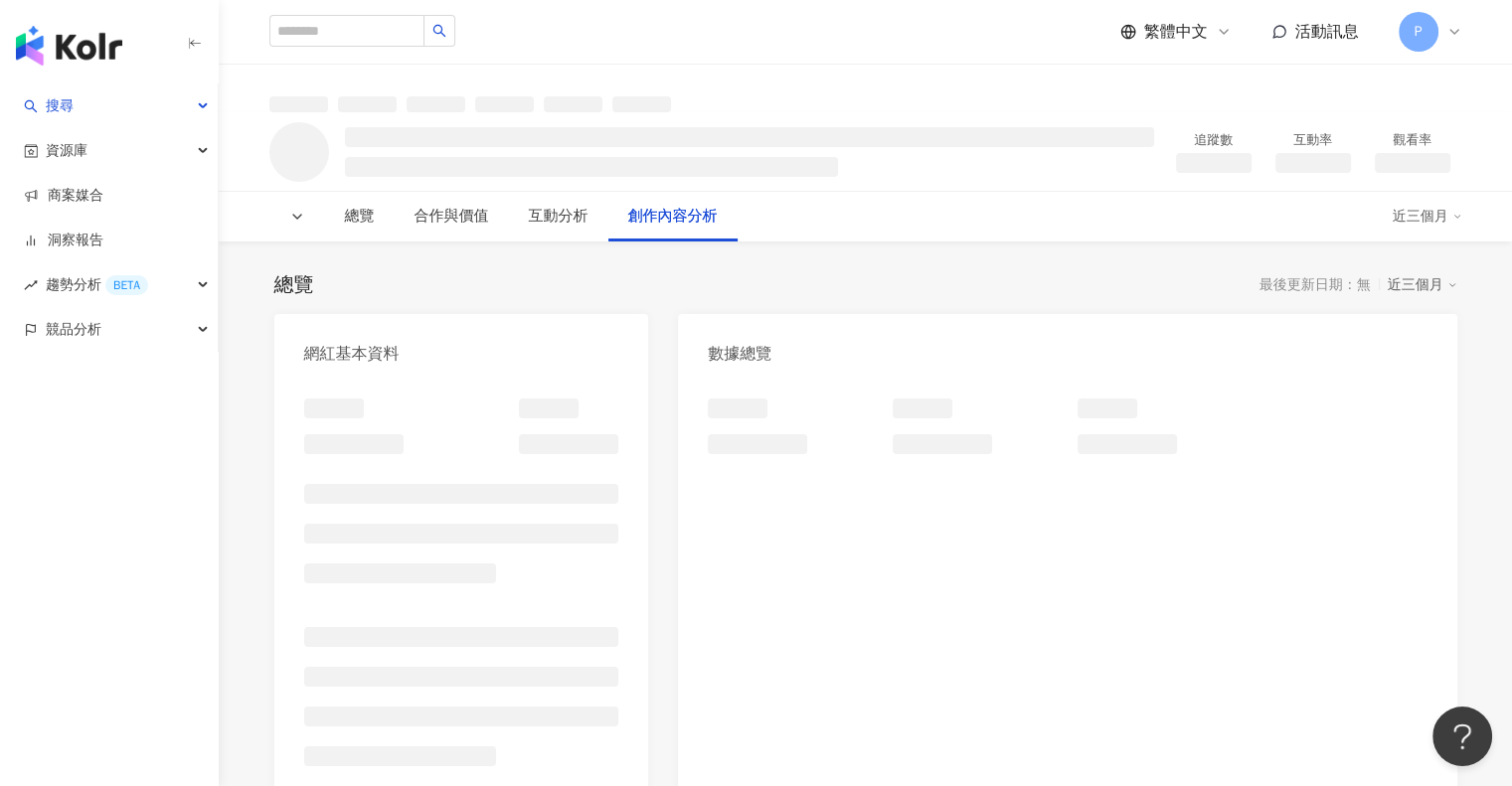 scroll, scrollTop: 2118, scrollLeft: 0, axis: vertical 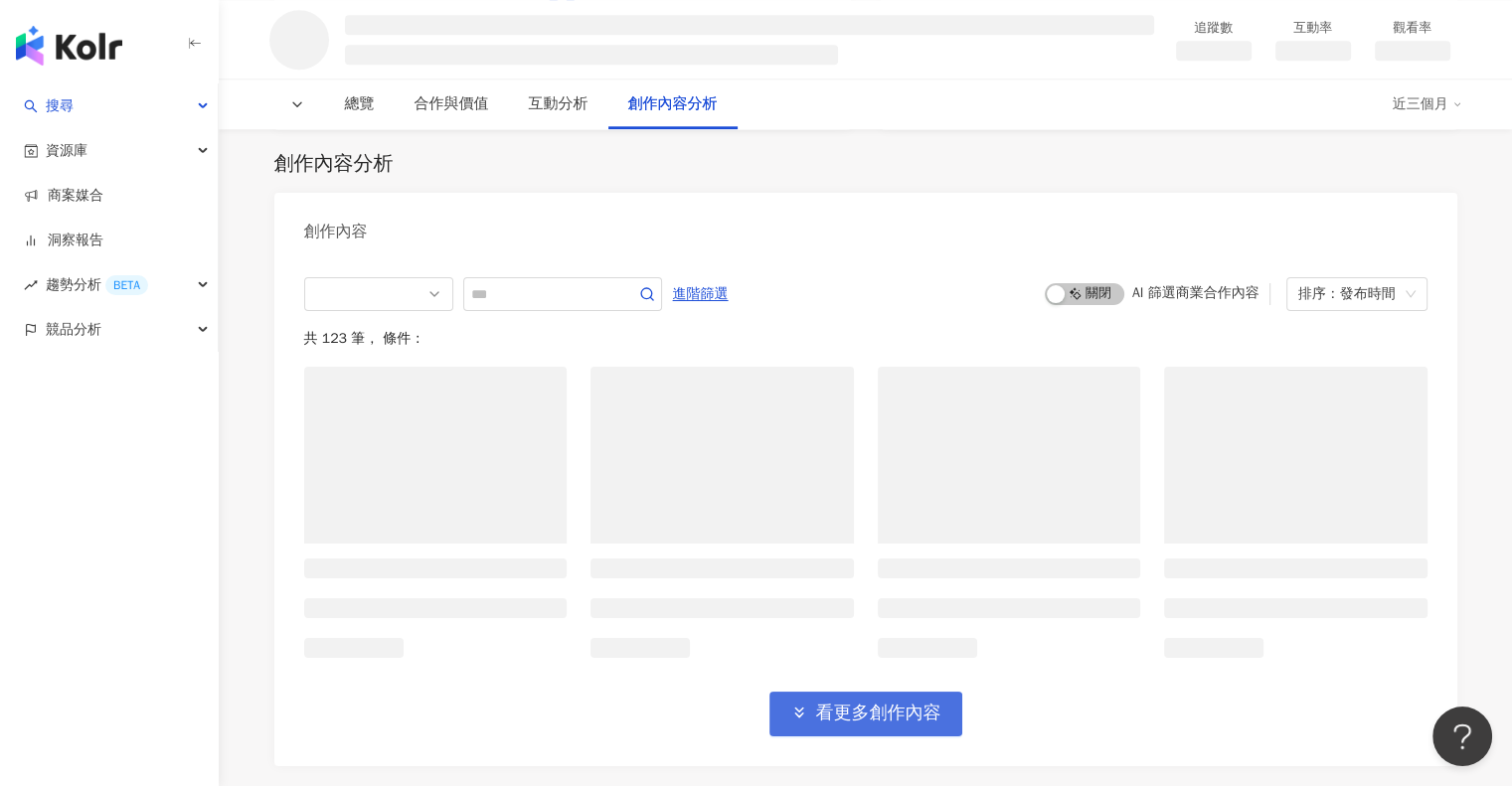 click on "看更多創作內容" at bounding box center (879, 713) 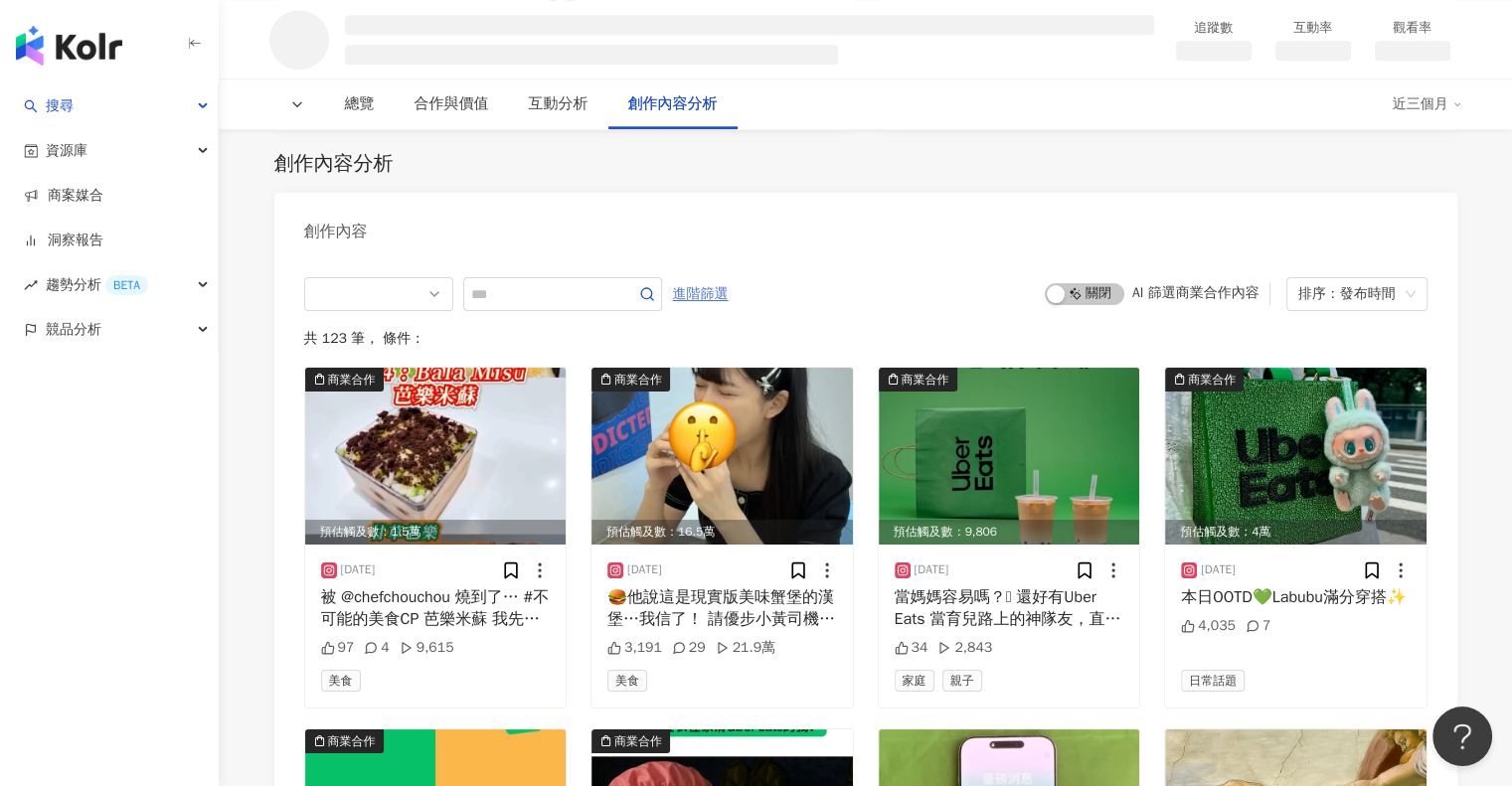 click on "進階篩選" at bounding box center [701, 294] 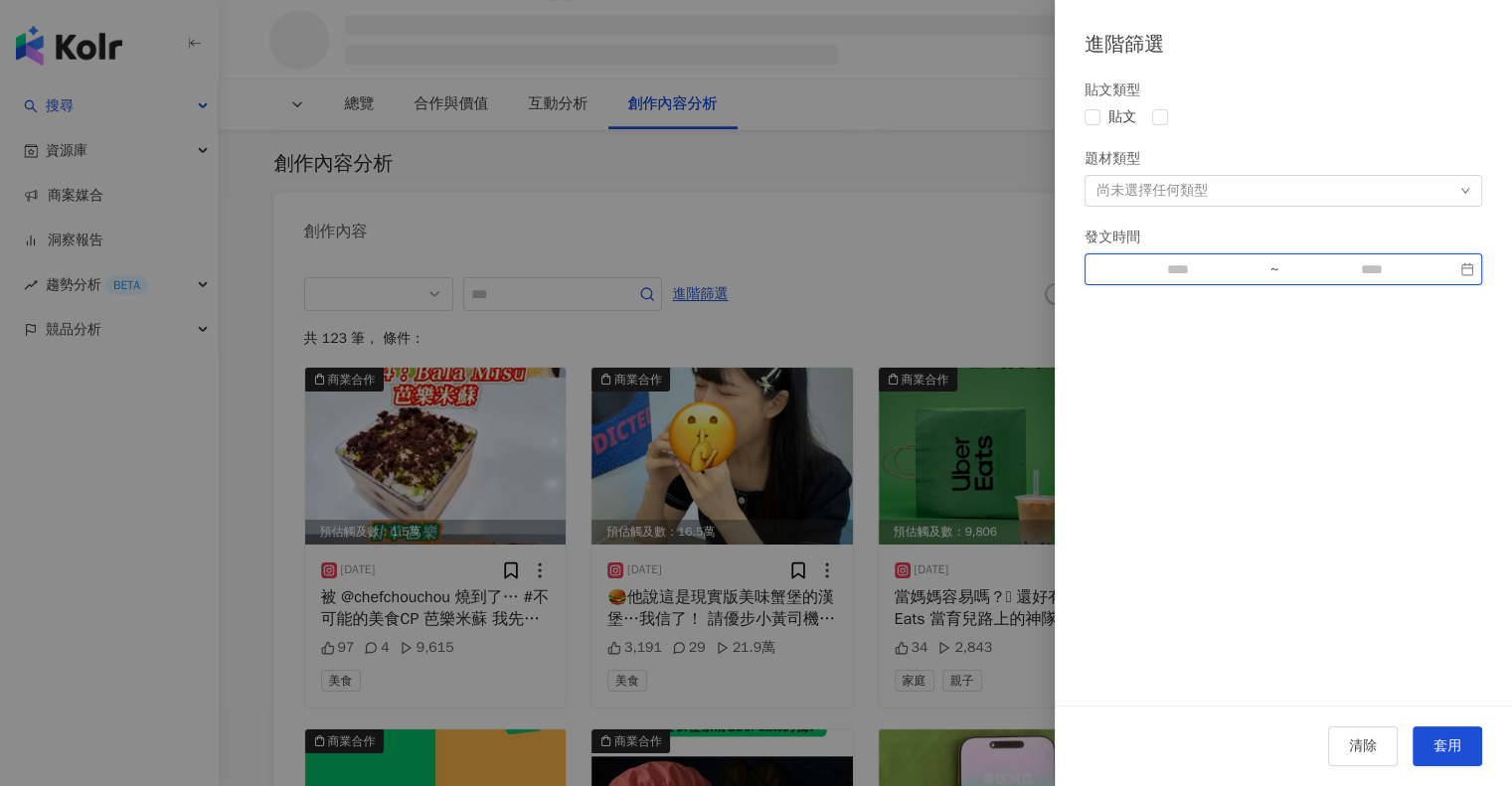 click at bounding box center [1177, 269] 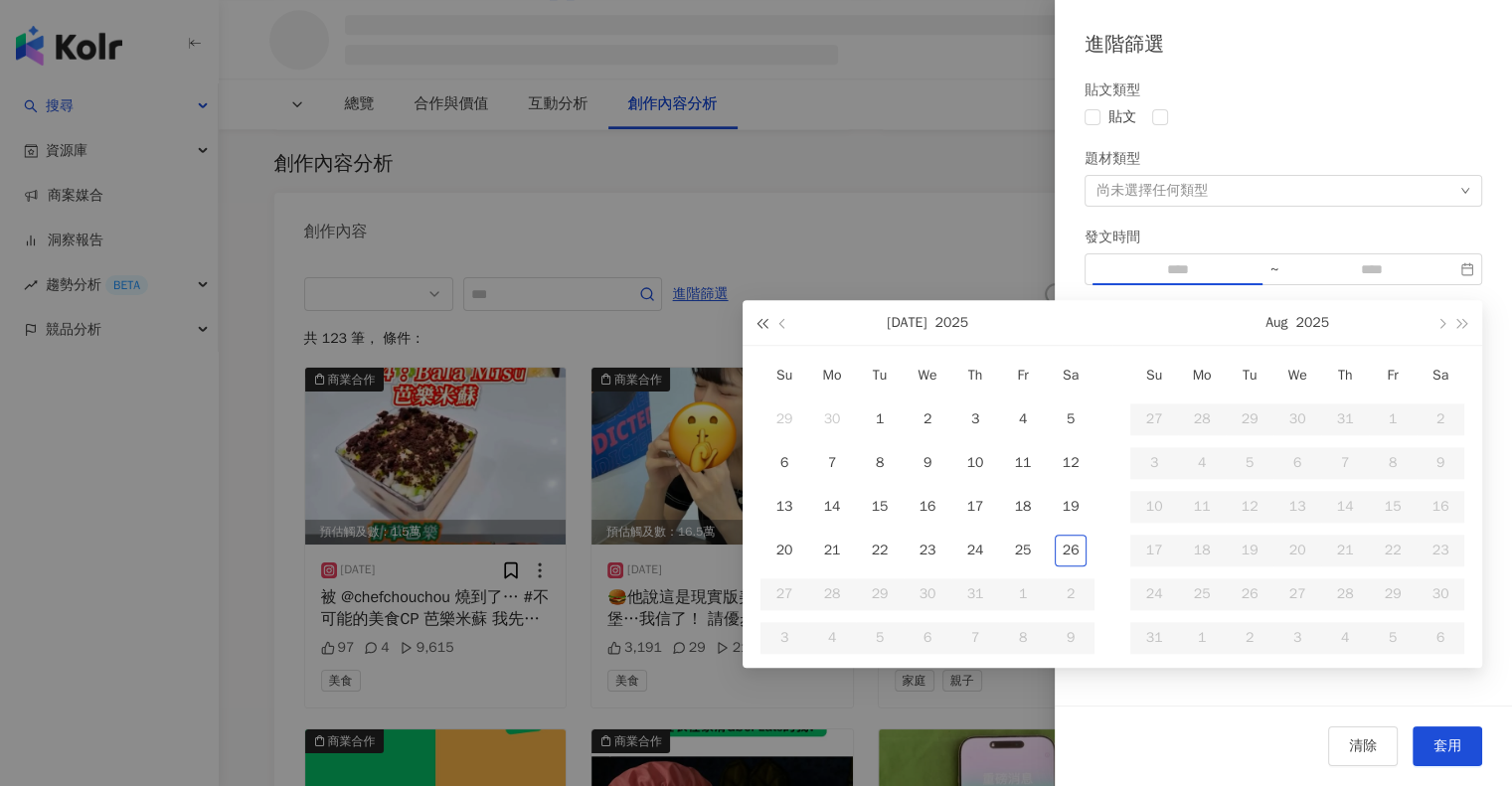 click at bounding box center [761, 323] 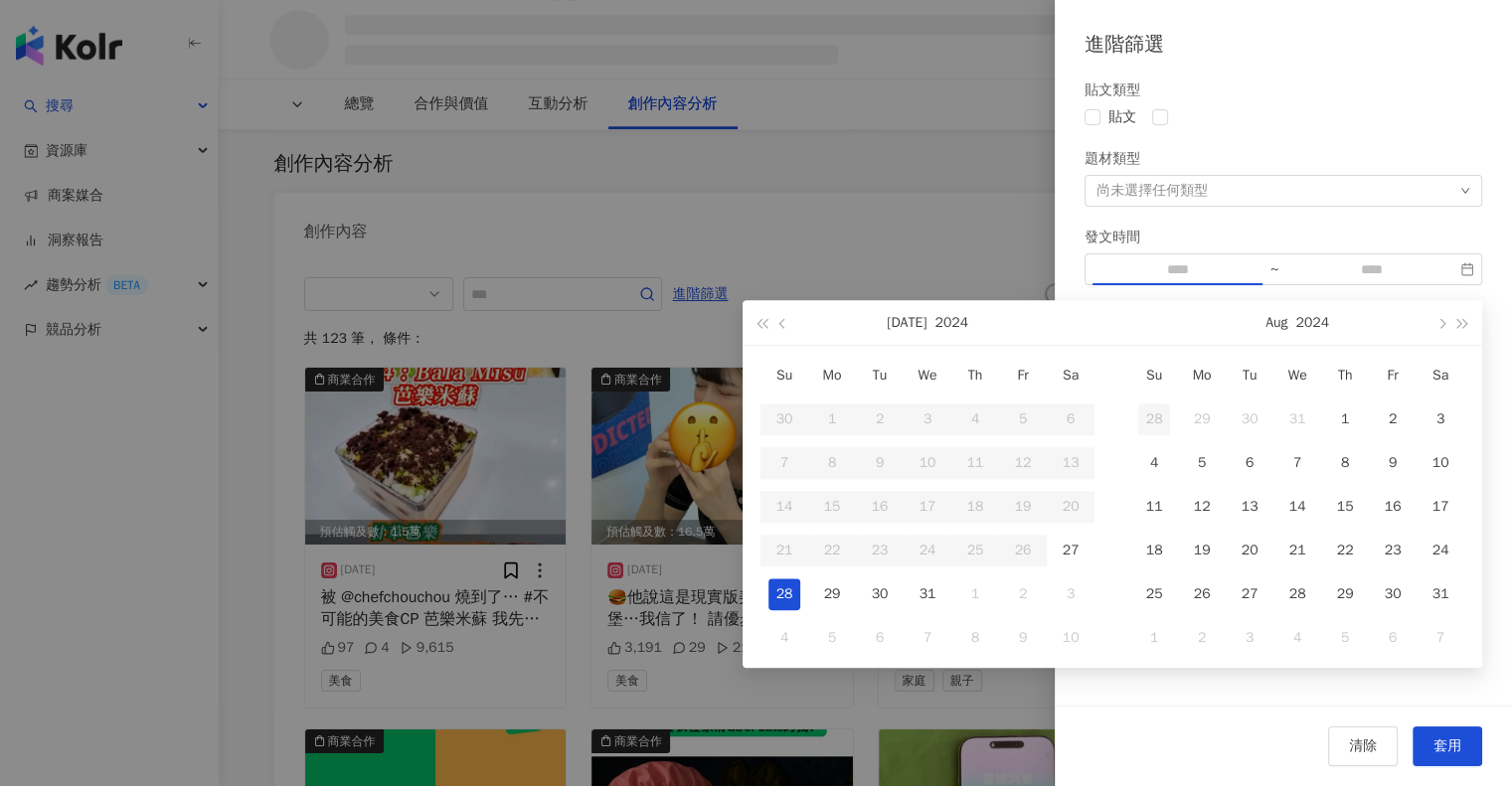 type on "**********" 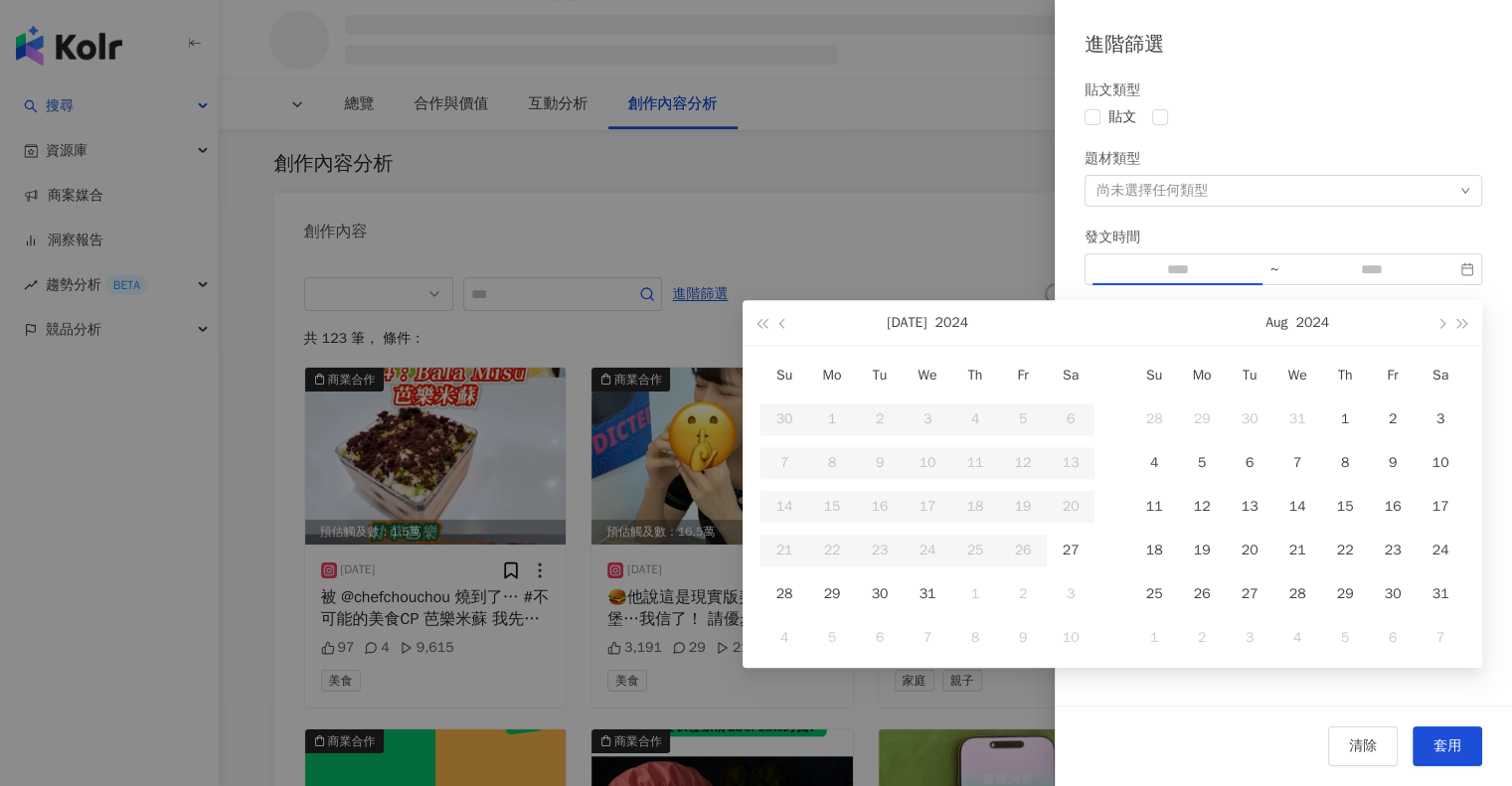 type on "**********" 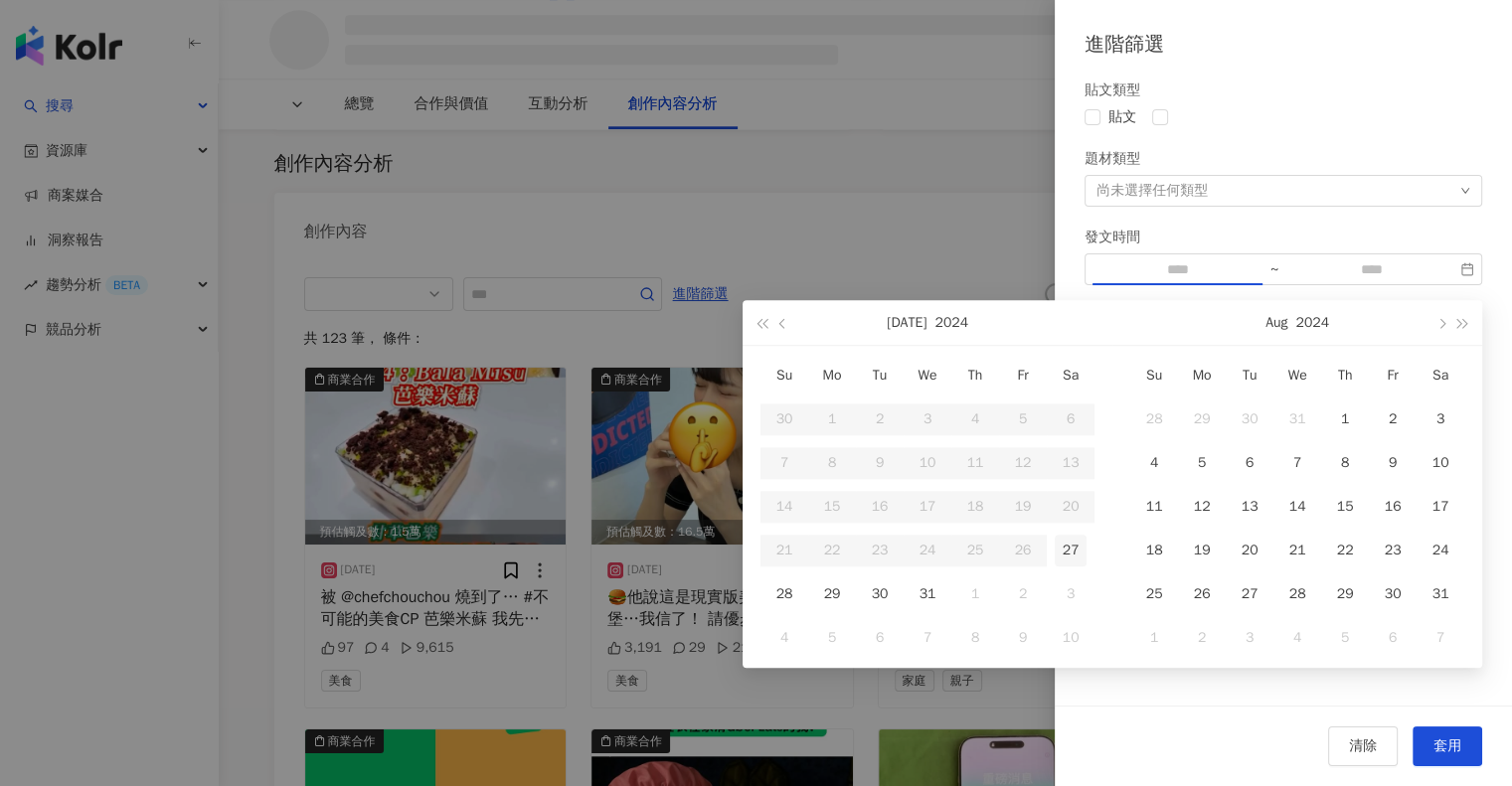 type on "**********" 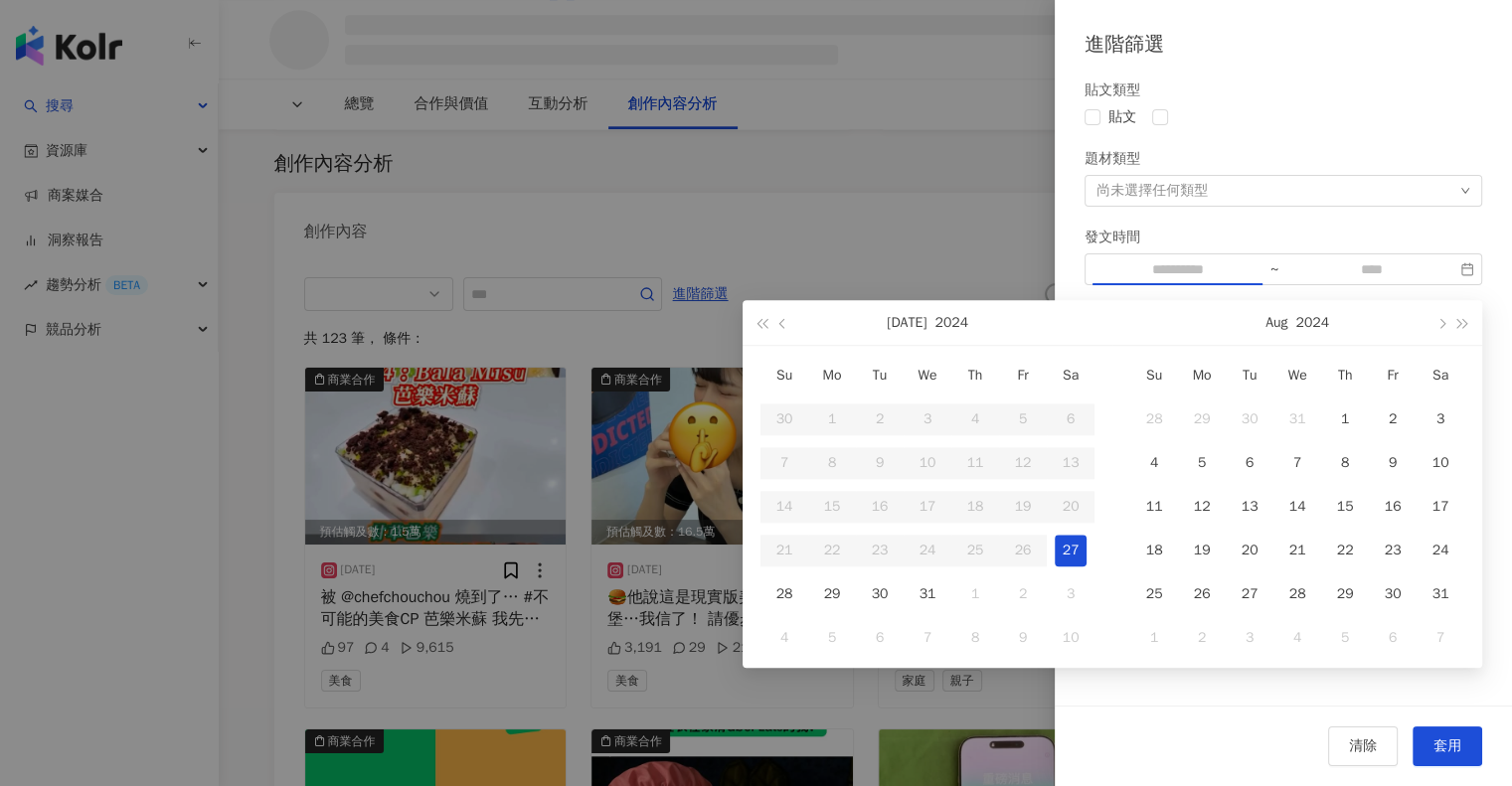 click on "27" at bounding box center (1071, 550) 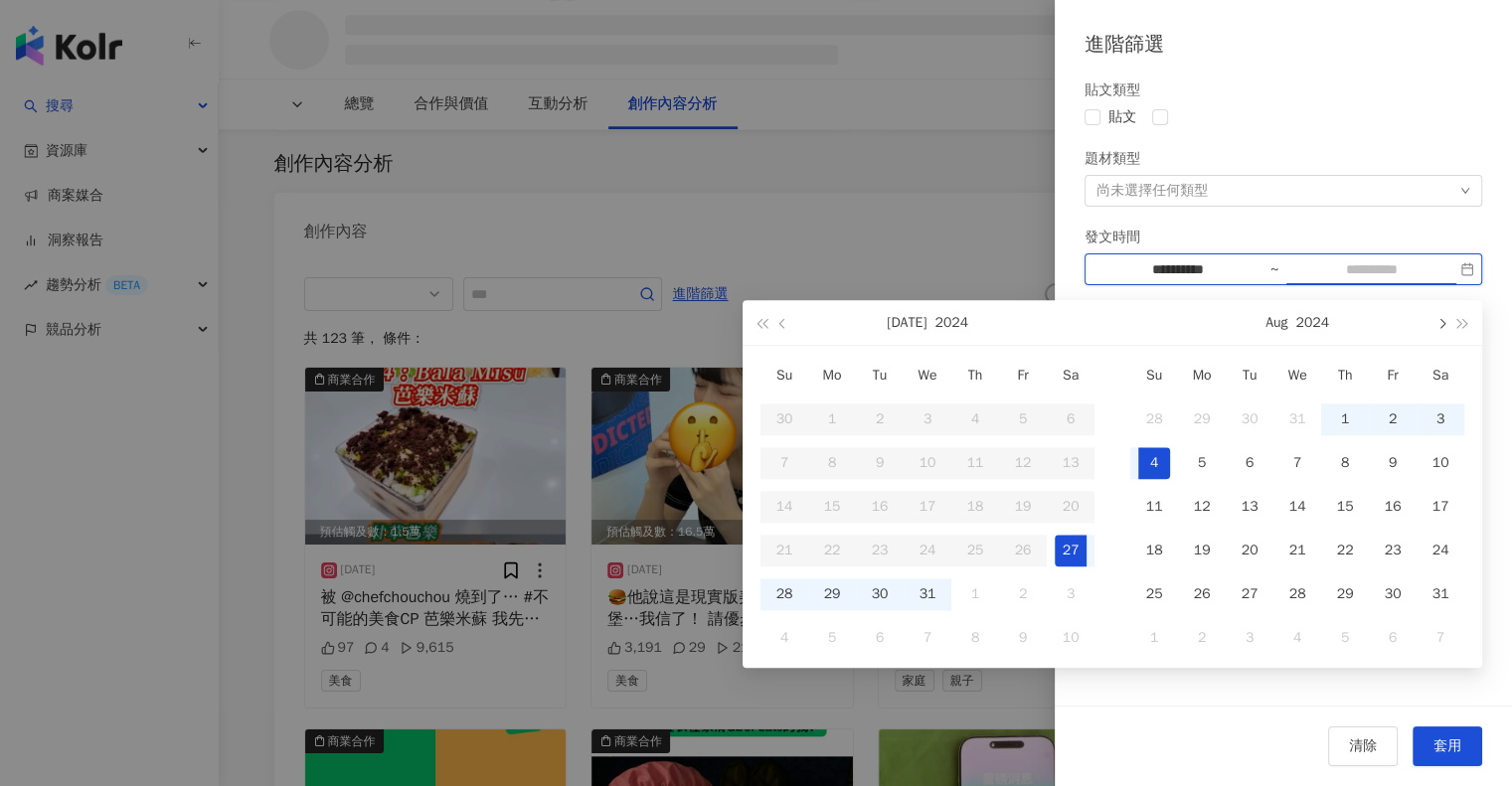 type on "**********" 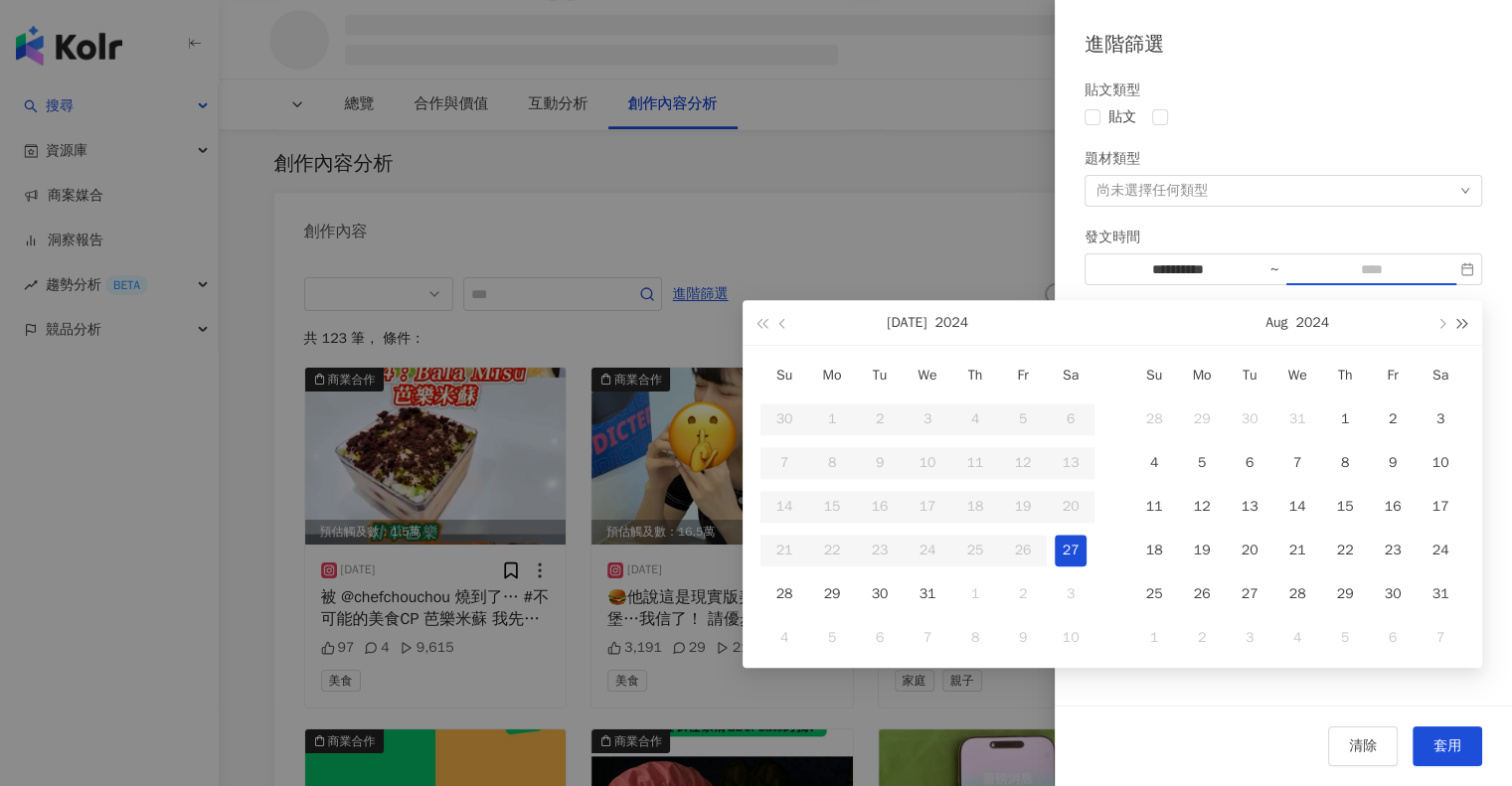click at bounding box center [1463, 323] 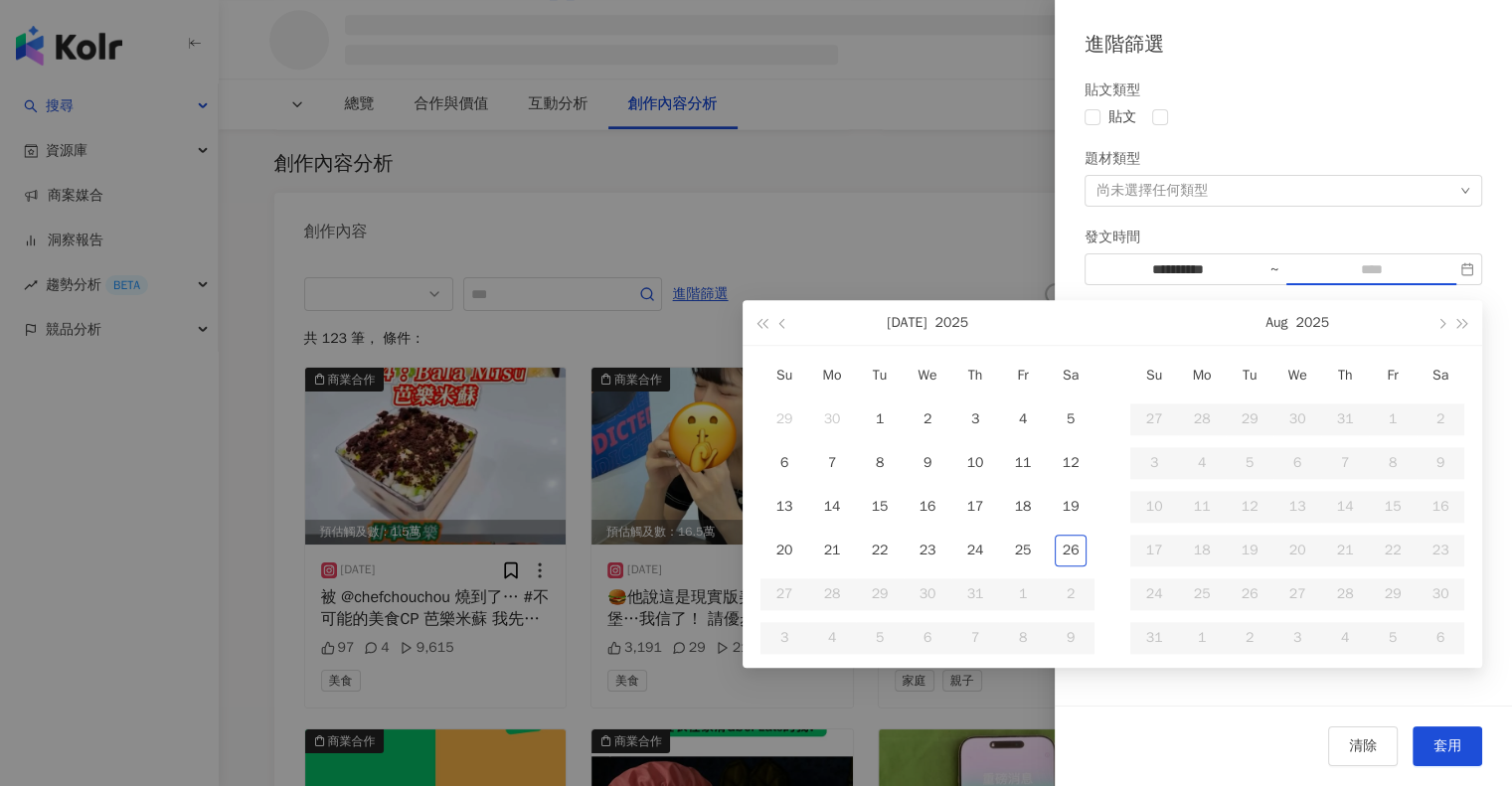 type on "**********" 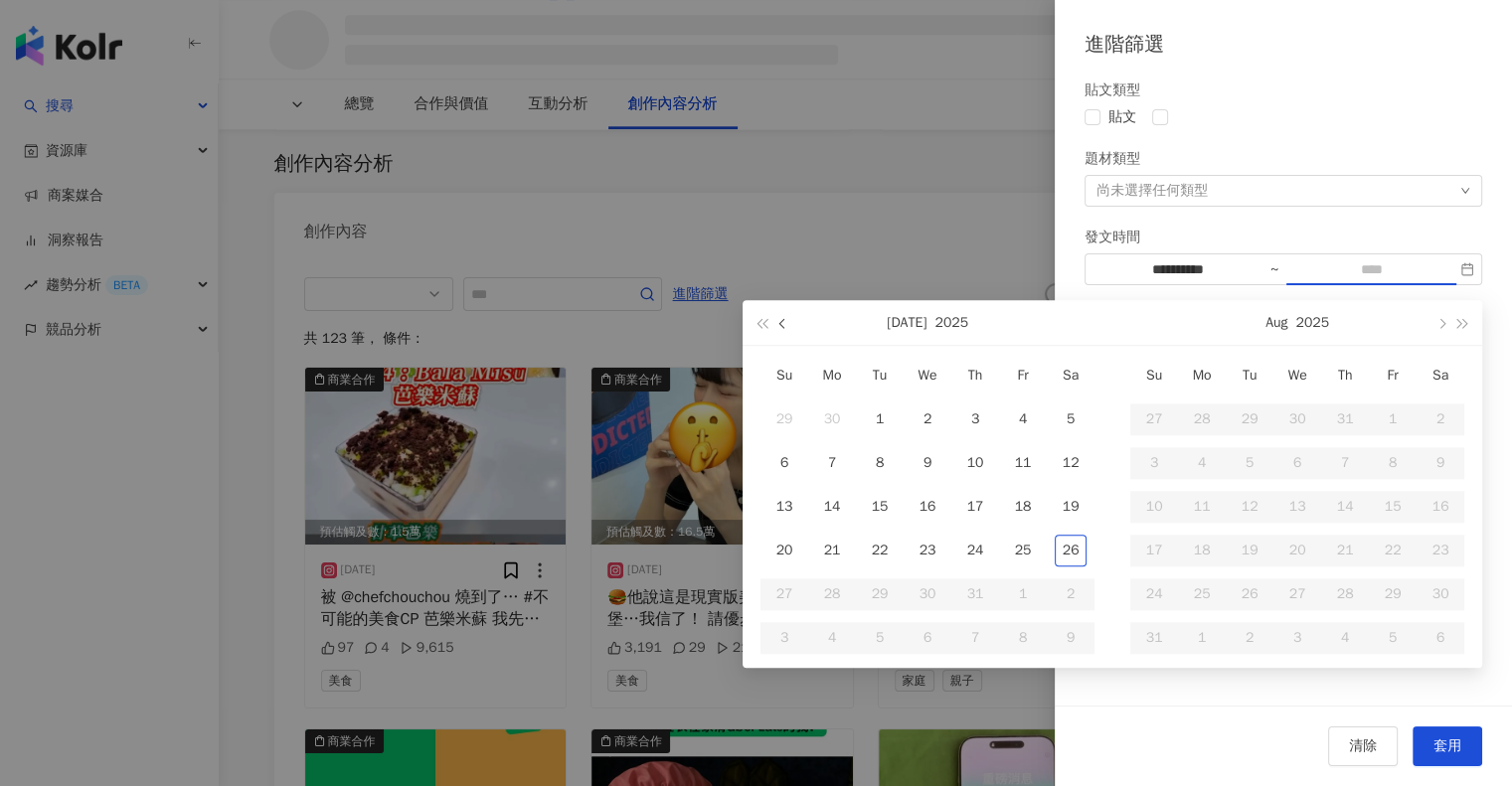 click at bounding box center [783, 322] 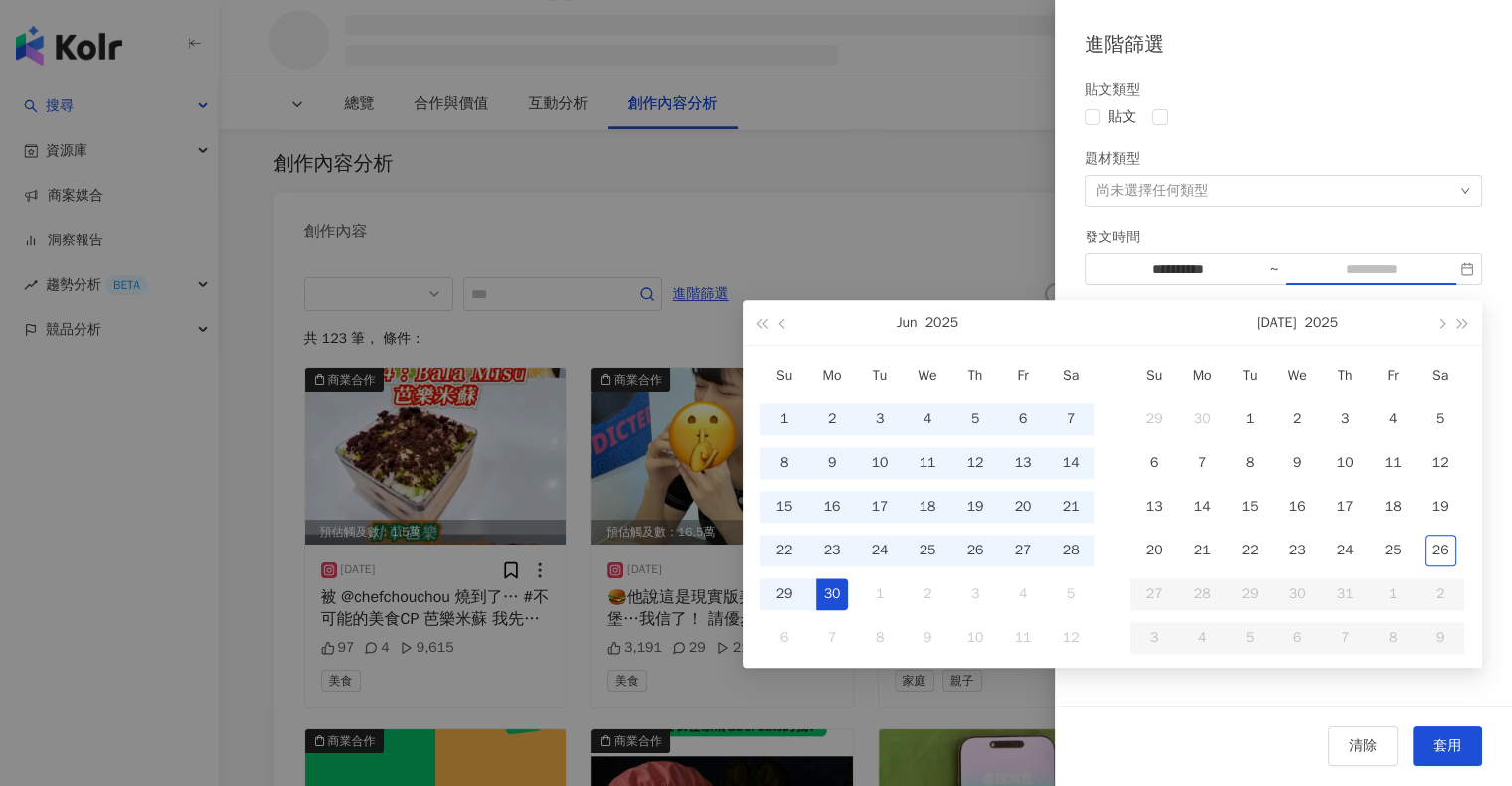 click on "30" at bounding box center (832, 594) 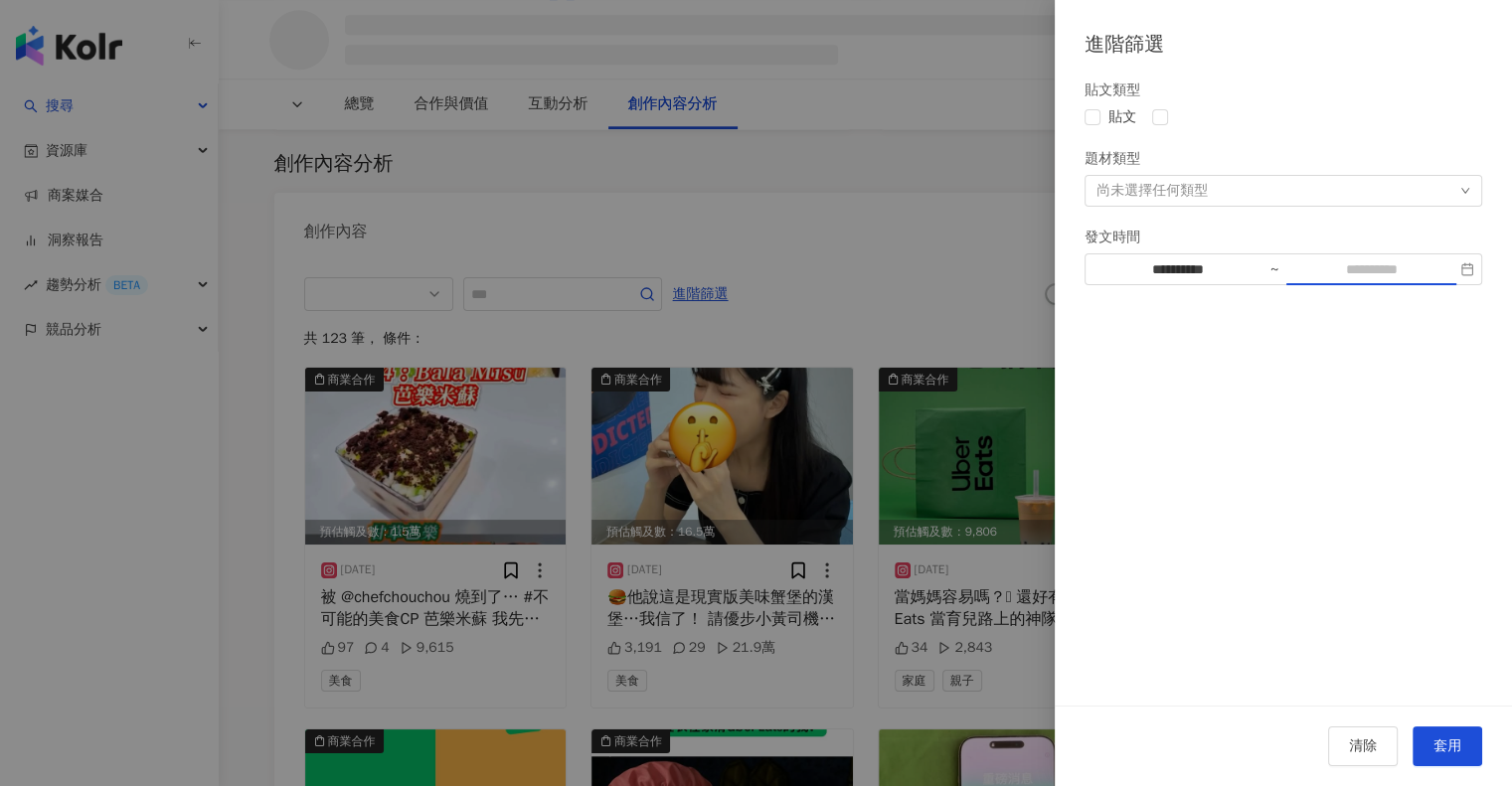 type on "**********" 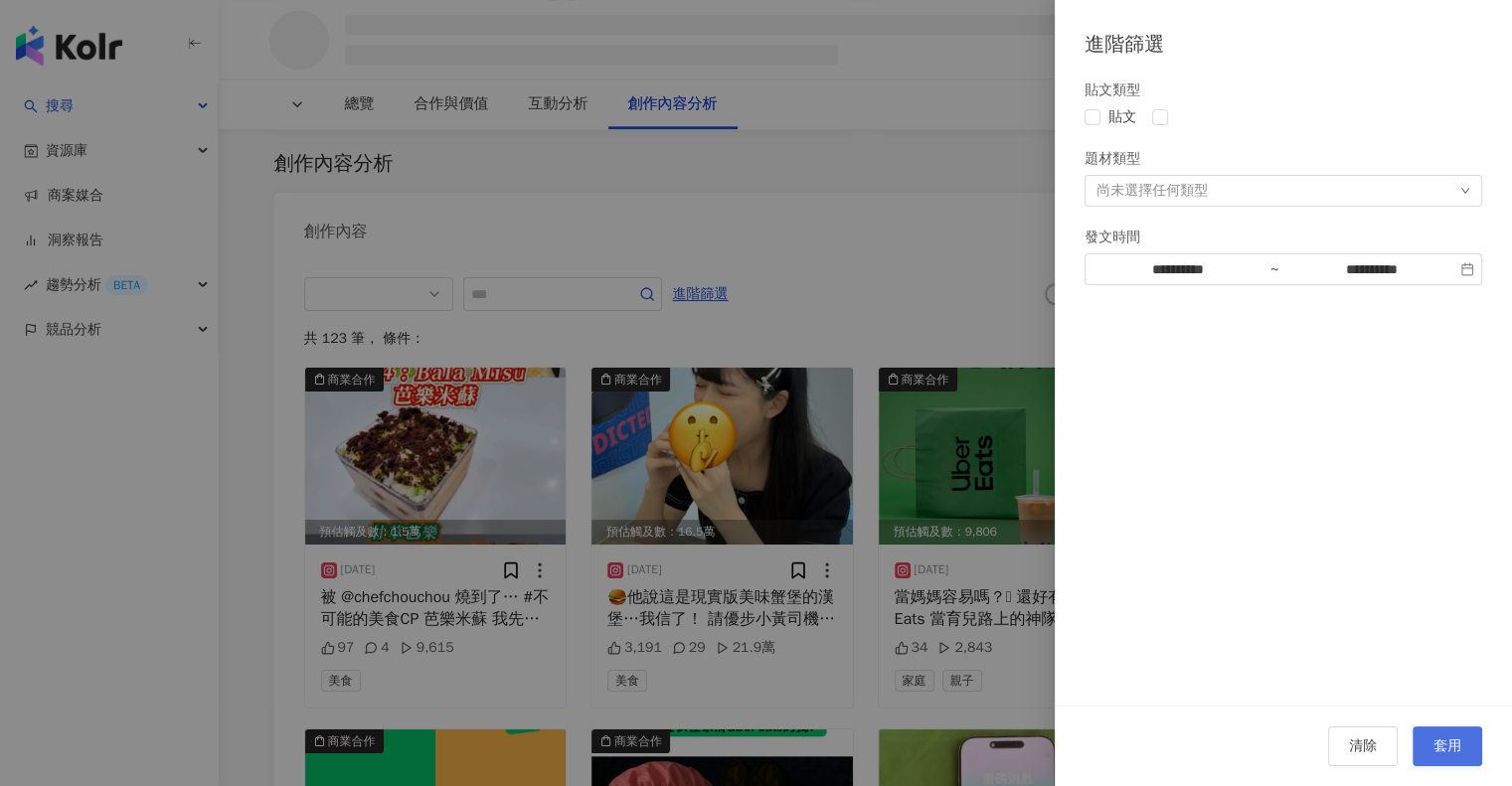 click on "套用" at bounding box center (1447, 746) 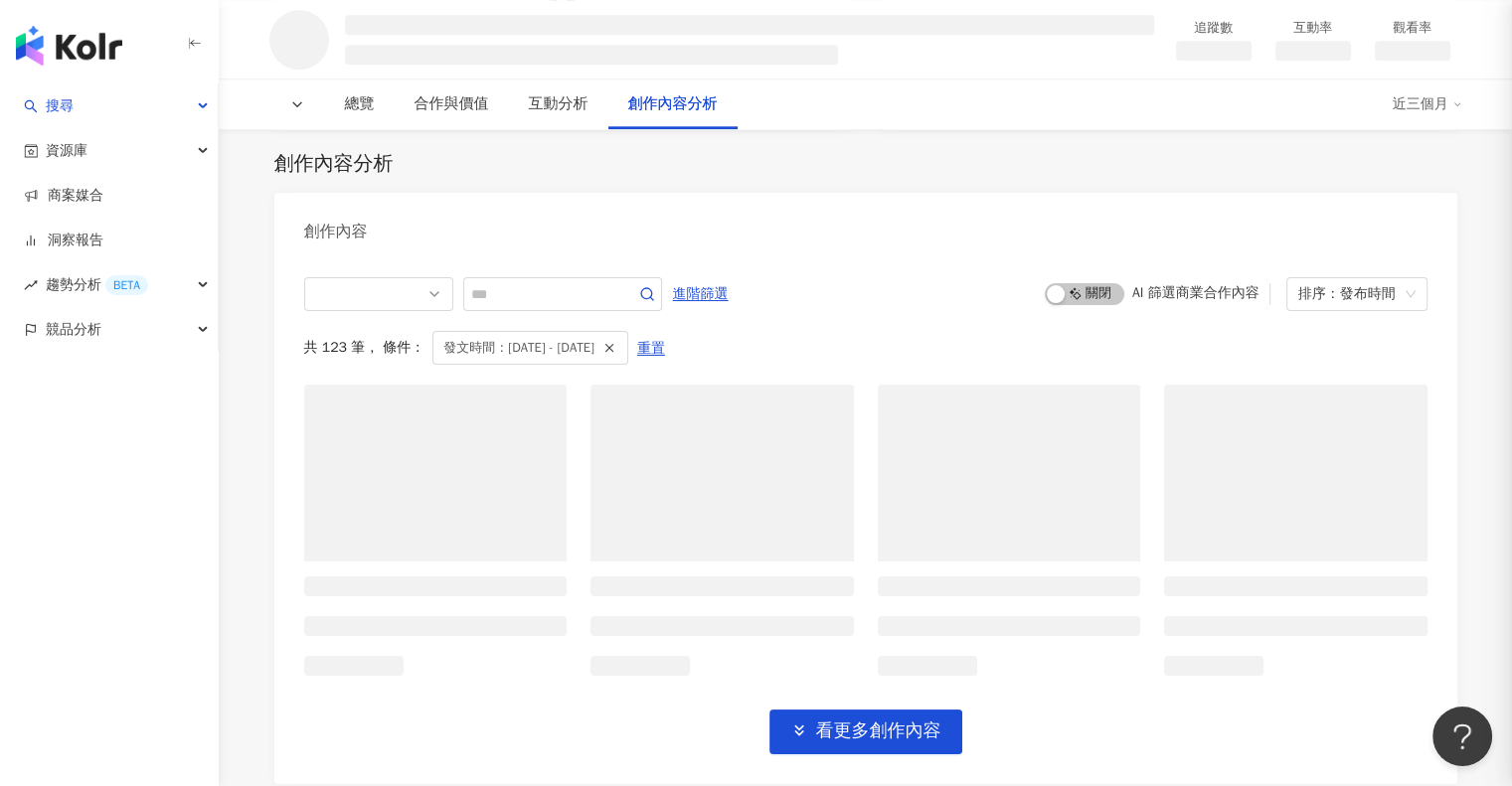 scroll, scrollTop: 2180, scrollLeft: 0, axis: vertical 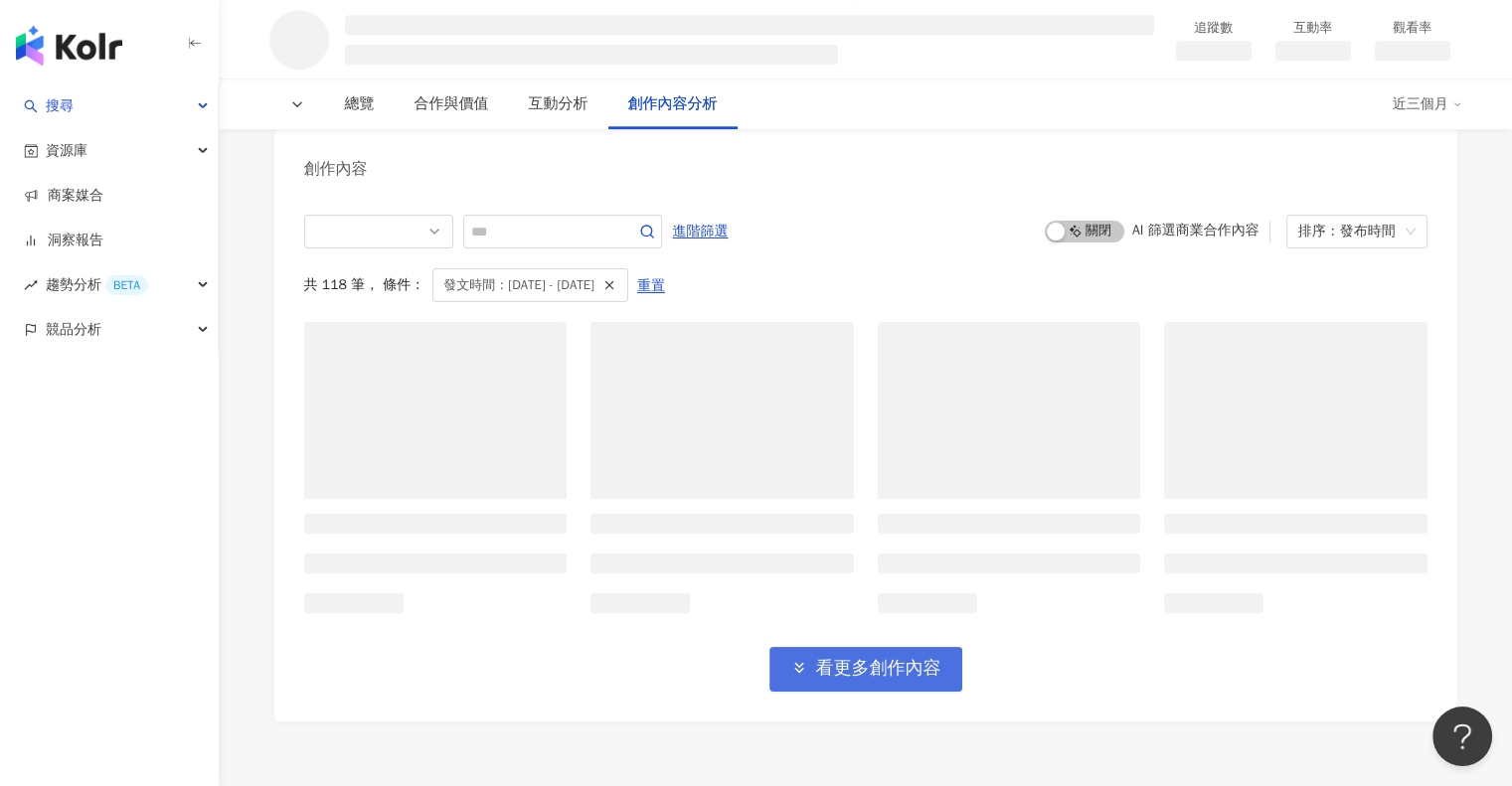 click on "看更多創作內容" at bounding box center [879, 669] 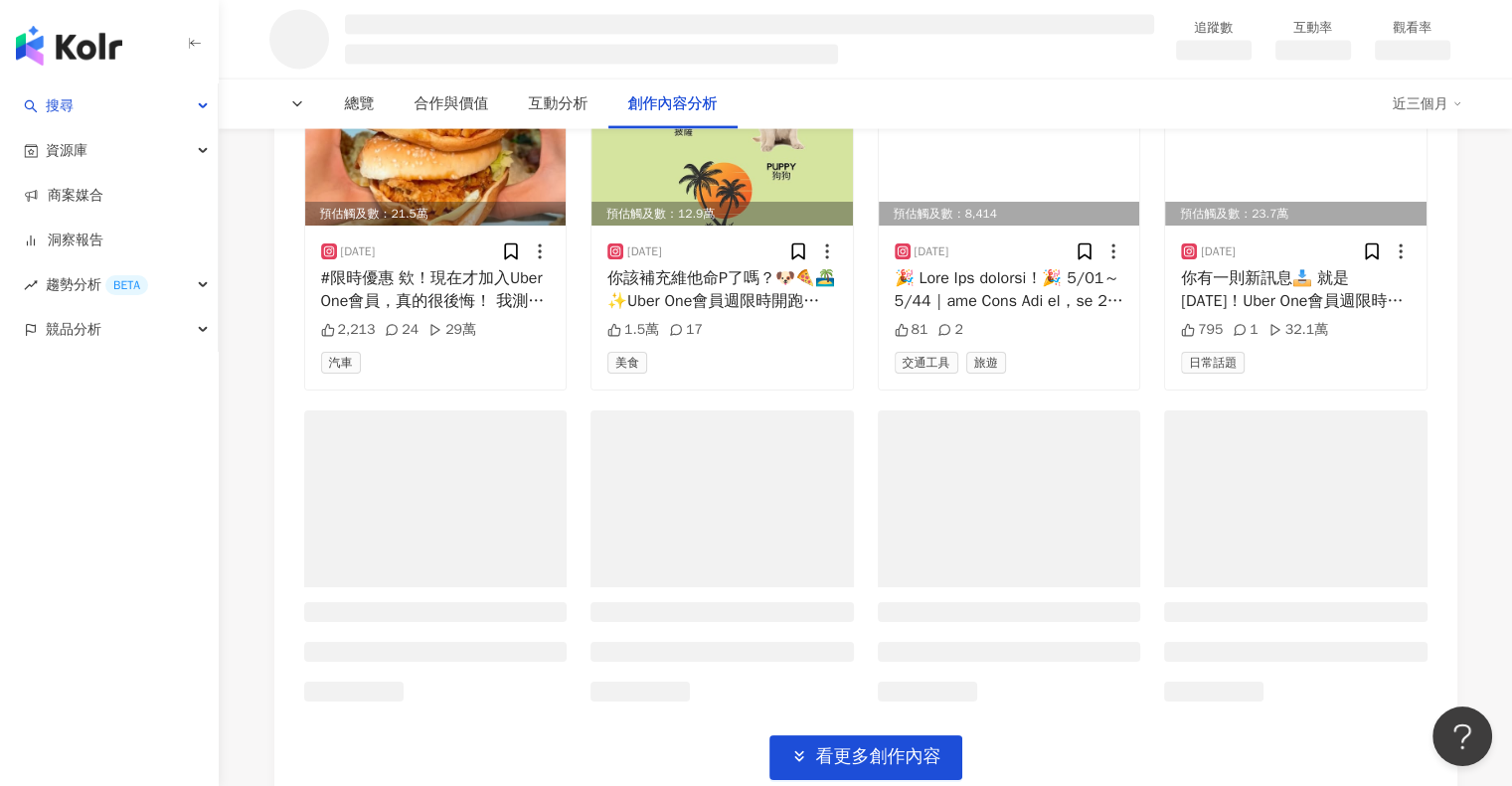 scroll, scrollTop: 4502, scrollLeft: 0, axis: vertical 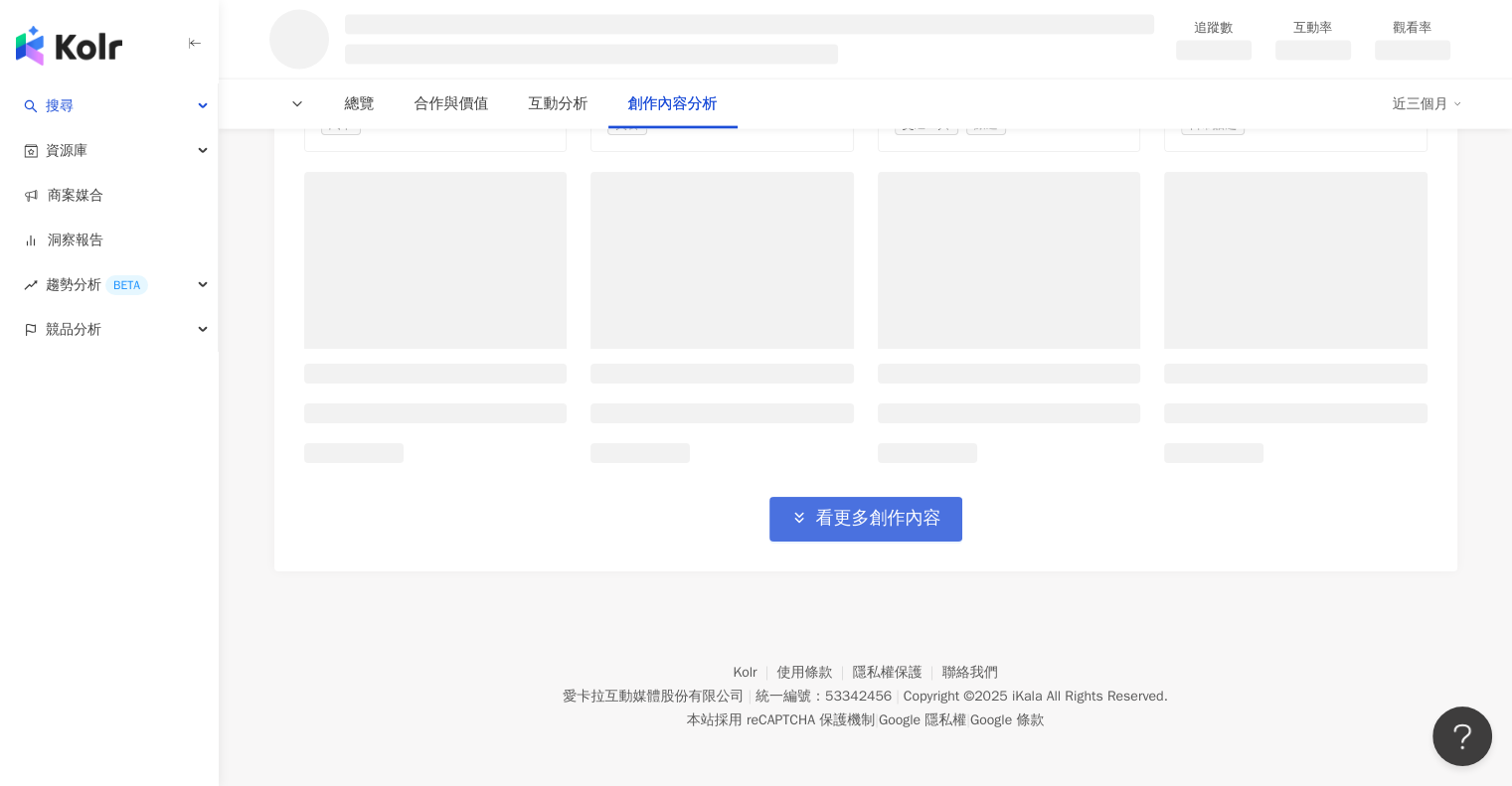 click on "看更多創作內容" at bounding box center [879, 519] 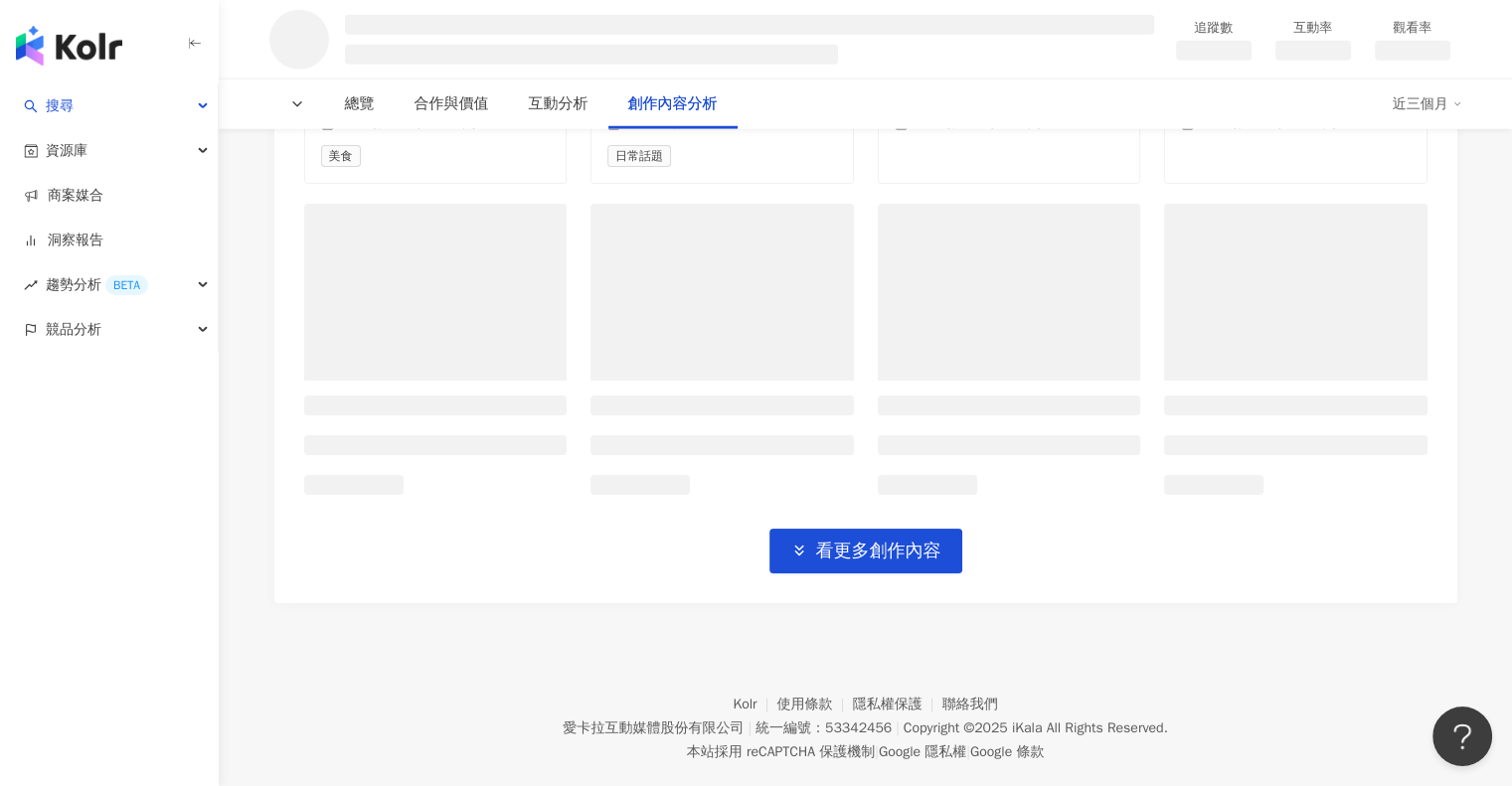 scroll, scrollTop: 5586, scrollLeft: 0, axis: vertical 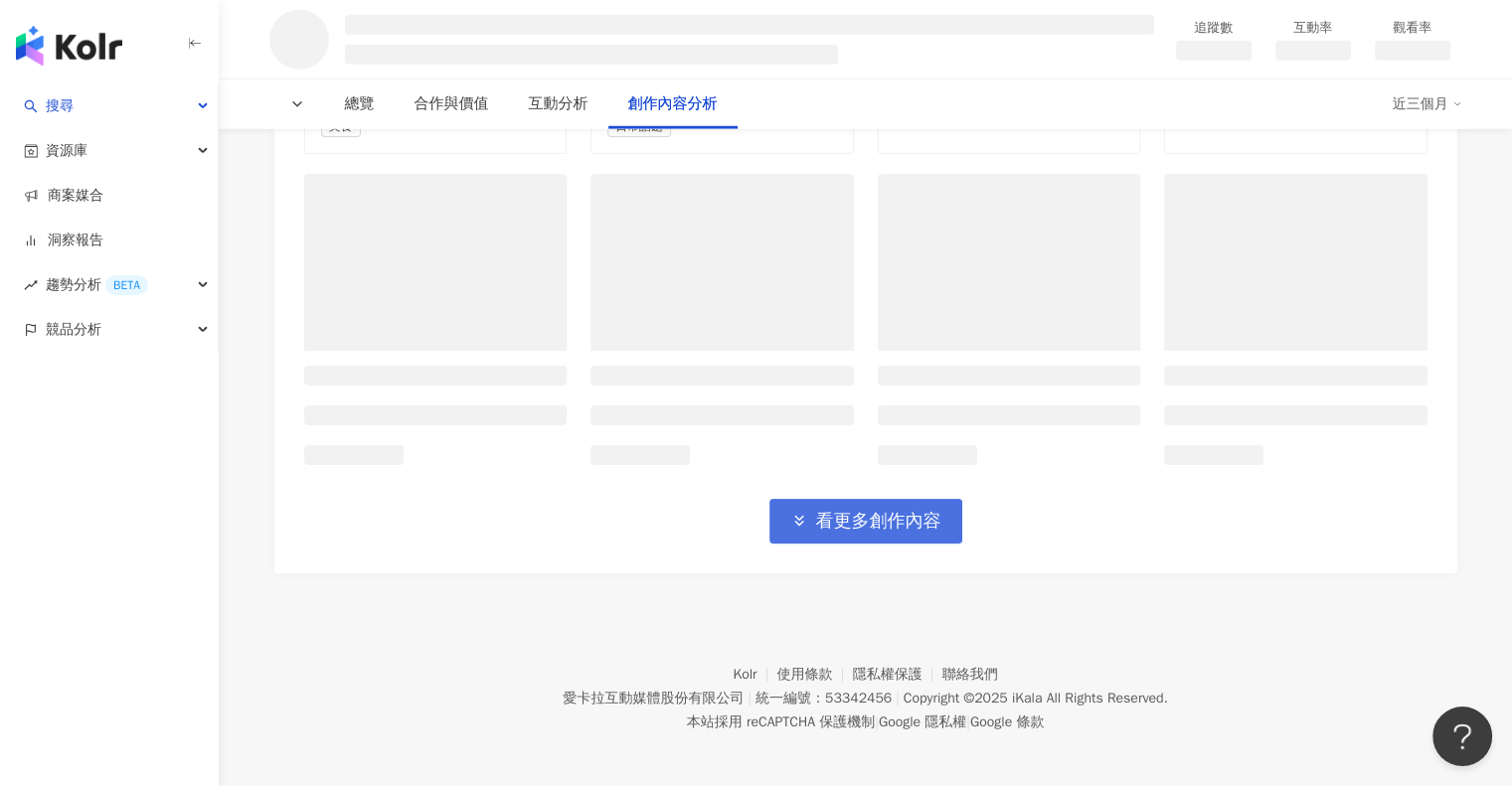 click on "看更多創作內容" at bounding box center [879, 522] 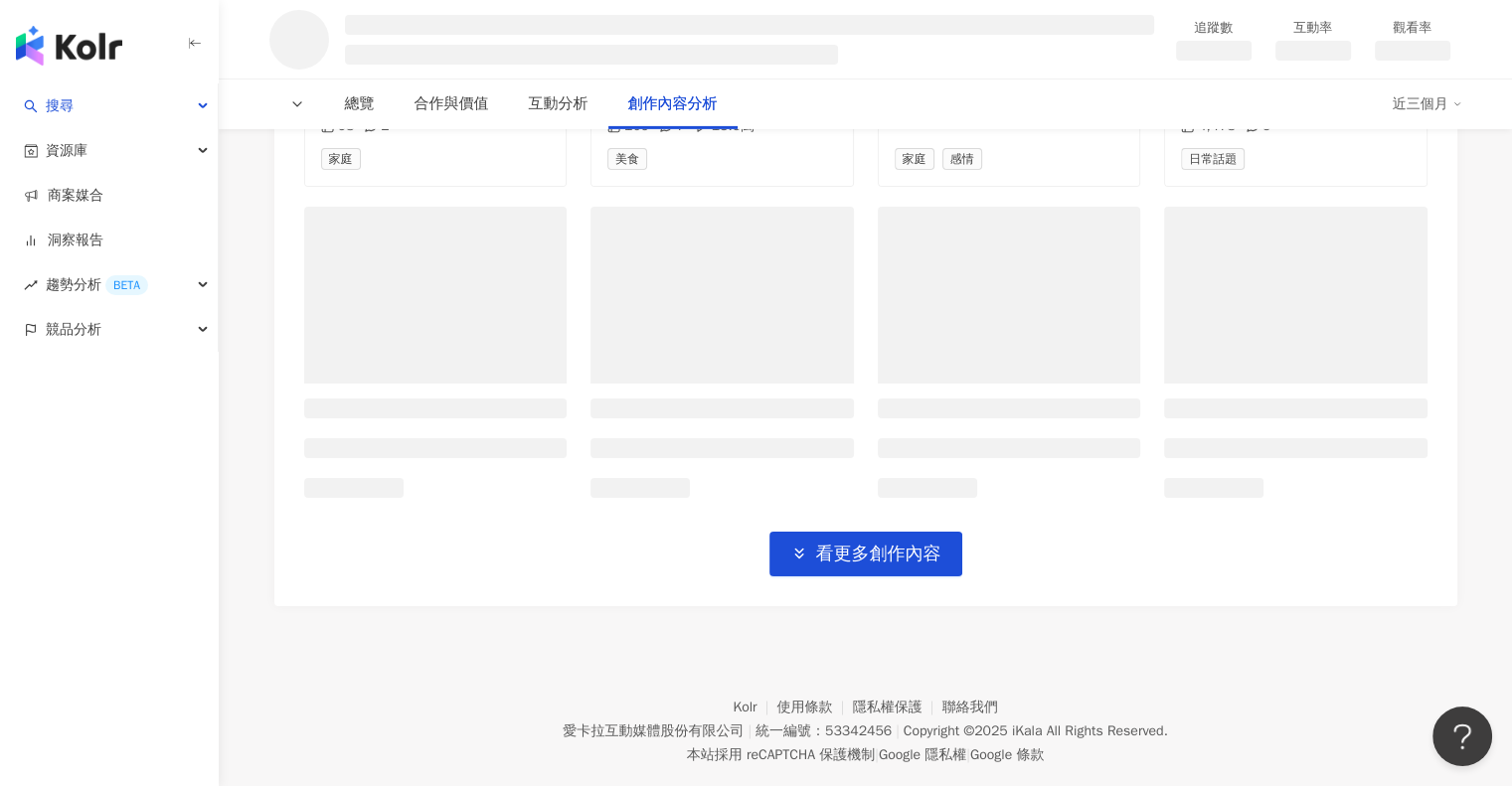 scroll, scrollTop: 6670, scrollLeft: 0, axis: vertical 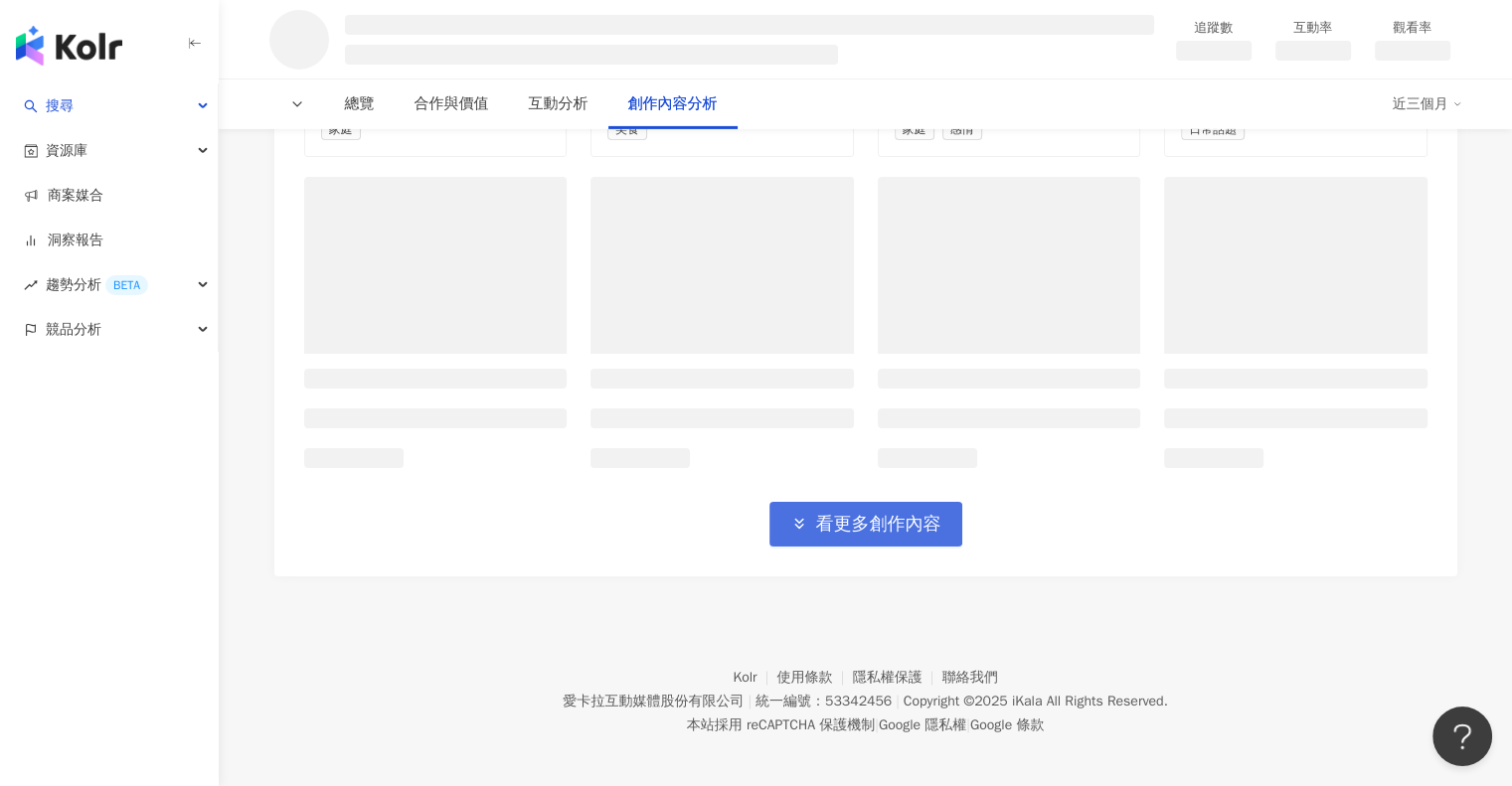 click on "看更多創作內容" at bounding box center (879, 525) 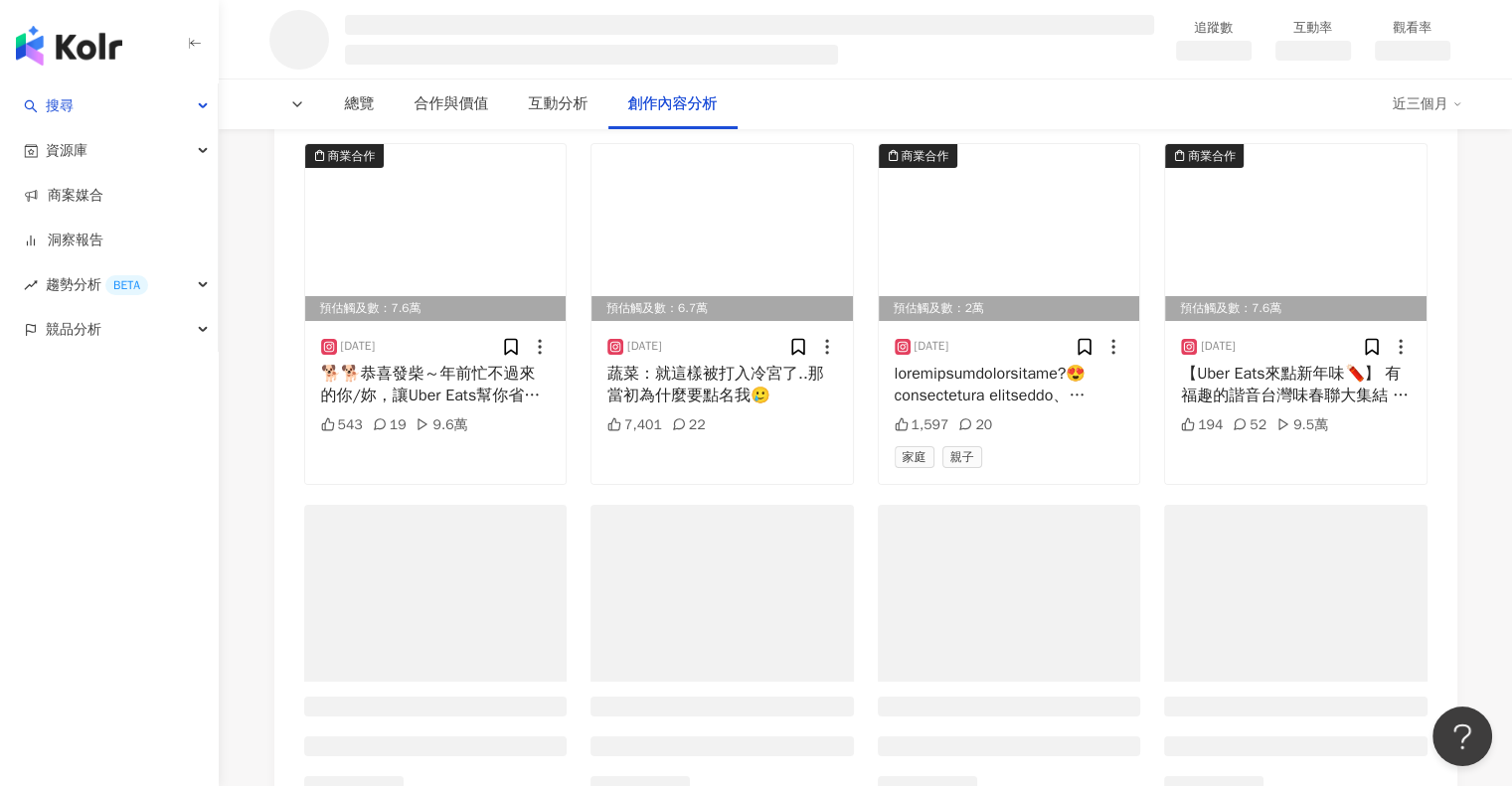 scroll, scrollTop: 7655, scrollLeft: 0, axis: vertical 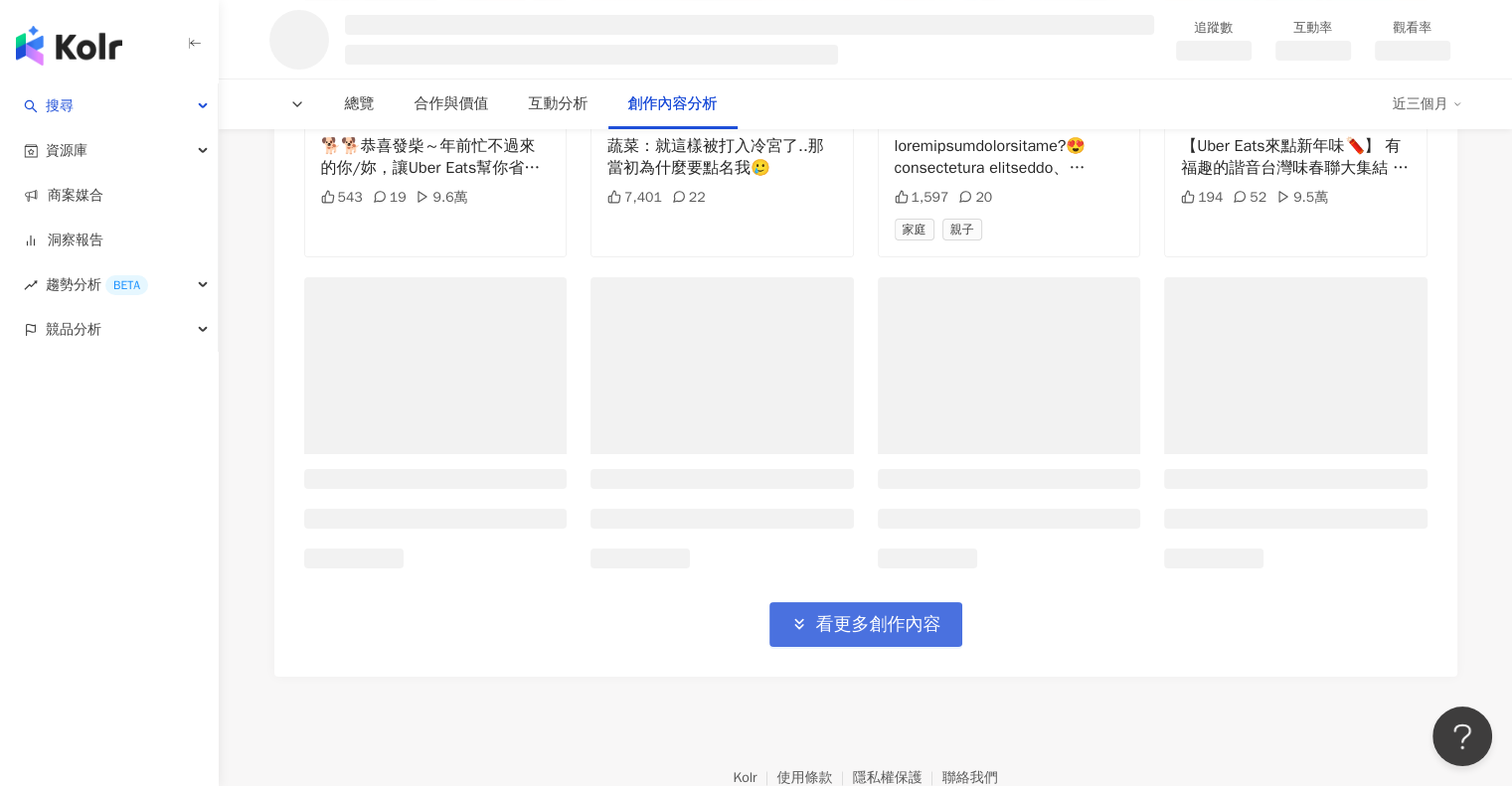 click on "看更多創作內容" at bounding box center [879, 625] 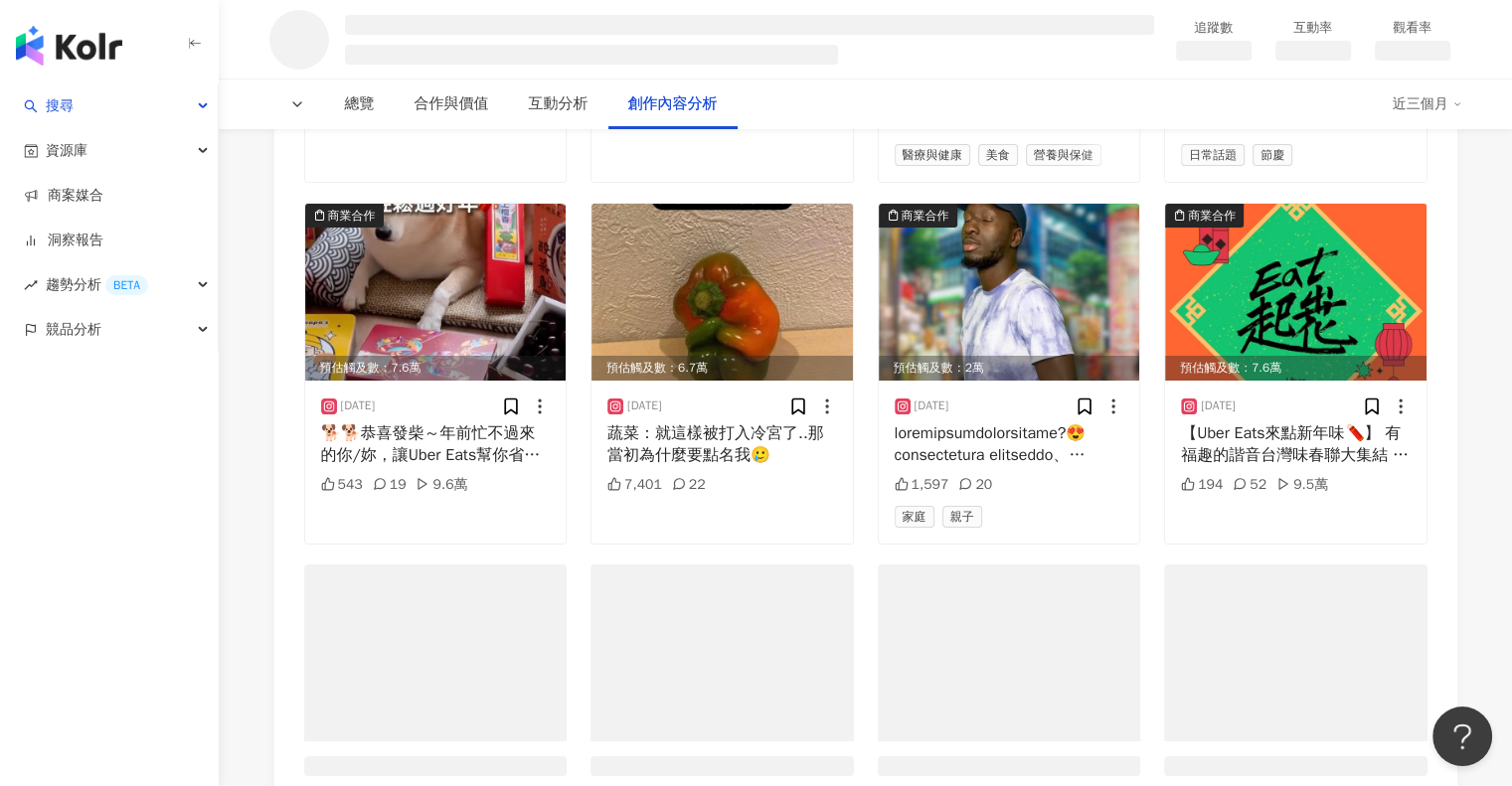 scroll, scrollTop: 7357, scrollLeft: 0, axis: vertical 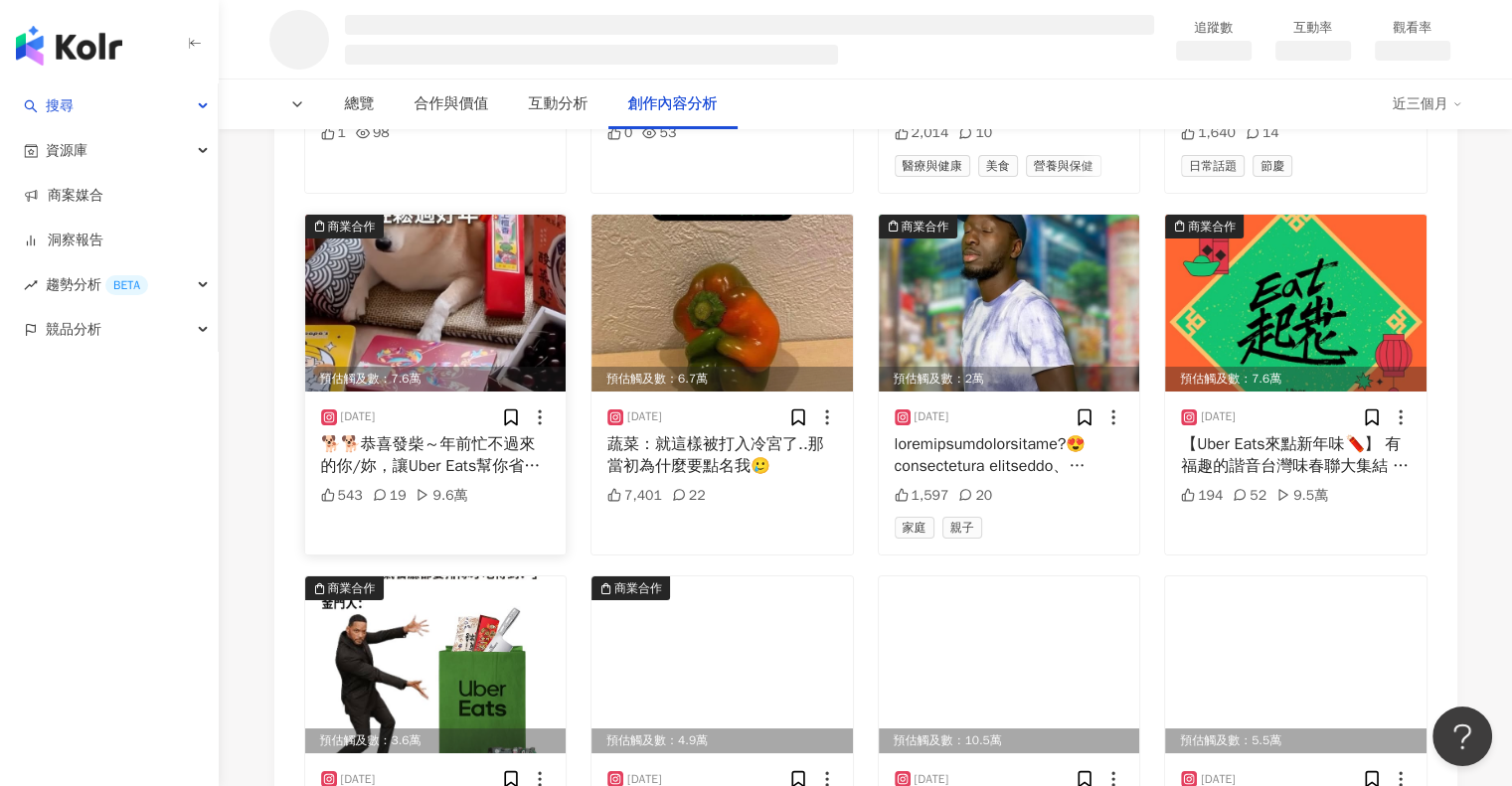 click at bounding box center (435, 303) 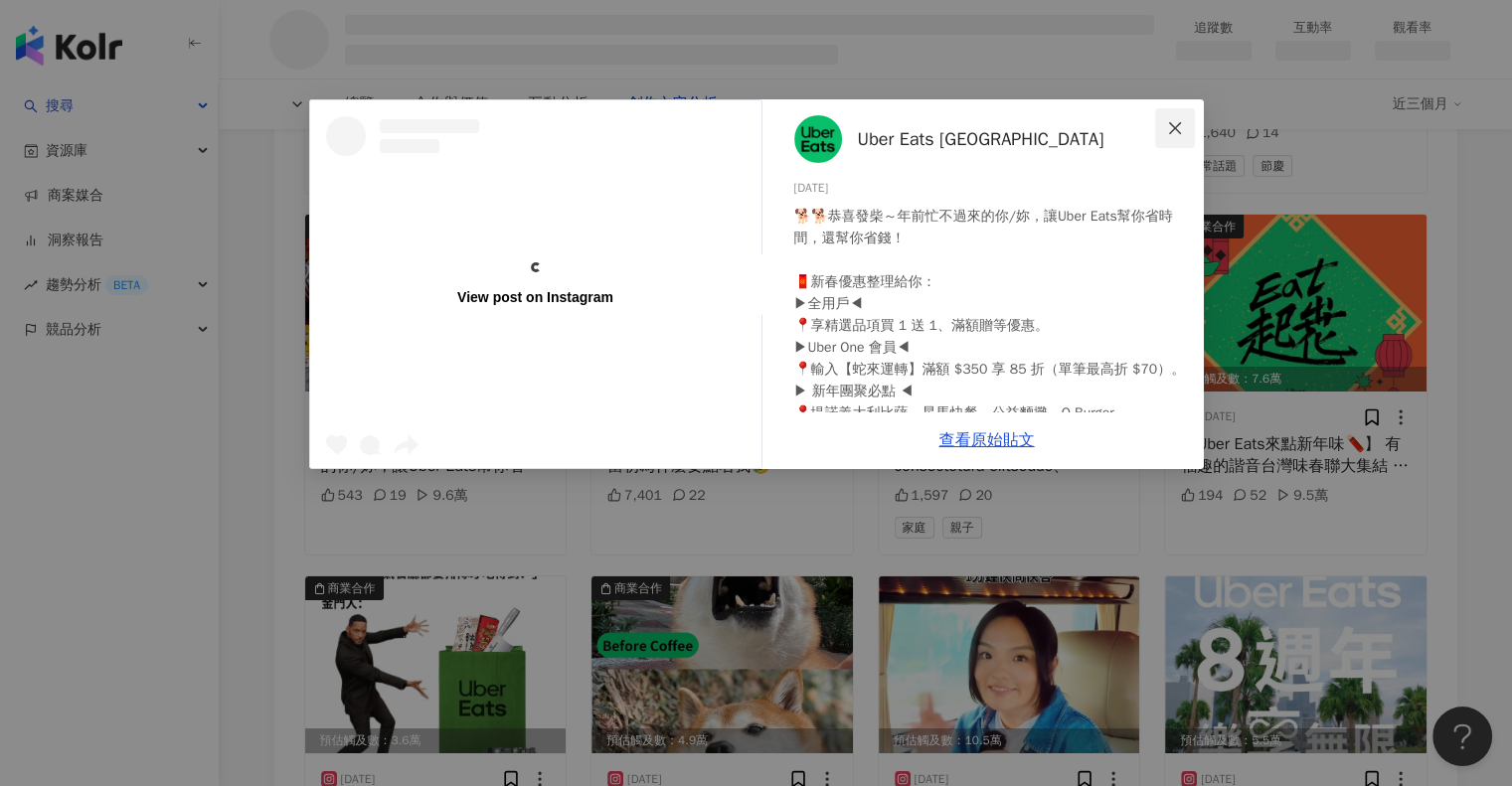 click at bounding box center [1175, 128] 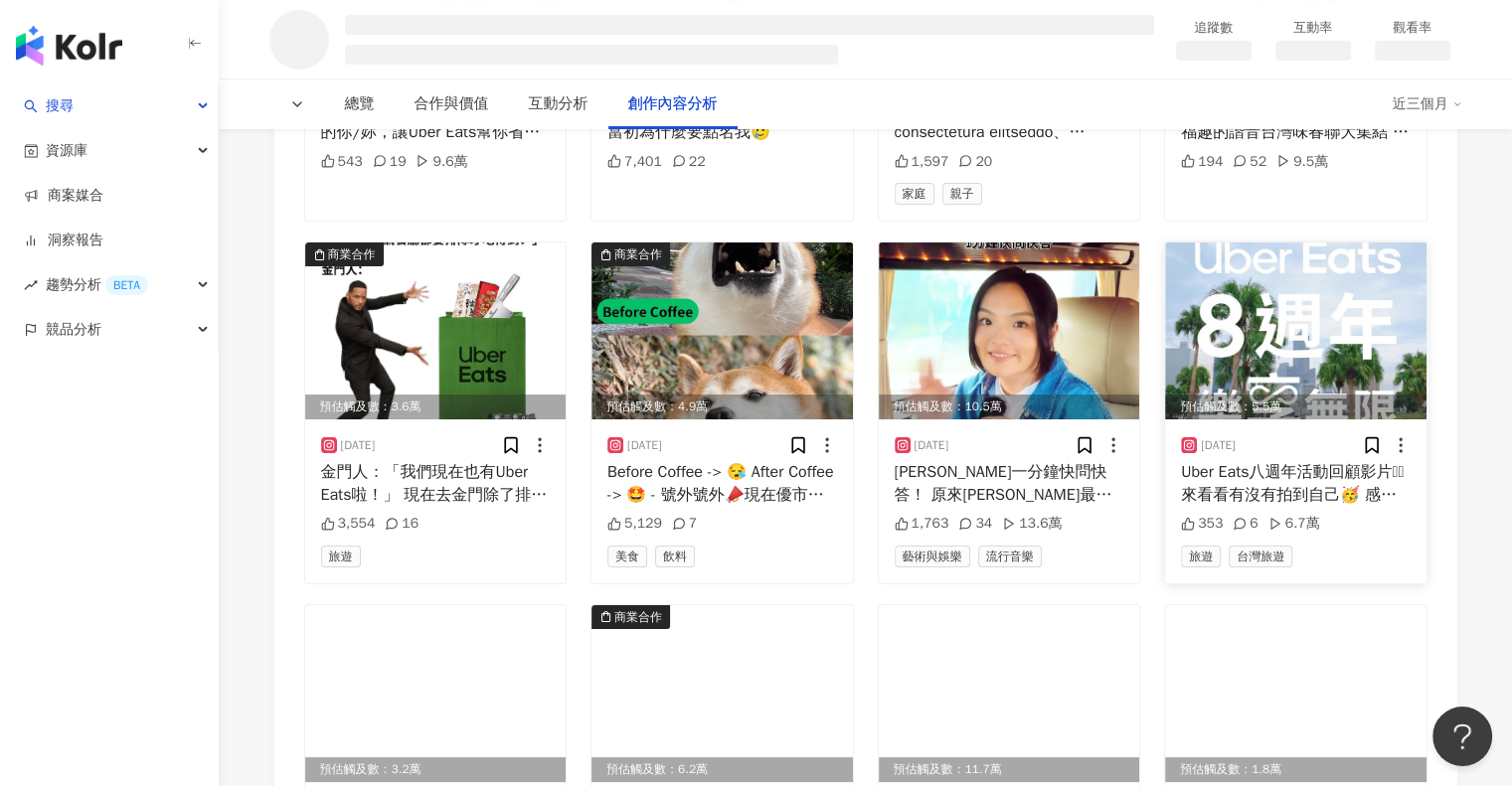 scroll, scrollTop: 7755, scrollLeft: 0, axis: vertical 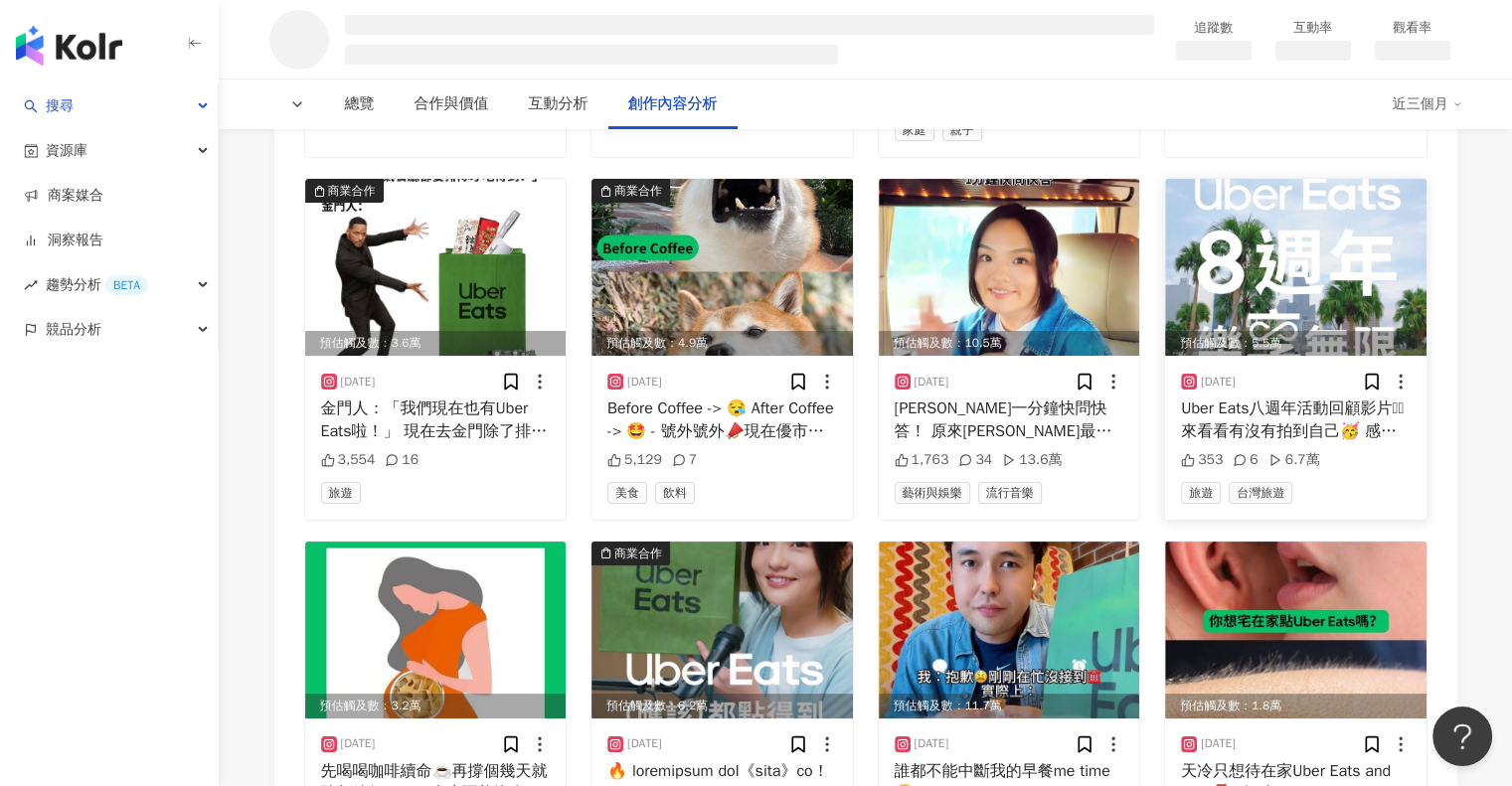 click at bounding box center [1295, 267] 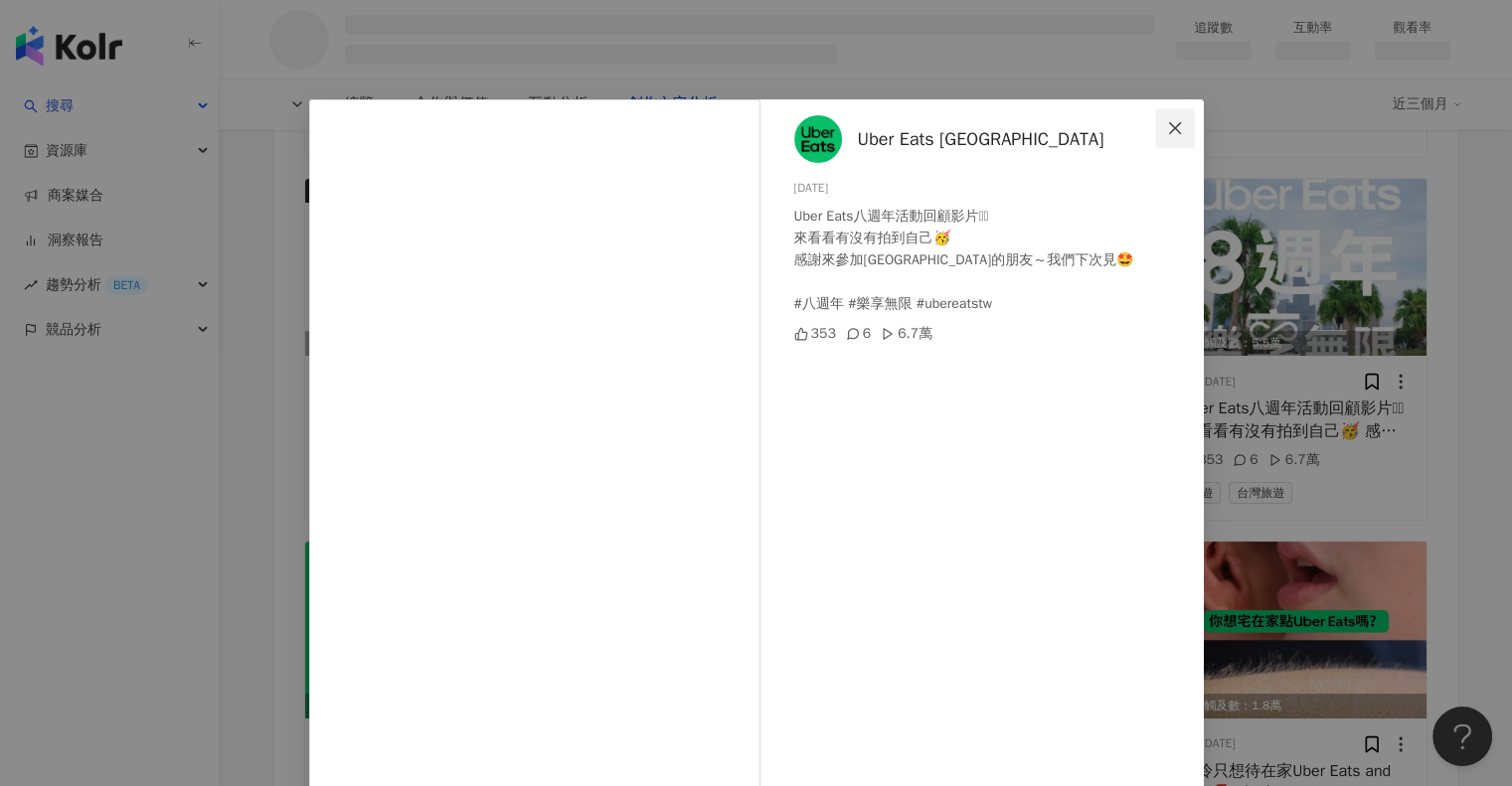 click 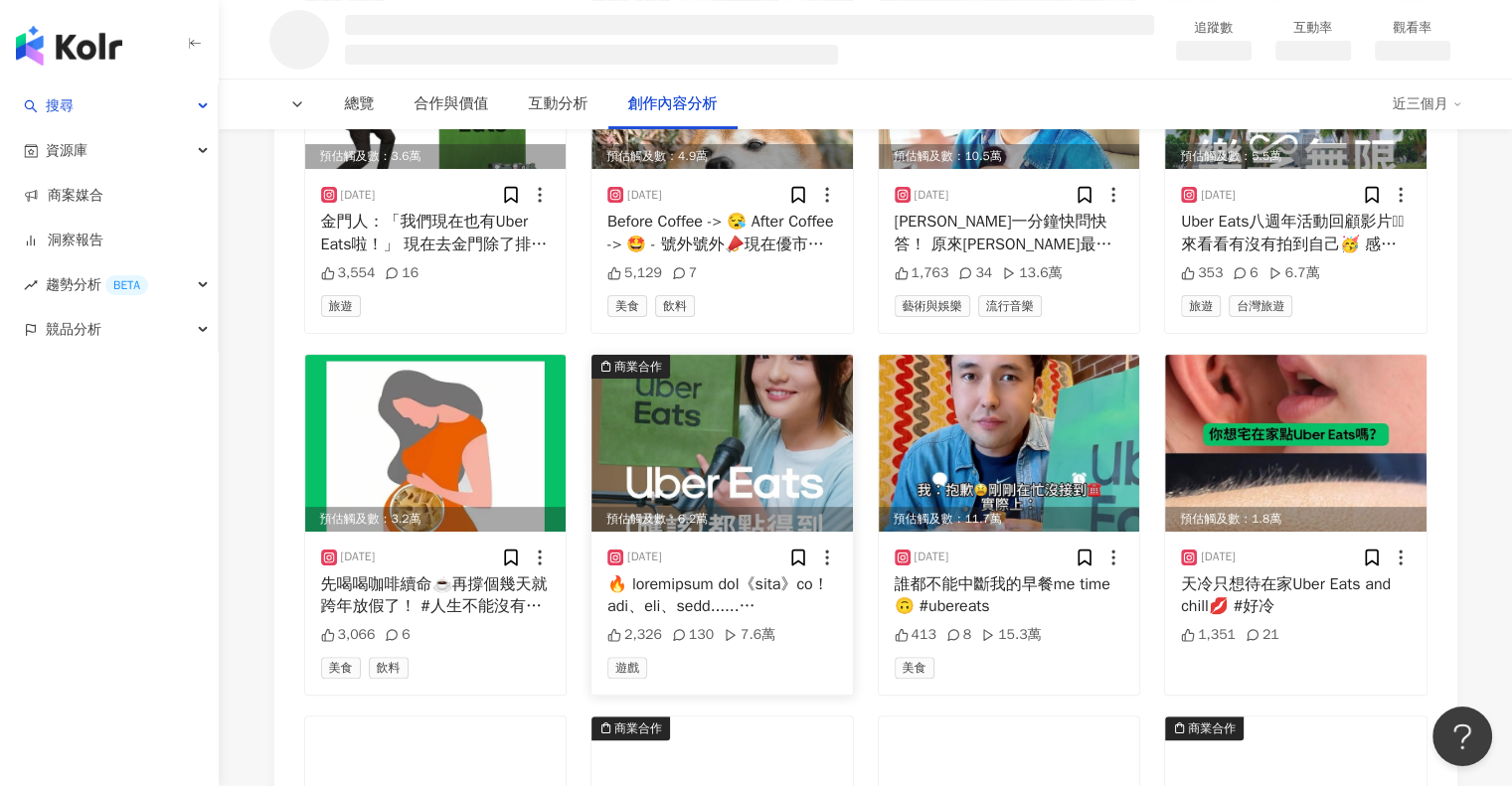 scroll, scrollTop: 7953, scrollLeft: 0, axis: vertical 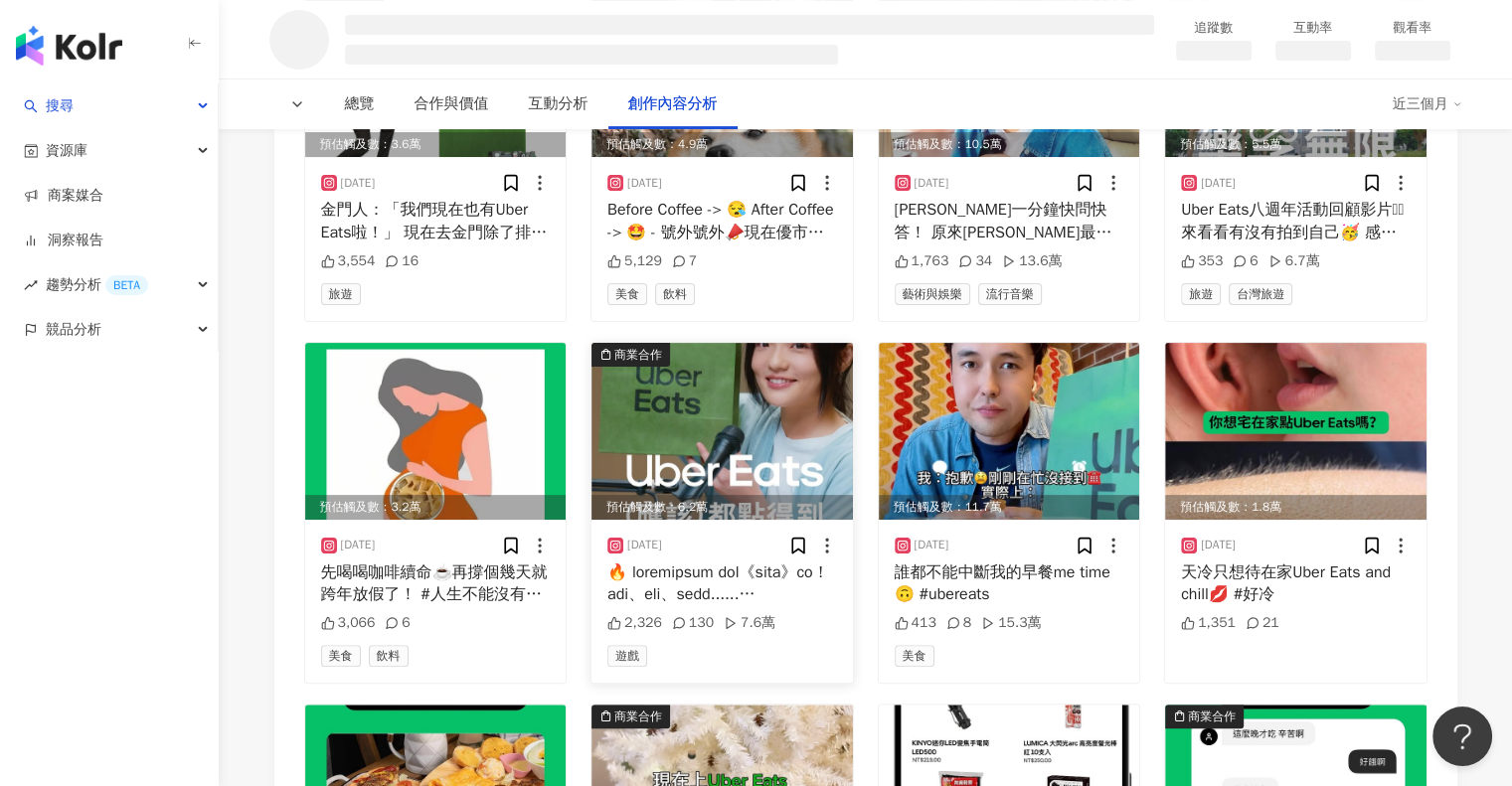 click at bounding box center (722, 431) 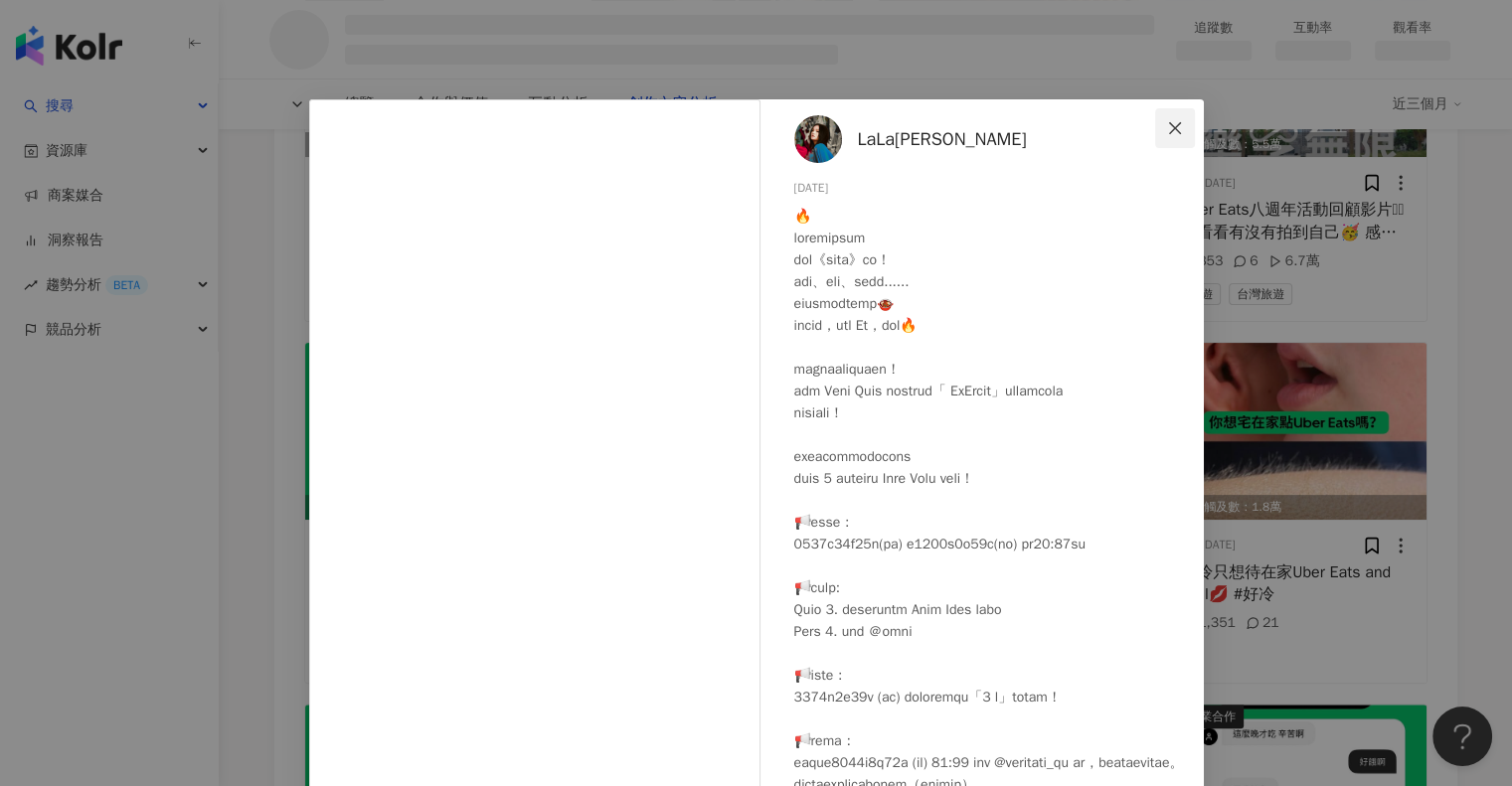 click 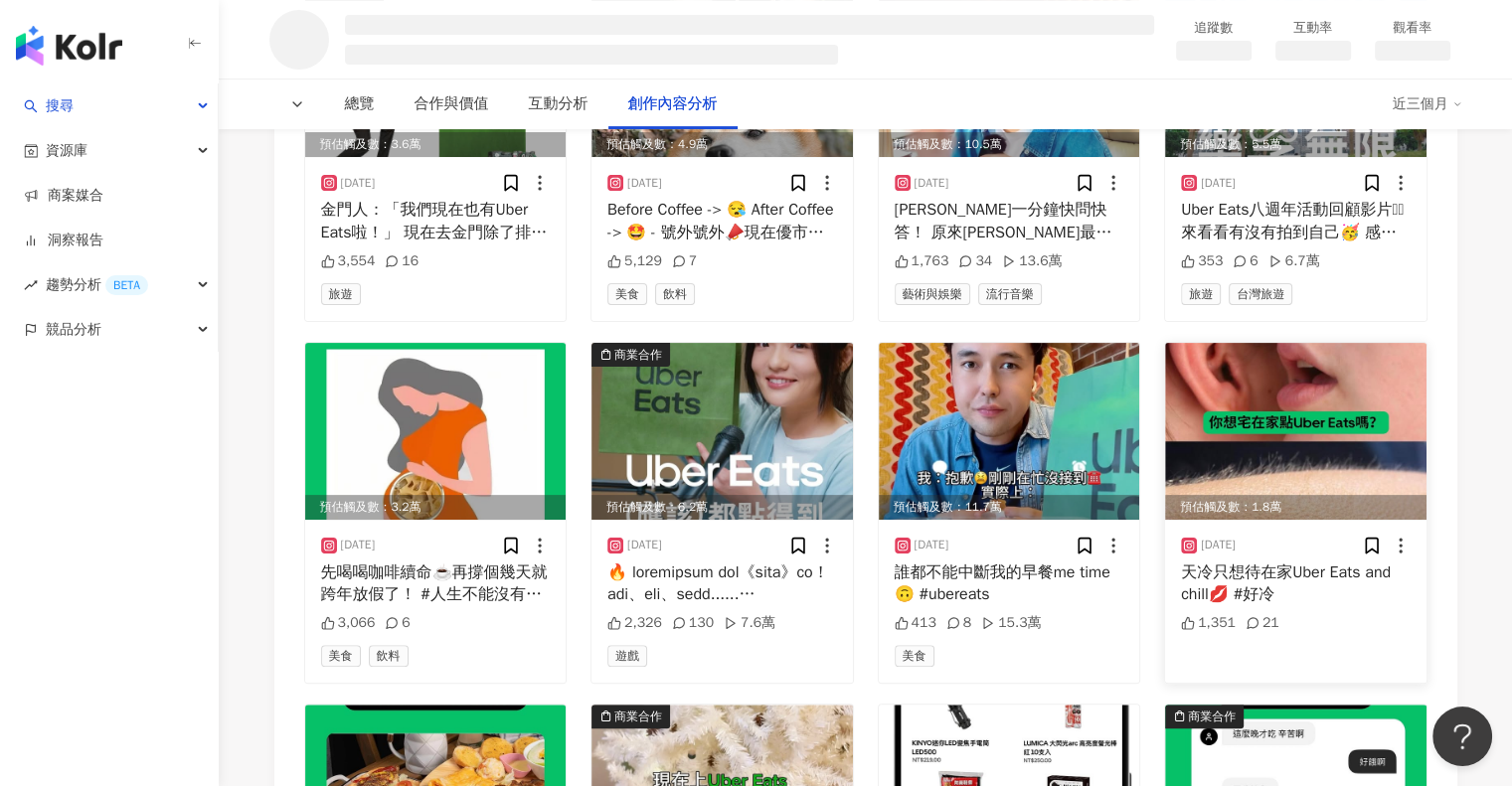 scroll, scrollTop: 7755, scrollLeft: 0, axis: vertical 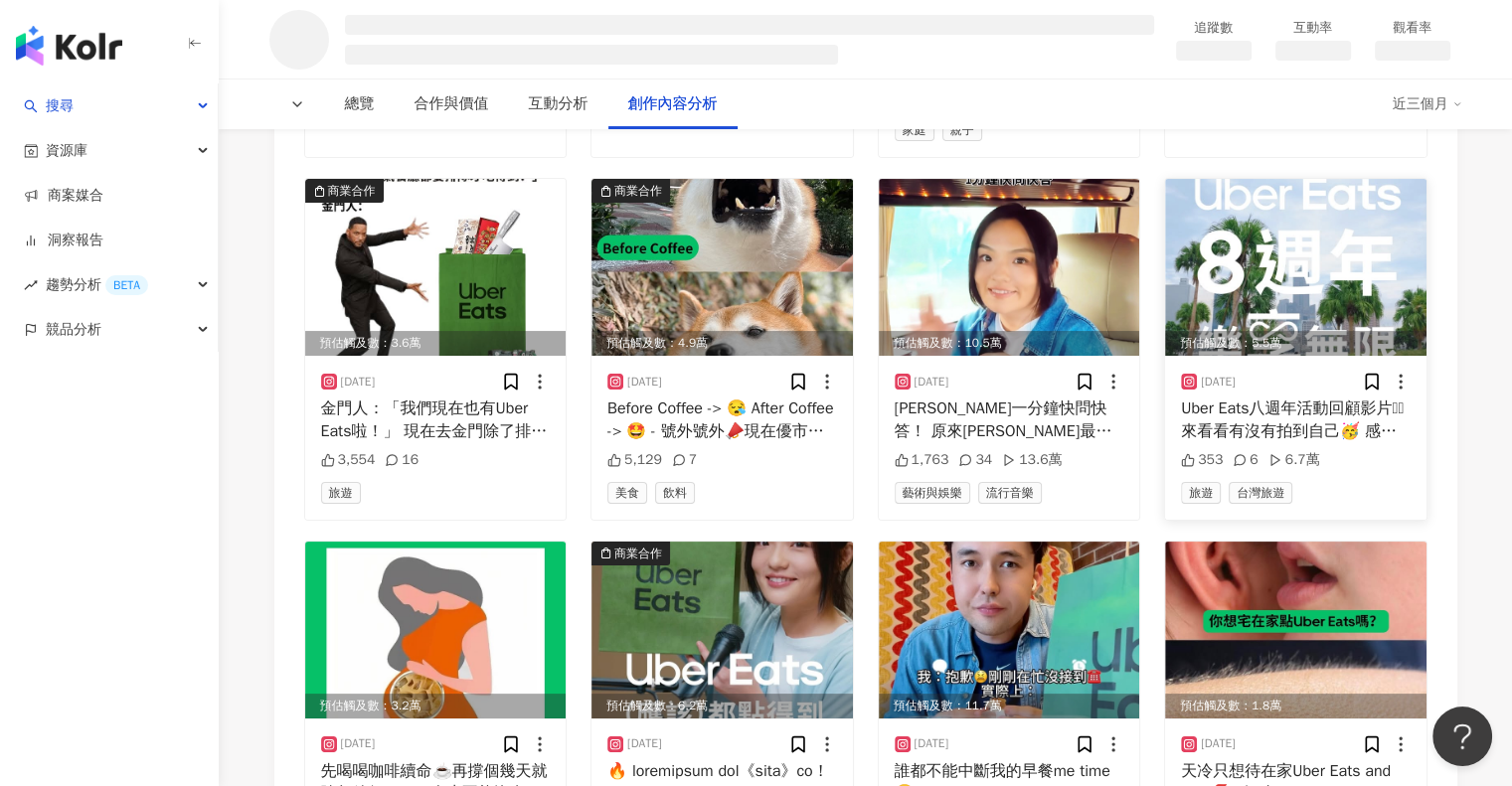 click on "Uber Eats八週年活動回顧影片🫶🏻
來看看有沒有拍到自己🥳
感謝來參加[GEOGRAPHIC_DATA]的朋友～我們下次見🤩
#八週年 #樂享無限 #ubereatstw" at bounding box center (1295, 419) 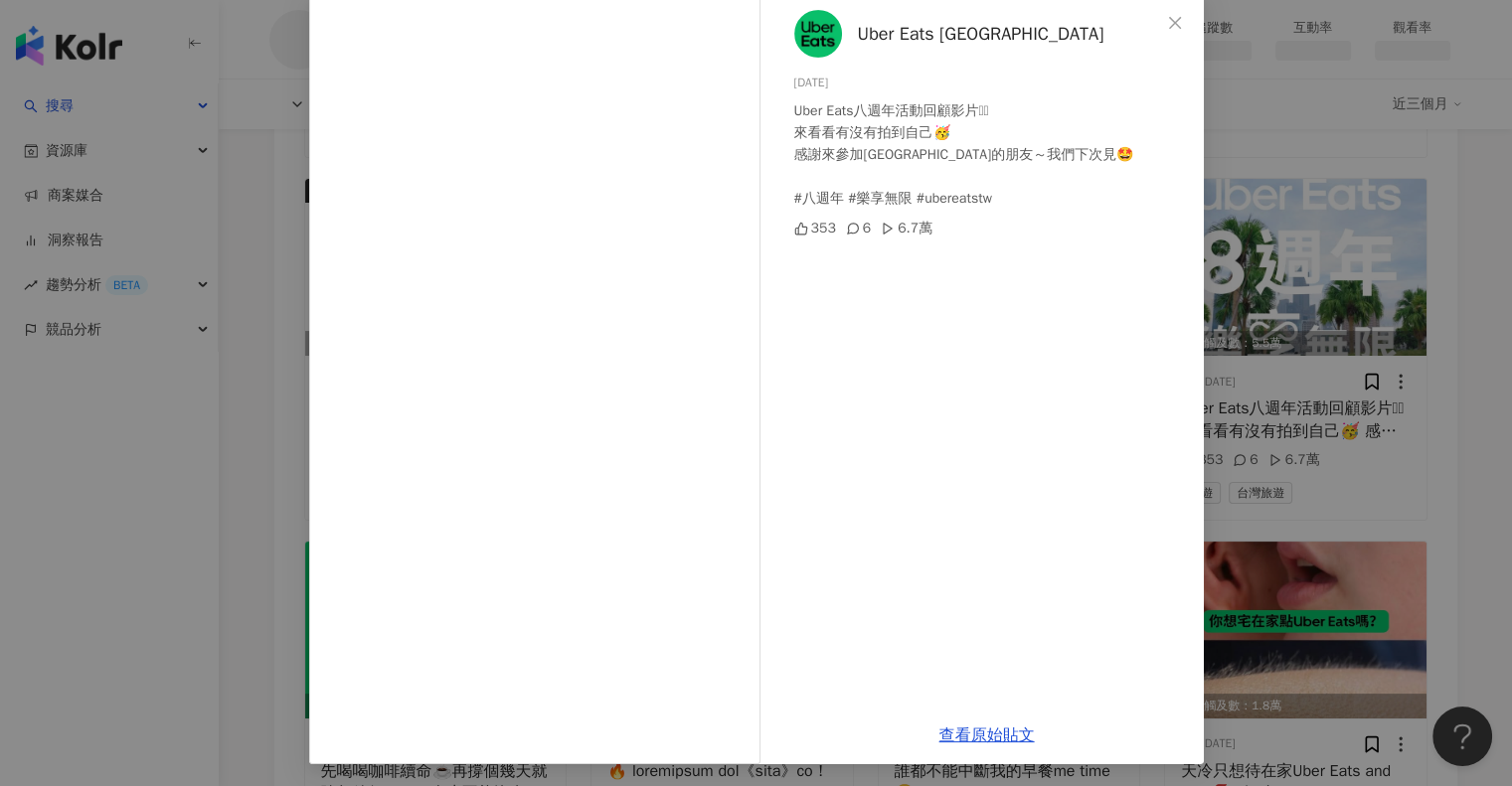 scroll, scrollTop: 107, scrollLeft: 0, axis: vertical 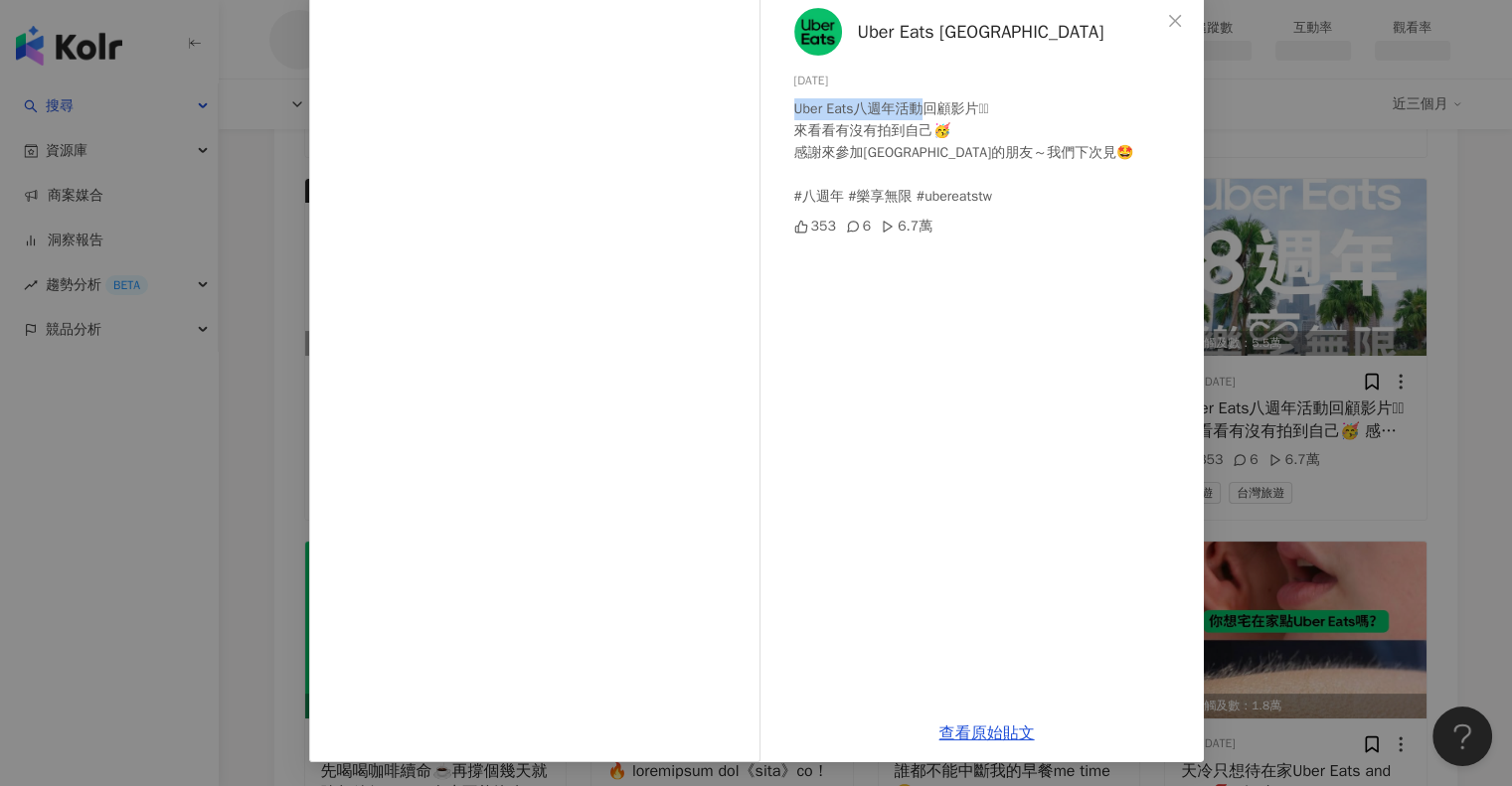 drag, startPoint x: 785, startPoint y: 110, endPoint x: 924, endPoint y: 100, distance: 139.35925 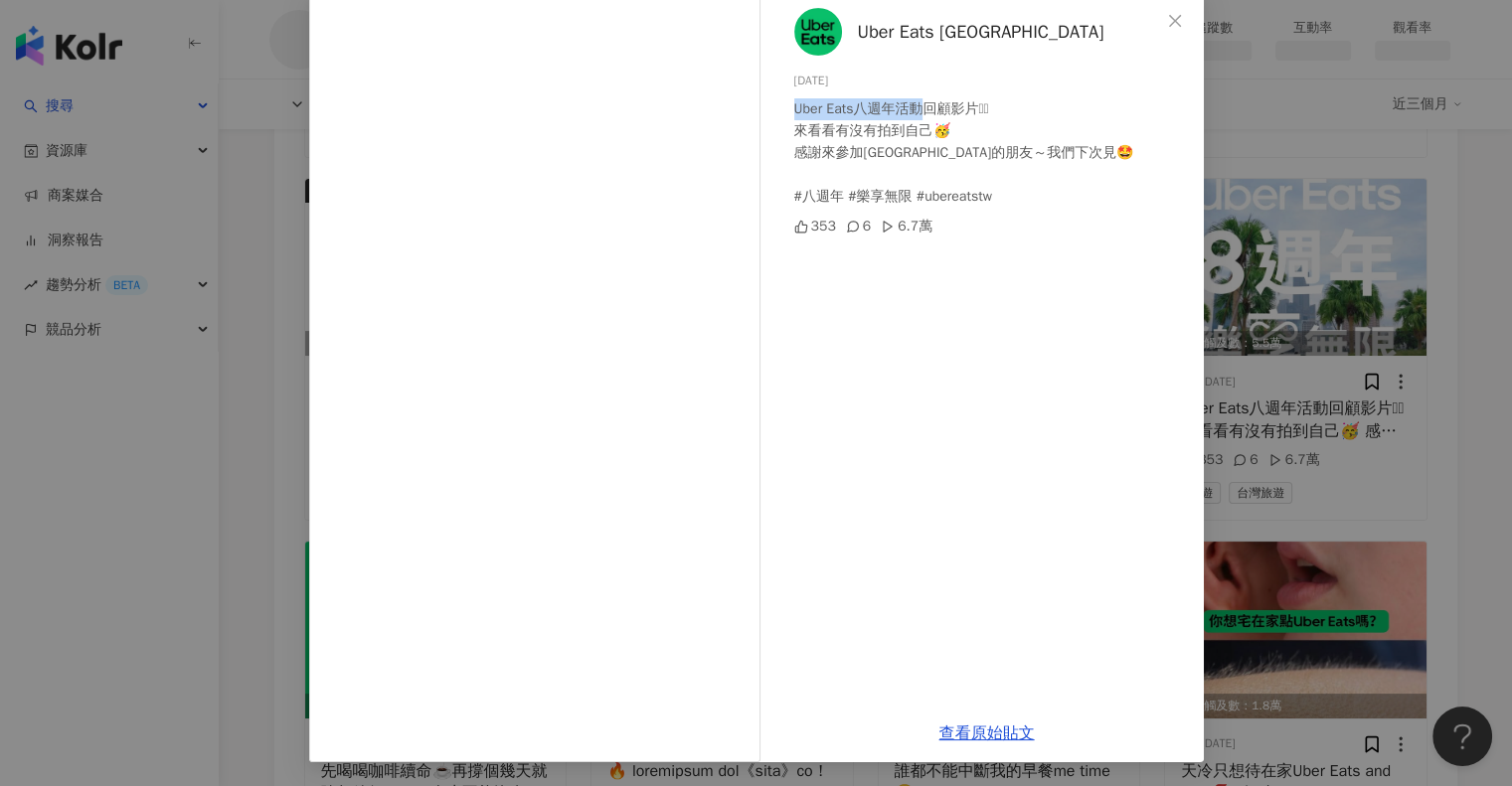 click on "Uber Eats八週年活動回顧影片🫶🏻
來看看有沒有拍到自己🥳
感謝來參加[GEOGRAPHIC_DATA]的朋友～我們下次見🤩
#八週年 #樂享無限 #ubereatstw" at bounding box center [991, 153] 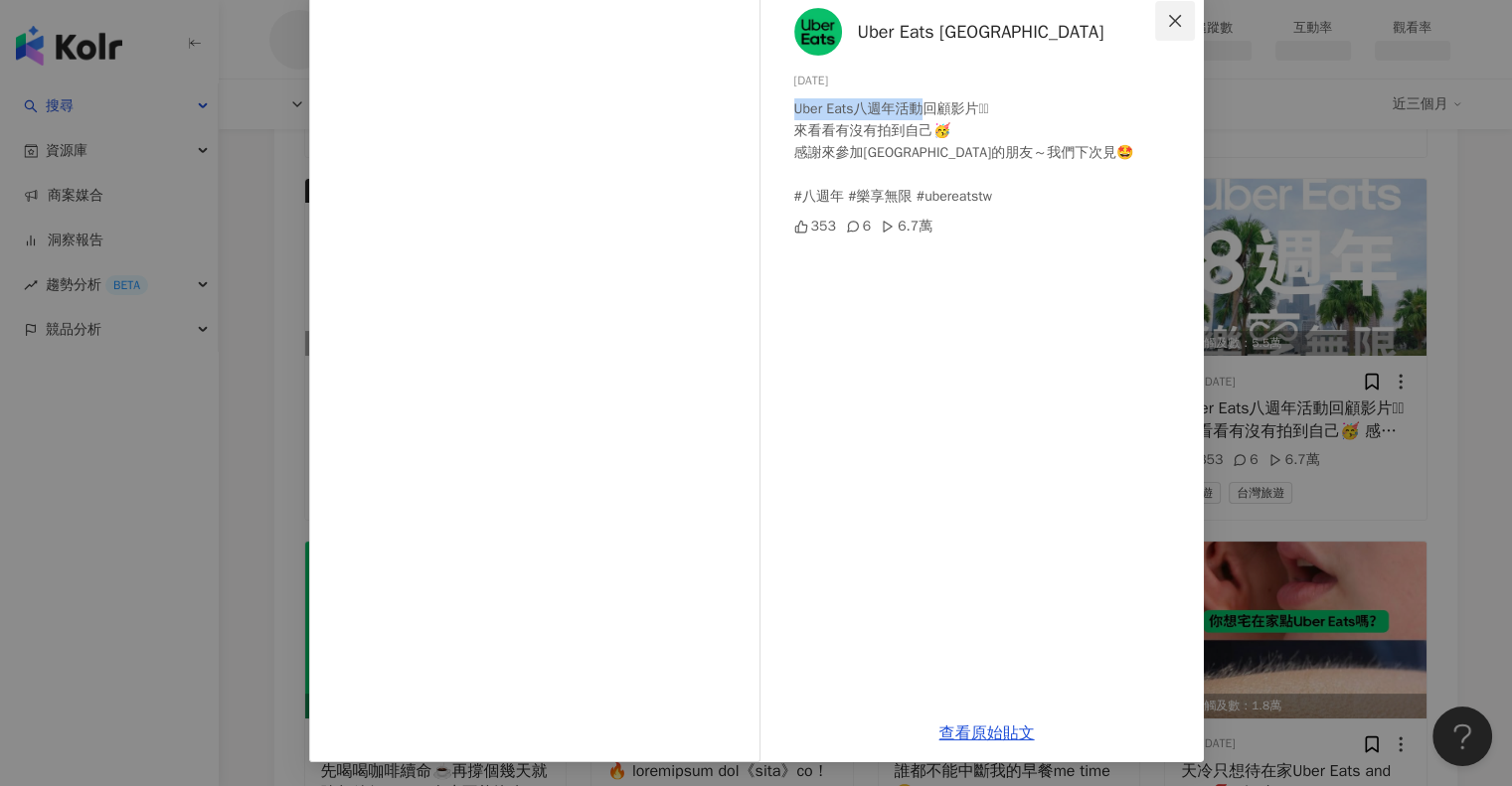 click 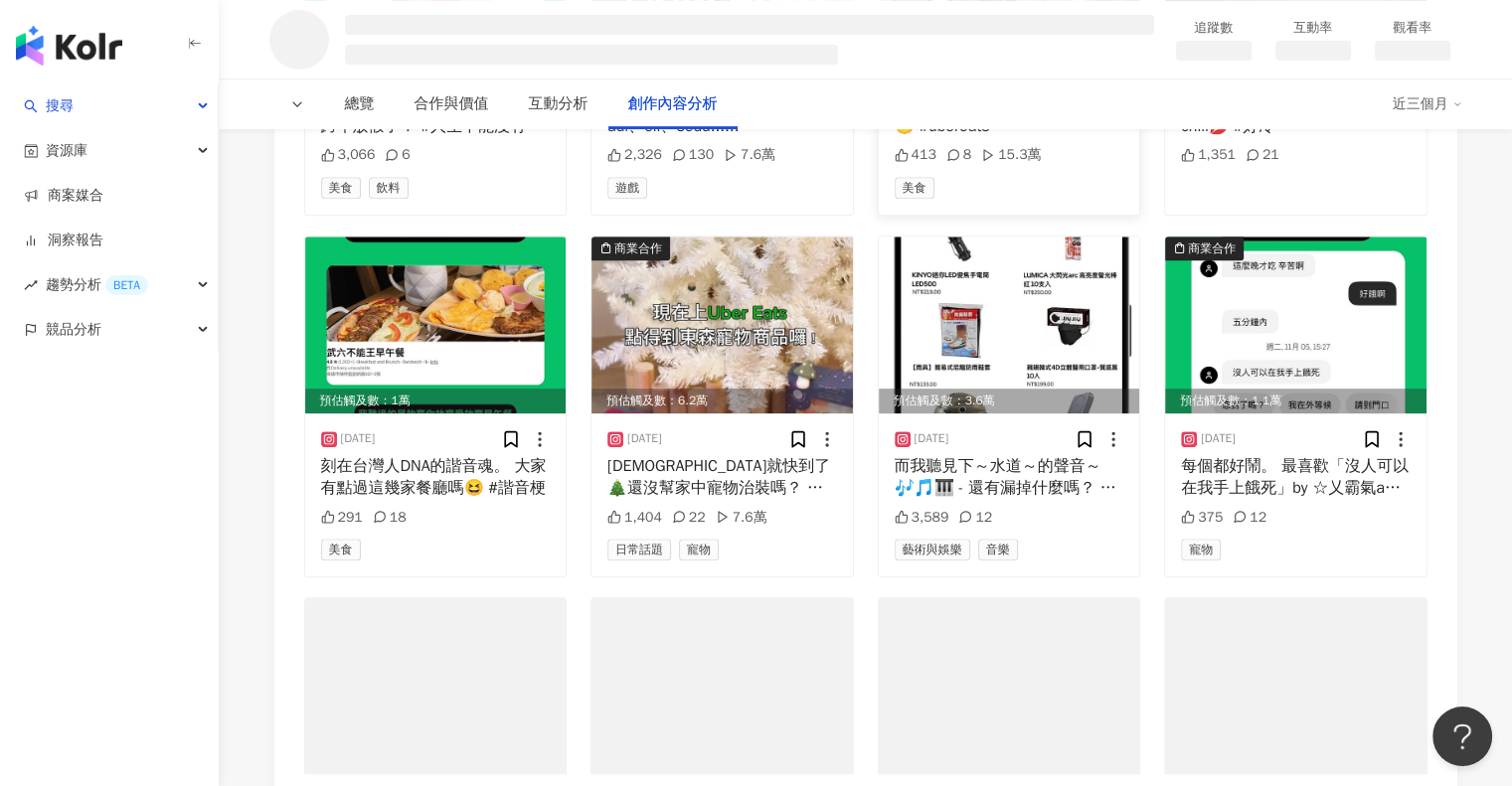 scroll, scrollTop: 8649, scrollLeft: 0, axis: vertical 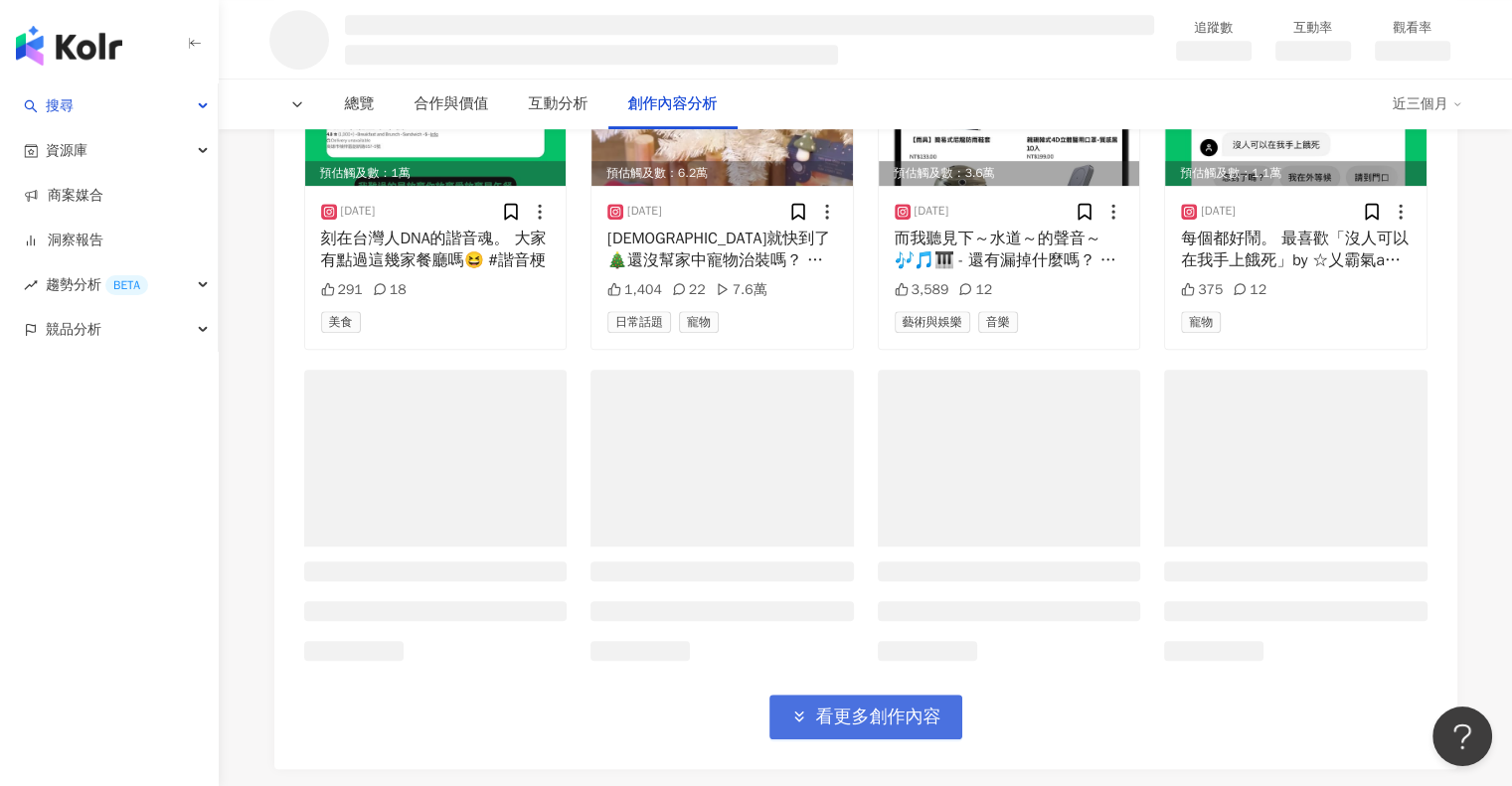 click on "看更多創作內容" at bounding box center (866, 716) 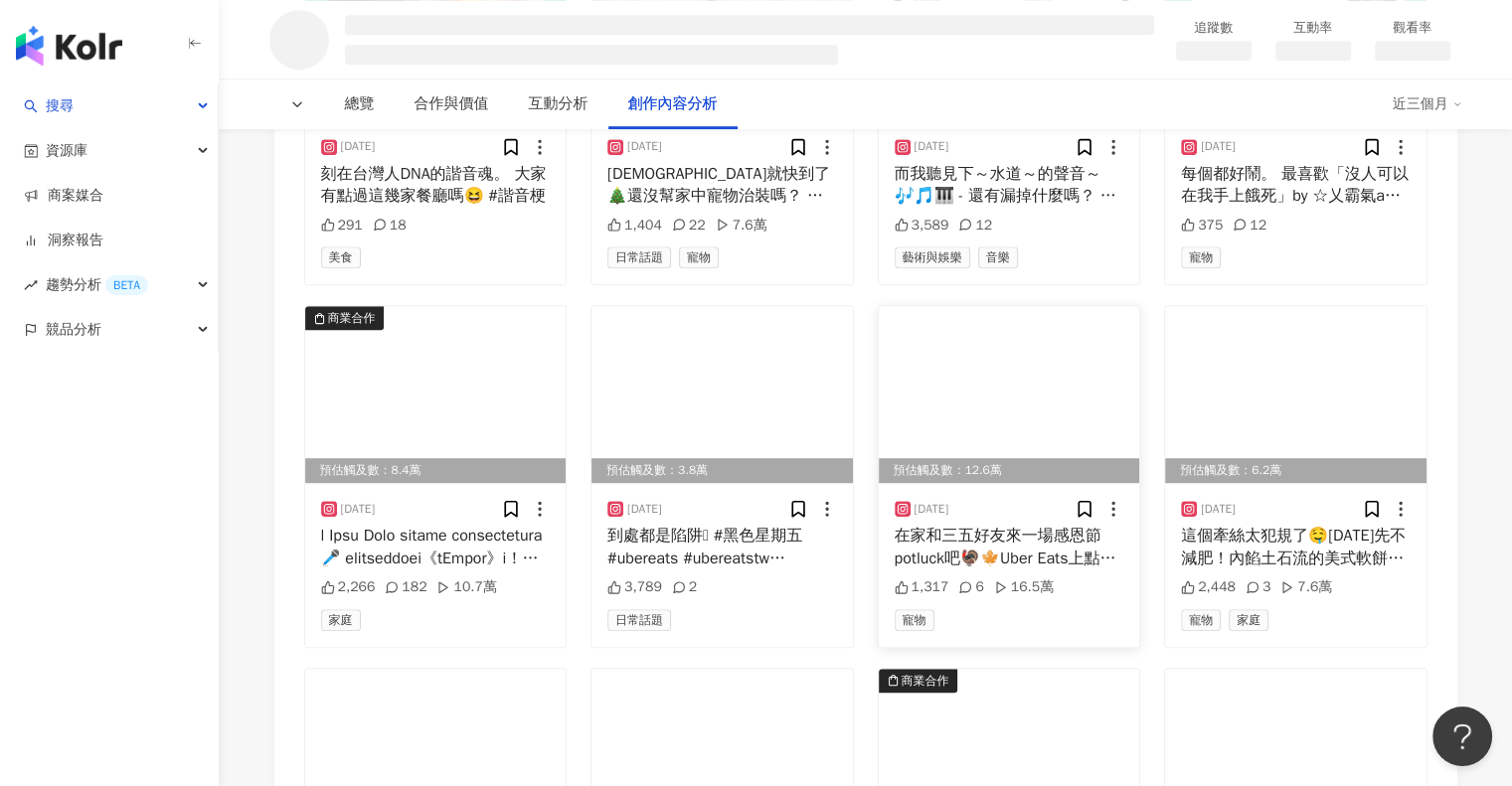 scroll, scrollTop: 8748, scrollLeft: 0, axis: vertical 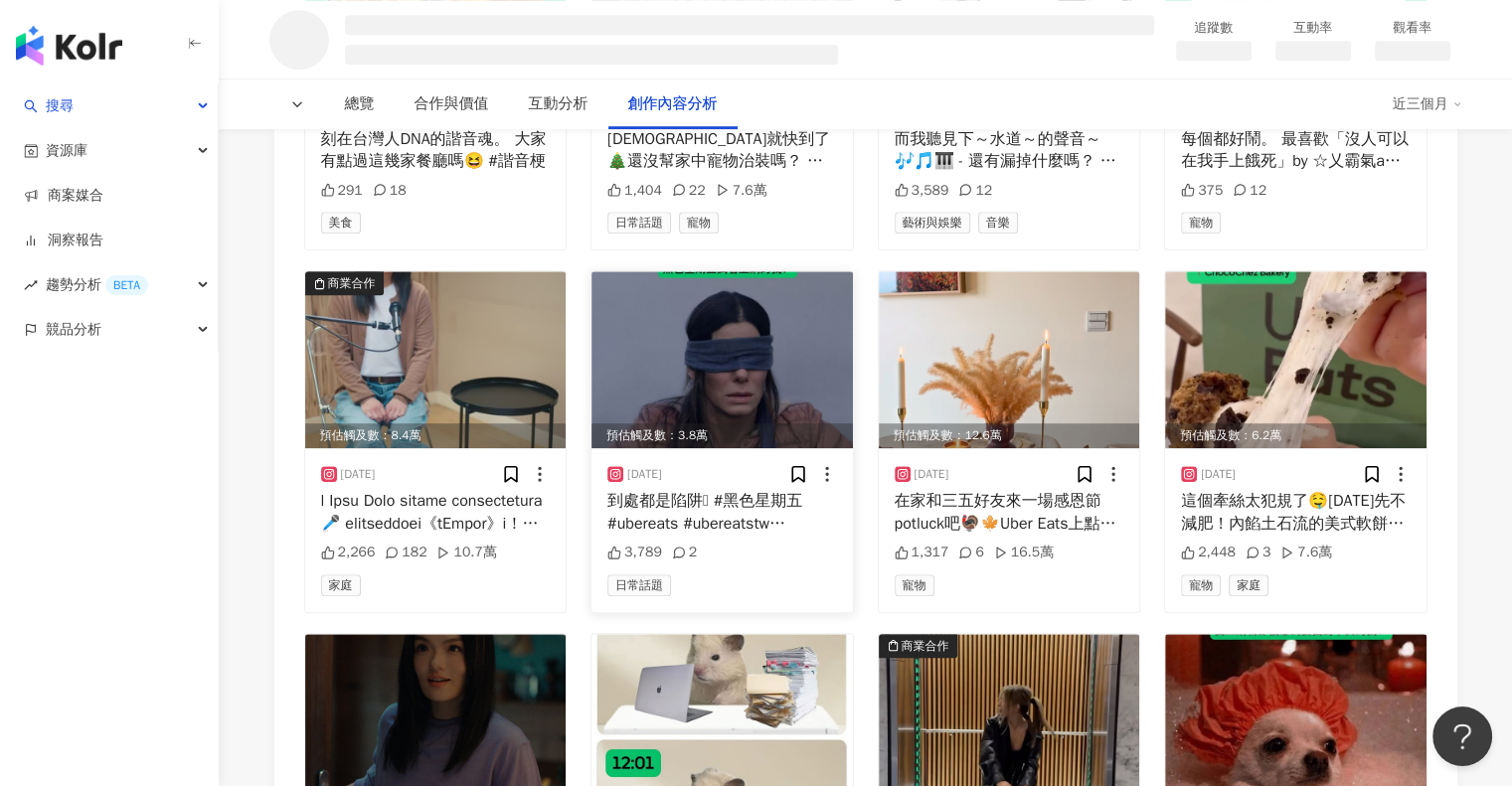 click at bounding box center (722, 360) 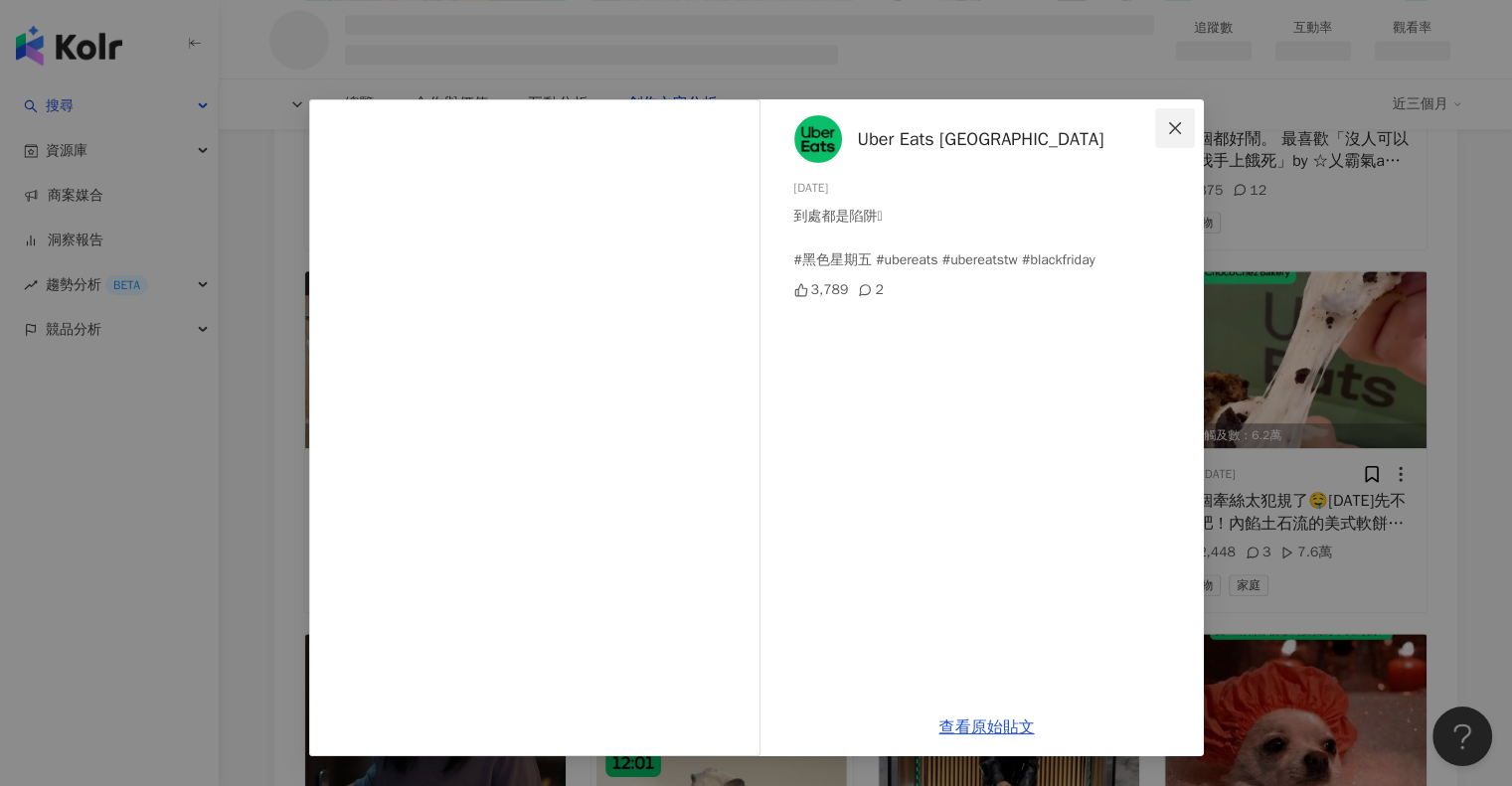 click at bounding box center (1175, 128) 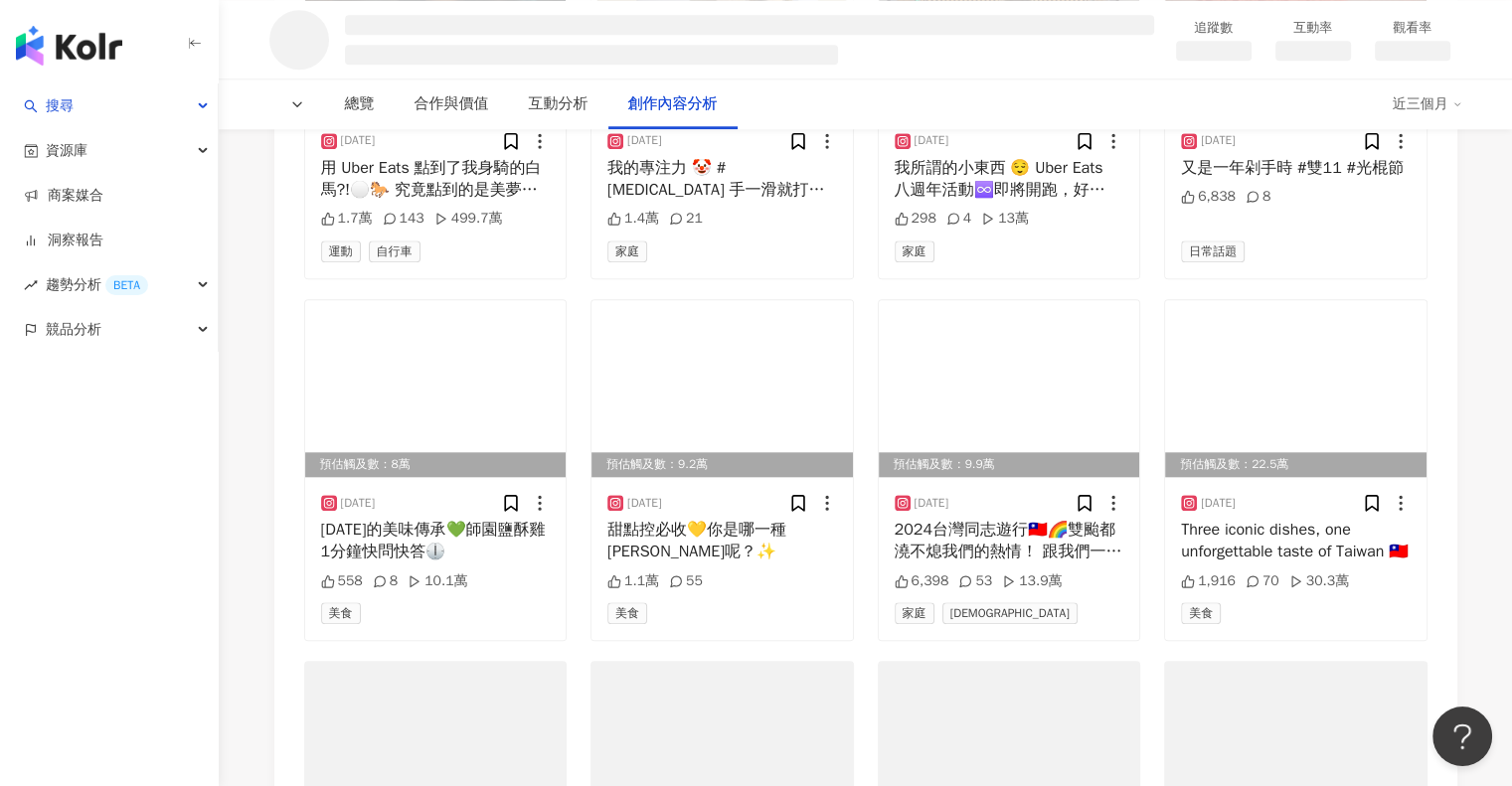 scroll, scrollTop: 9841, scrollLeft: 0, axis: vertical 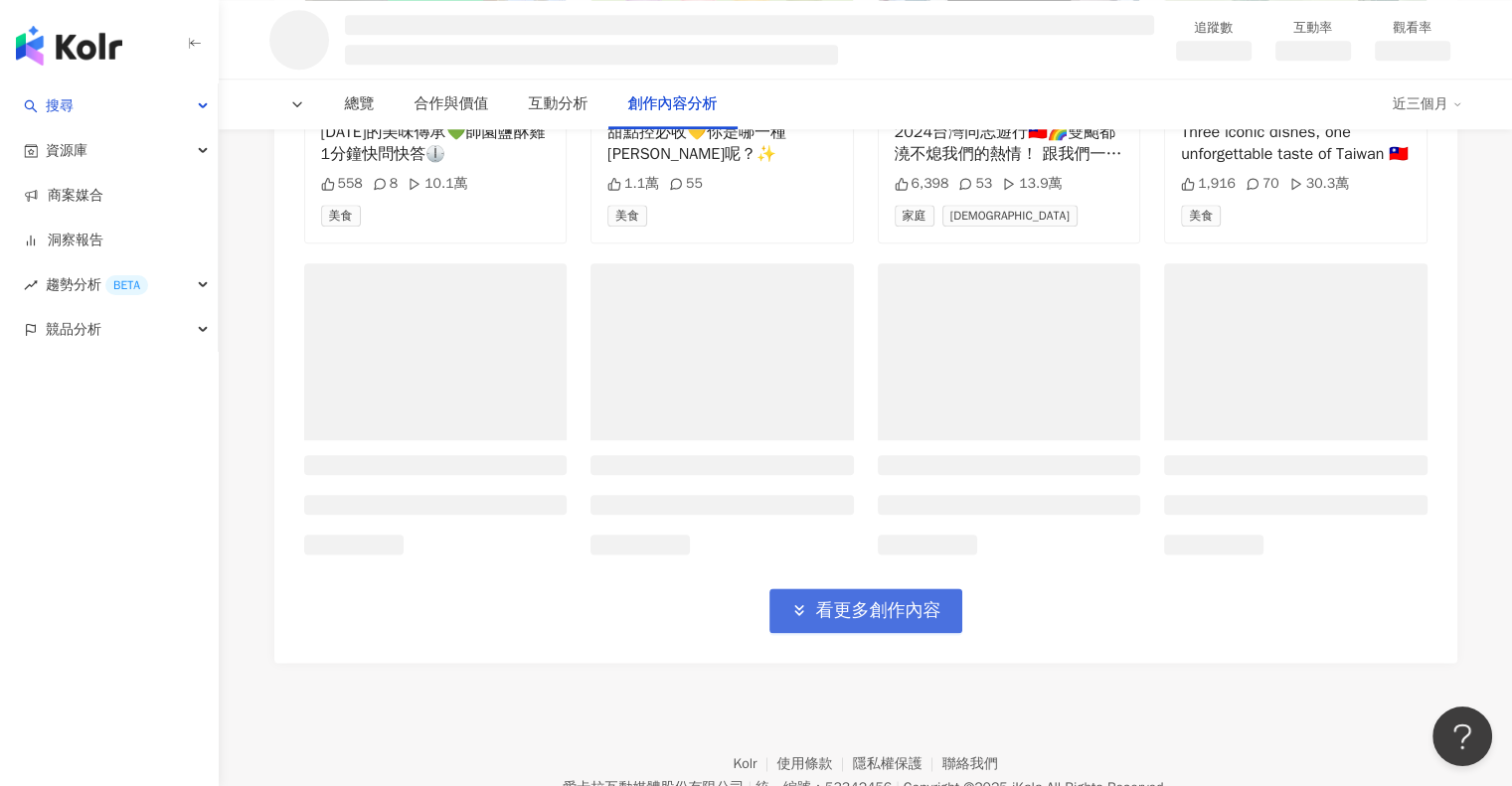 click on "看更多創作內容" at bounding box center [879, 611] 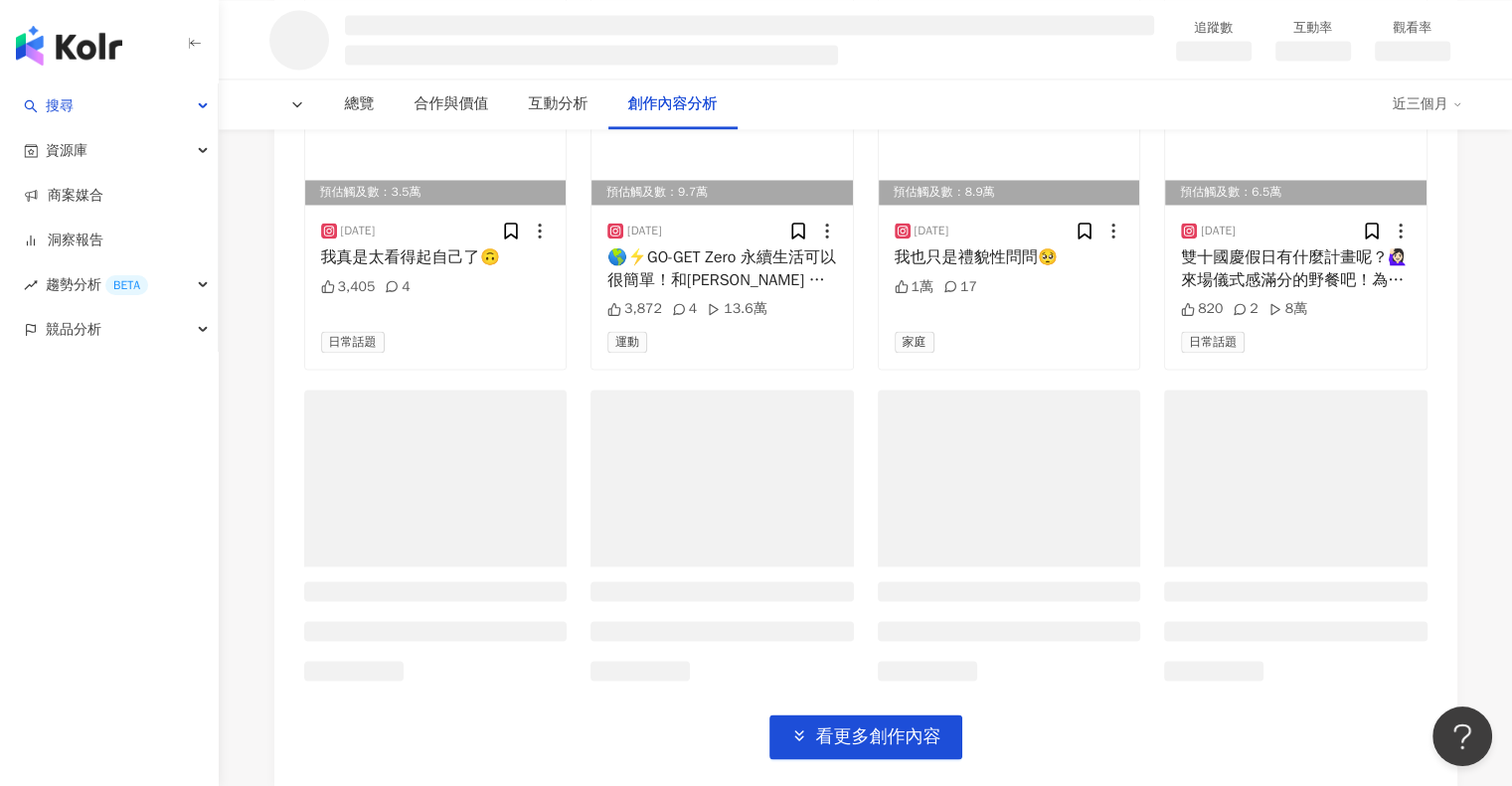scroll, scrollTop: 10835, scrollLeft: 0, axis: vertical 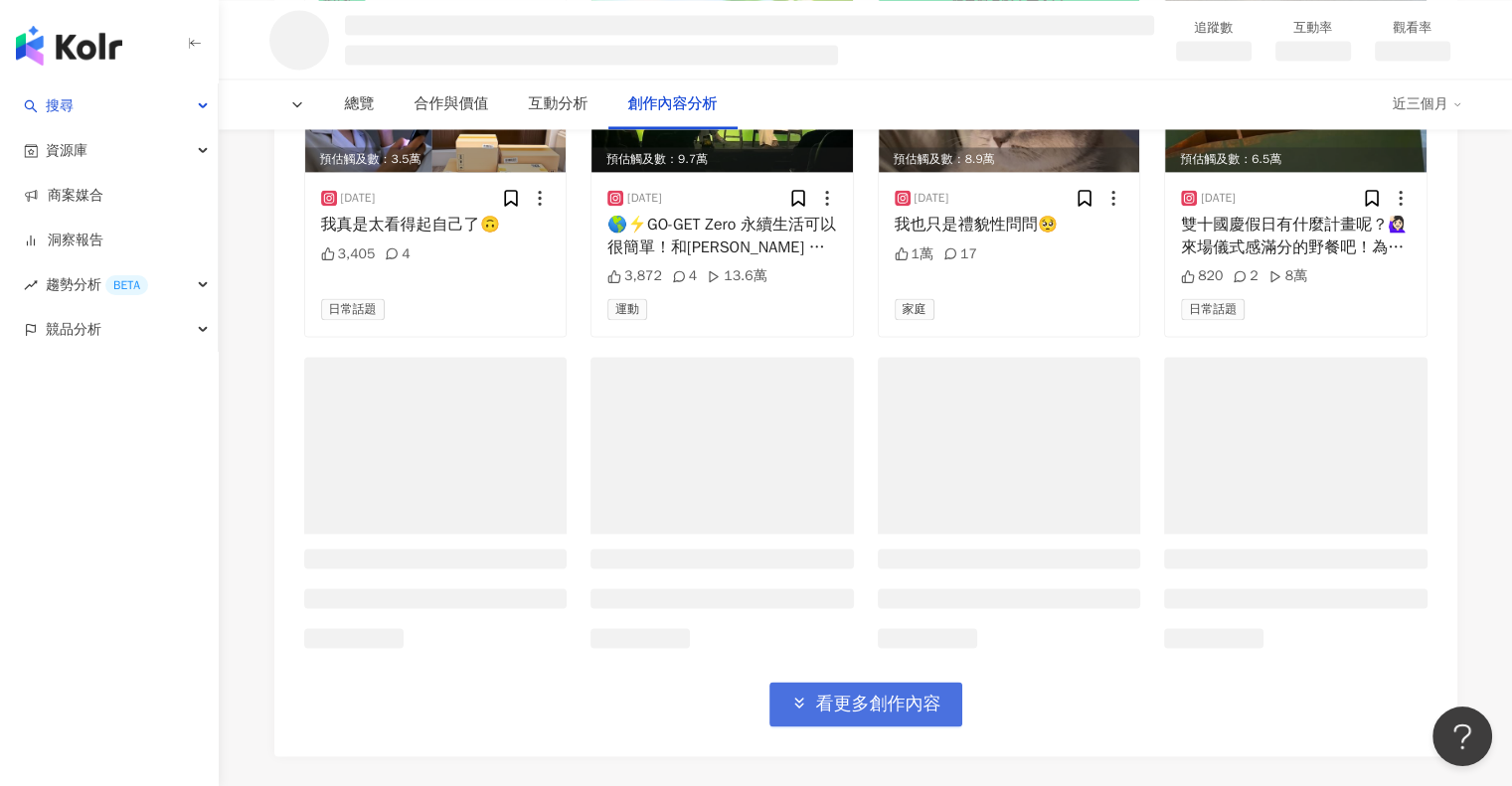 click on "看更多創作內容" at bounding box center (879, 704) 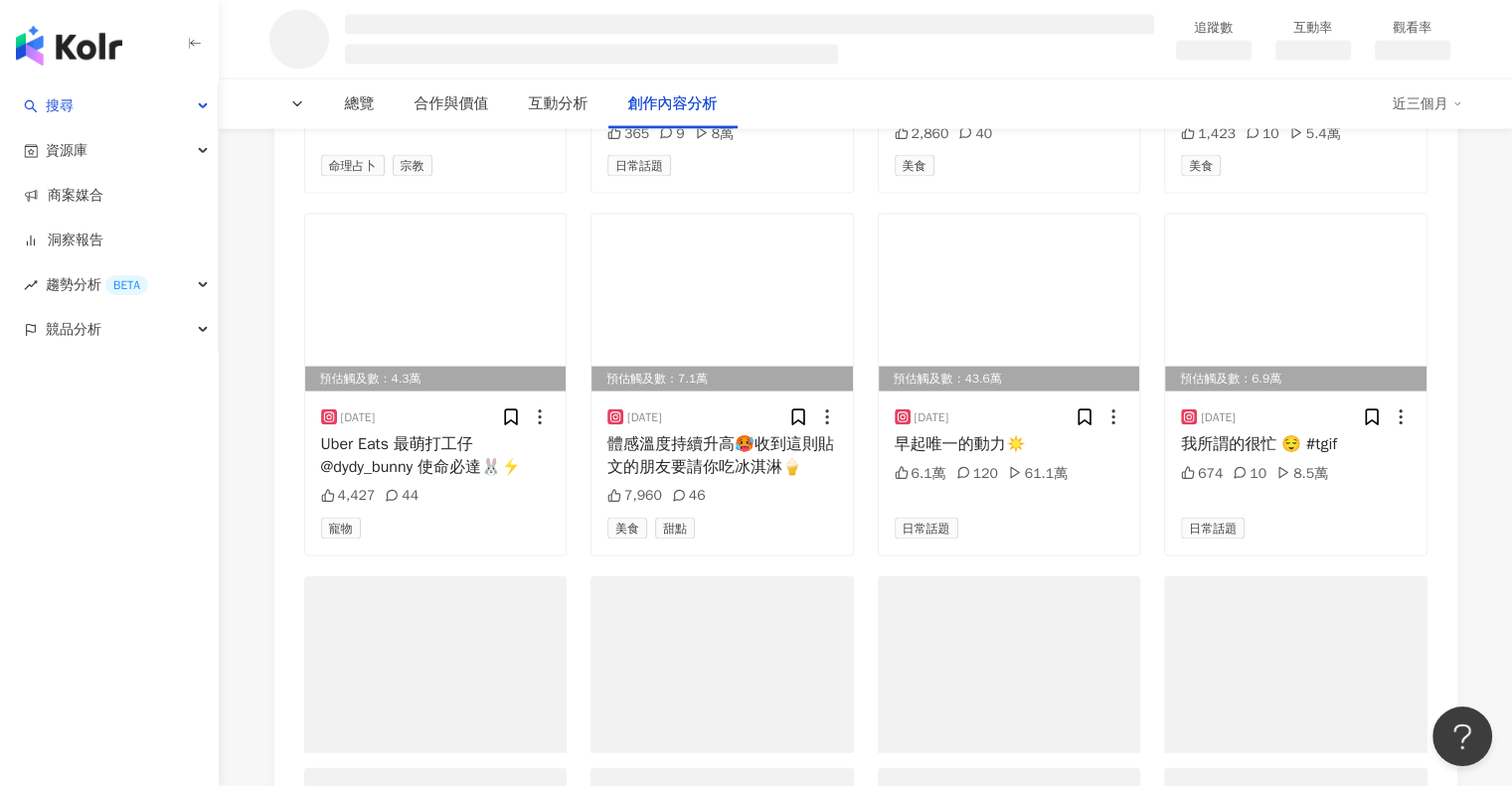 scroll, scrollTop: 12090, scrollLeft: 0, axis: vertical 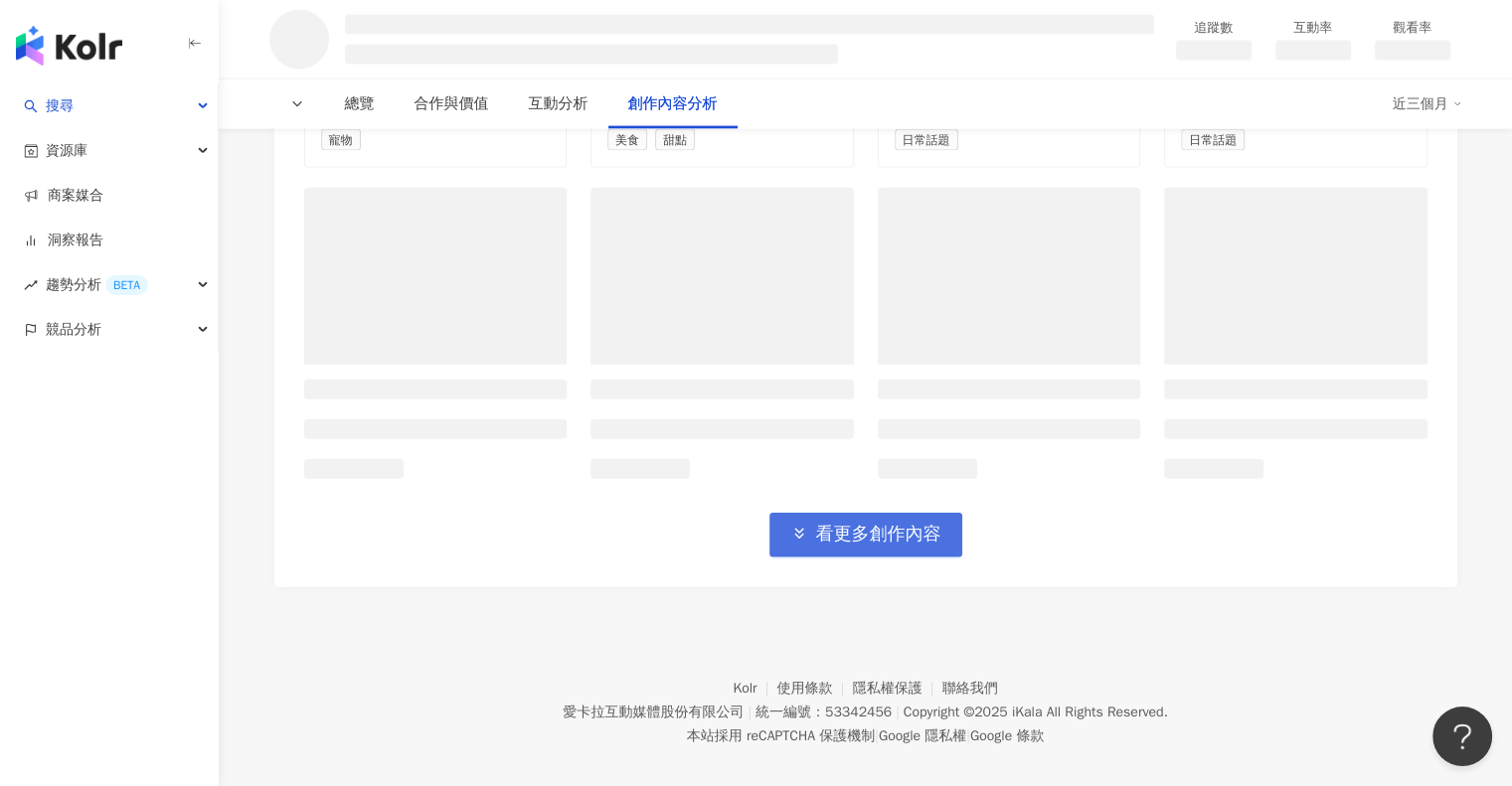 click on "看更多創作內容" at bounding box center (879, 535) 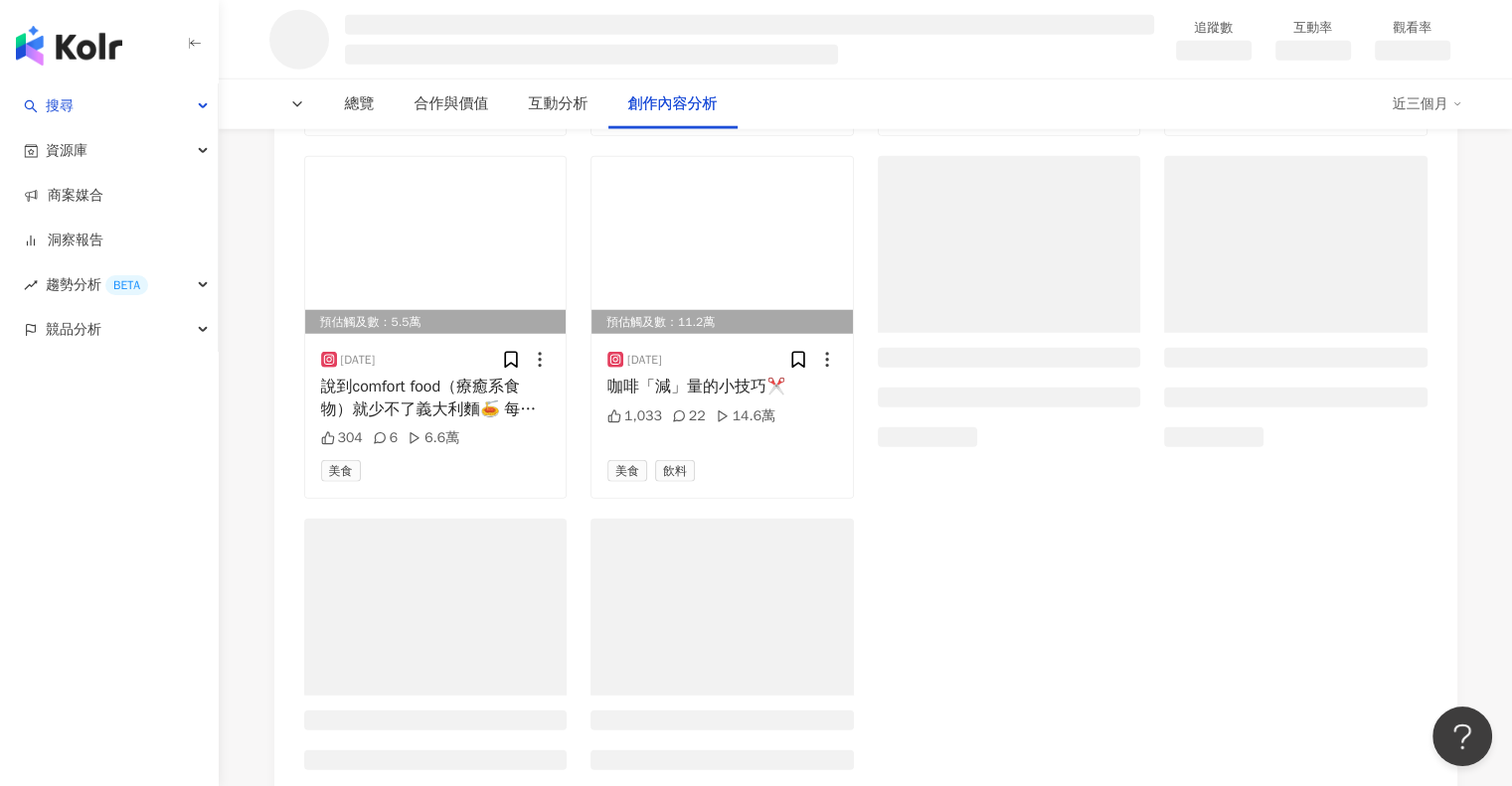 scroll, scrollTop: 12711, scrollLeft: 0, axis: vertical 